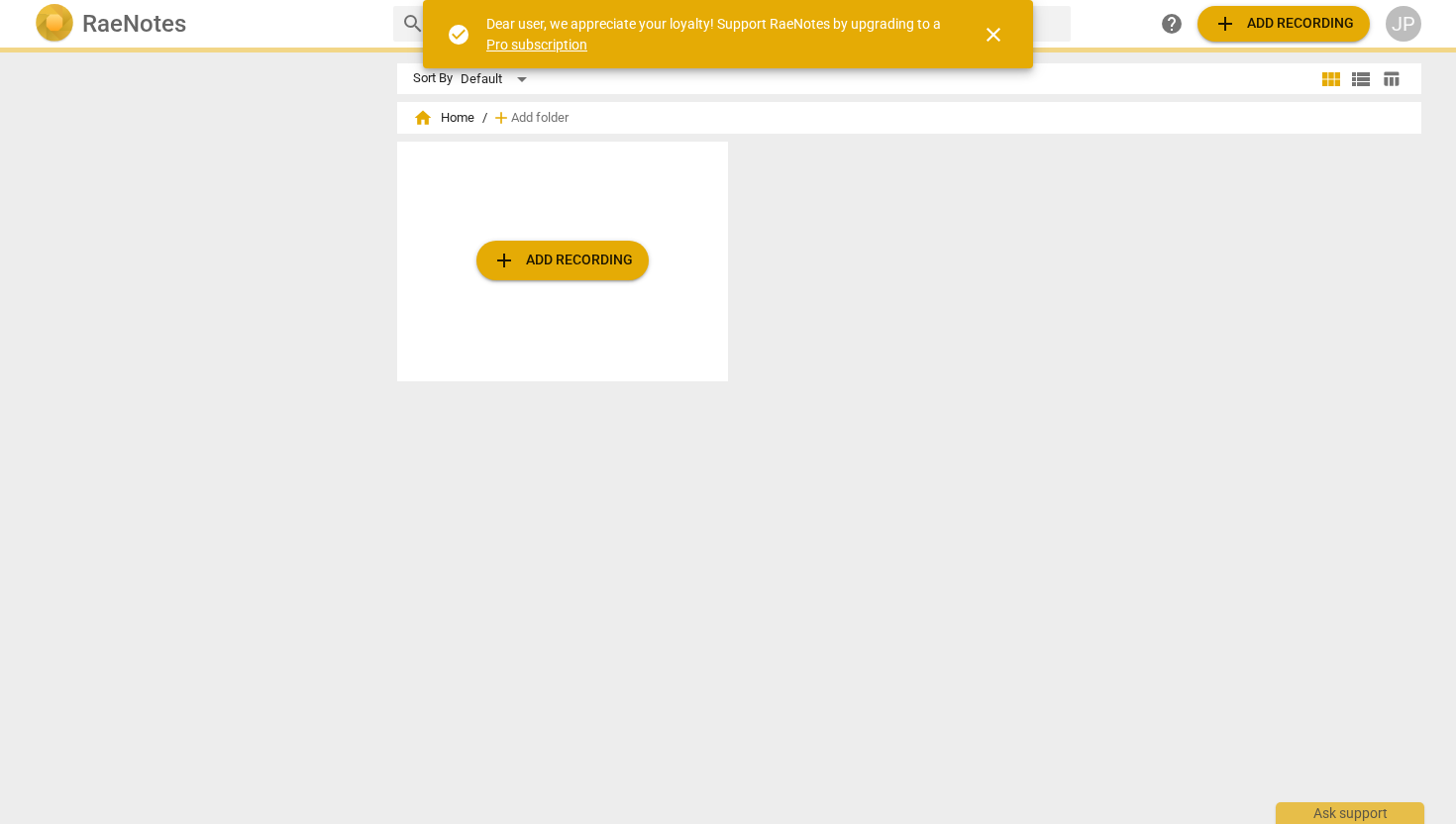 scroll, scrollTop: 0, scrollLeft: 0, axis: both 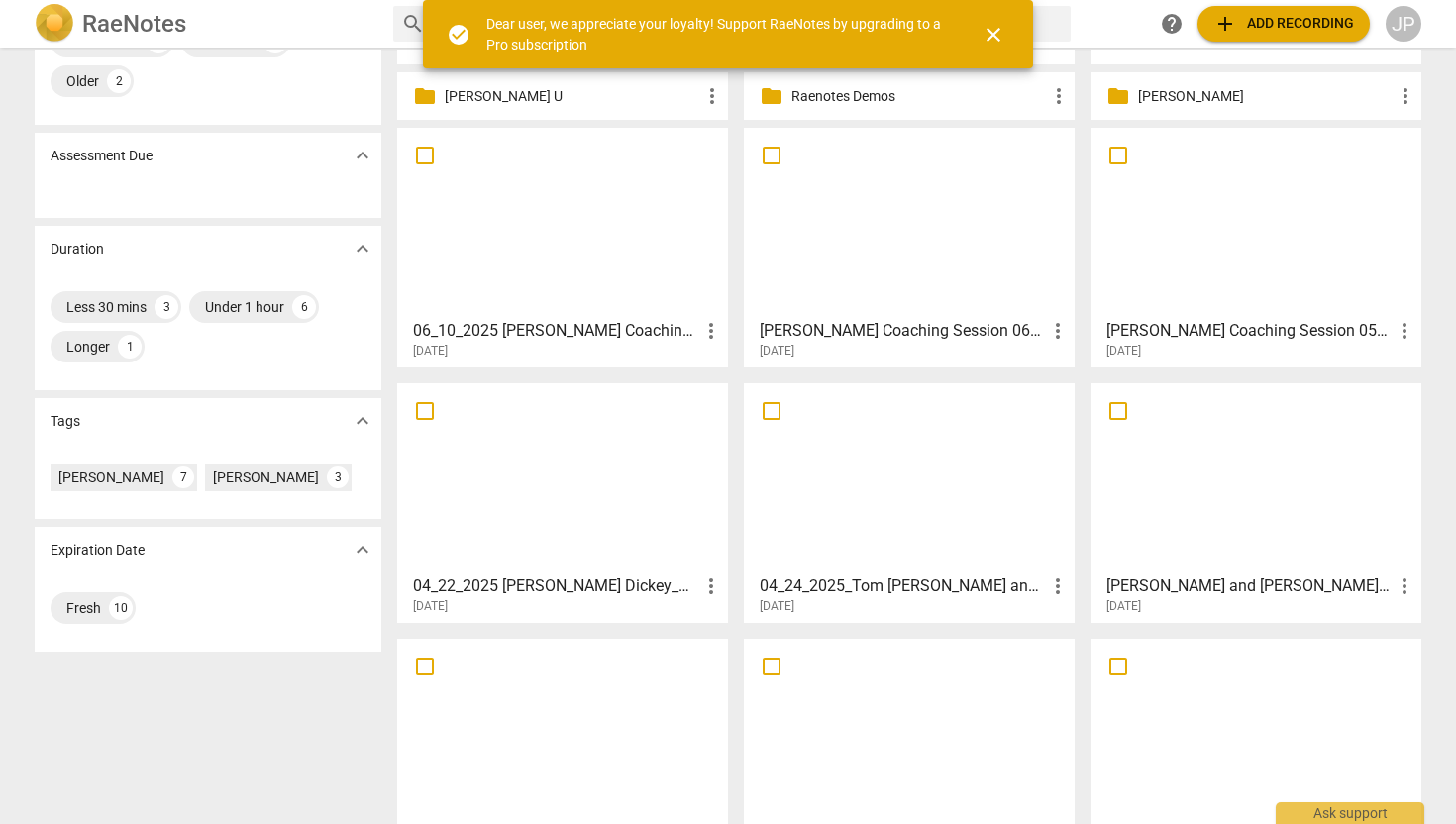 click on "[DATE]" at bounding box center [568, 351] 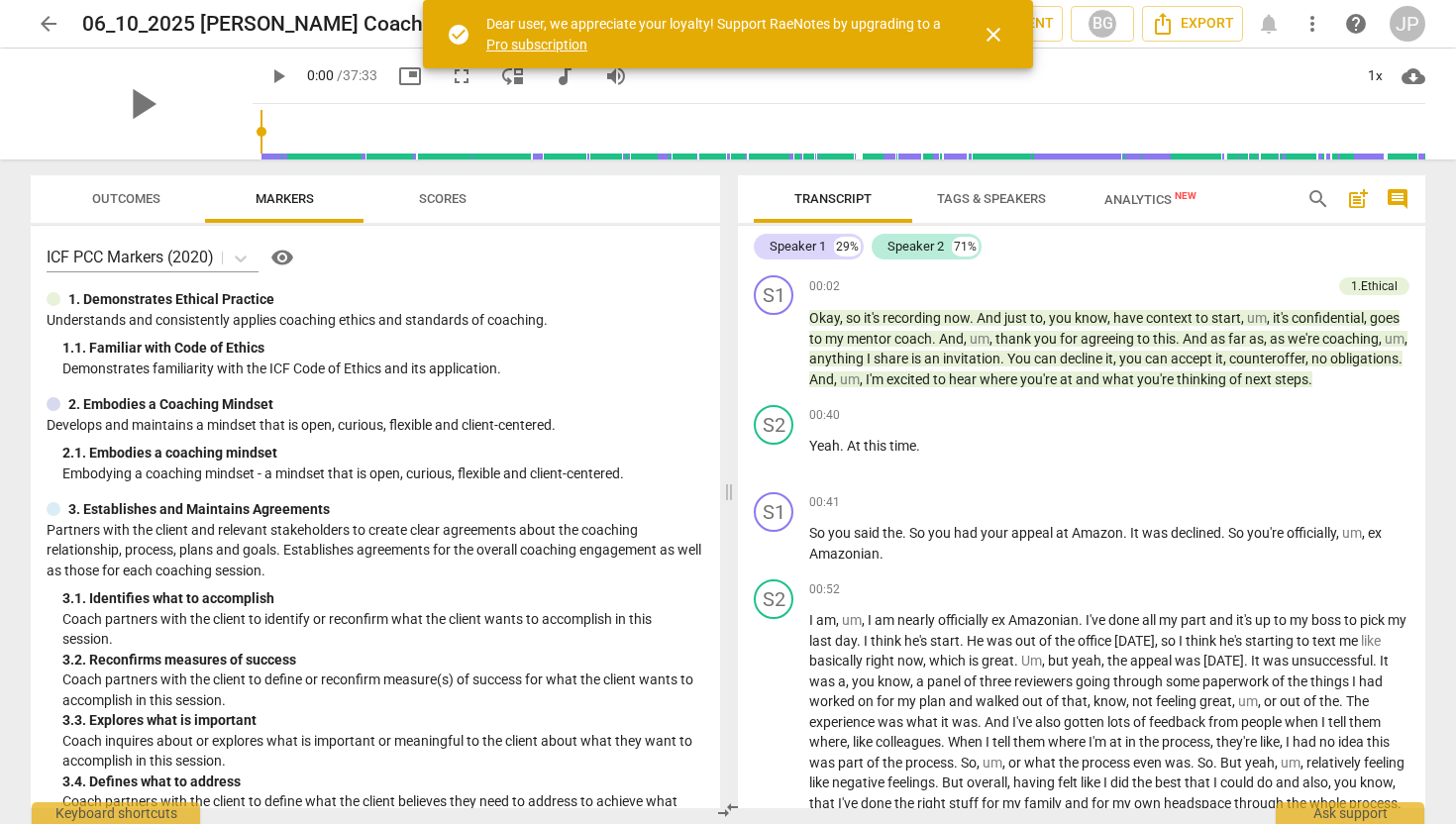 click on "close" at bounding box center [993, 35] 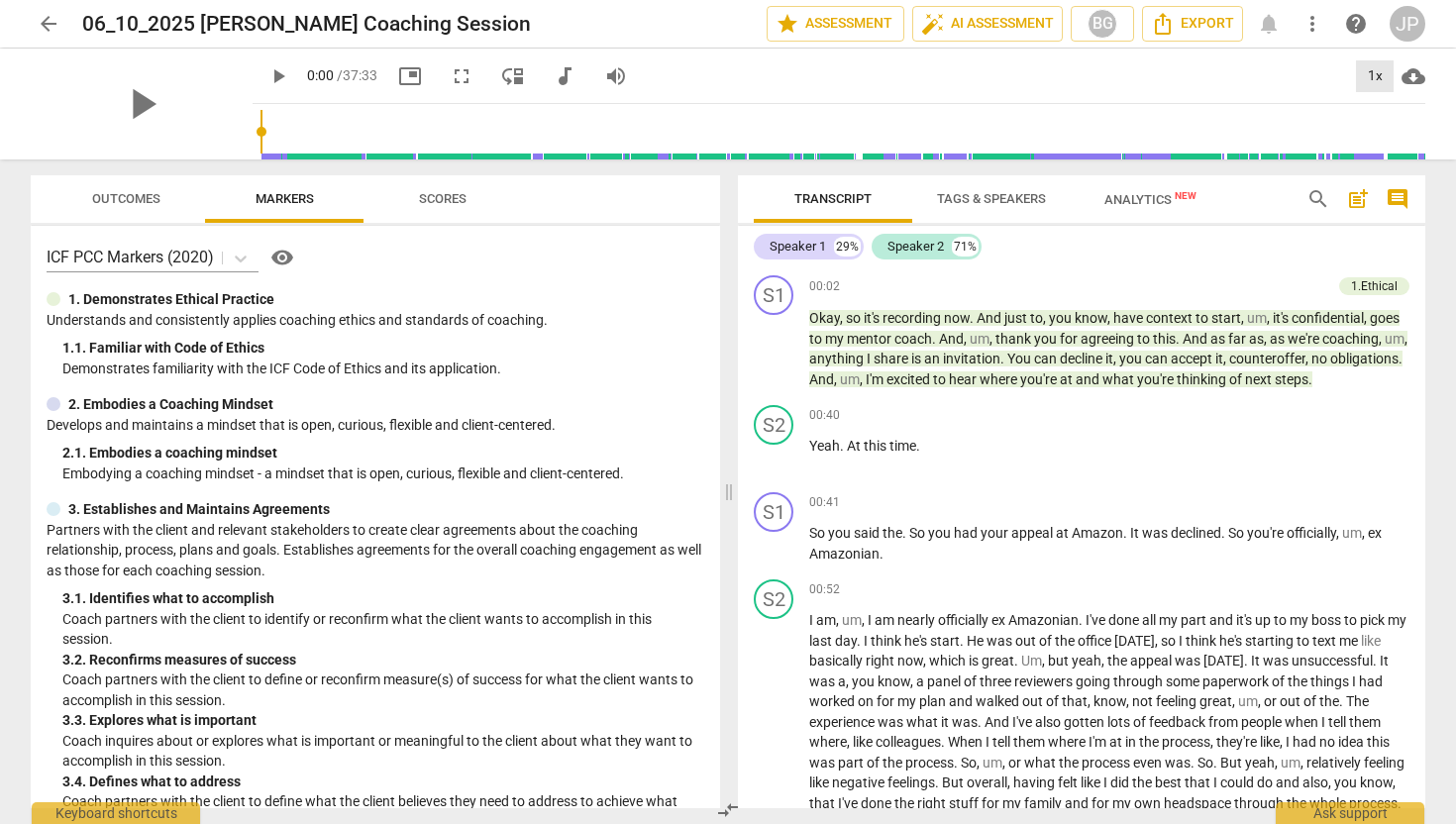 click on "1x" at bounding box center [1375, 76] 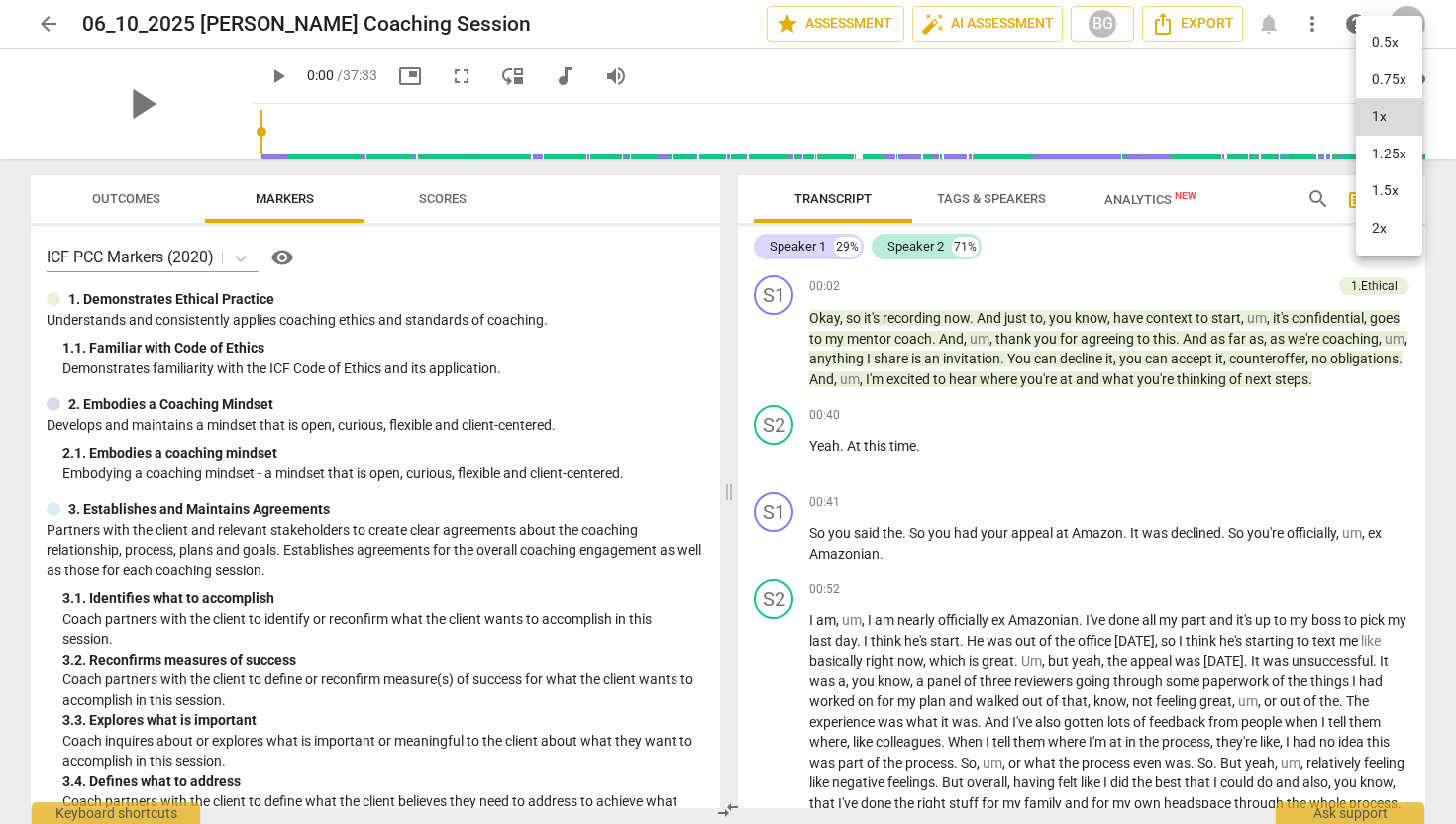 click on "2x" at bounding box center [1389, 229] 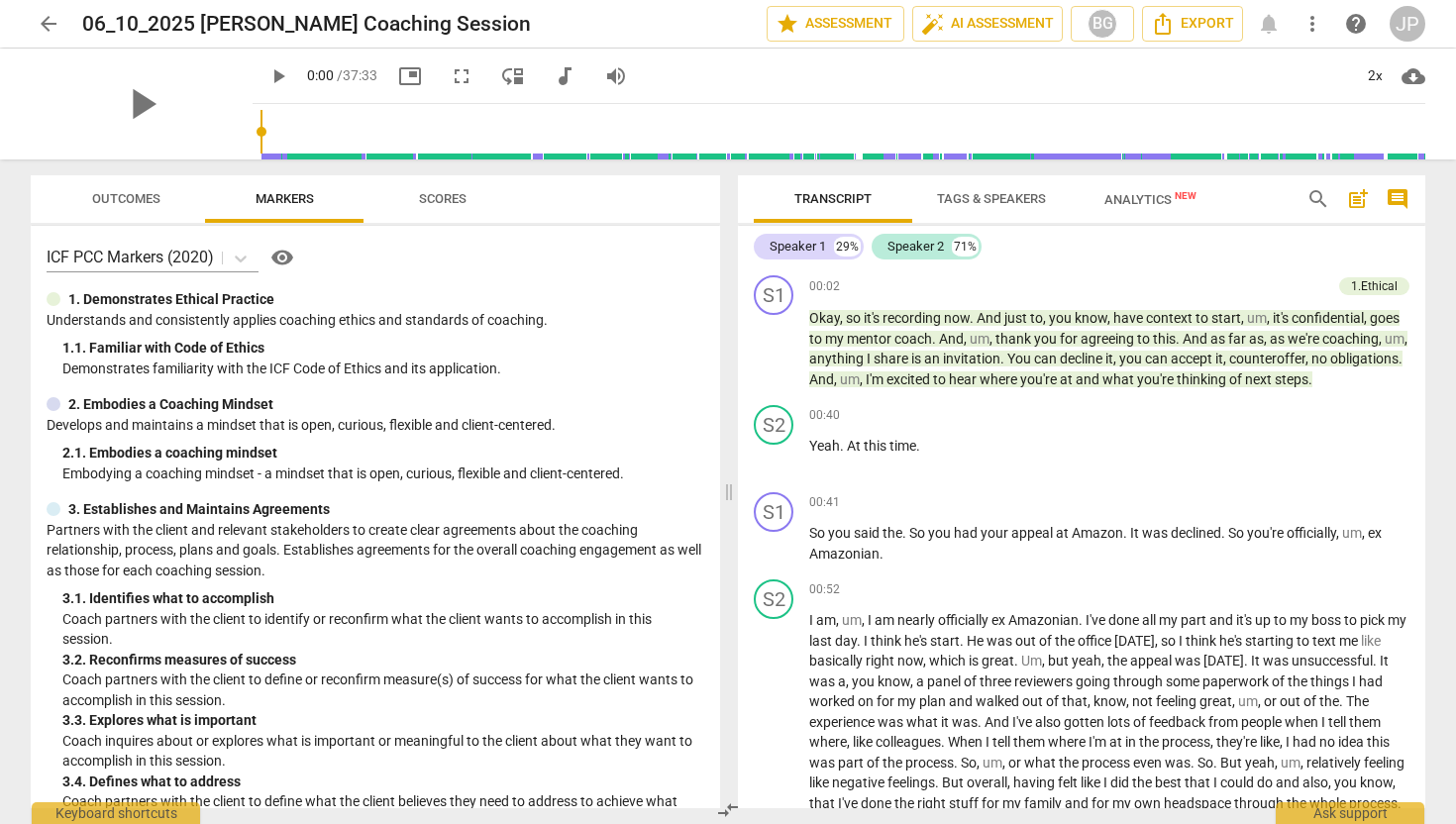 click on "play_arrow" at bounding box center (278, 76) 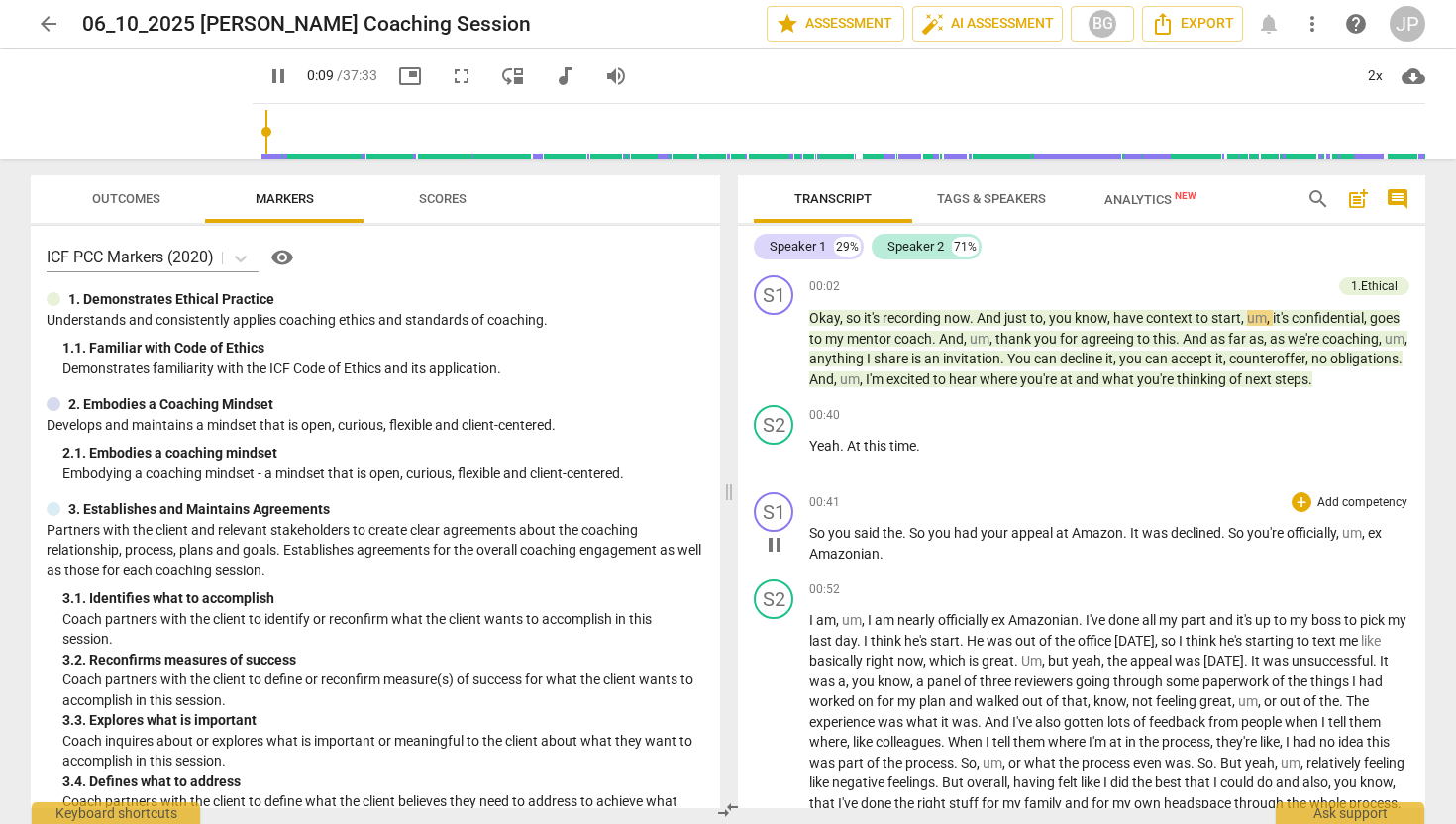 click on "you" at bounding box center [841, 533] 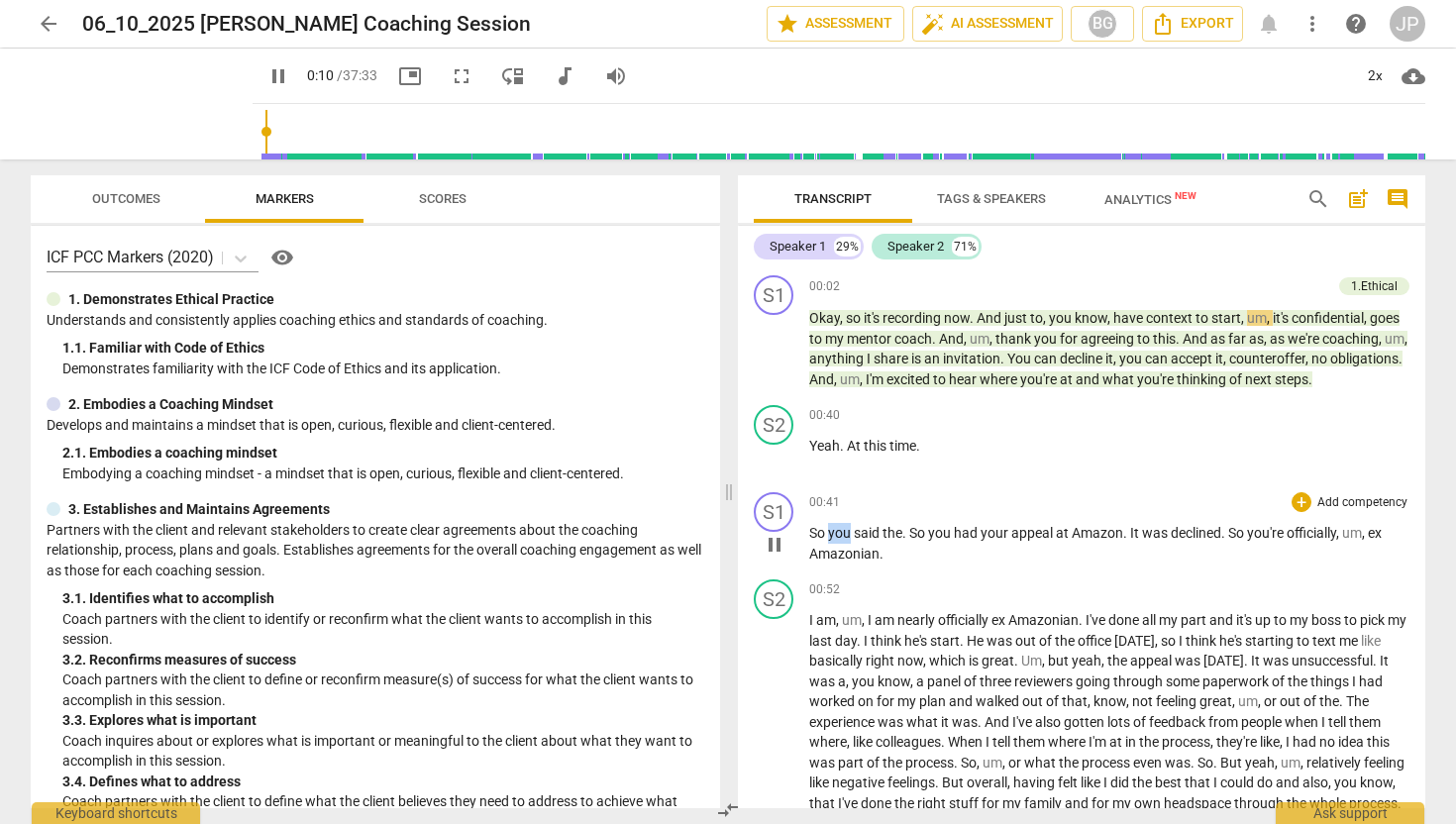 click on "you" at bounding box center [841, 533] 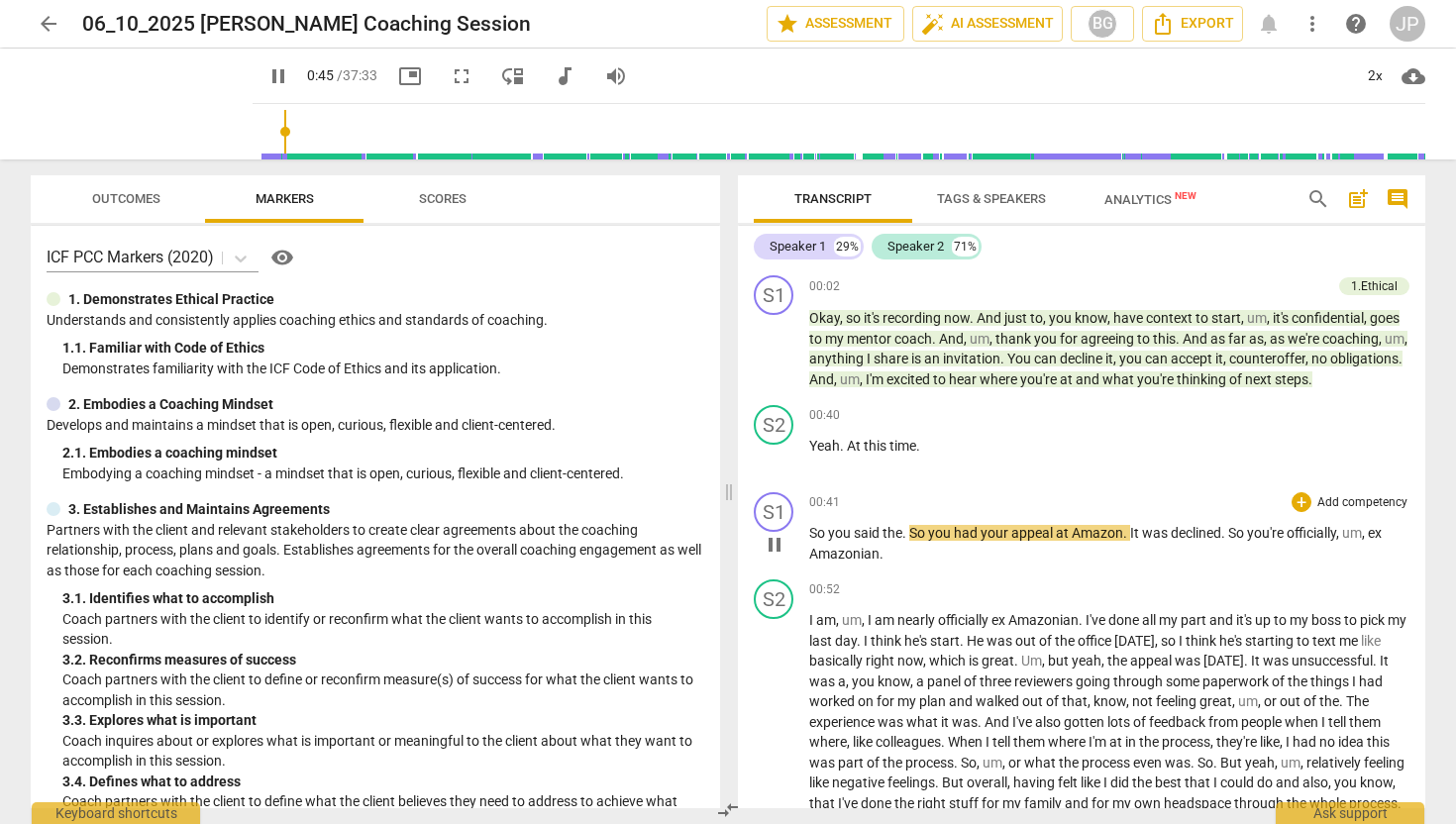 click on "pause" at bounding box center [775, 545] 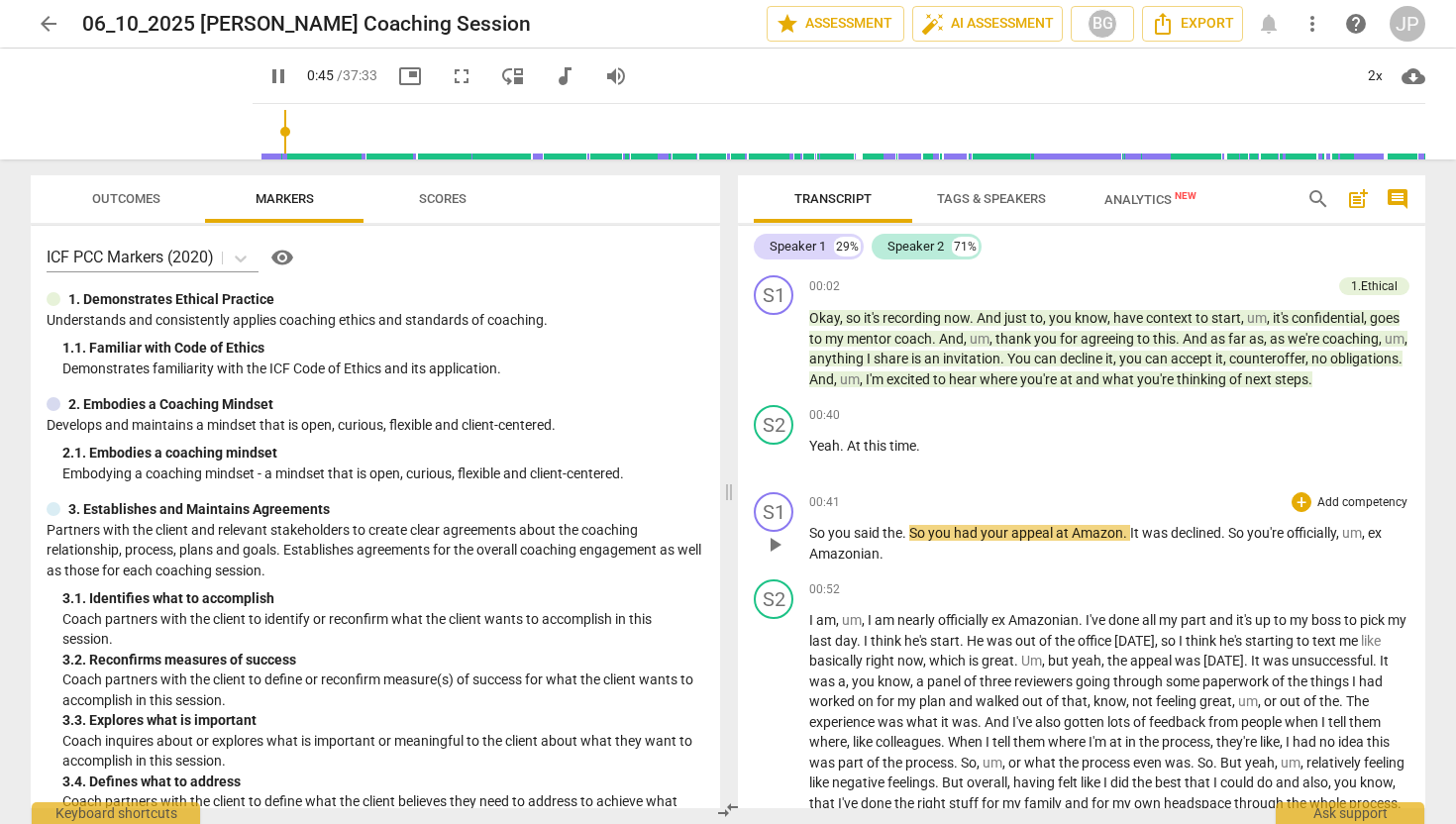 type on "46" 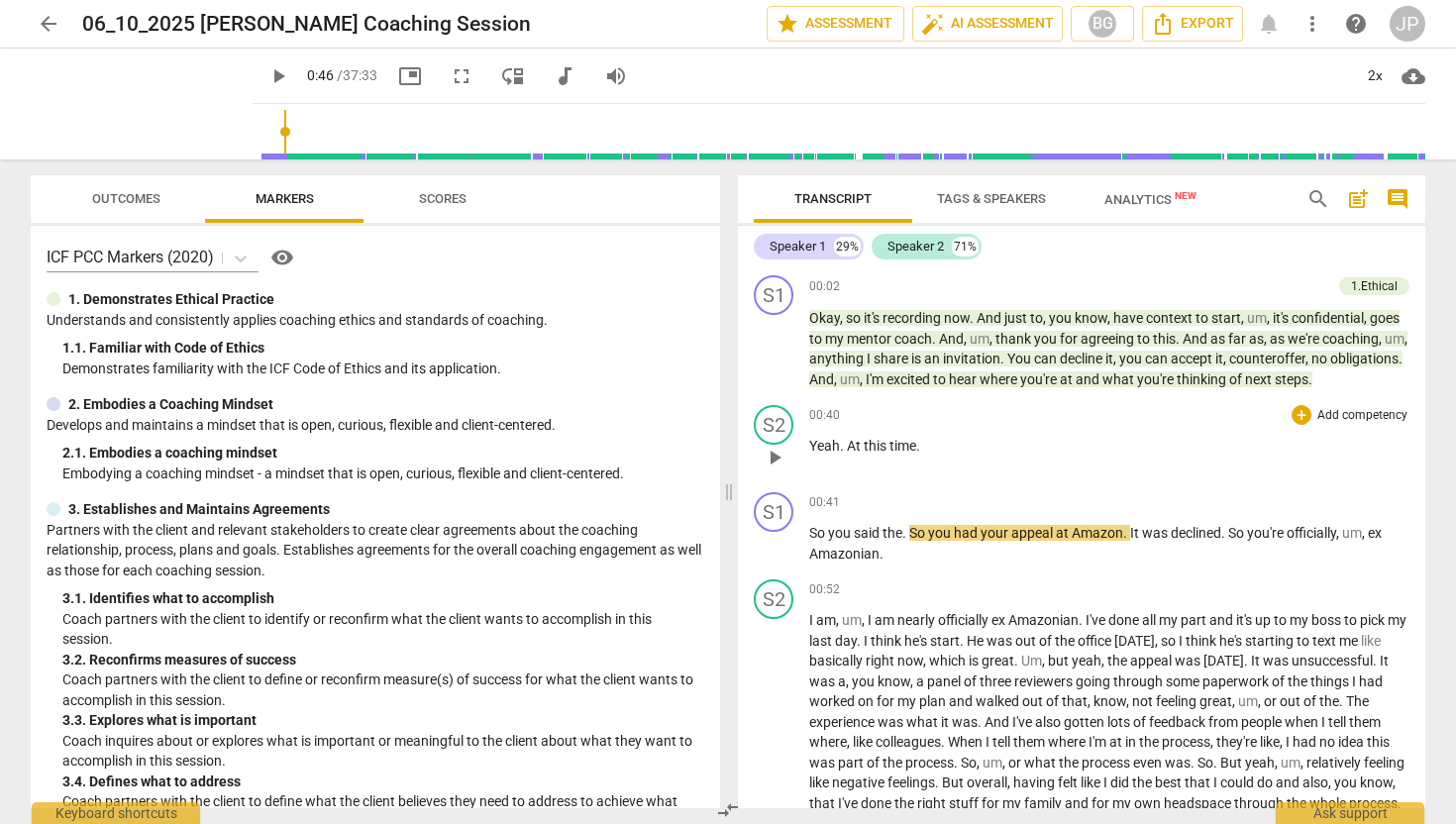 drag, startPoint x: 806, startPoint y: 318, endPoint x: 1190, endPoint y: 403, distance: 393.2951 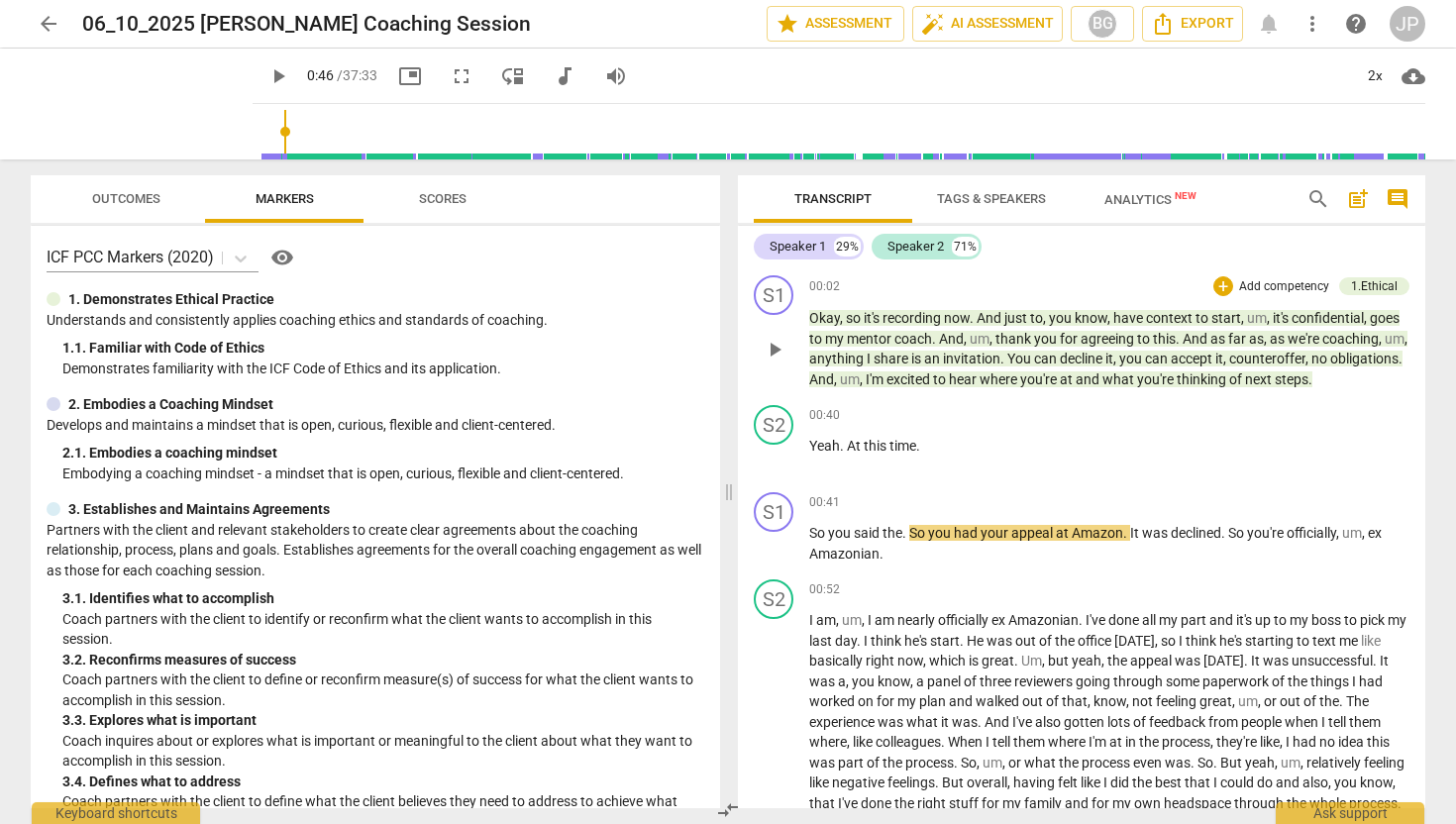 click on "Add competency" at bounding box center [1284, 287] 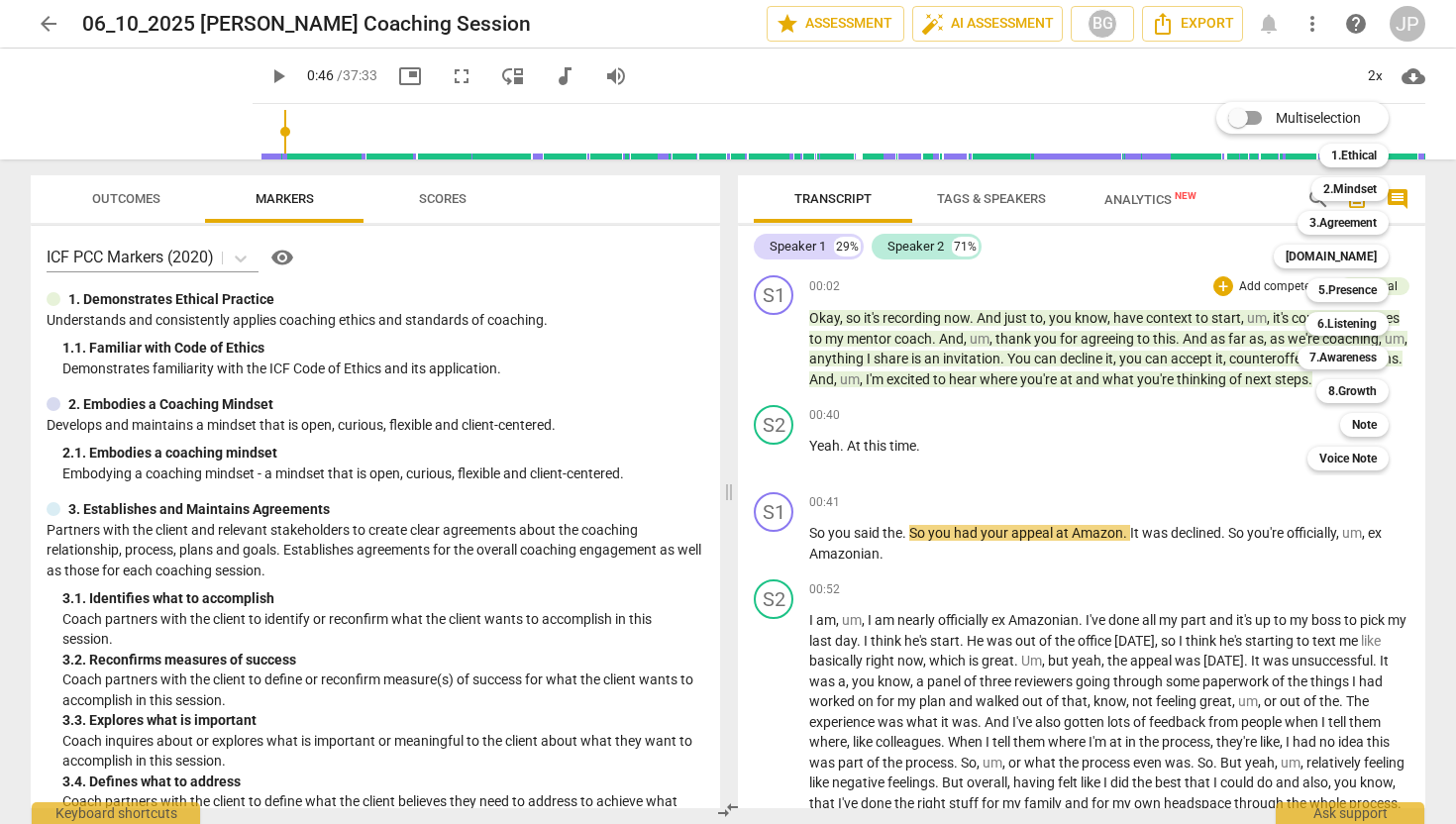 click on "Multiselection m 1.Ethical 1 2.Mindset 2 3.Agreement 3 [DOMAIN_NAME] 4 5.Presence 5 6.Listening 6 7.Awareness 7 8.Growth 8 Note 9 Voice Note 0" at bounding box center (1317, 286) 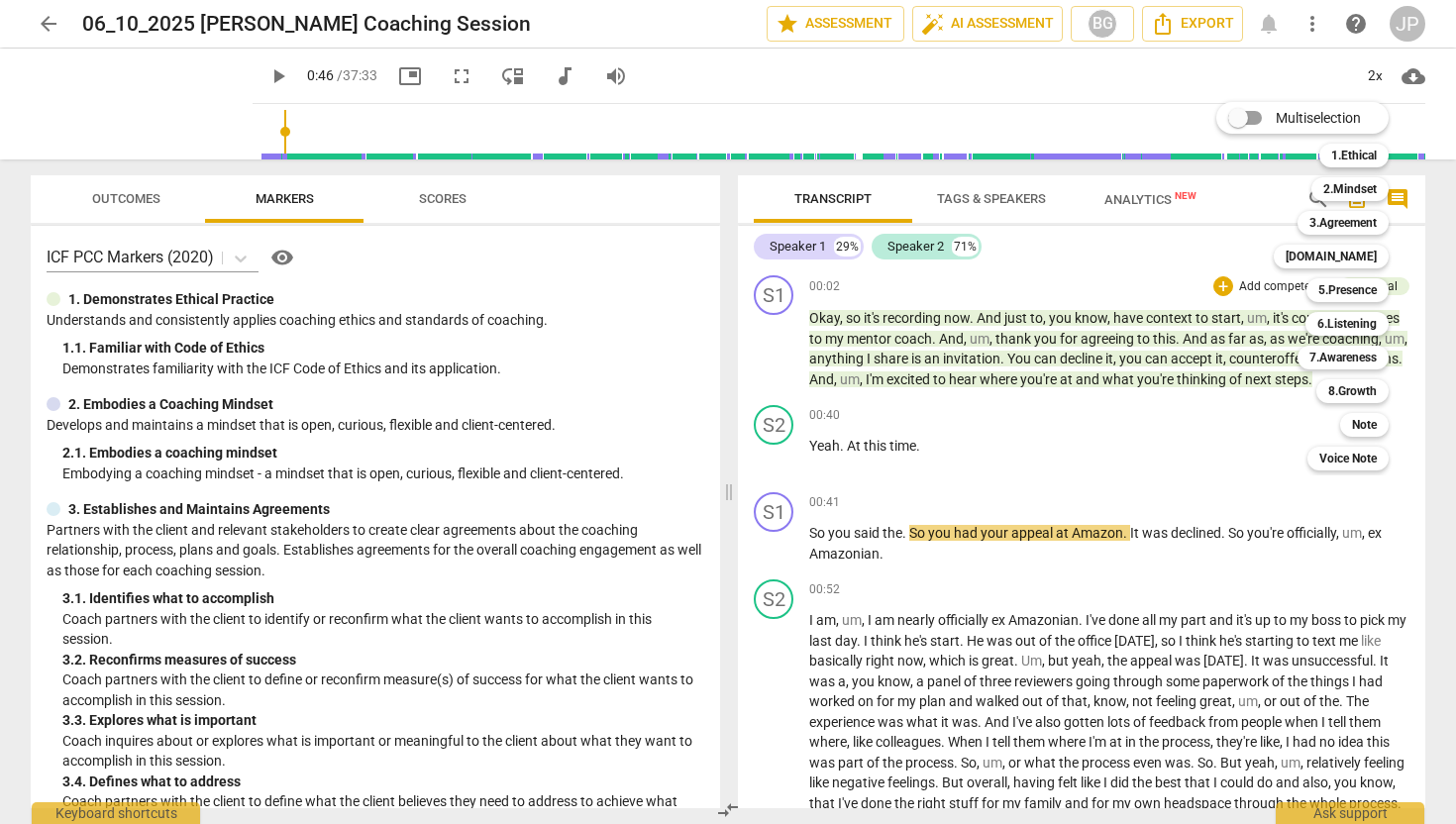 click on "Multiselection m 1.Ethical 1 2.Mindset 2 3.Agreement 3 [DOMAIN_NAME] 4 5.Presence 5 6.Listening 6 7.Awareness 7 8.Growth 8 Note 9 Voice Note 0" at bounding box center [1317, 286] 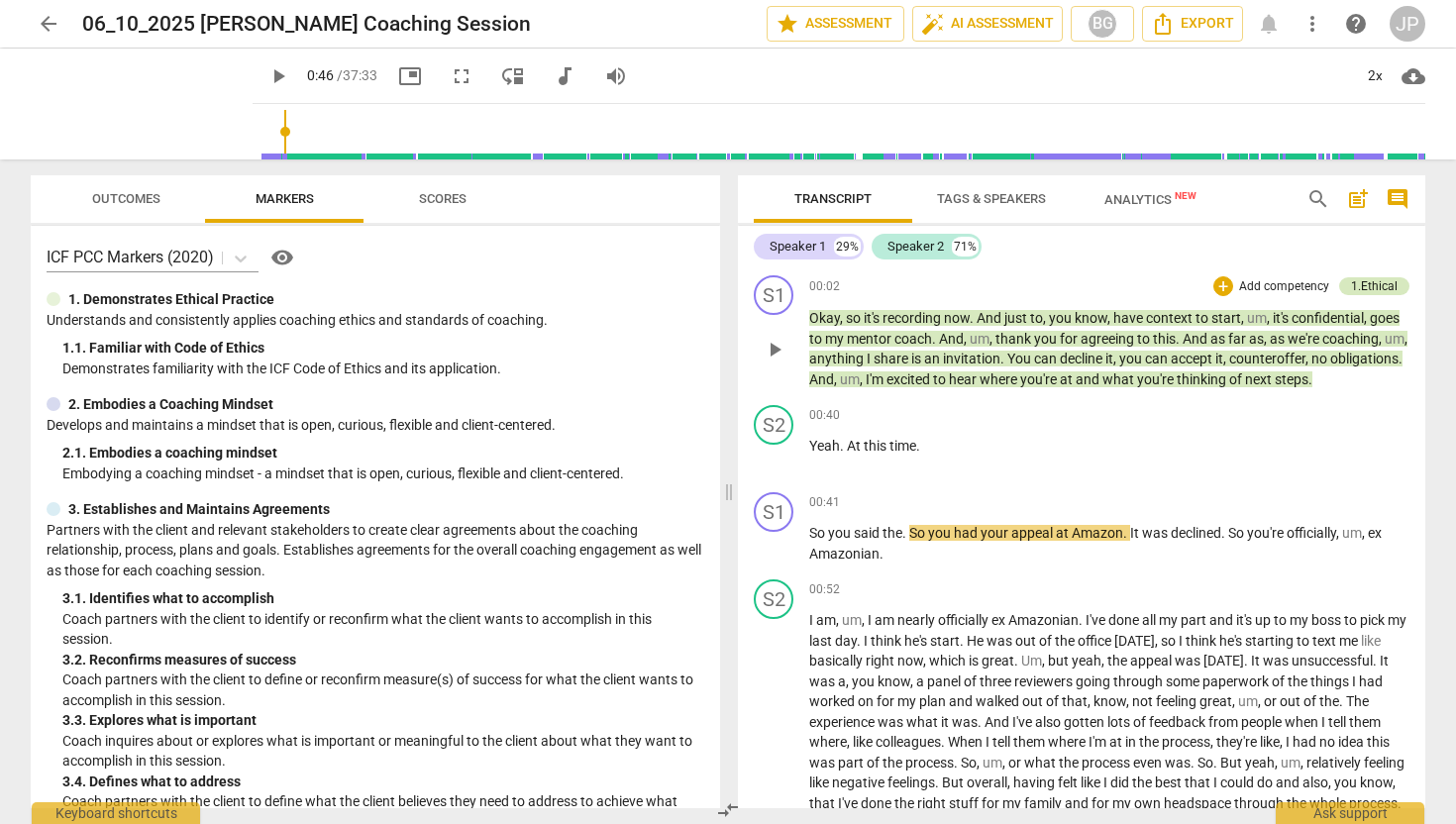 click on "1.Ethical" at bounding box center [1374, 286] 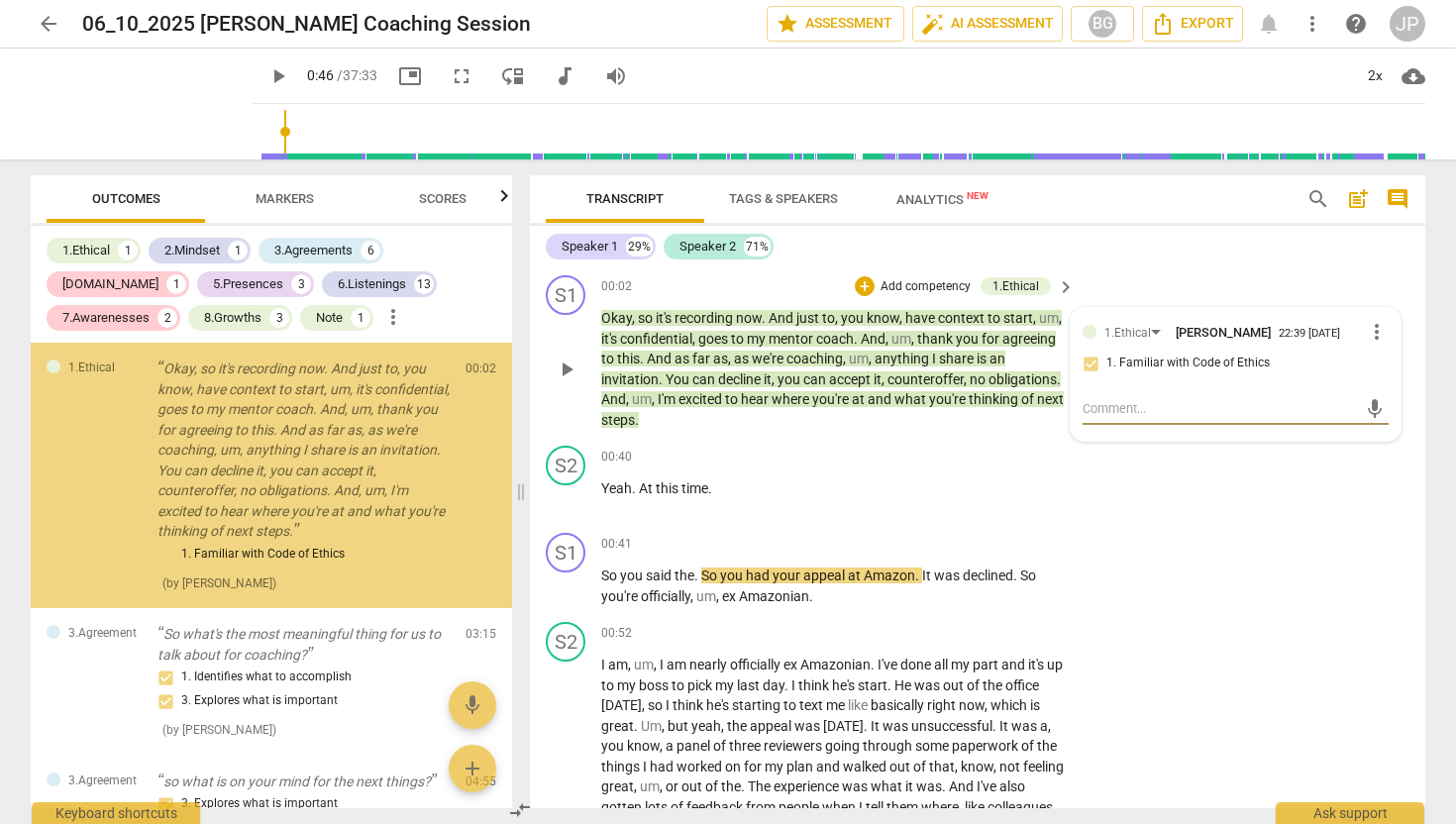 type on "A" 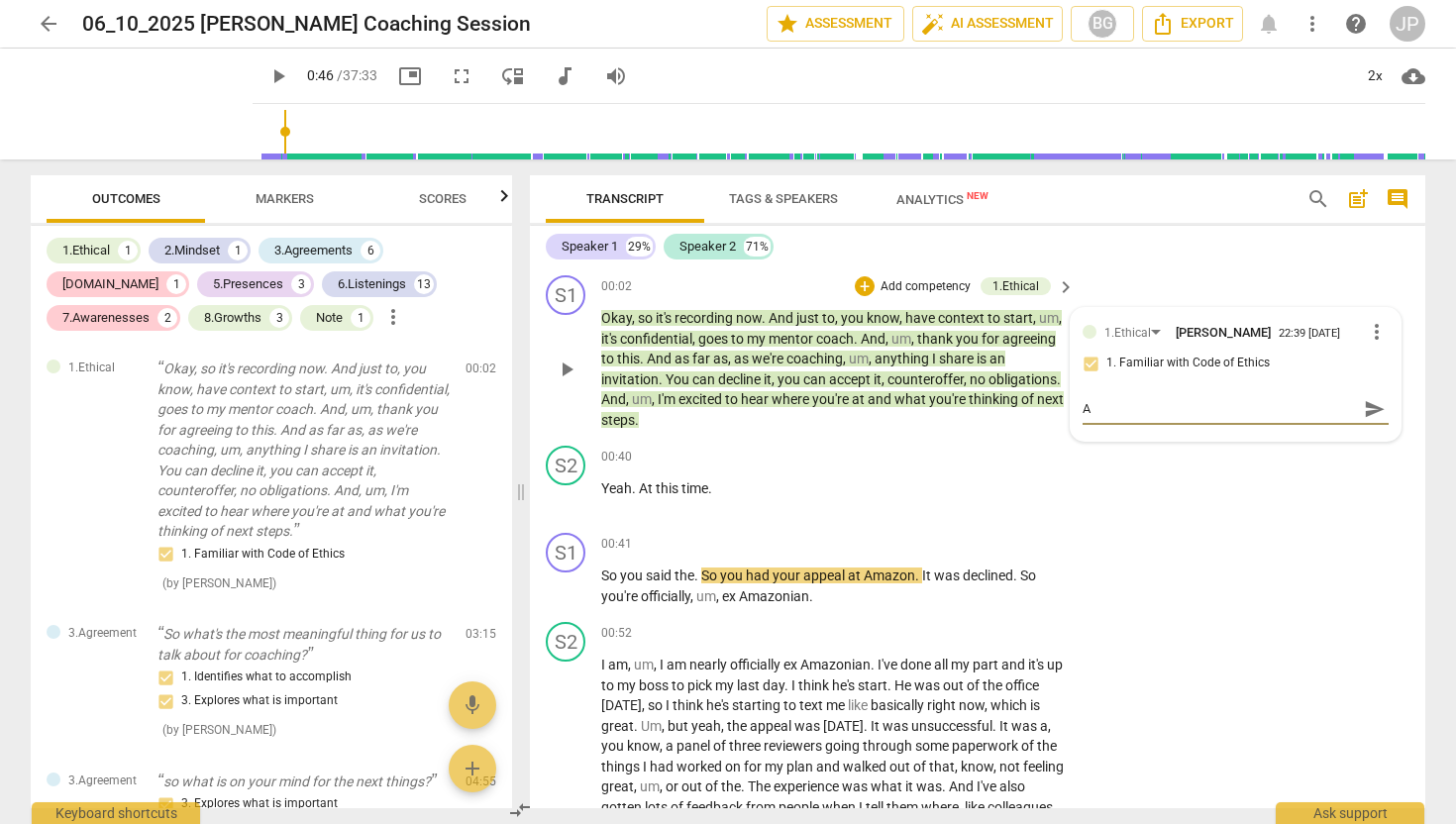 type on "Ag" 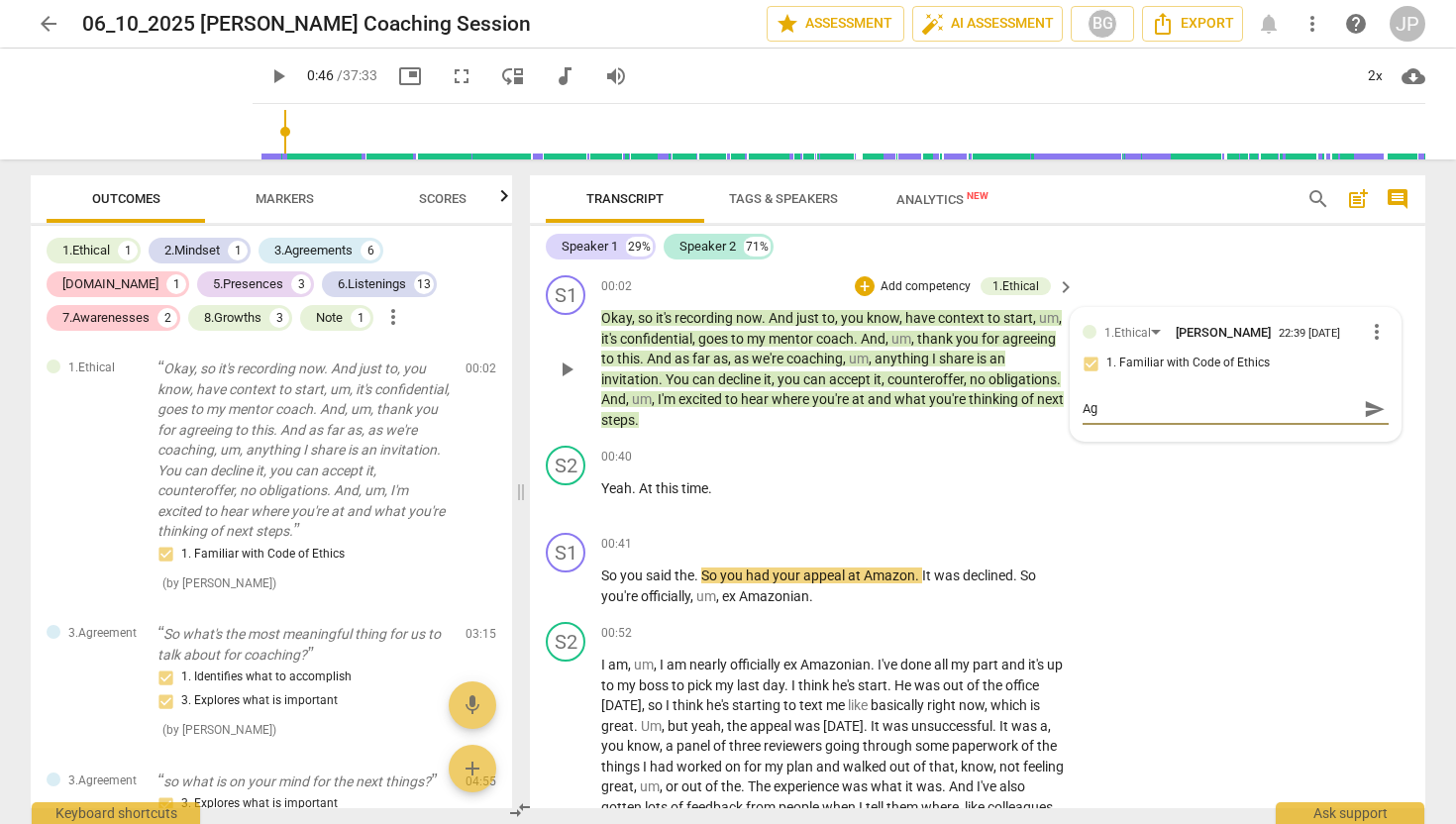 type on "Agr" 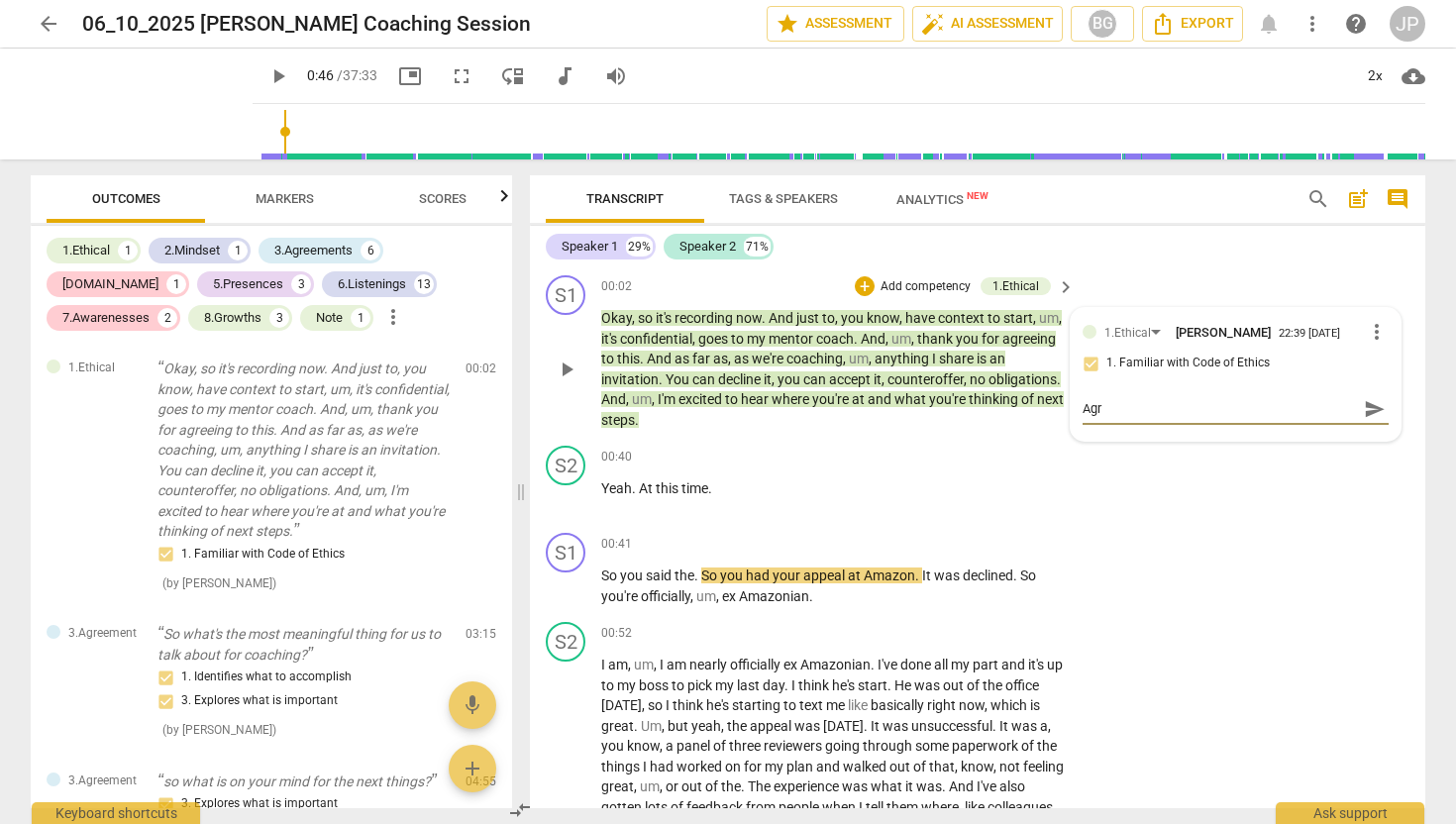 type on "Agre" 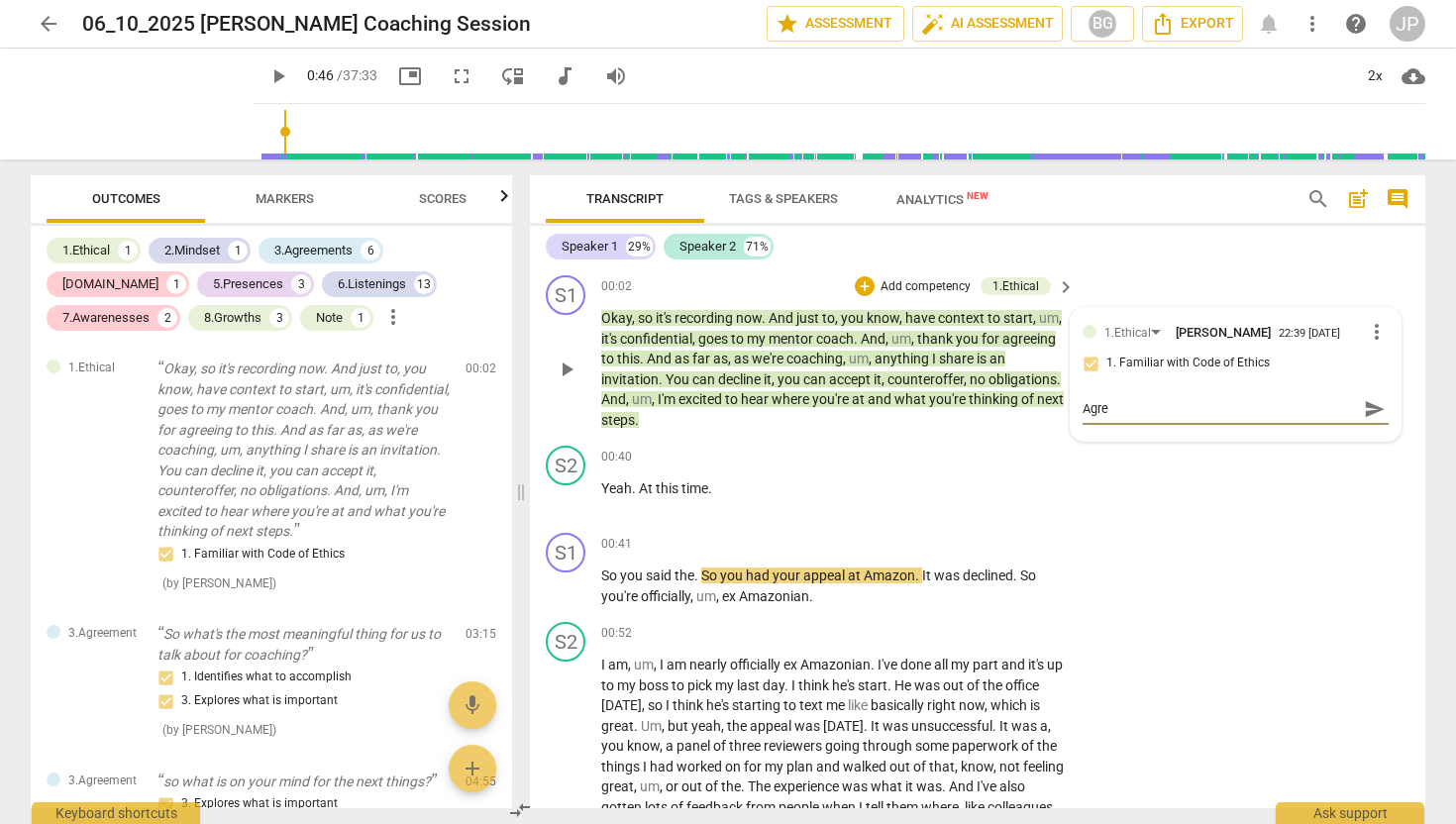 type on "Agree" 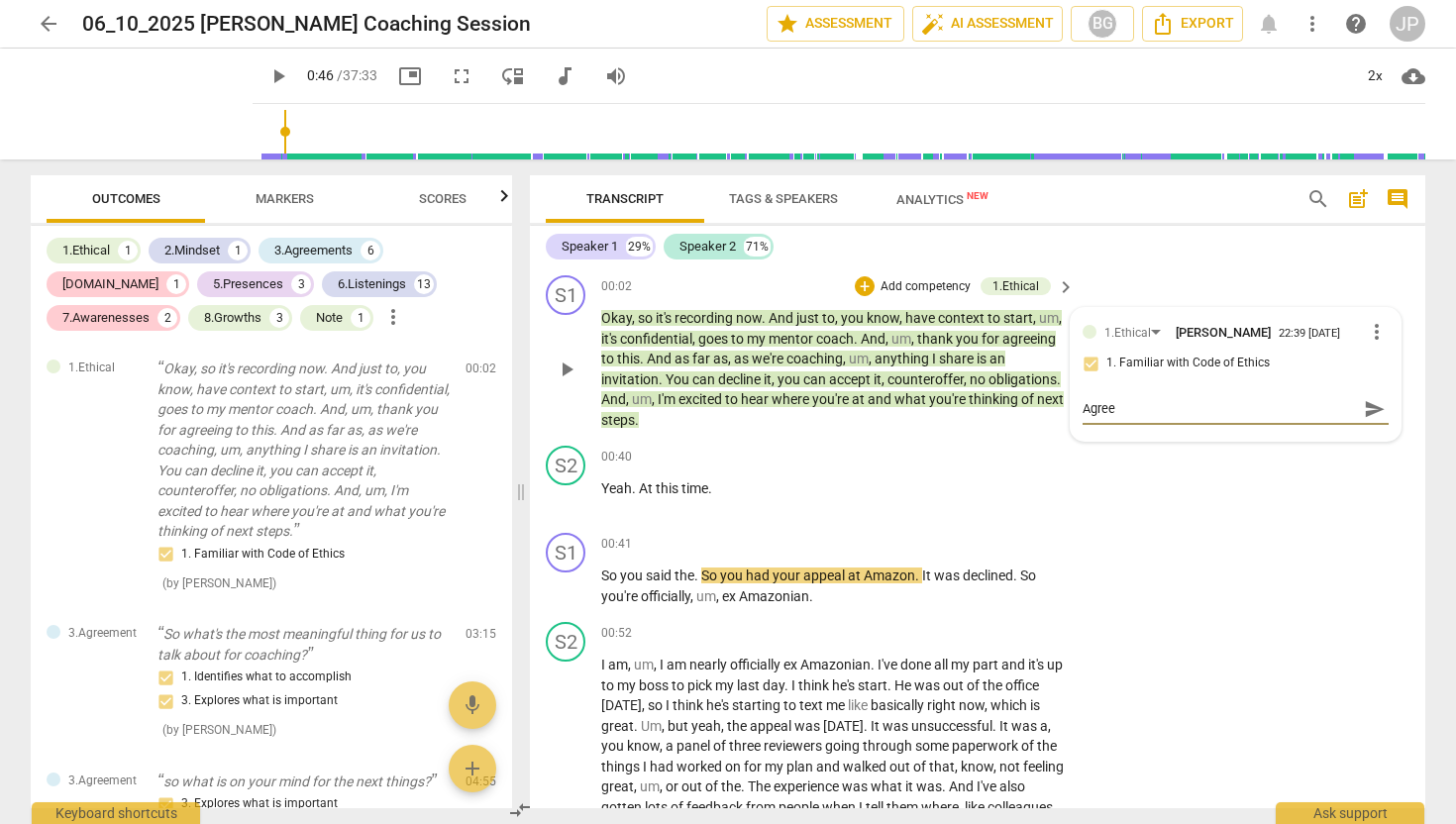 type on "Agreed" 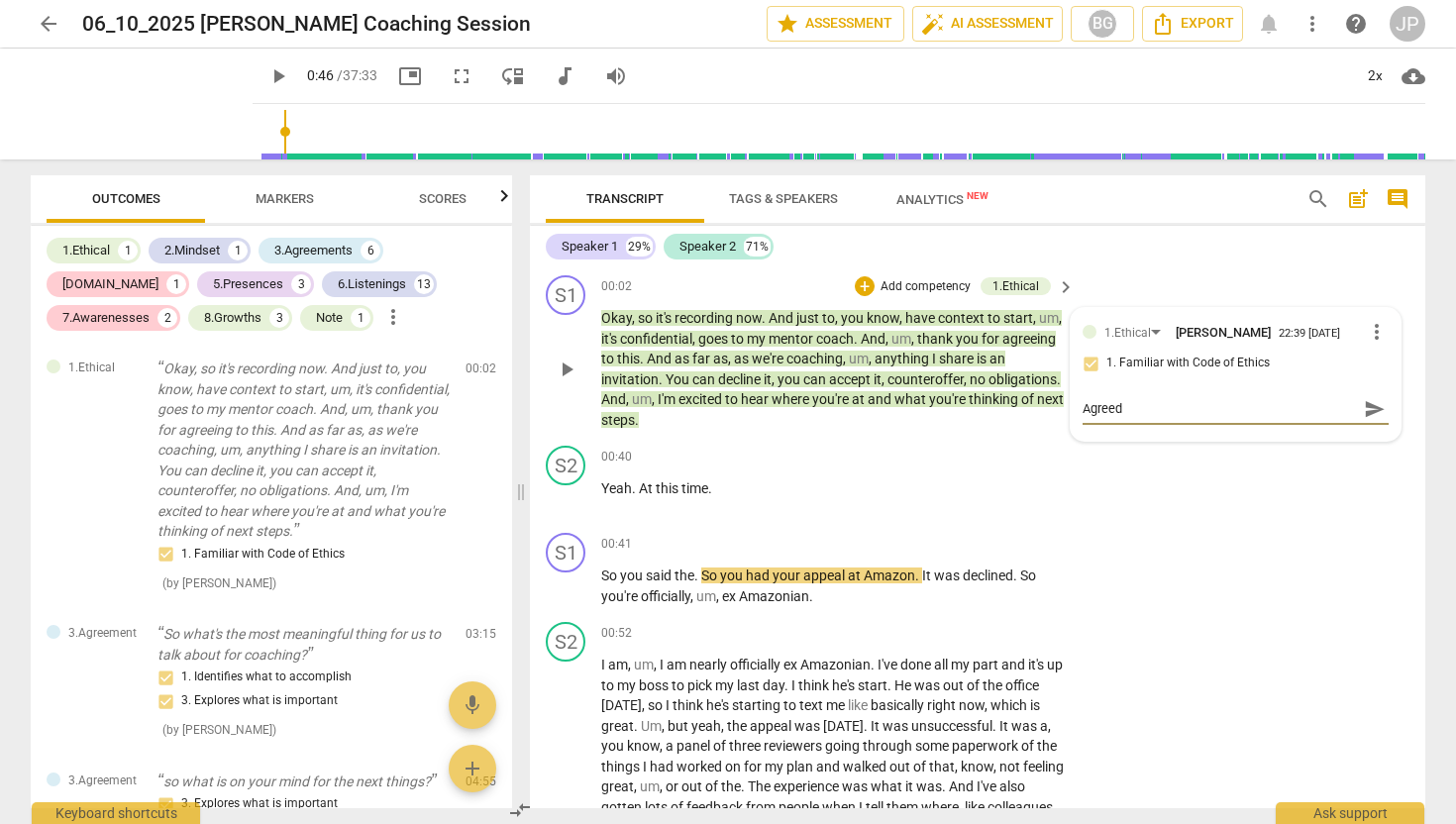 type on "Agreed." 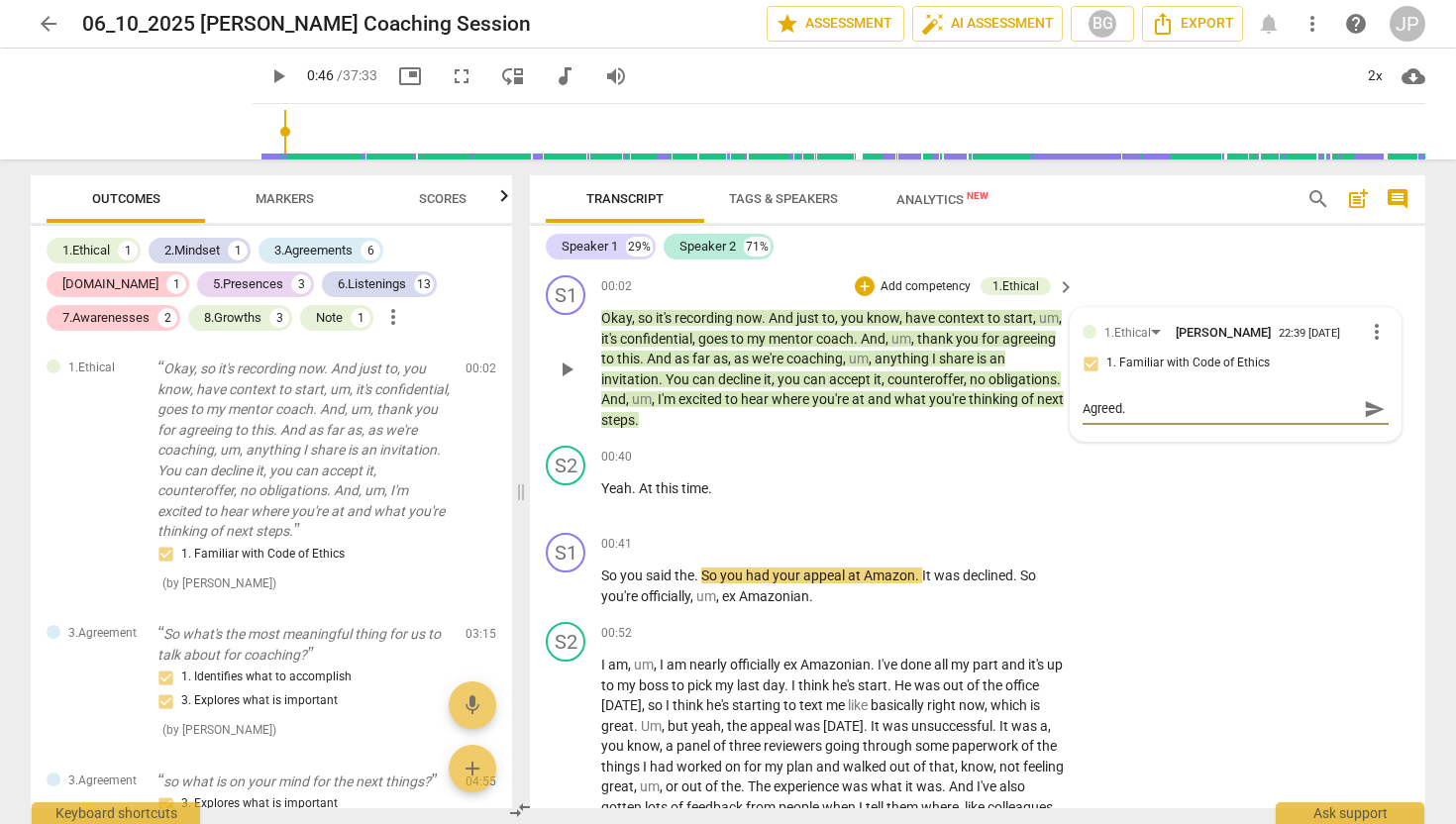 type on "Agreed." 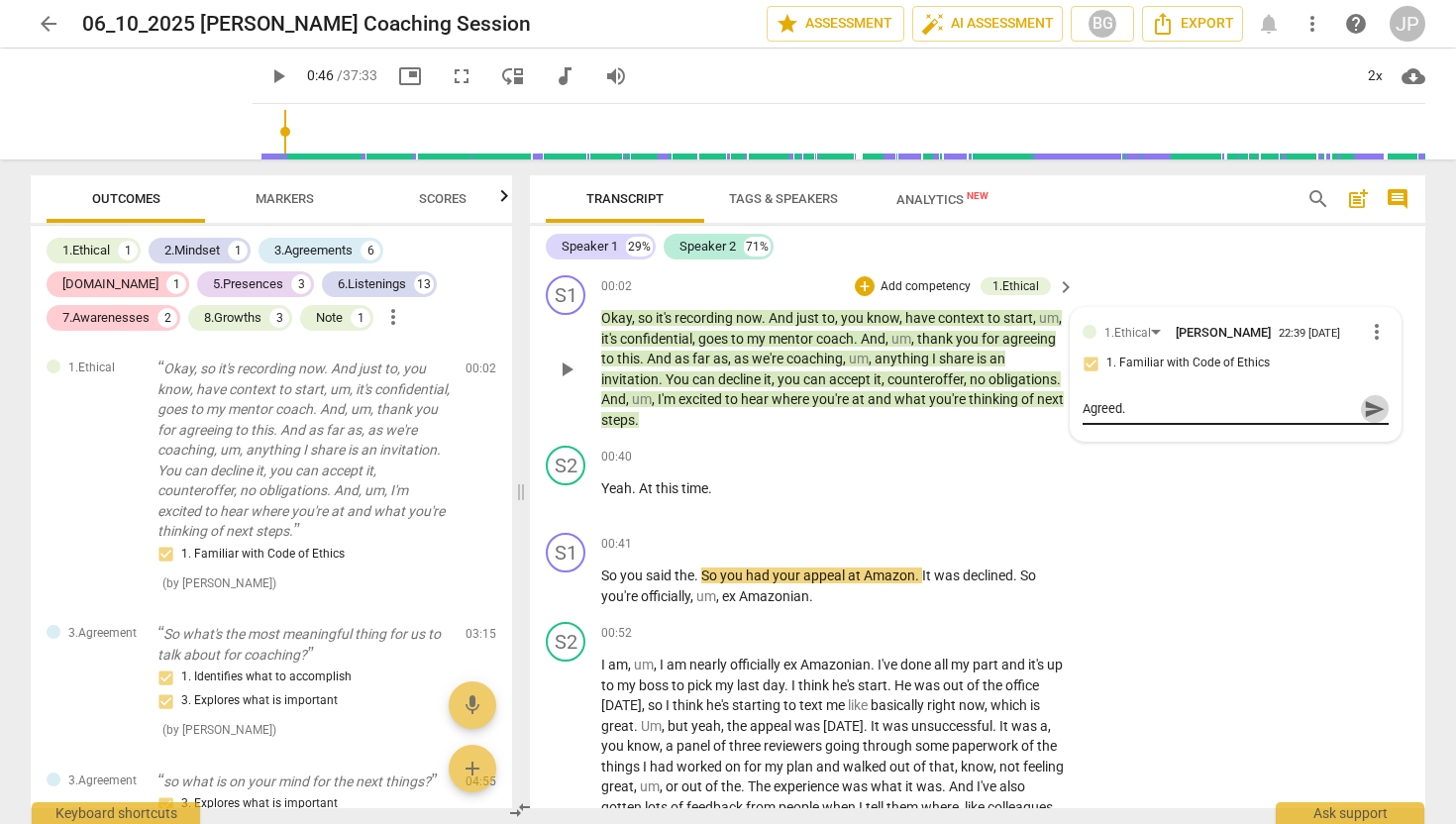click on "send" at bounding box center [1375, 409] 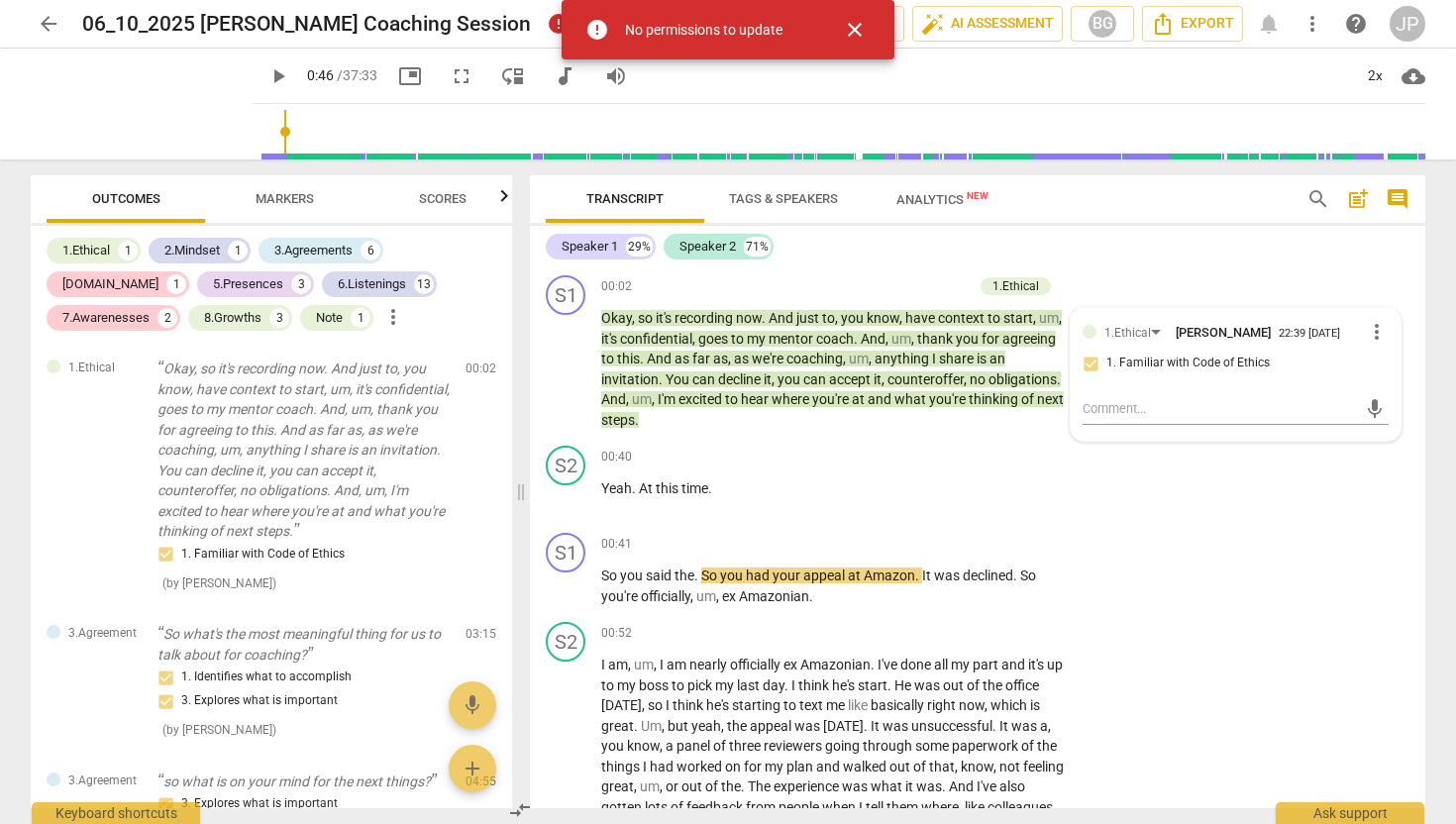 click on "close" at bounding box center (855, 30) 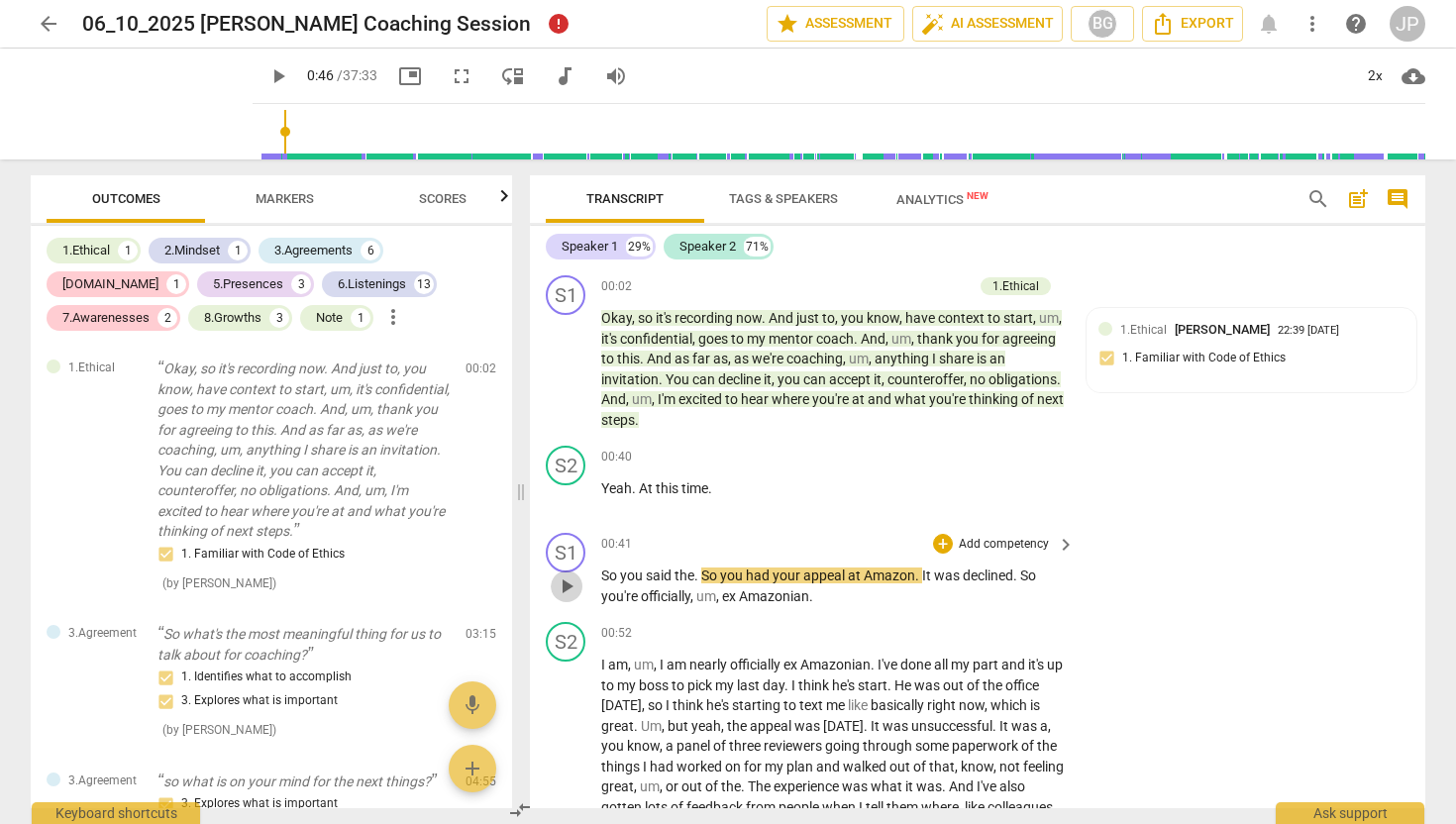 click on "play_arrow" at bounding box center (567, 586) 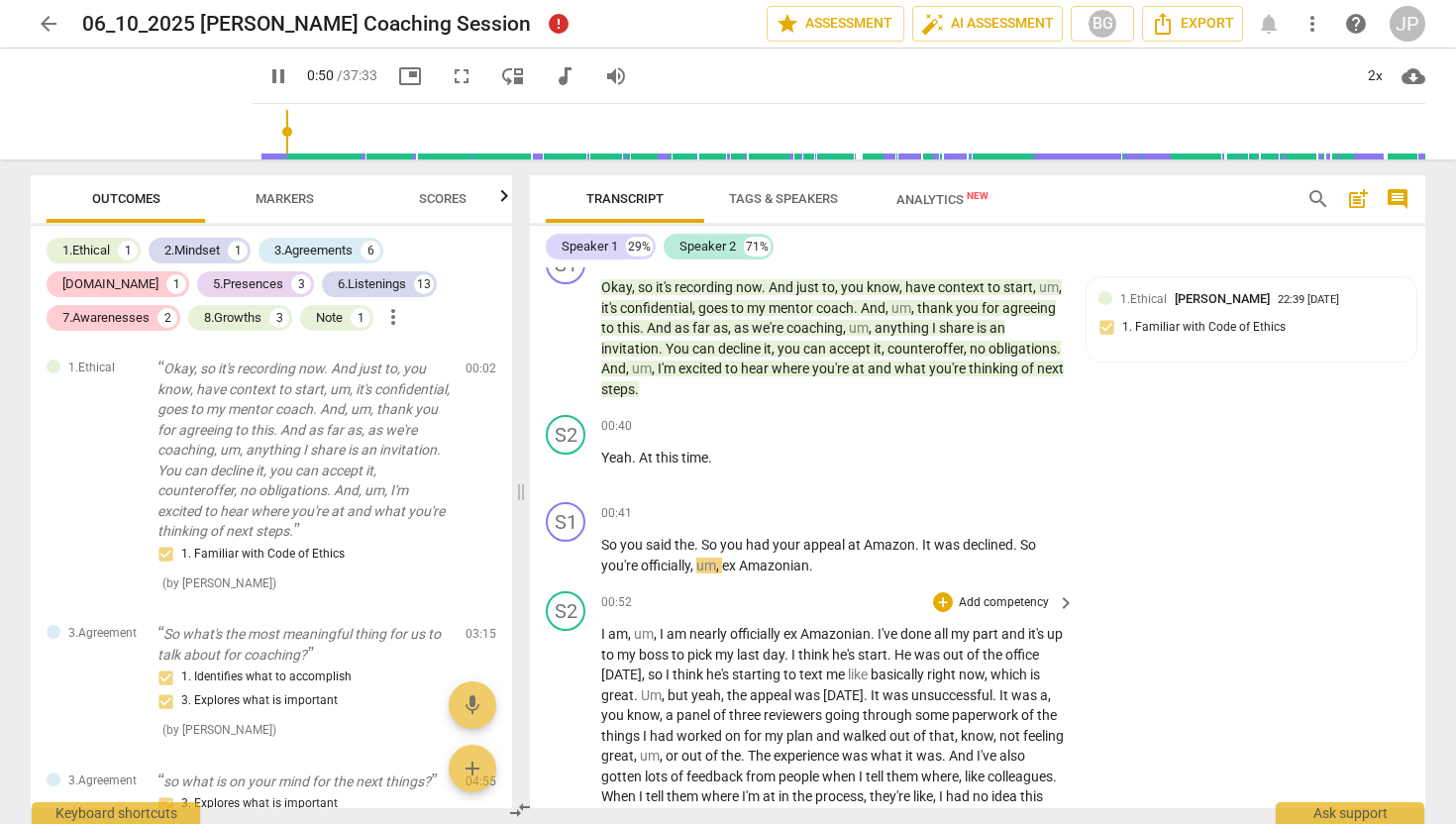scroll, scrollTop: 52, scrollLeft: 0, axis: vertical 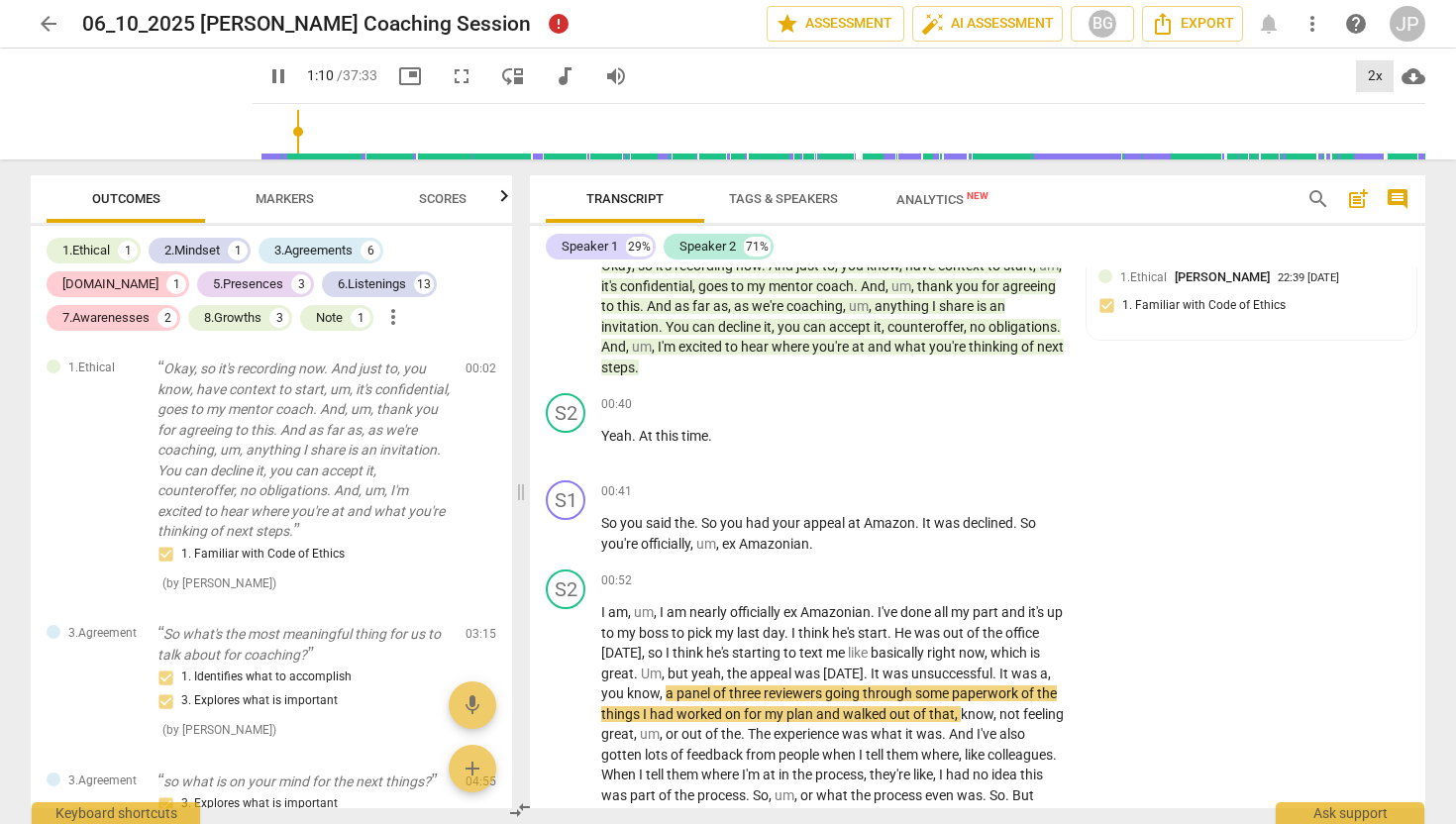 click on "2x" at bounding box center (1375, 76) 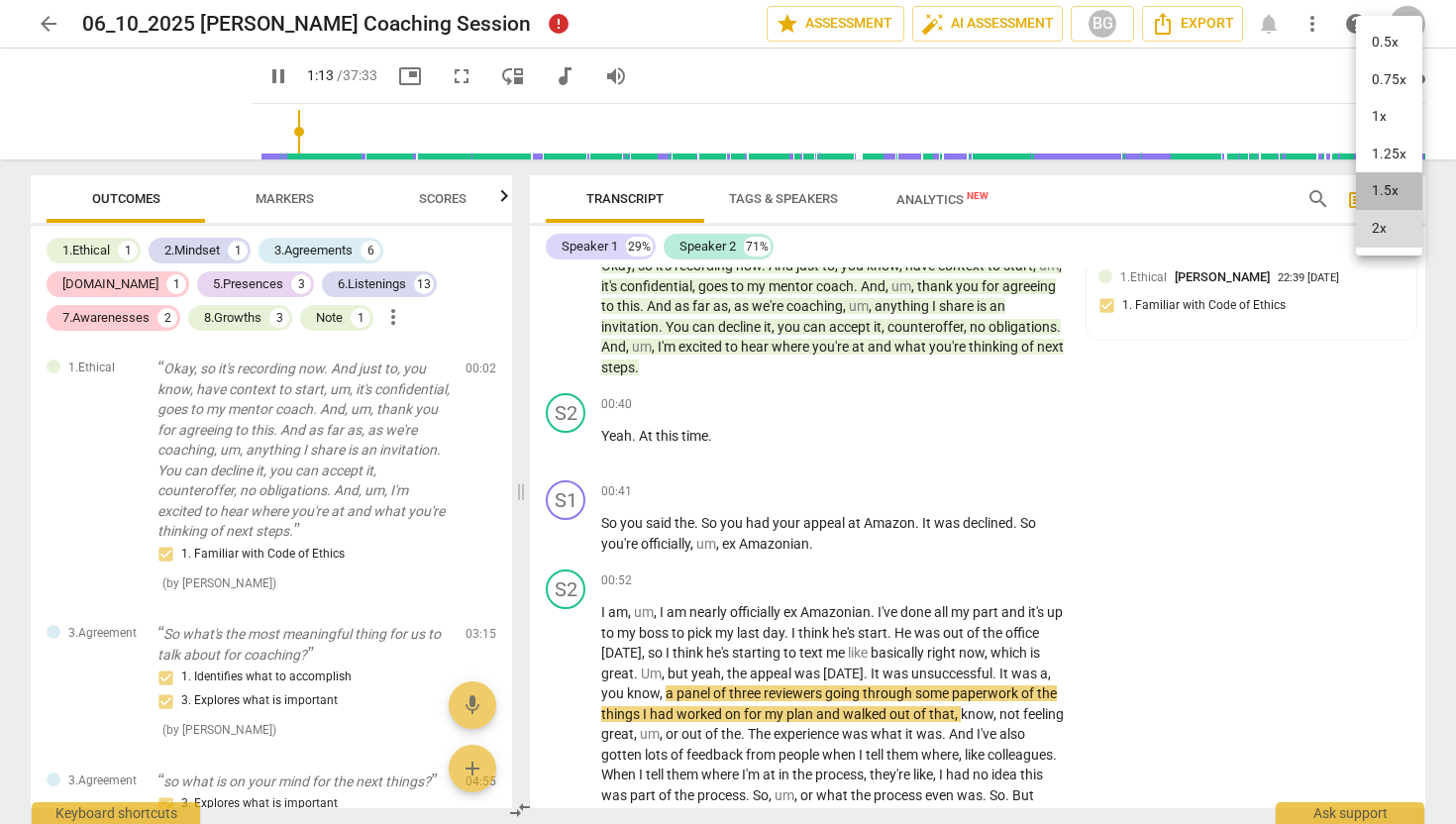 click on "1.5x" at bounding box center (1389, 191) 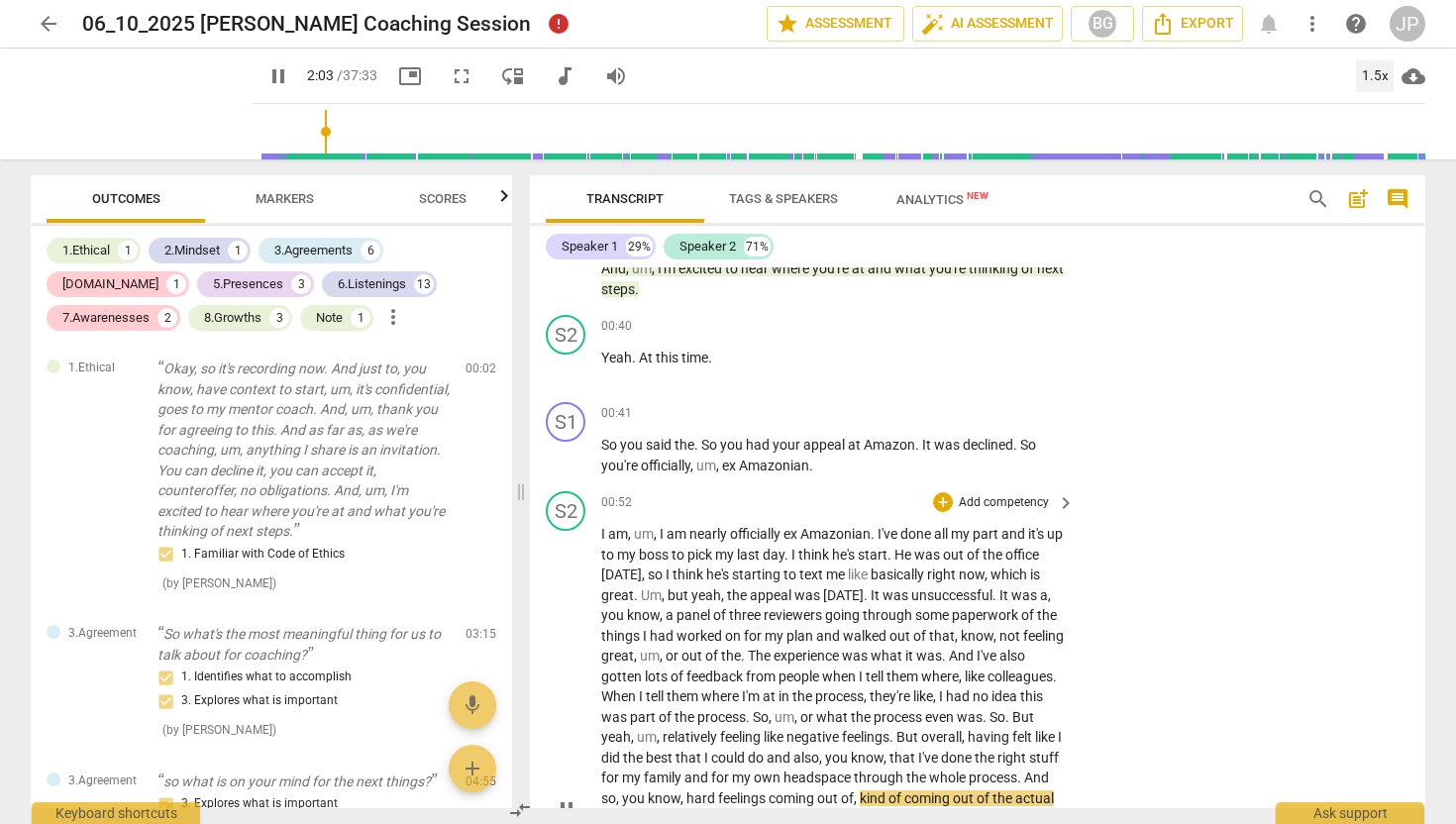 scroll, scrollTop: 673, scrollLeft: 0, axis: vertical 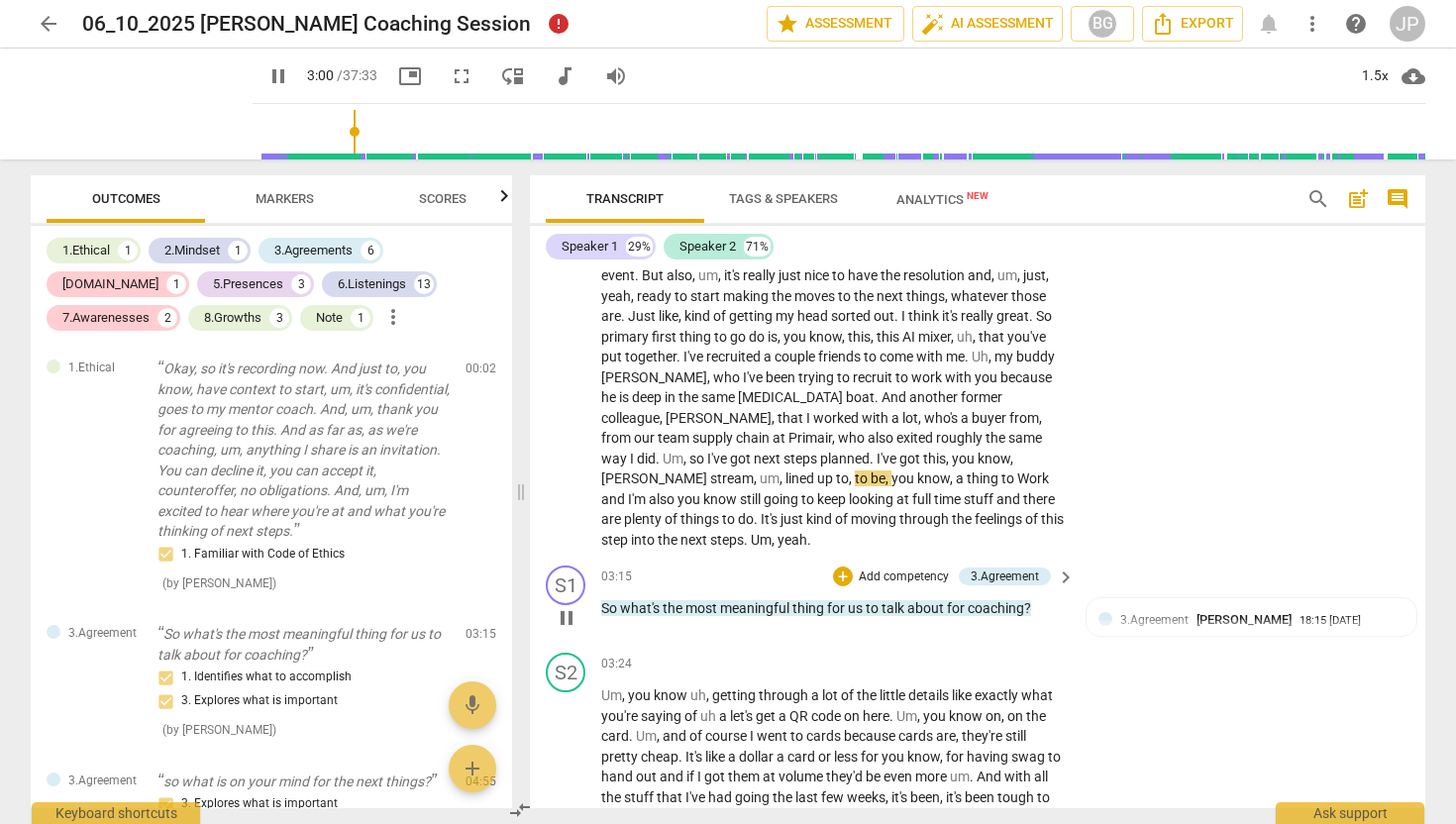 click on "Add competency" at bounding box center (903, 577) 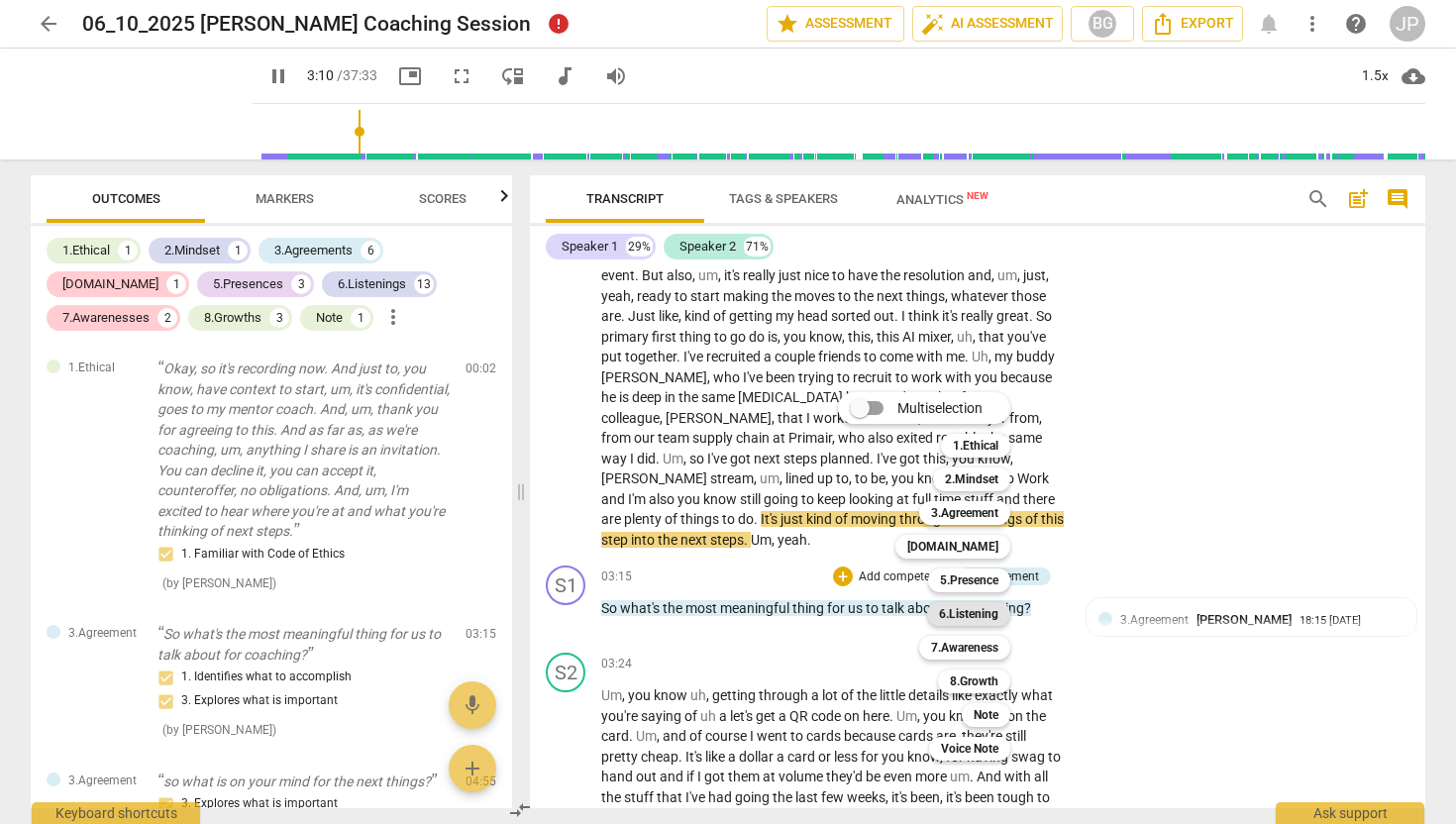 click on "6.Listening" at bounding box center [969, 614] 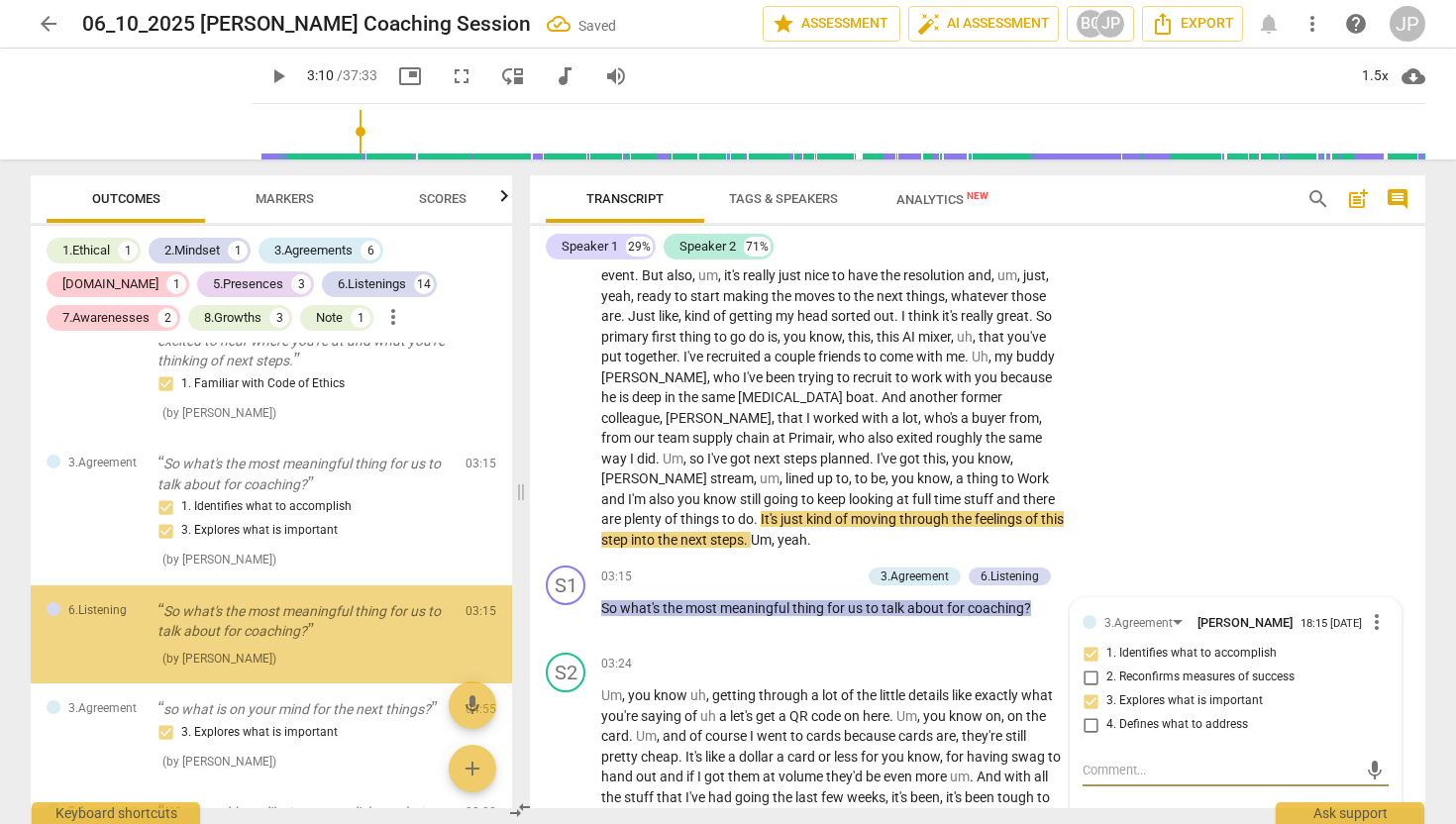 scroll, scrollTop: 229, scrollLeft: 0, axis: vertical 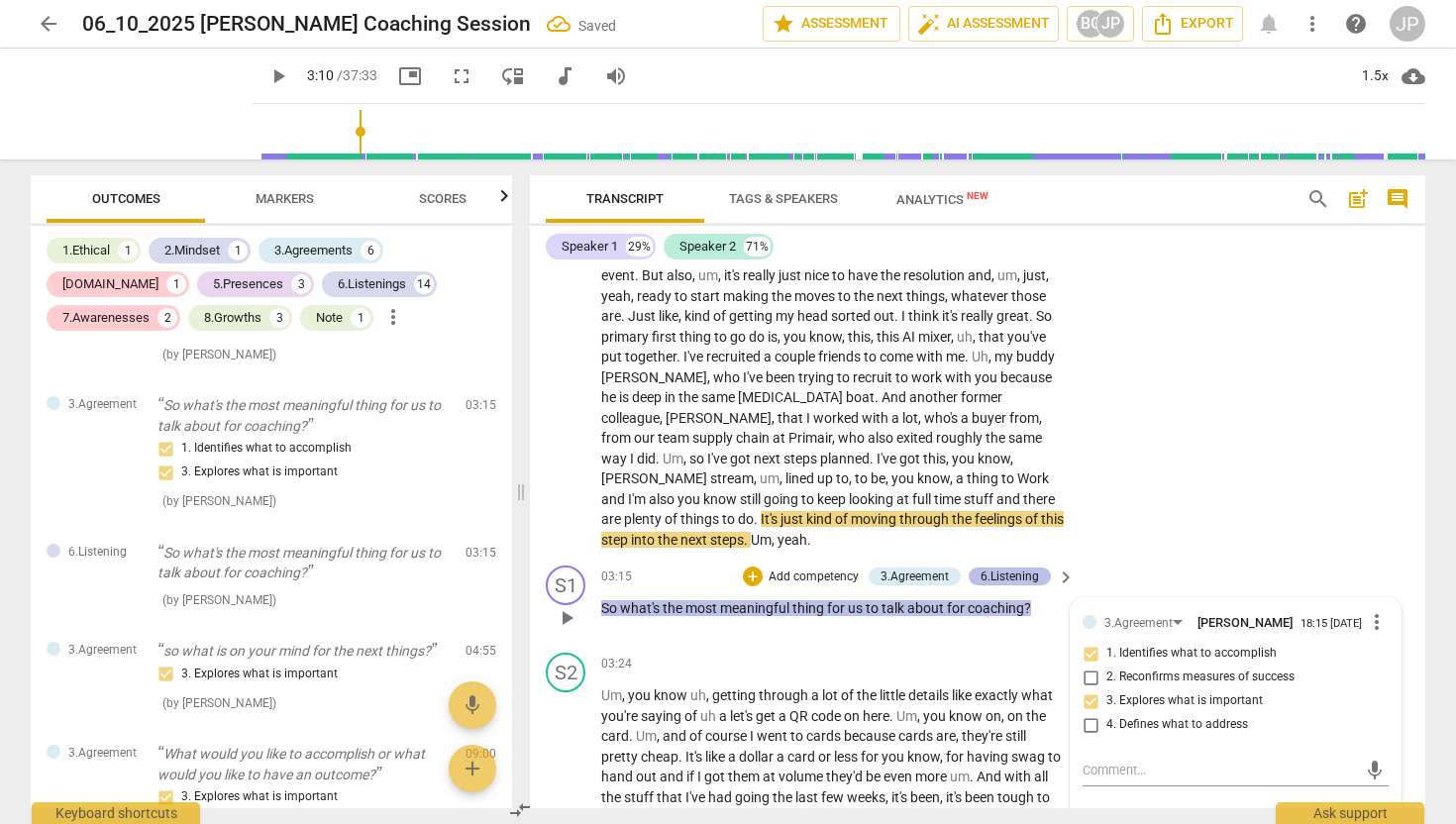 click on "6.Listening" at bounding box center (1009, 576) 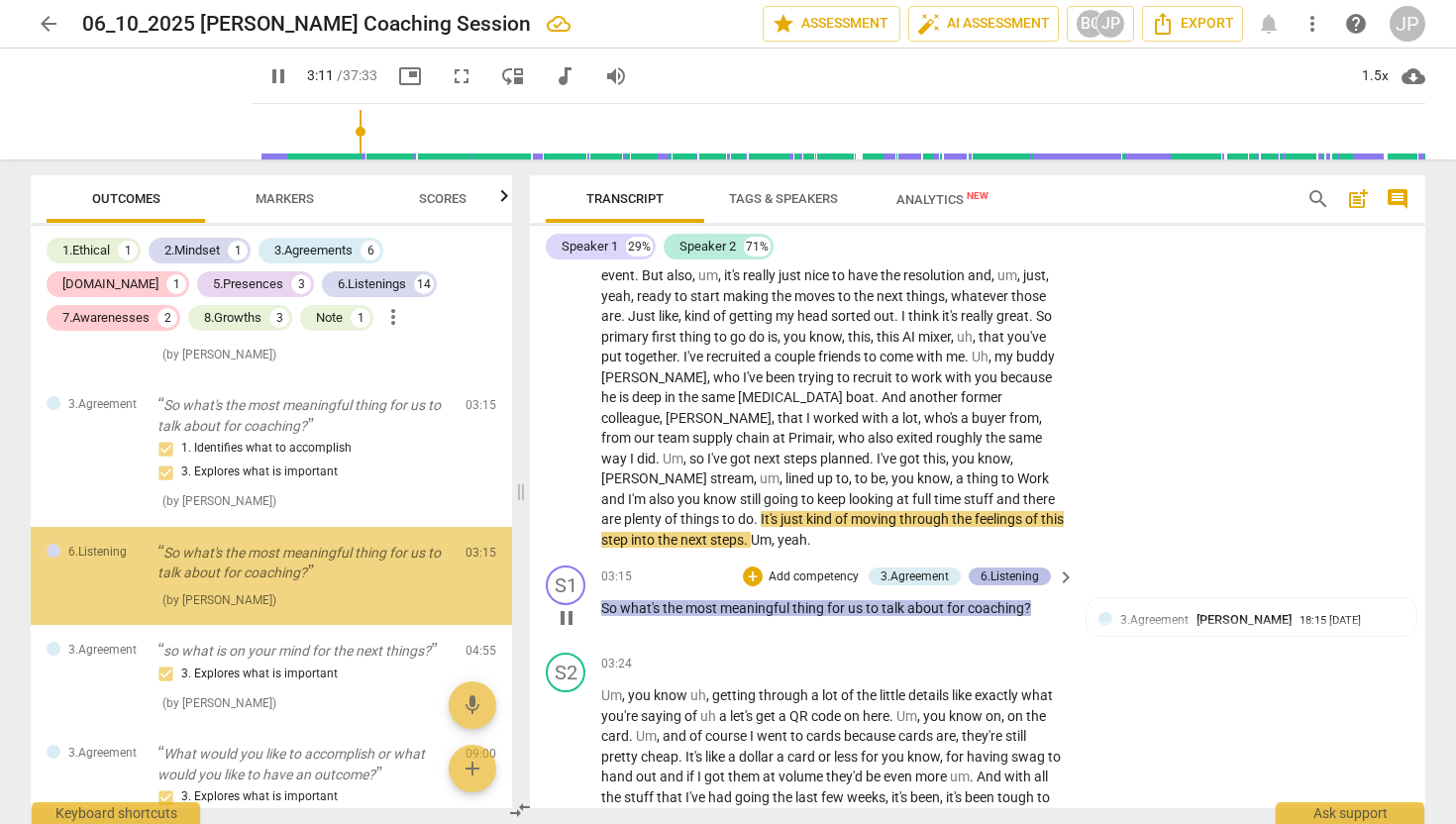 click on "6.Listening" at bounding box center [1009, 576] 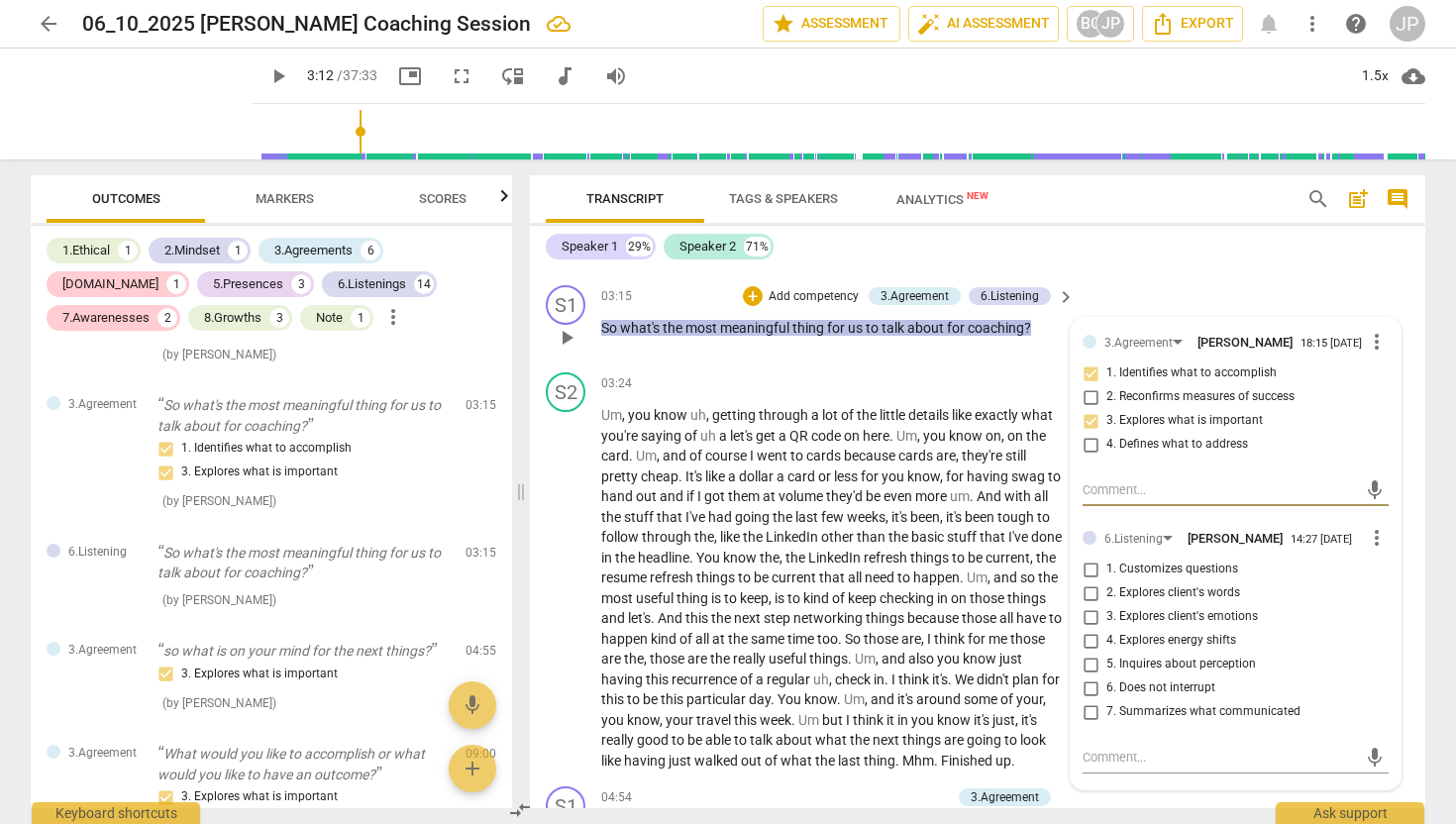 scroll, scrollTop: 955, scrollLeft: 0, axis: vertical 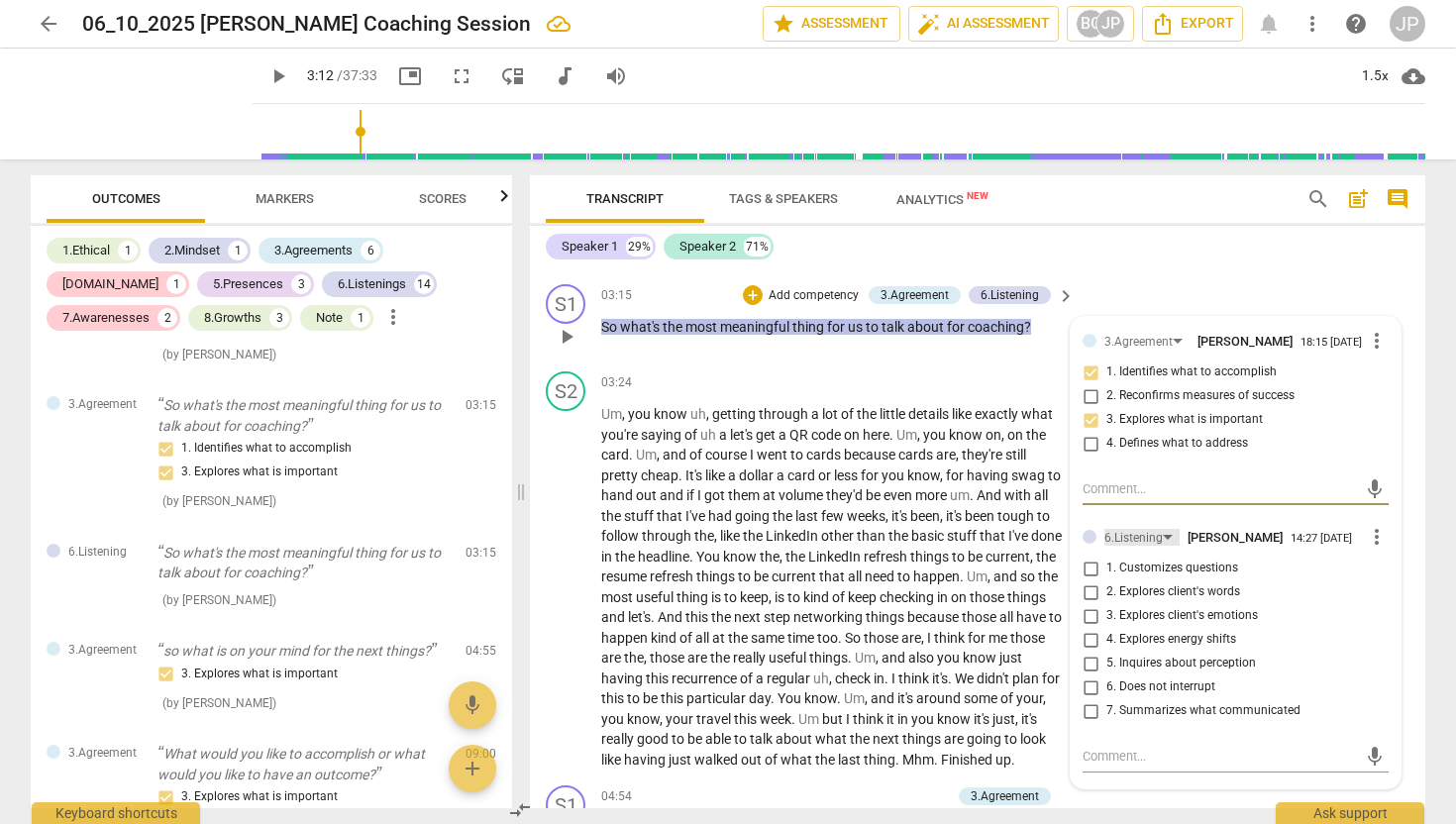 click on "6.Listening" at bounding box center (1133, 538) 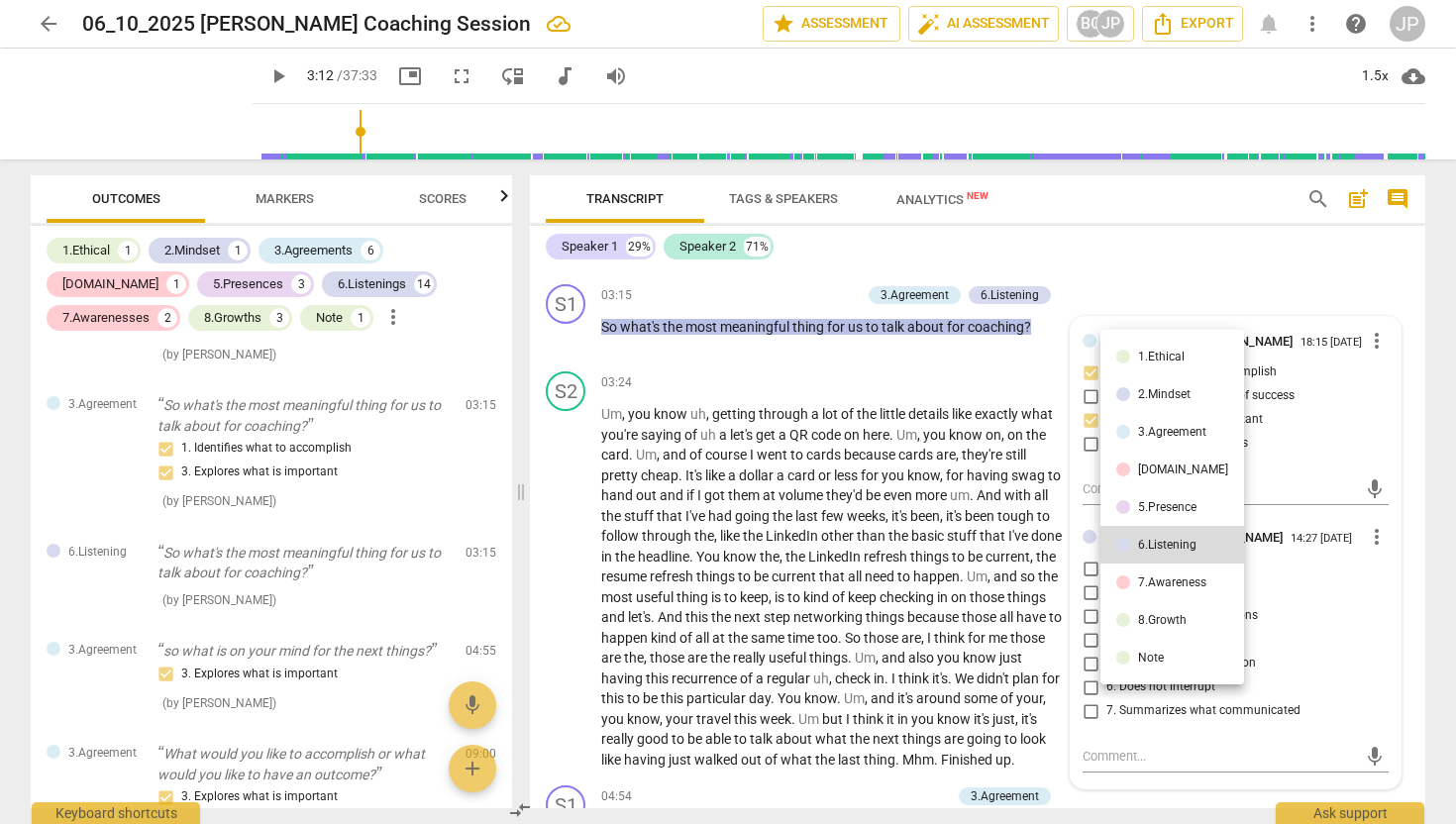 click at bounding box center [728, 412] 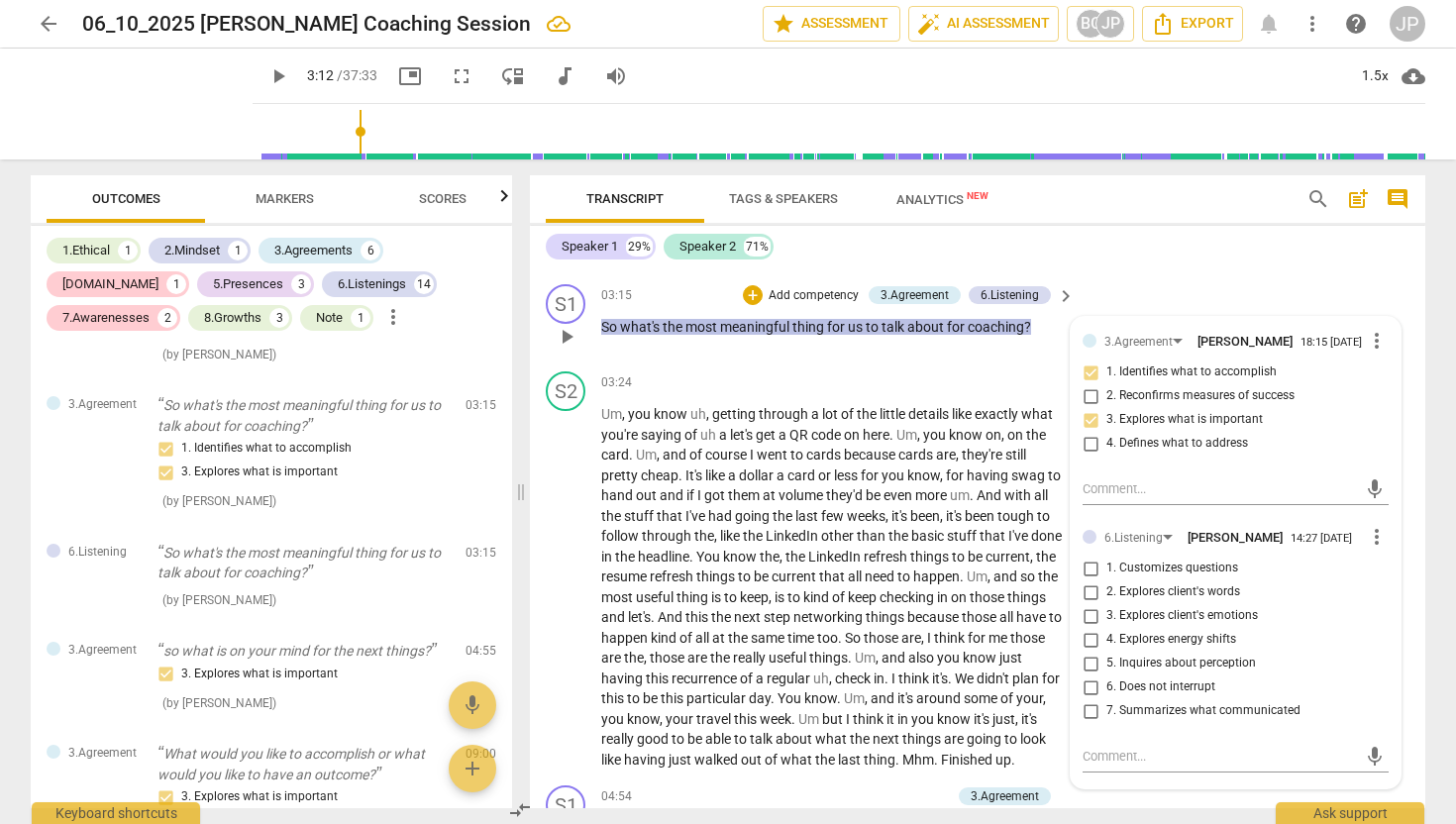 click on "7. Summarizes what communicated" at bounding box center [1091, 711] 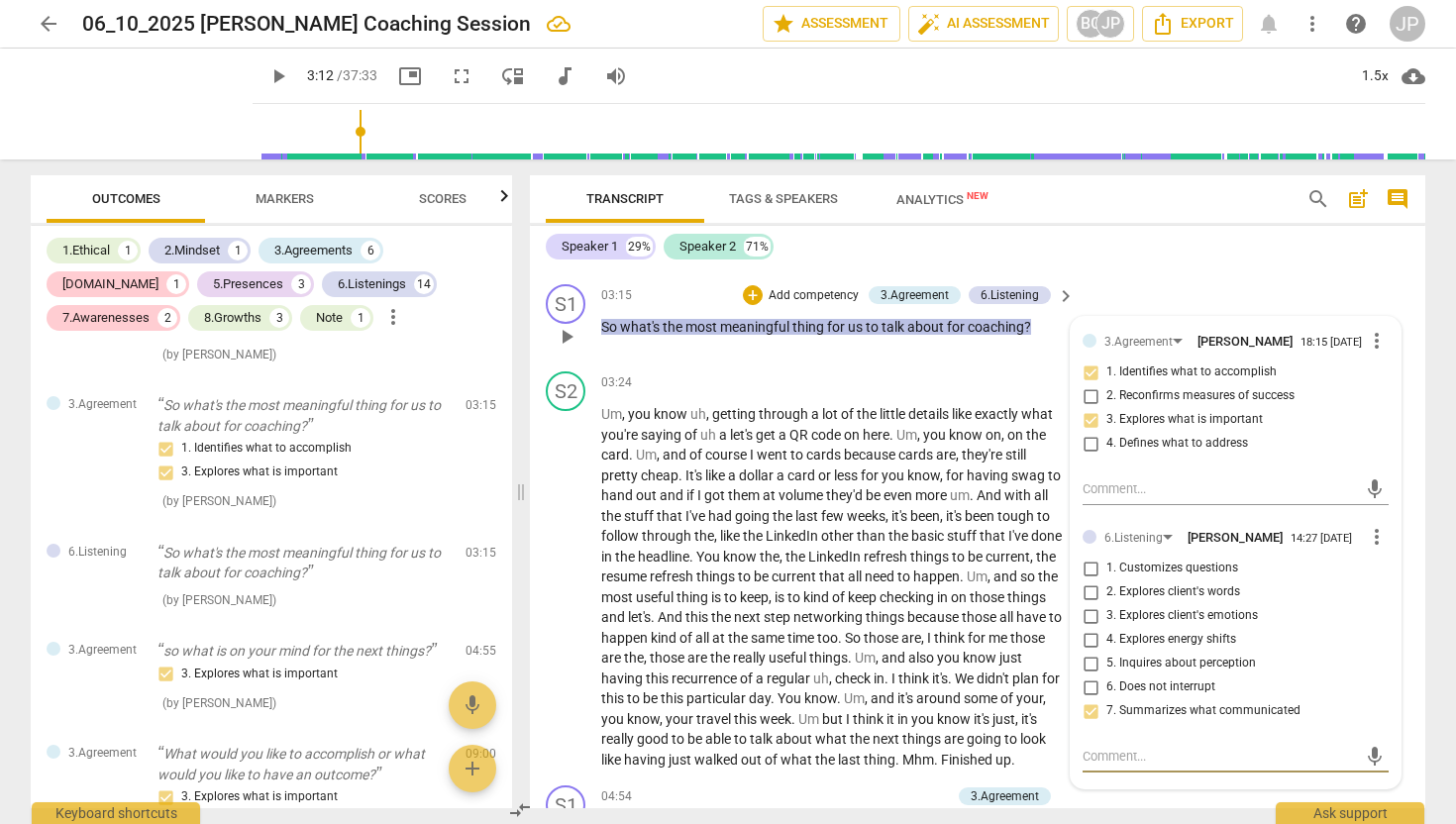 click at bounding box center (1219, 756) 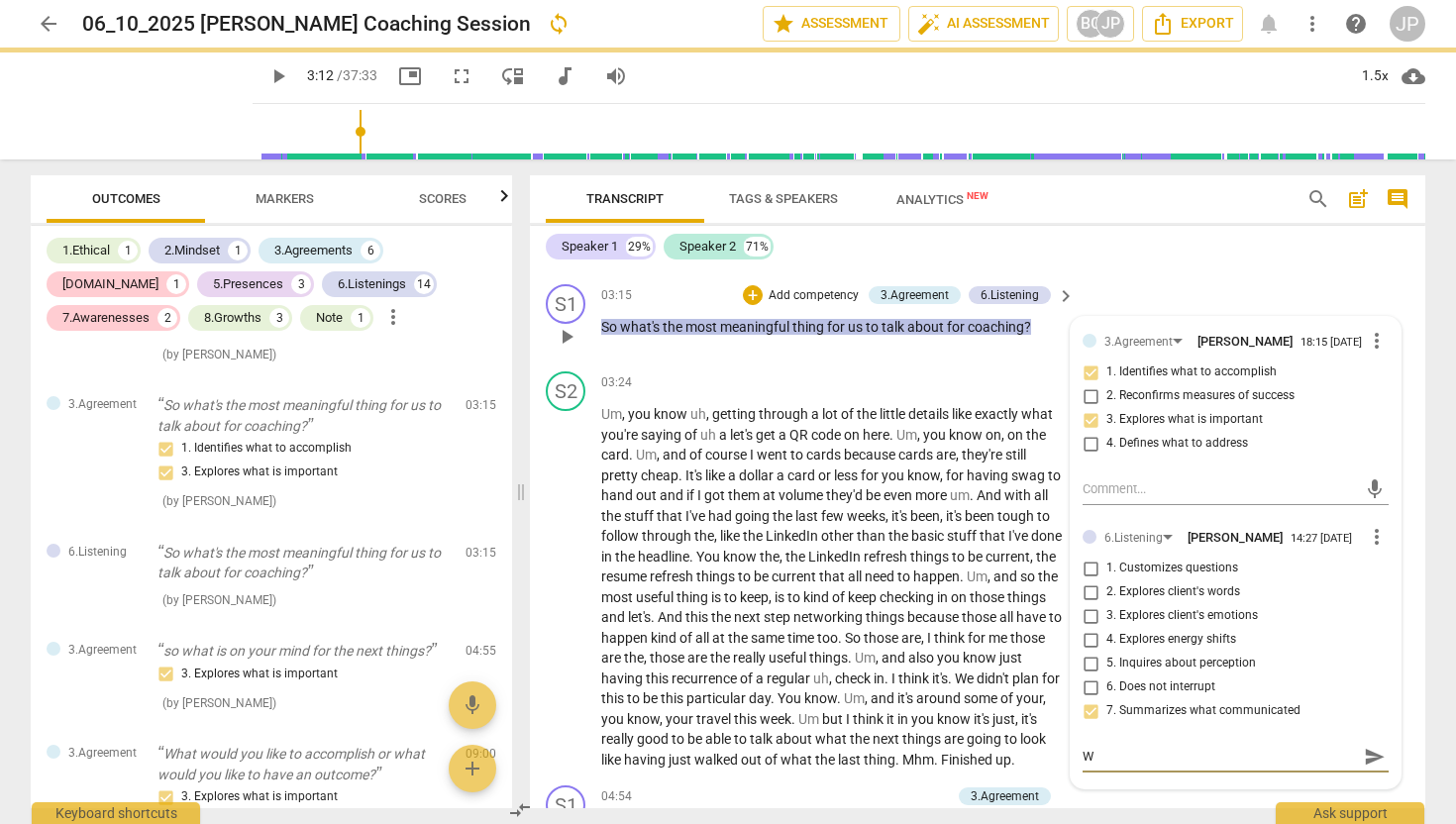 type on "Wh" 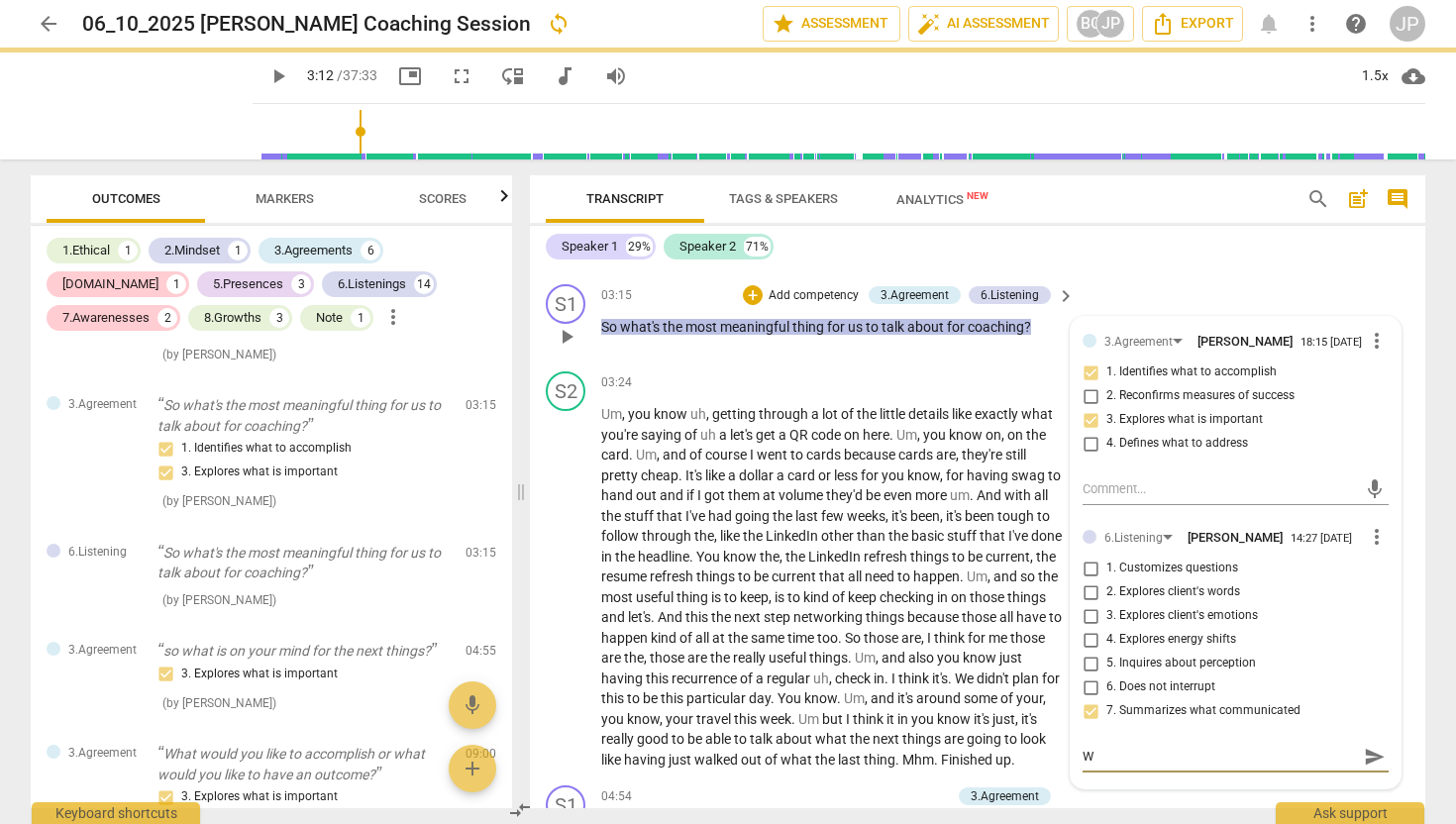 type on "Wh" 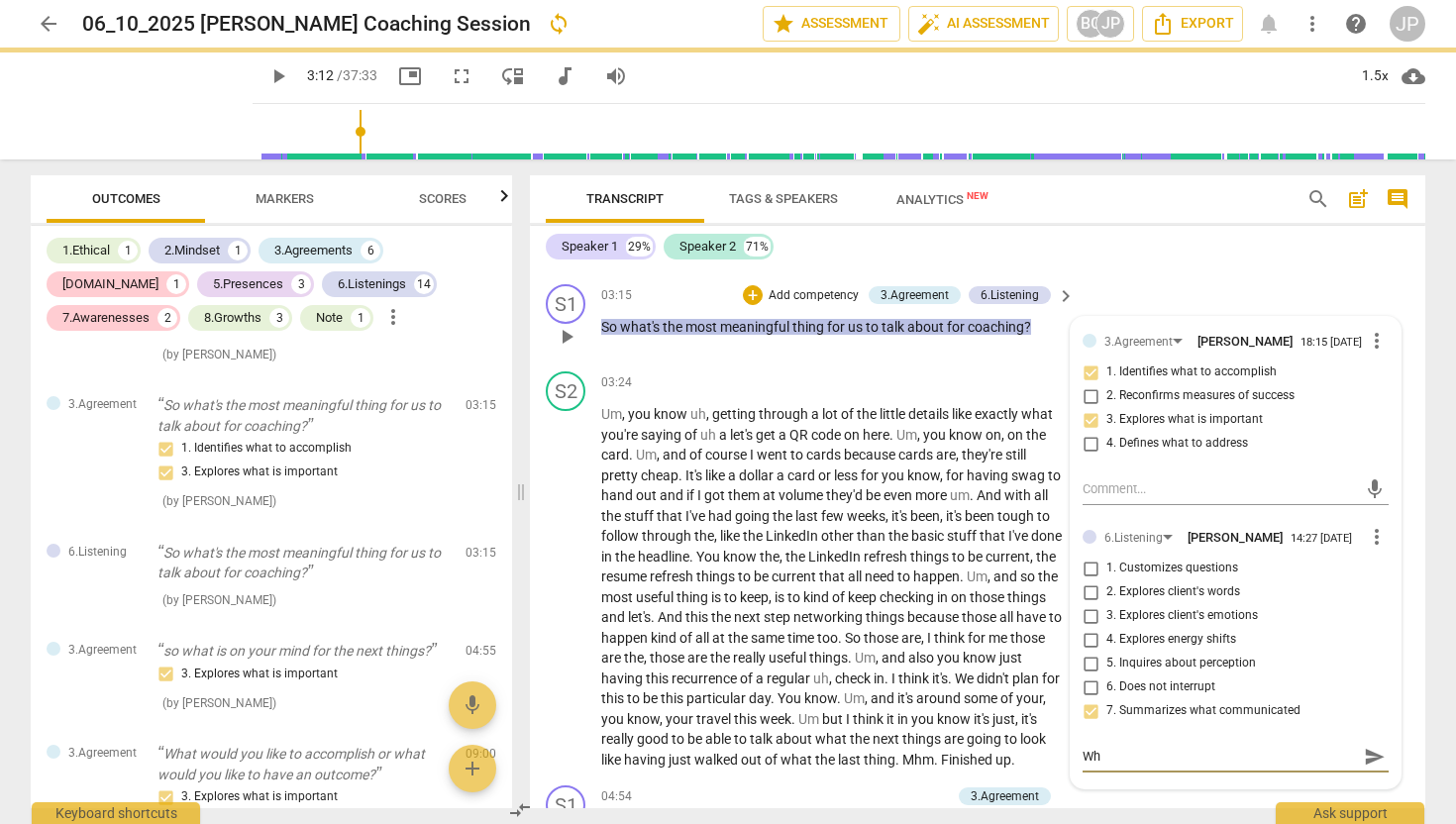 type on "Wha" 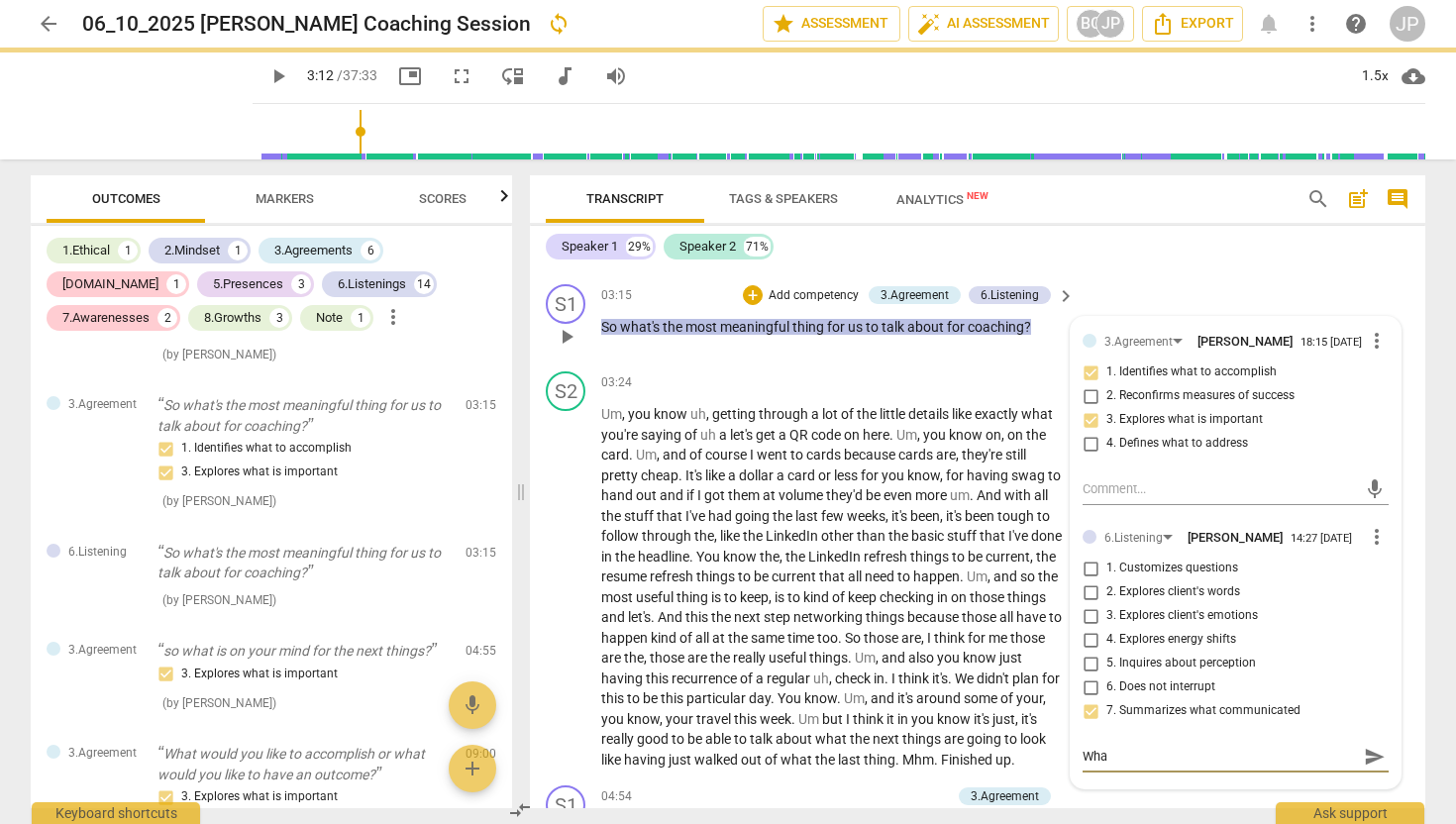 type on "What" 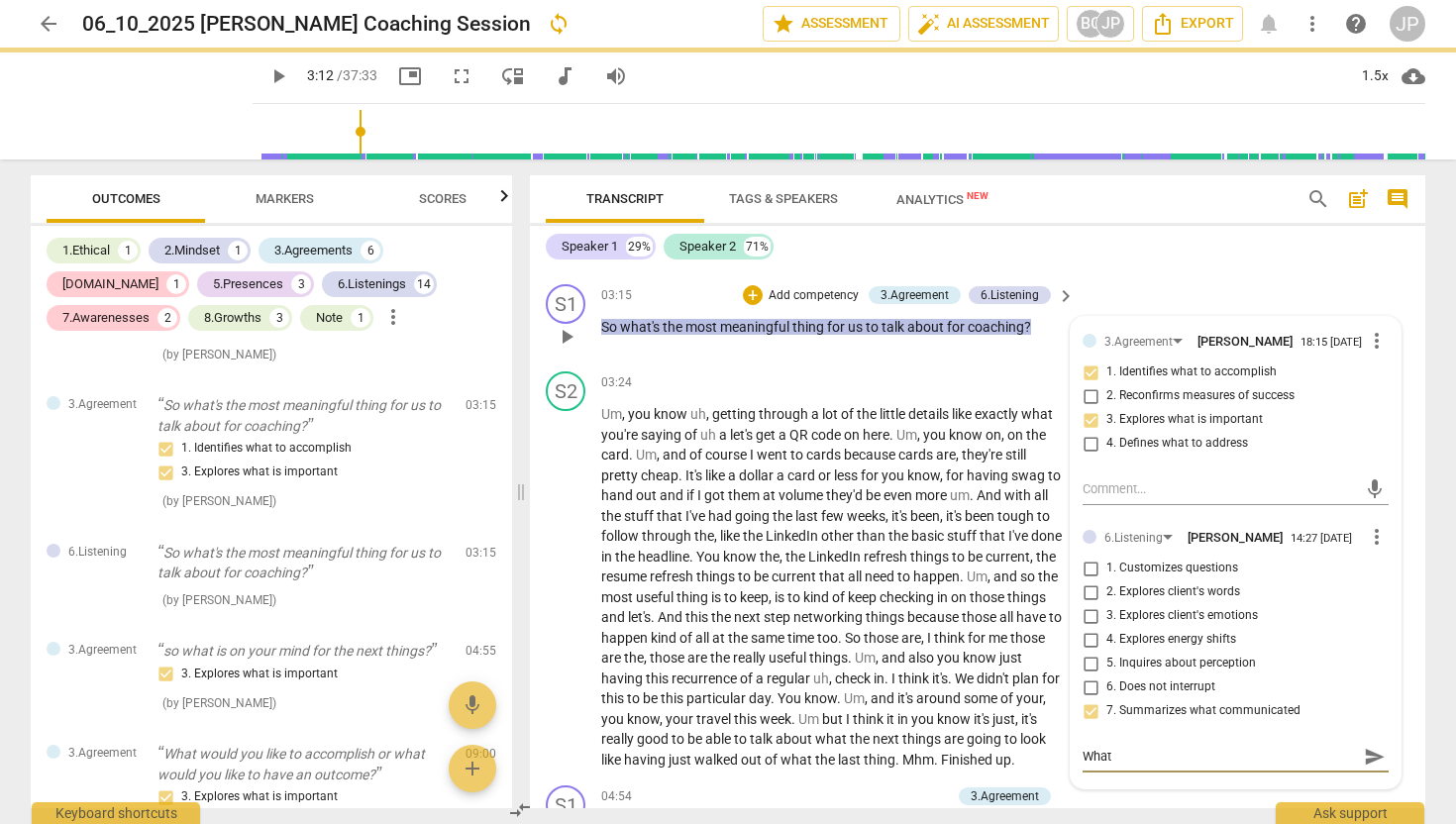 type on "What" 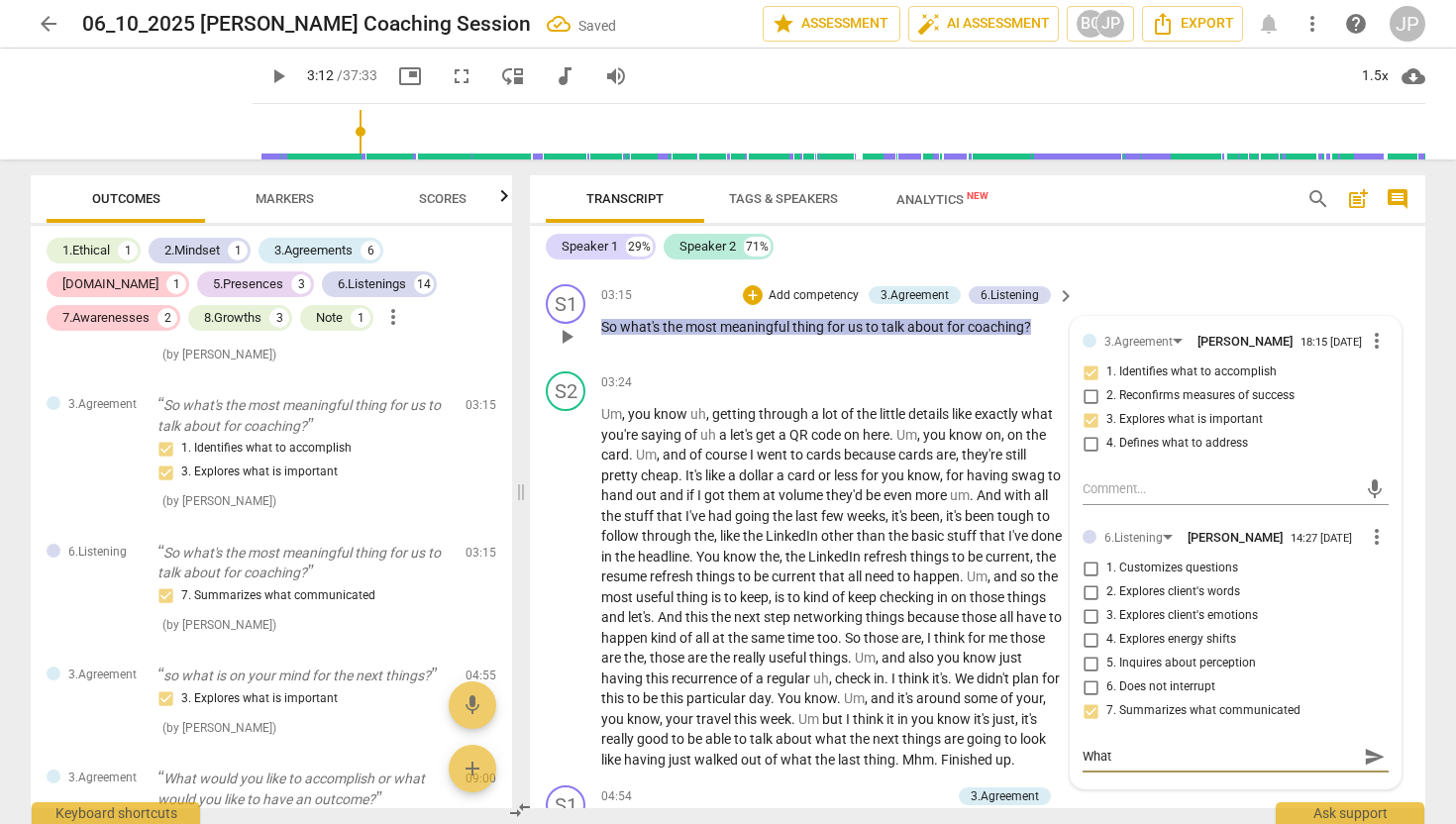 type on "What a" 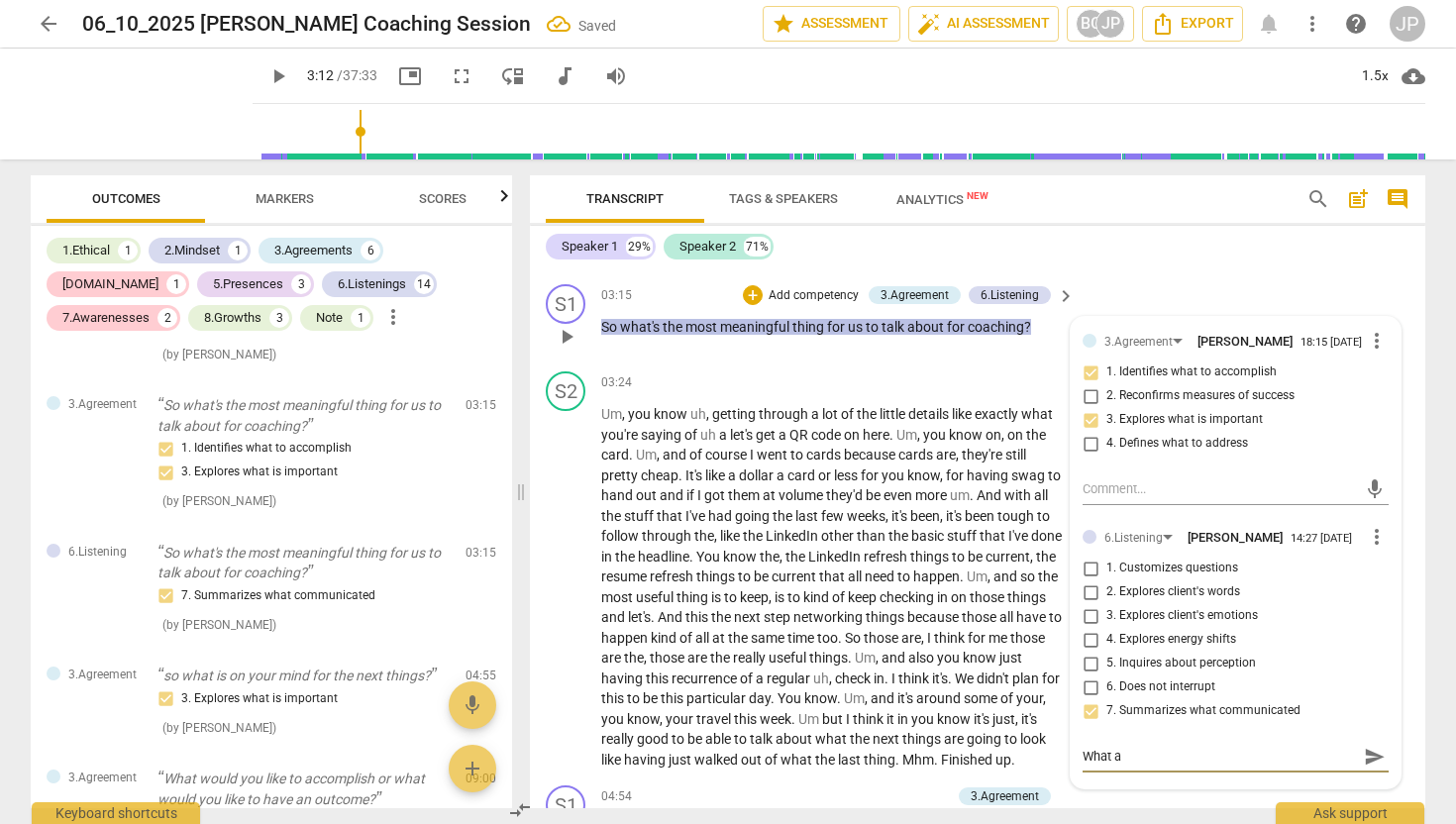 type on "What am" 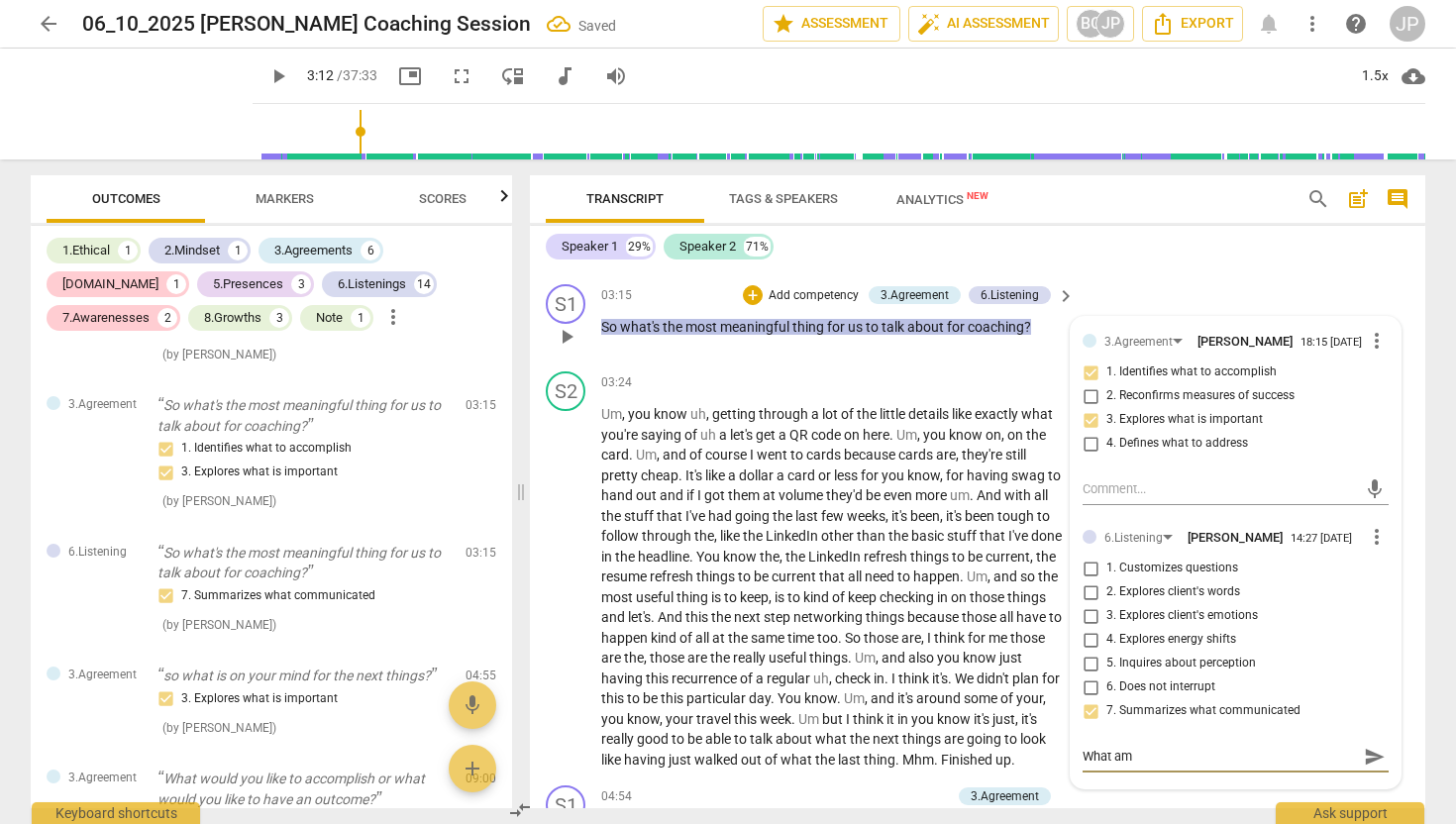 type on "What am" 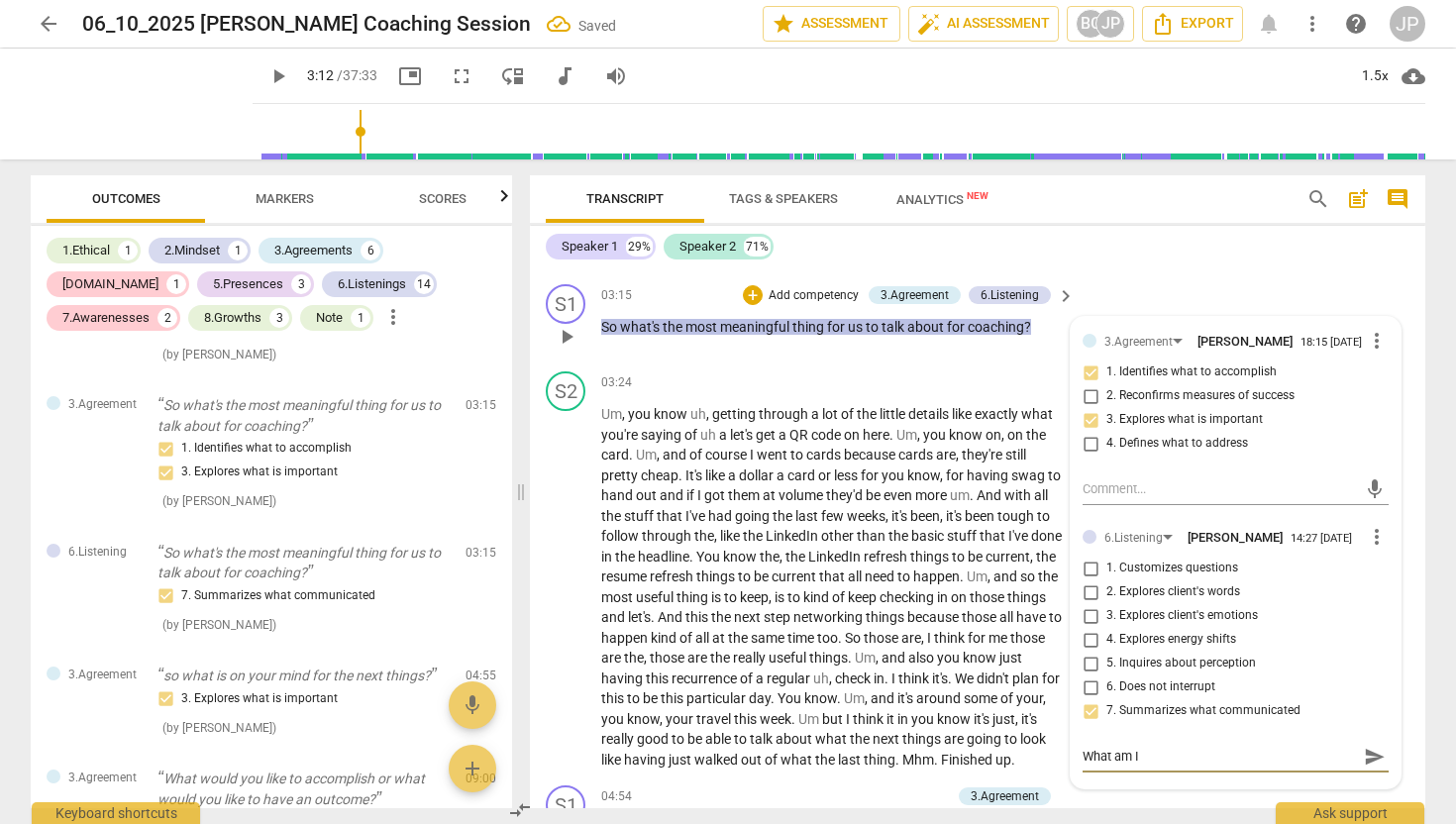 type on "What am I" 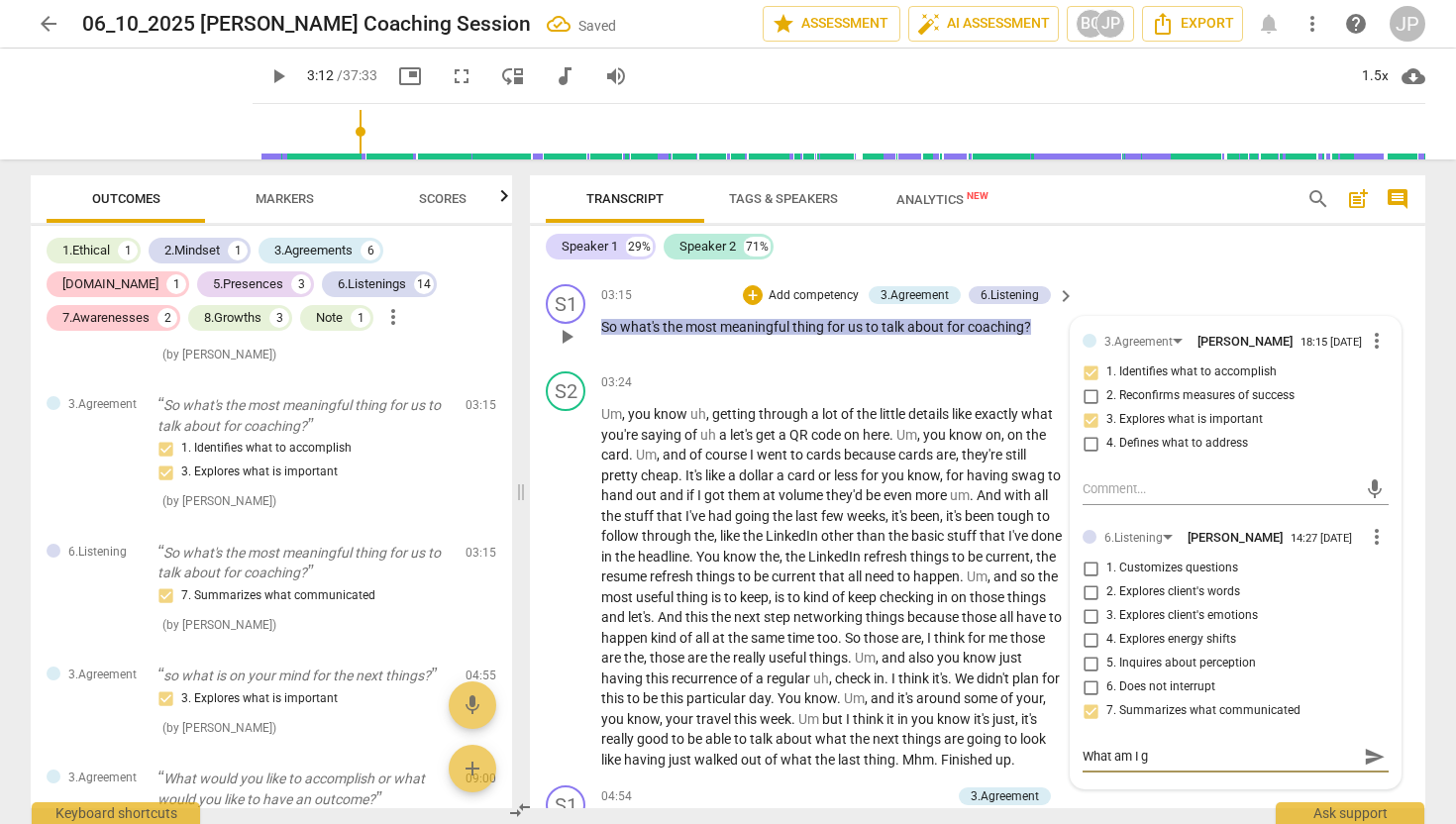 type on "What am I go" 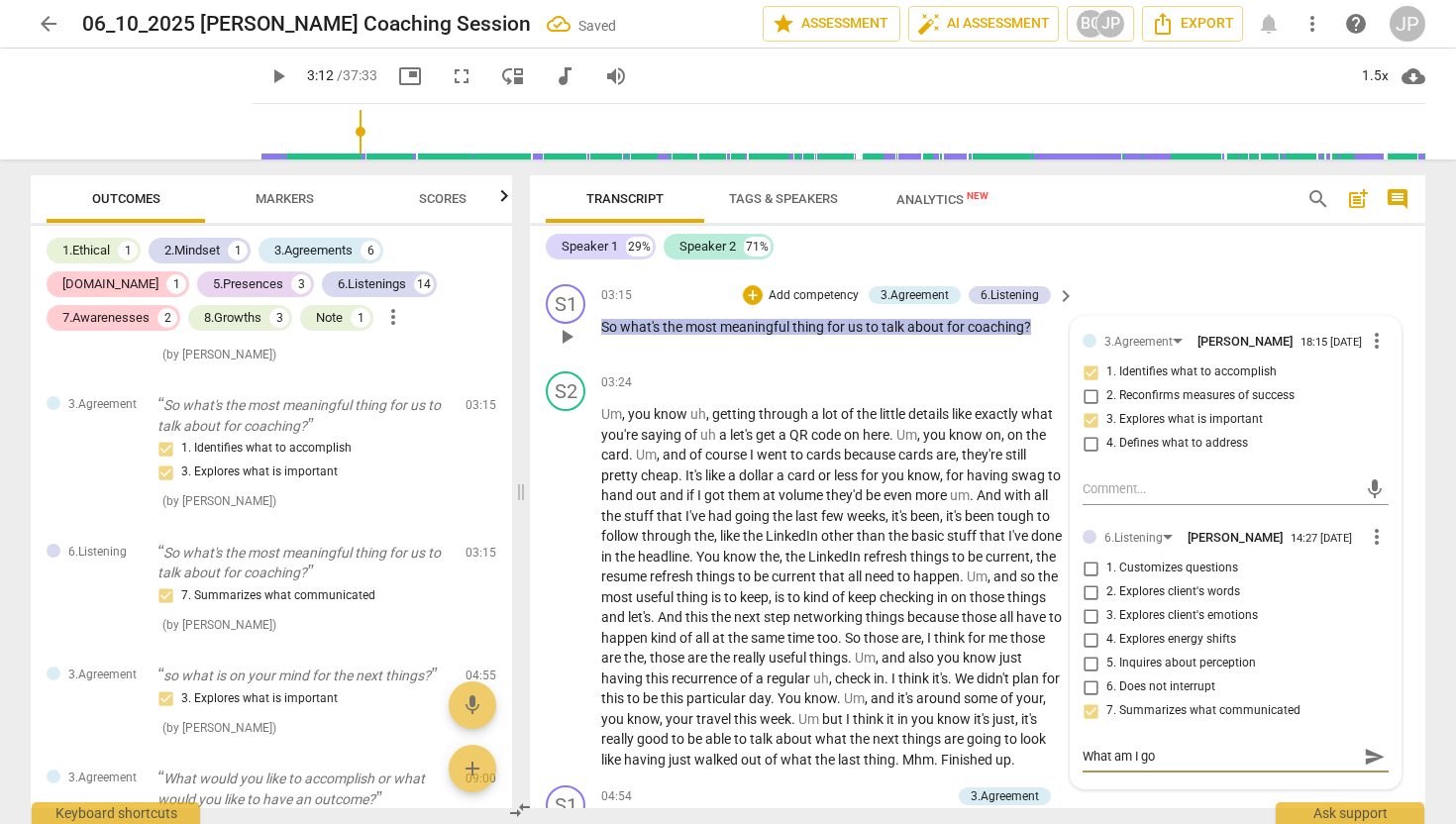 type on "What am I goi" 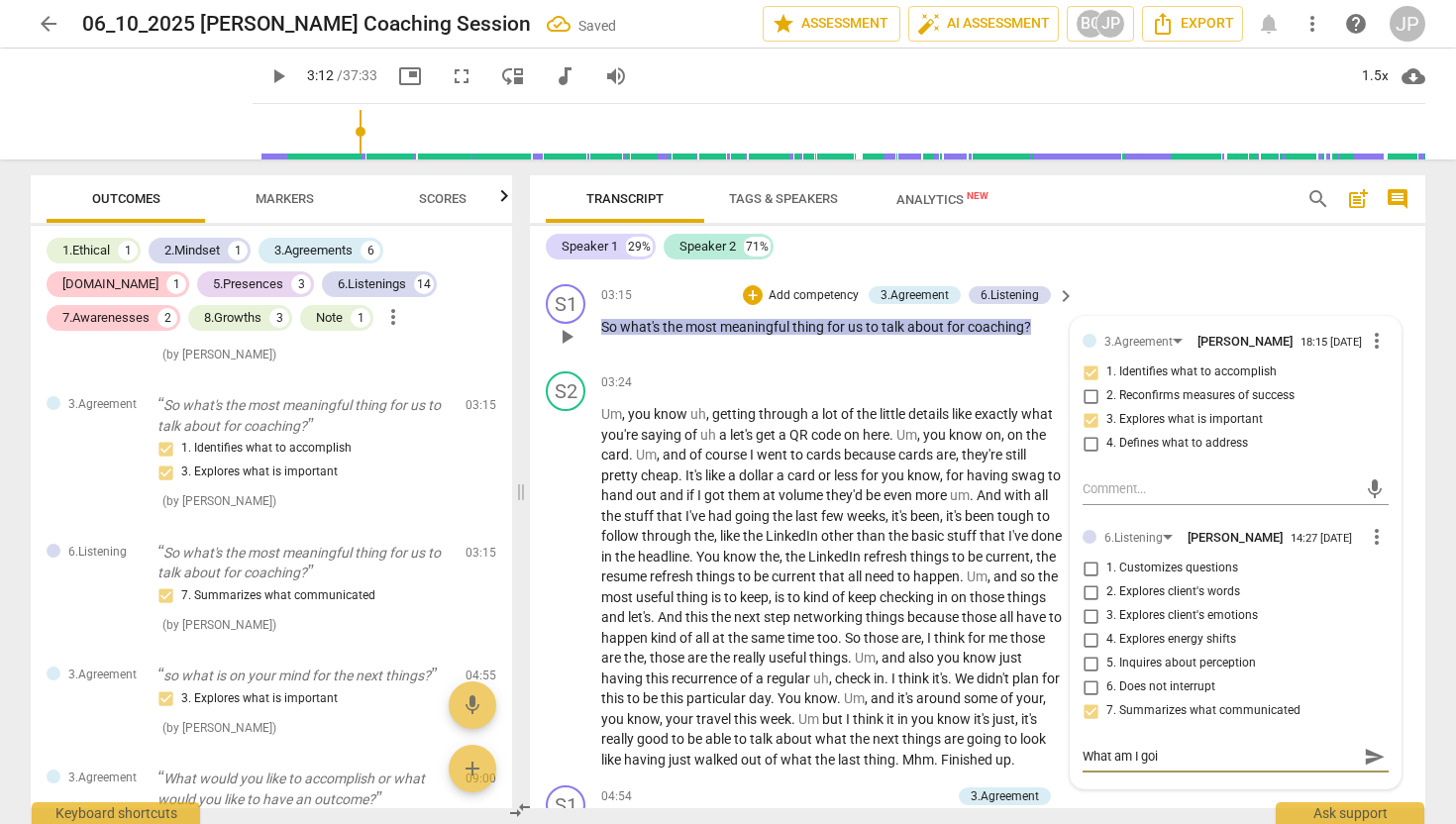 type on "What am I goin" 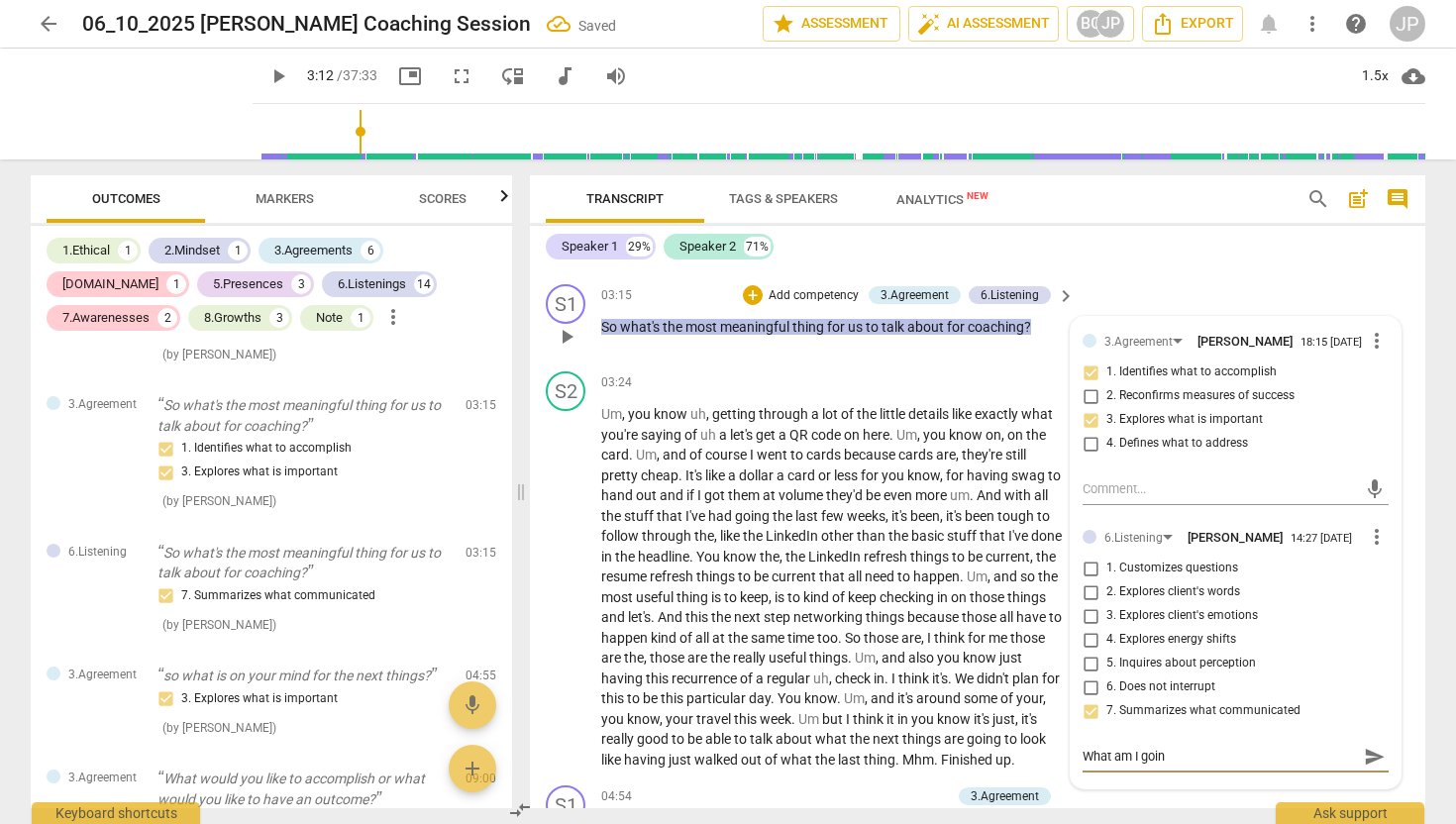 type on "What am I going" 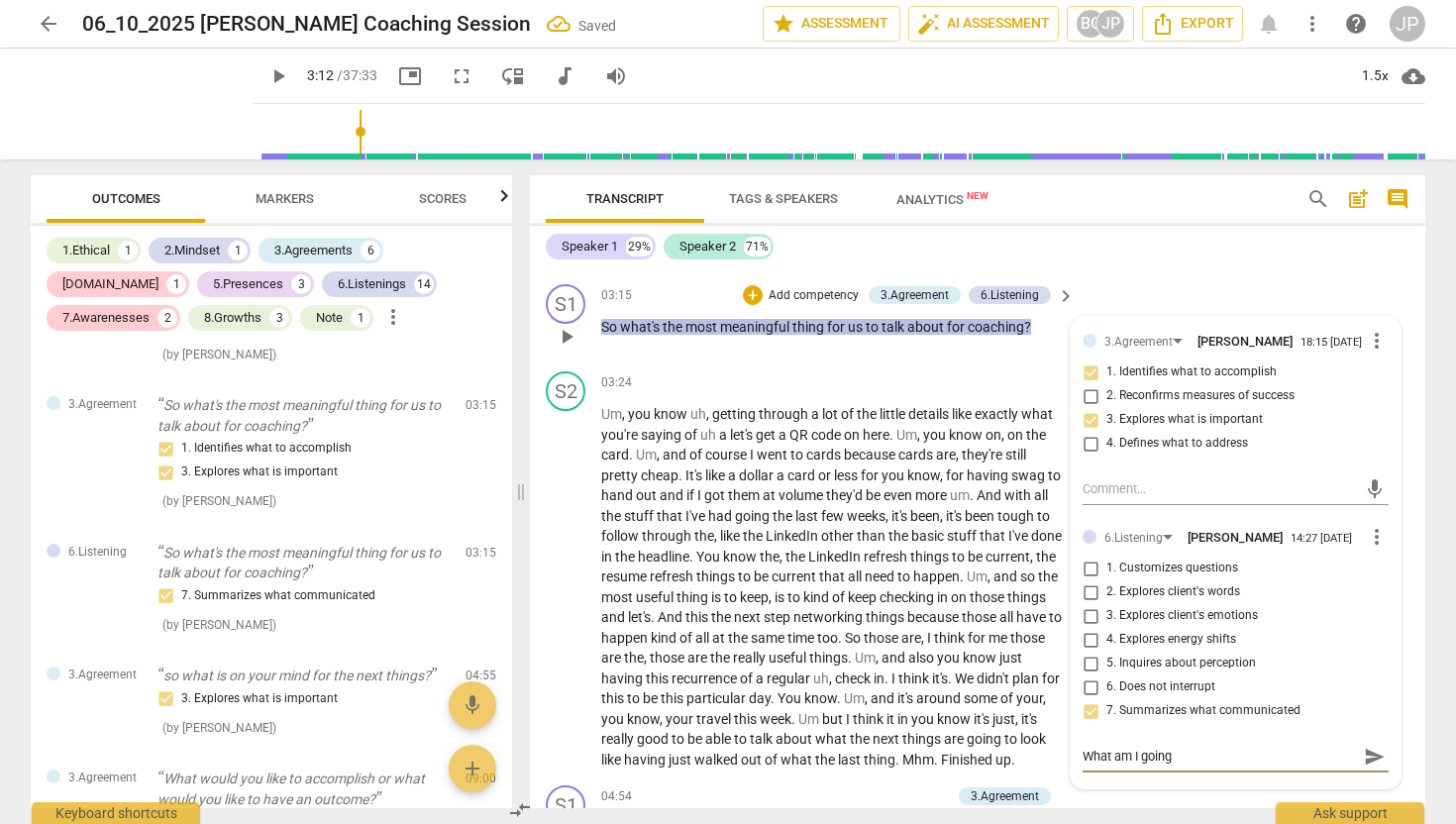 type on "What am I going" 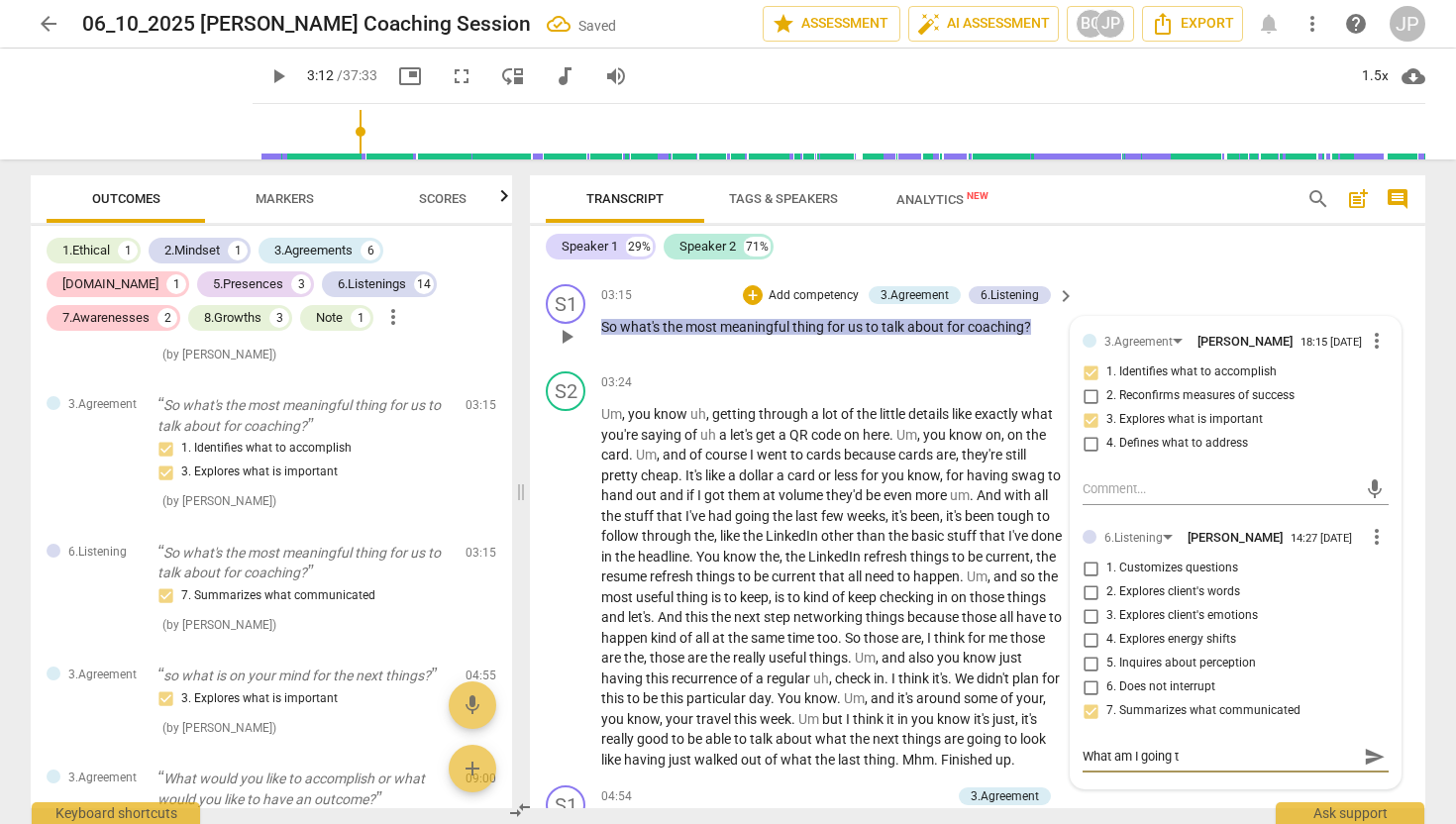 type on "What am I going to" 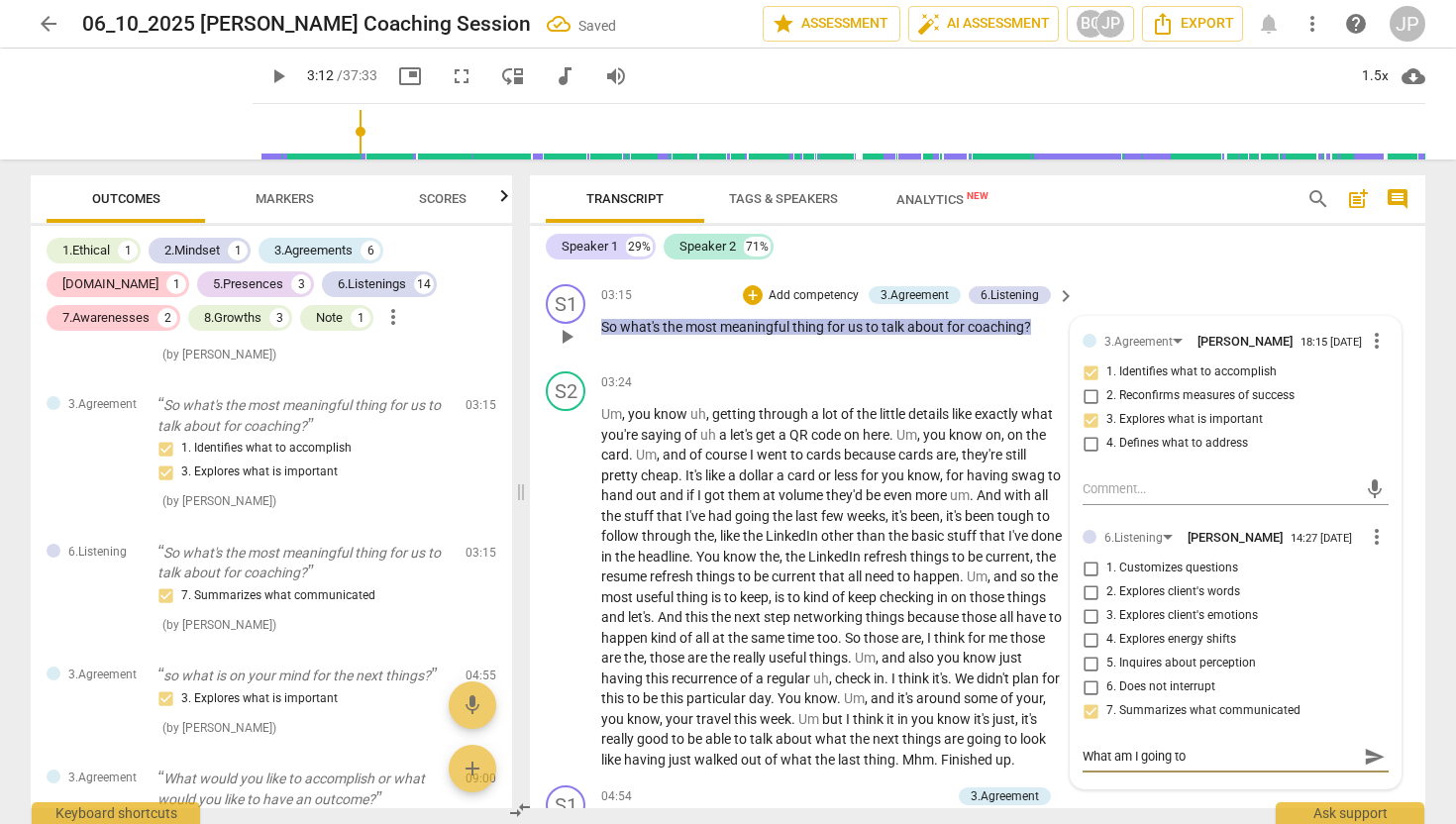 type on "What am I going to" 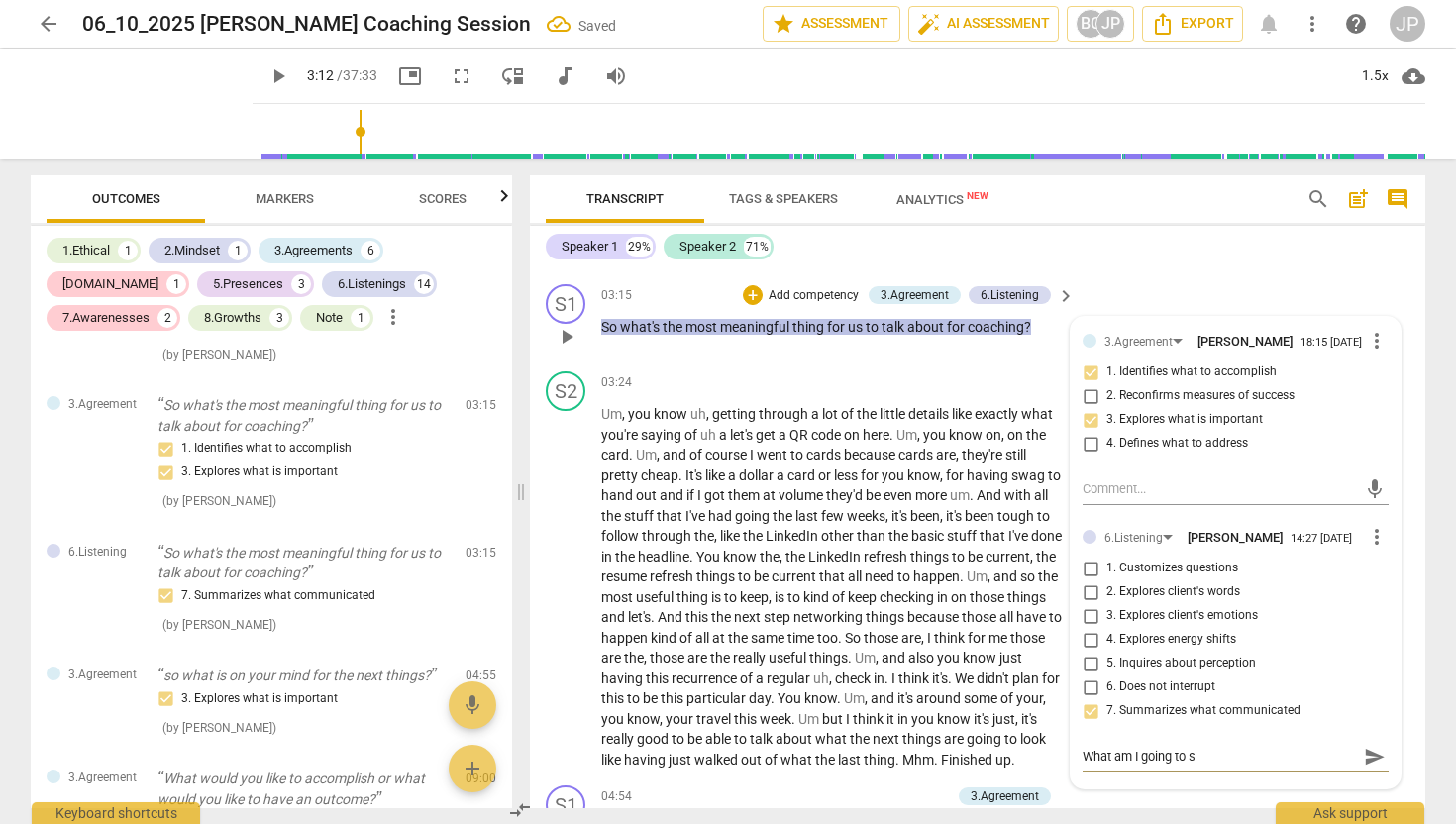 type on "What am I going to sa" 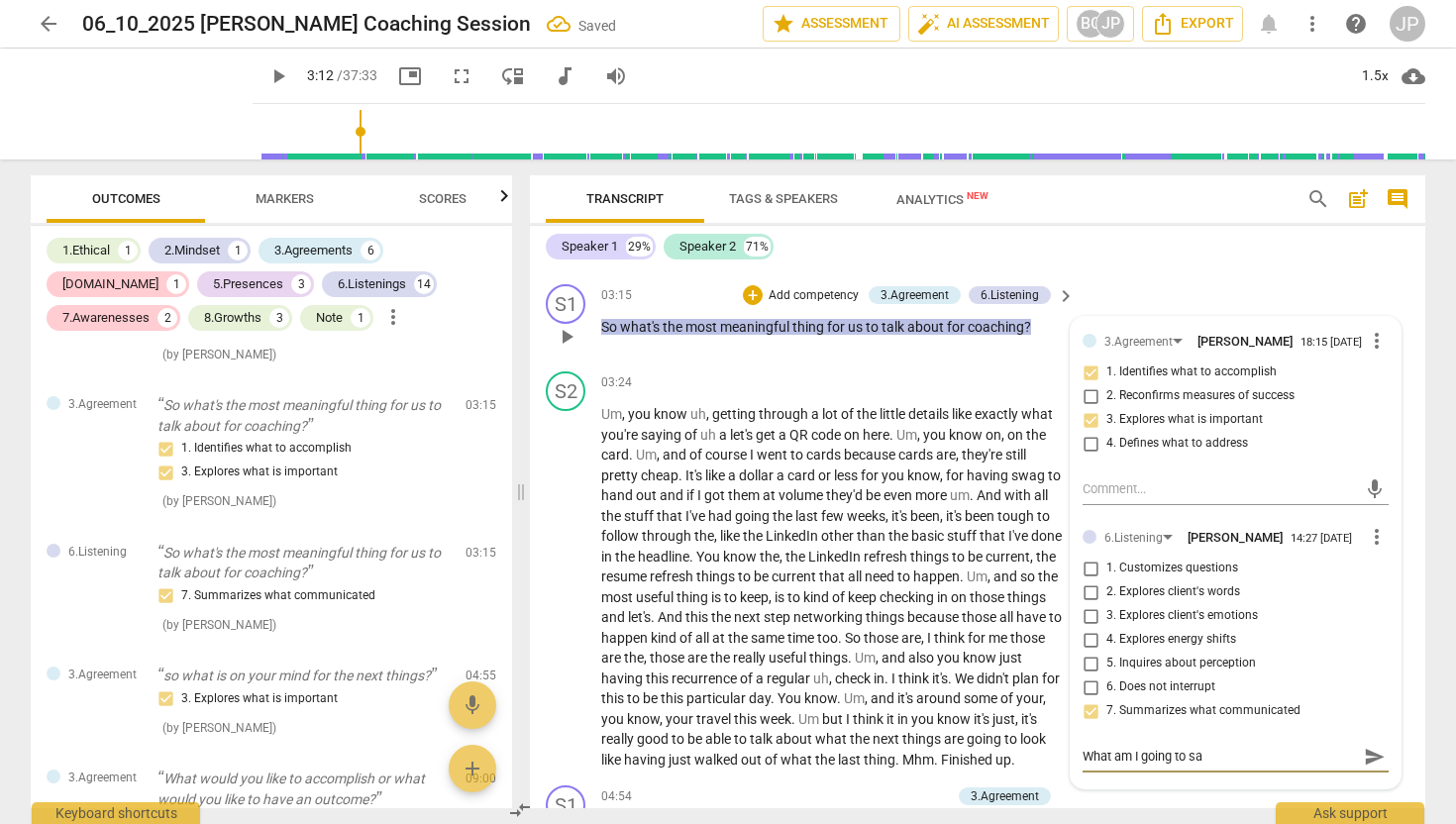 type on "What am I going to say" 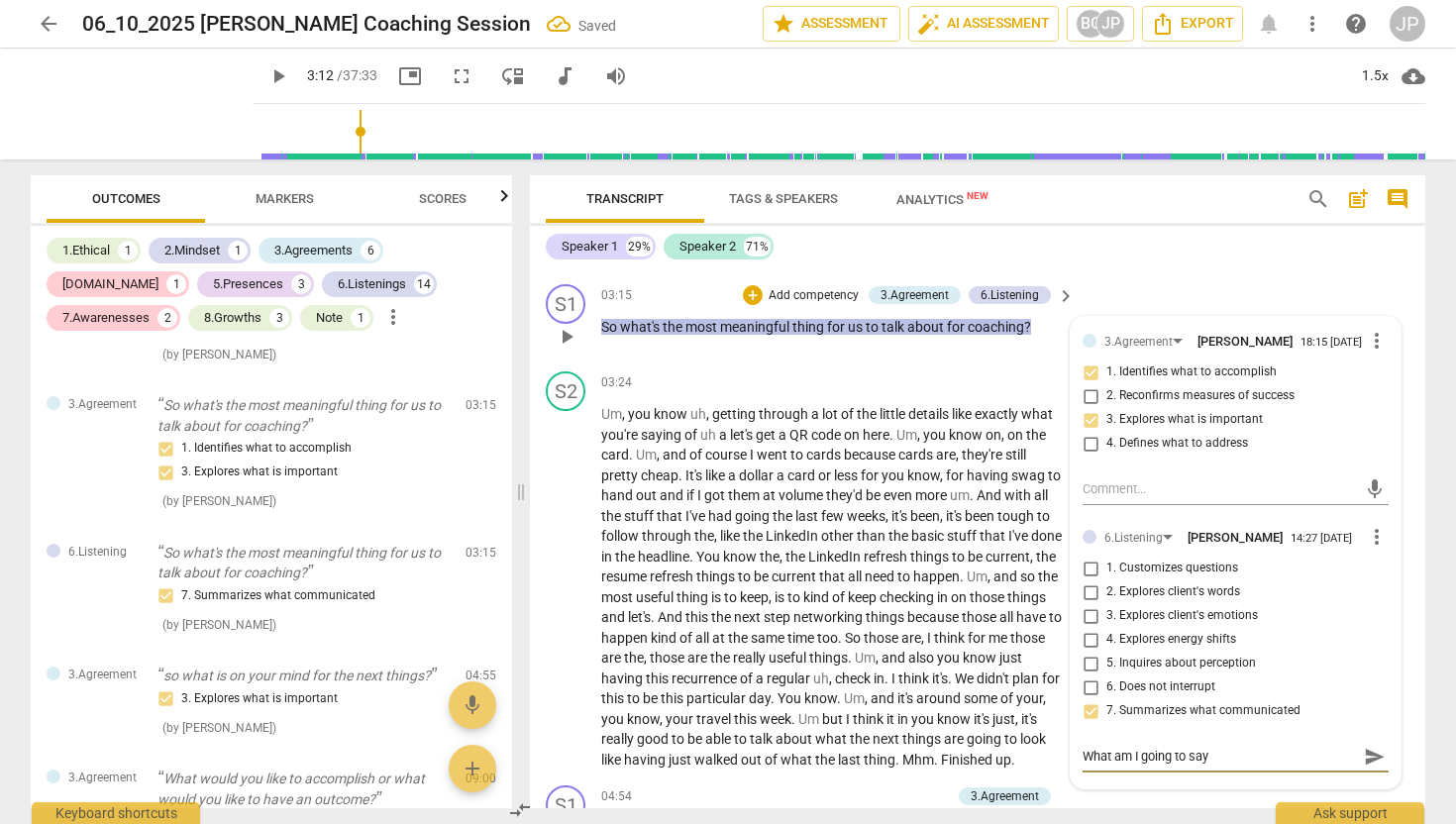 type on "What am I going to say" 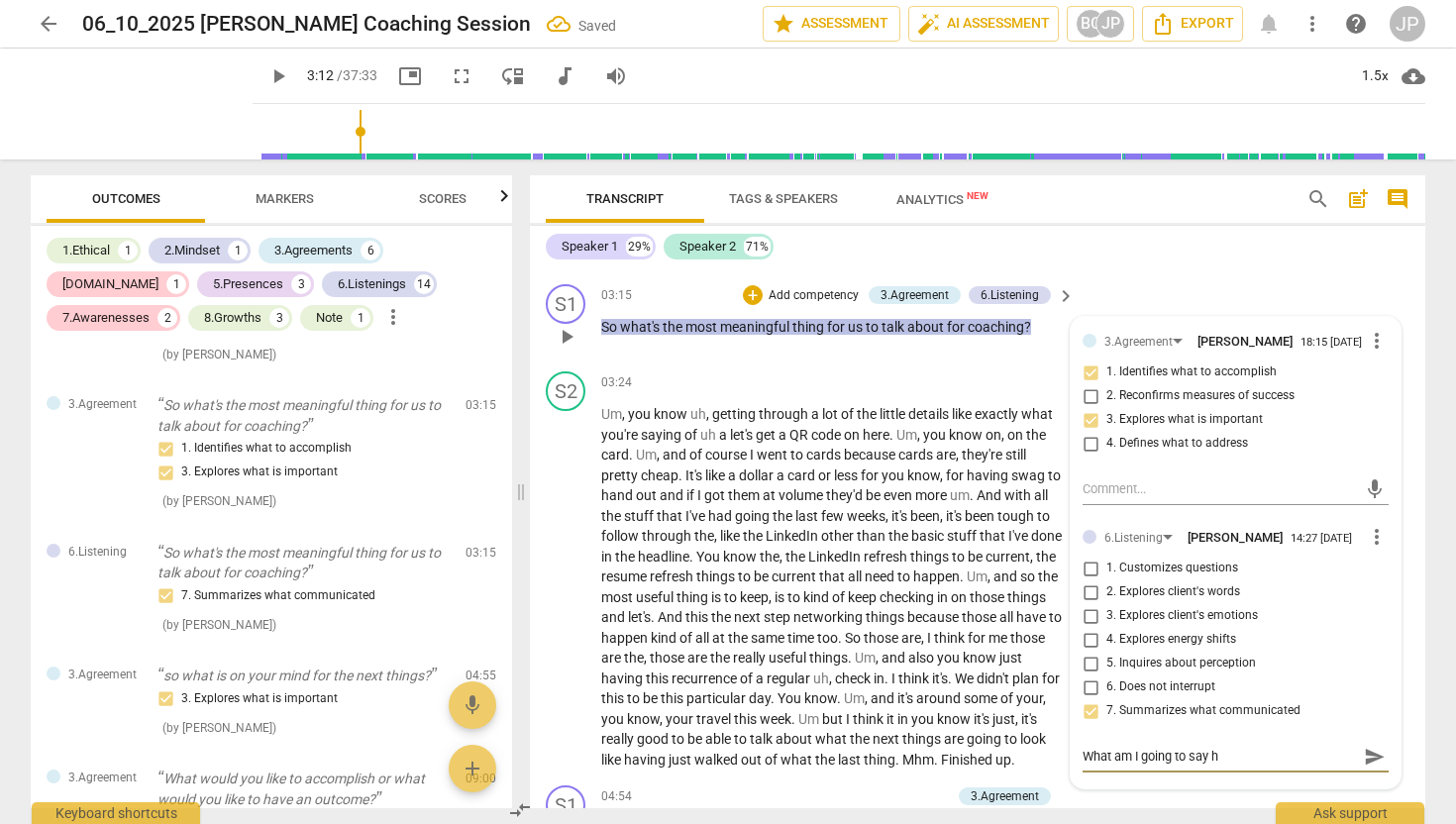 type on "What am I going to say he" 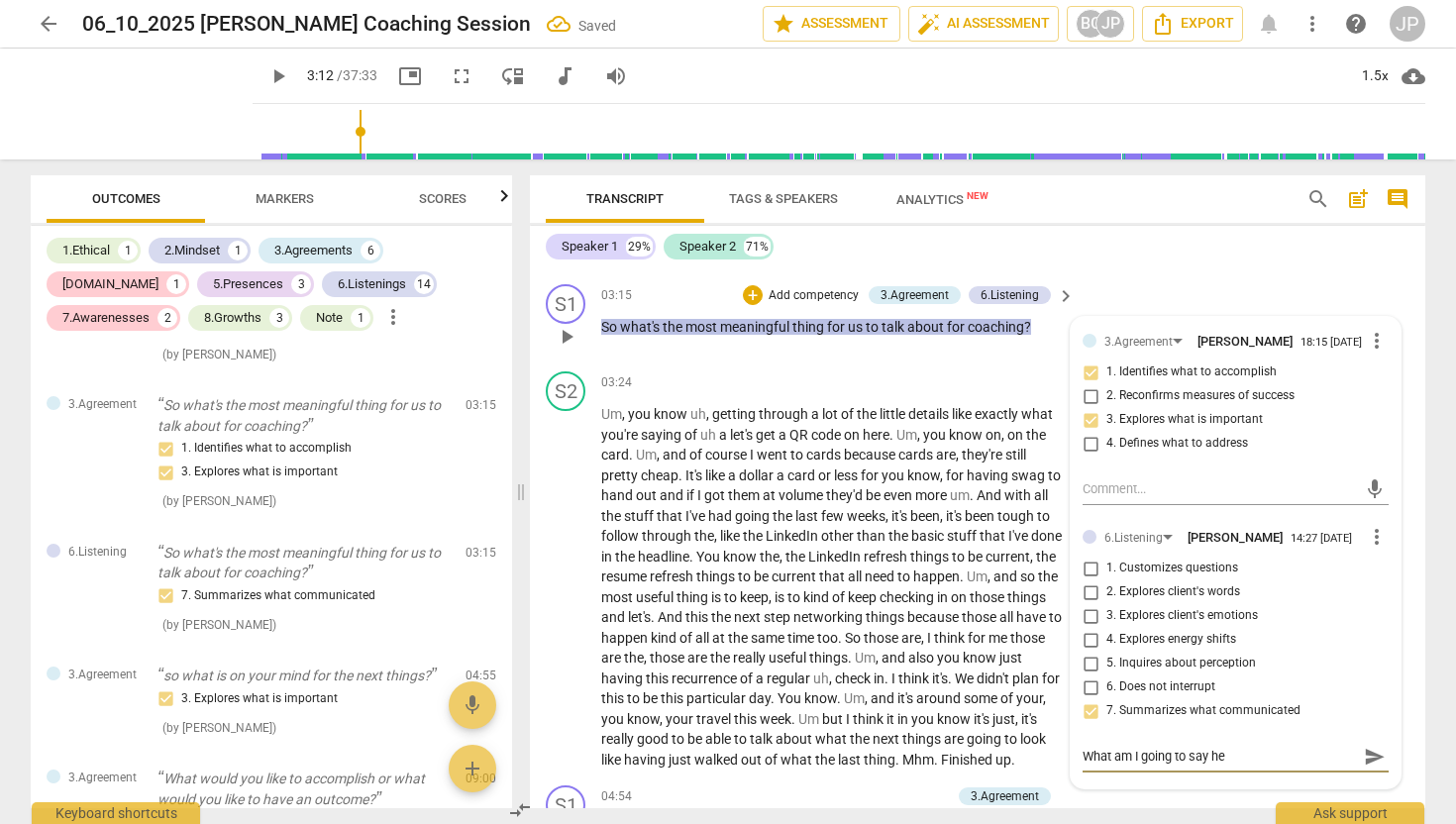 type on "What am I going to say her" 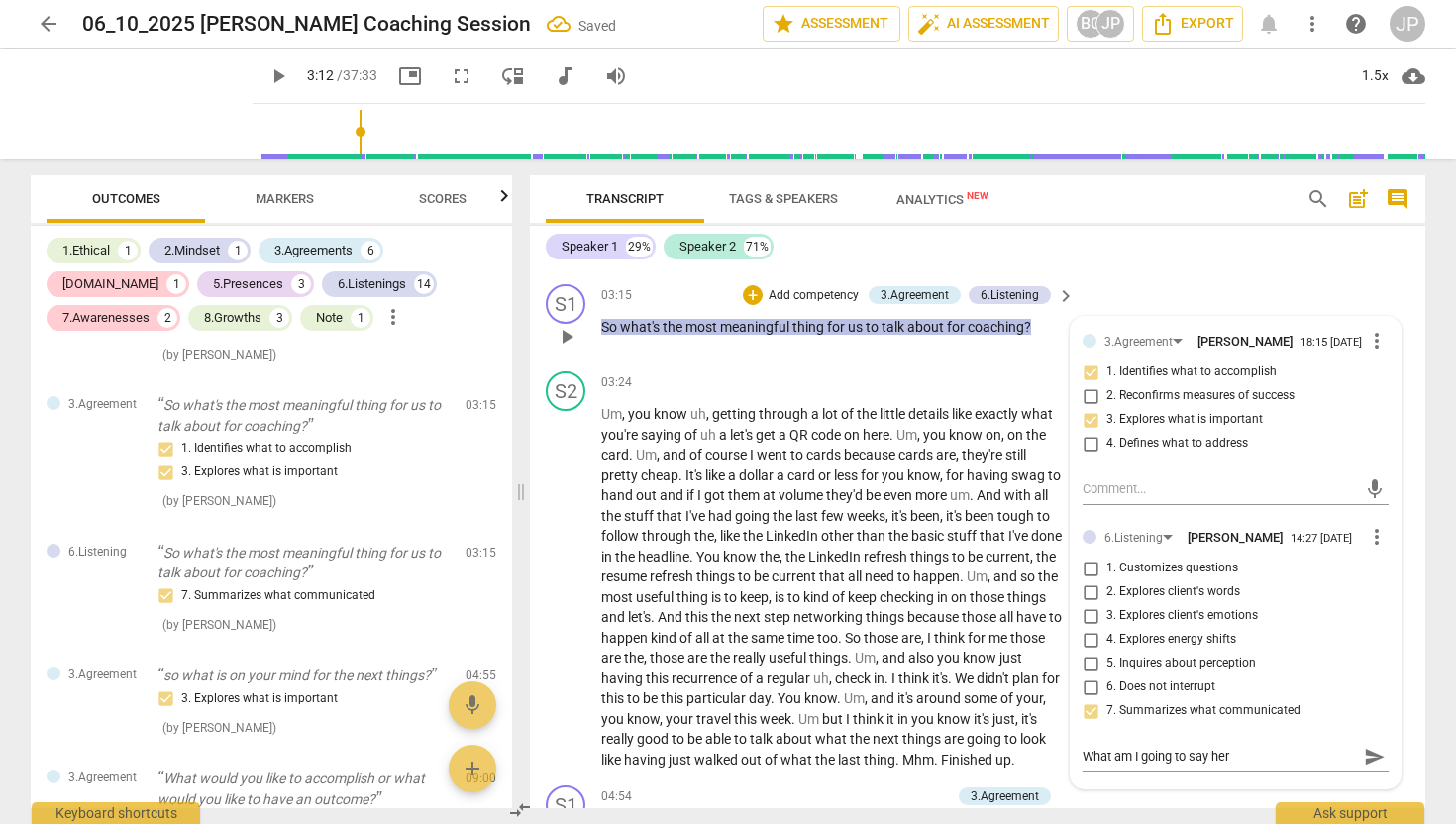 type on "What am I going to say here" 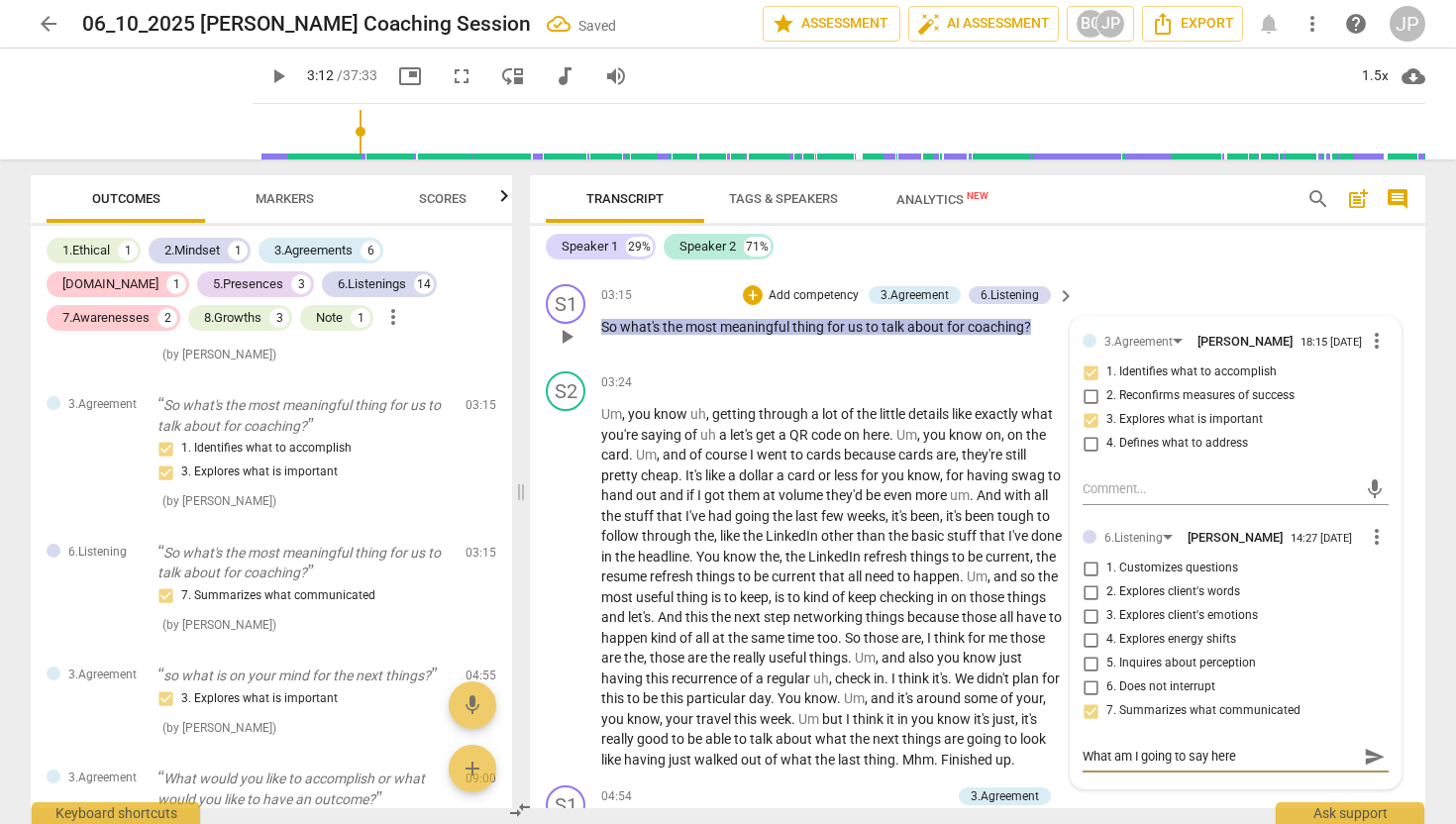 type on "What am I going to say here" 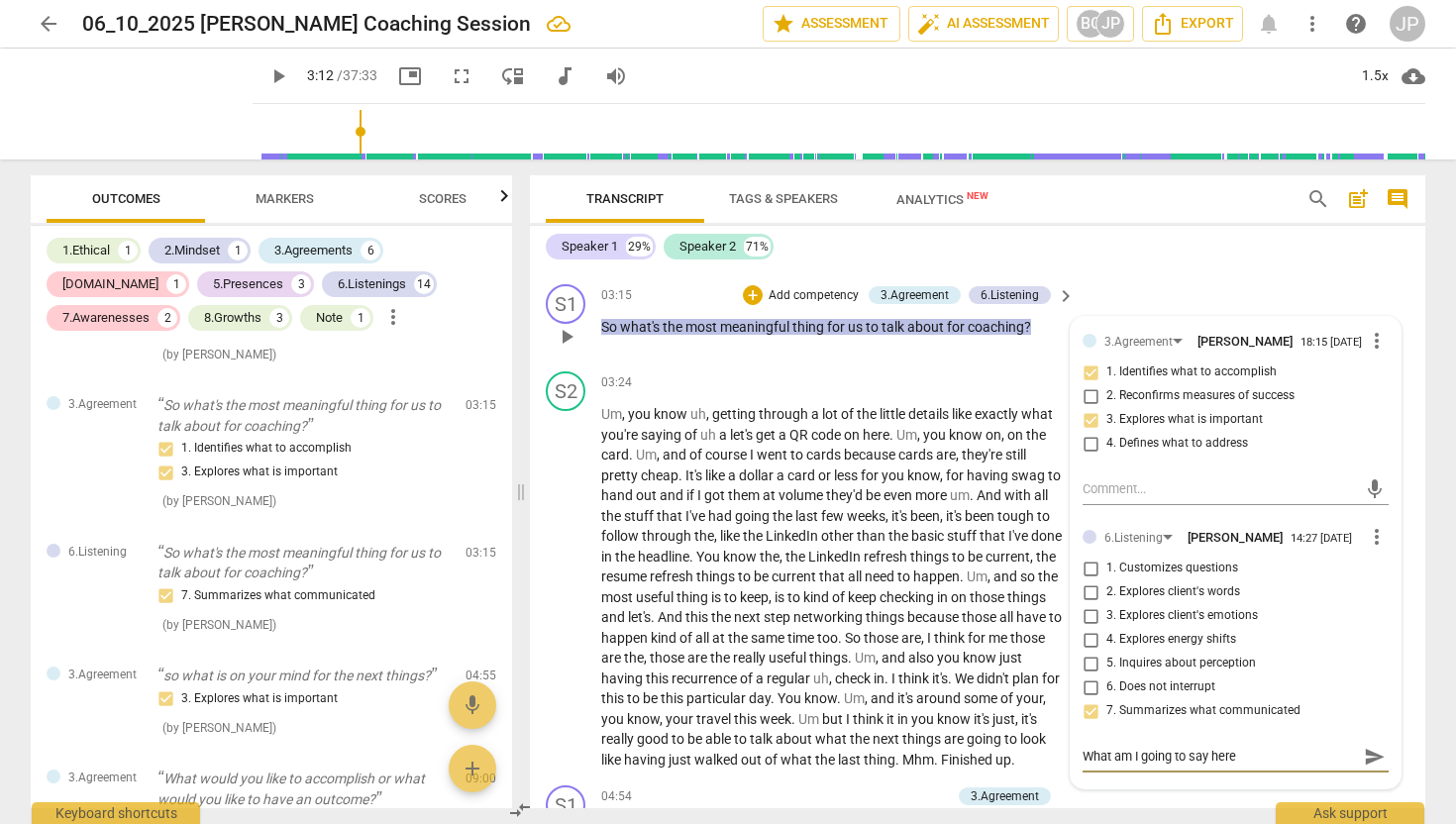 type on "What am I going to say here a" 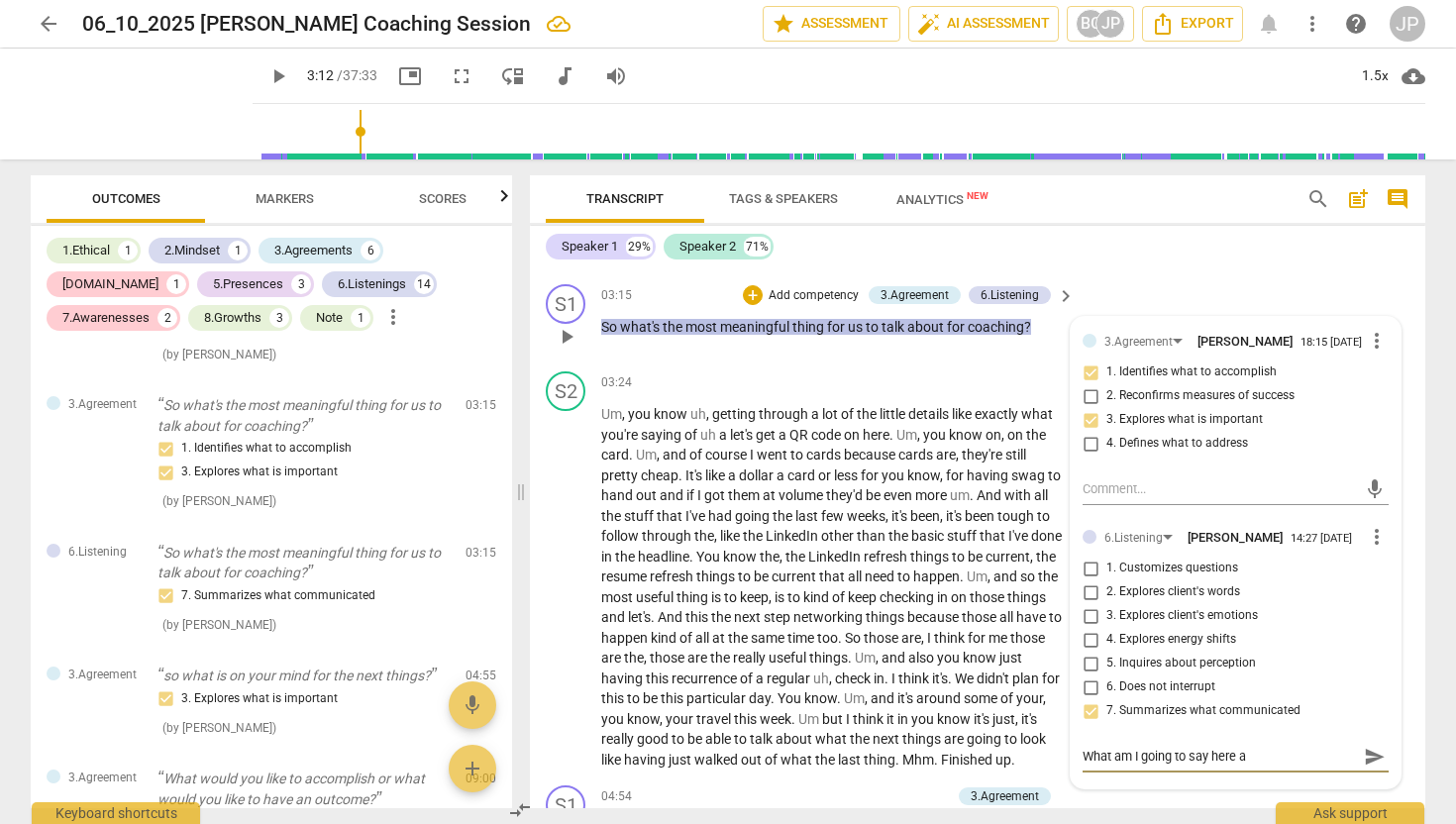 type on "What am I going to say here ab" 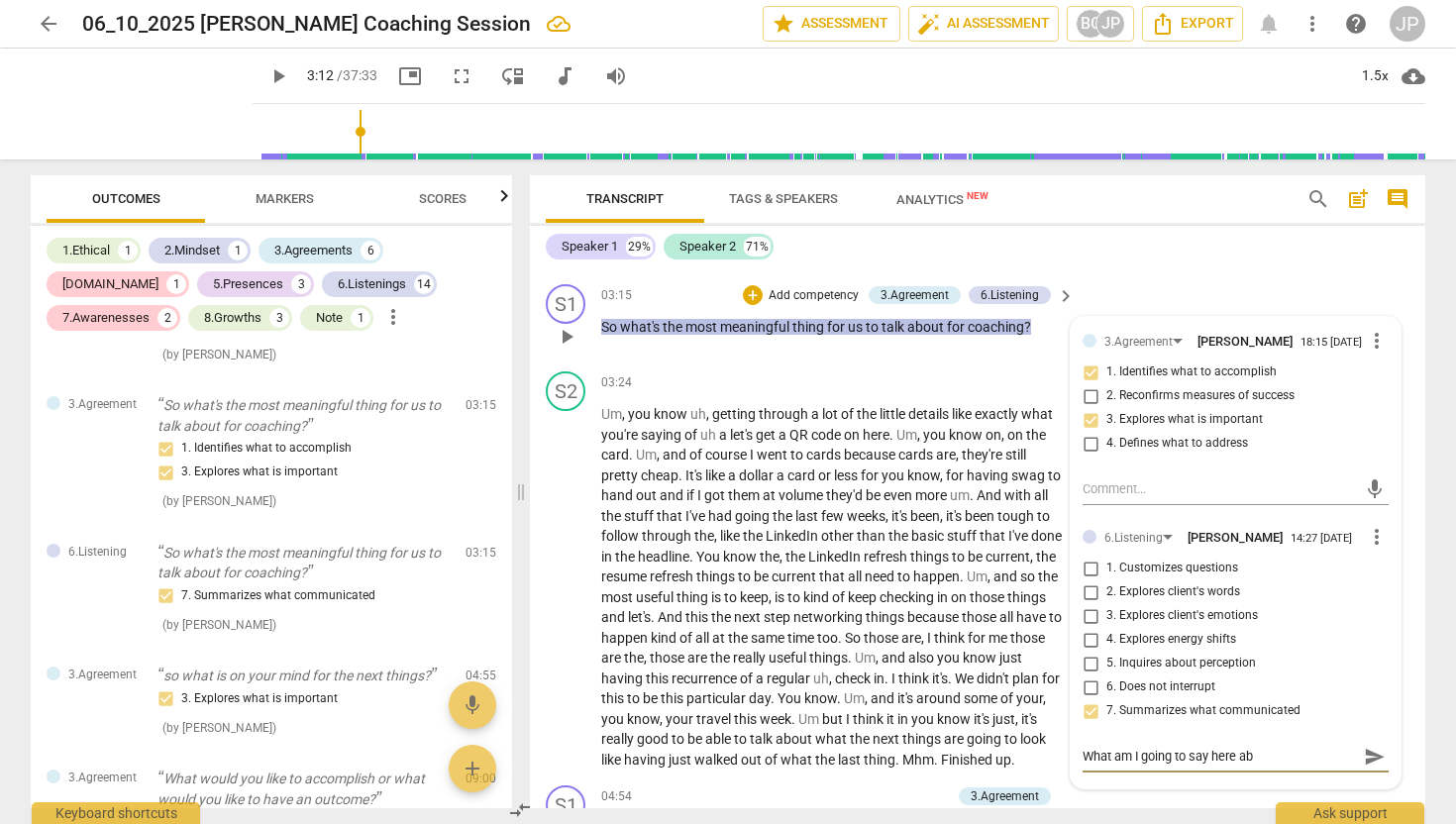 type on "What am I going to say here abo" 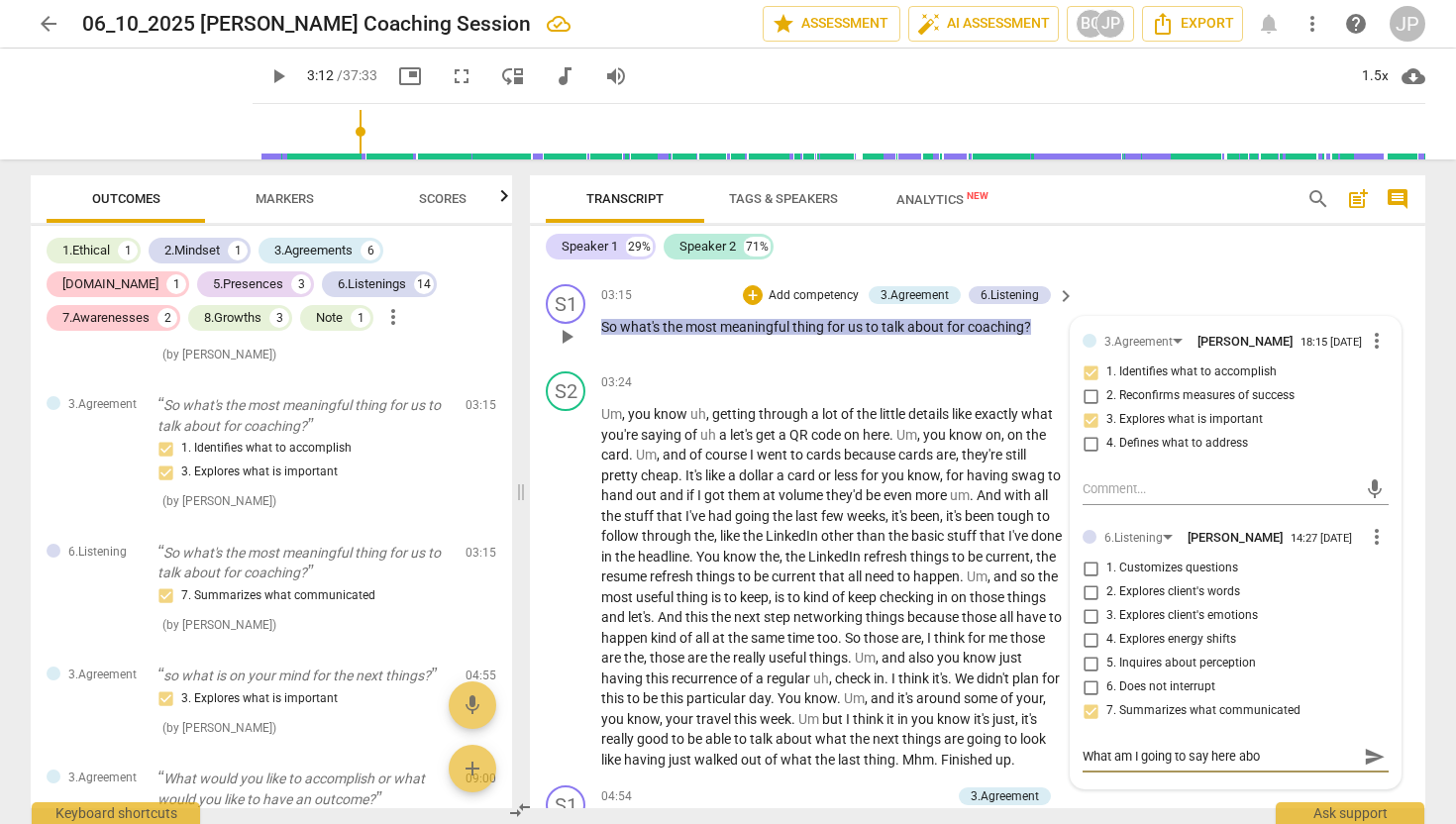 type on "What am I going to say here abou" 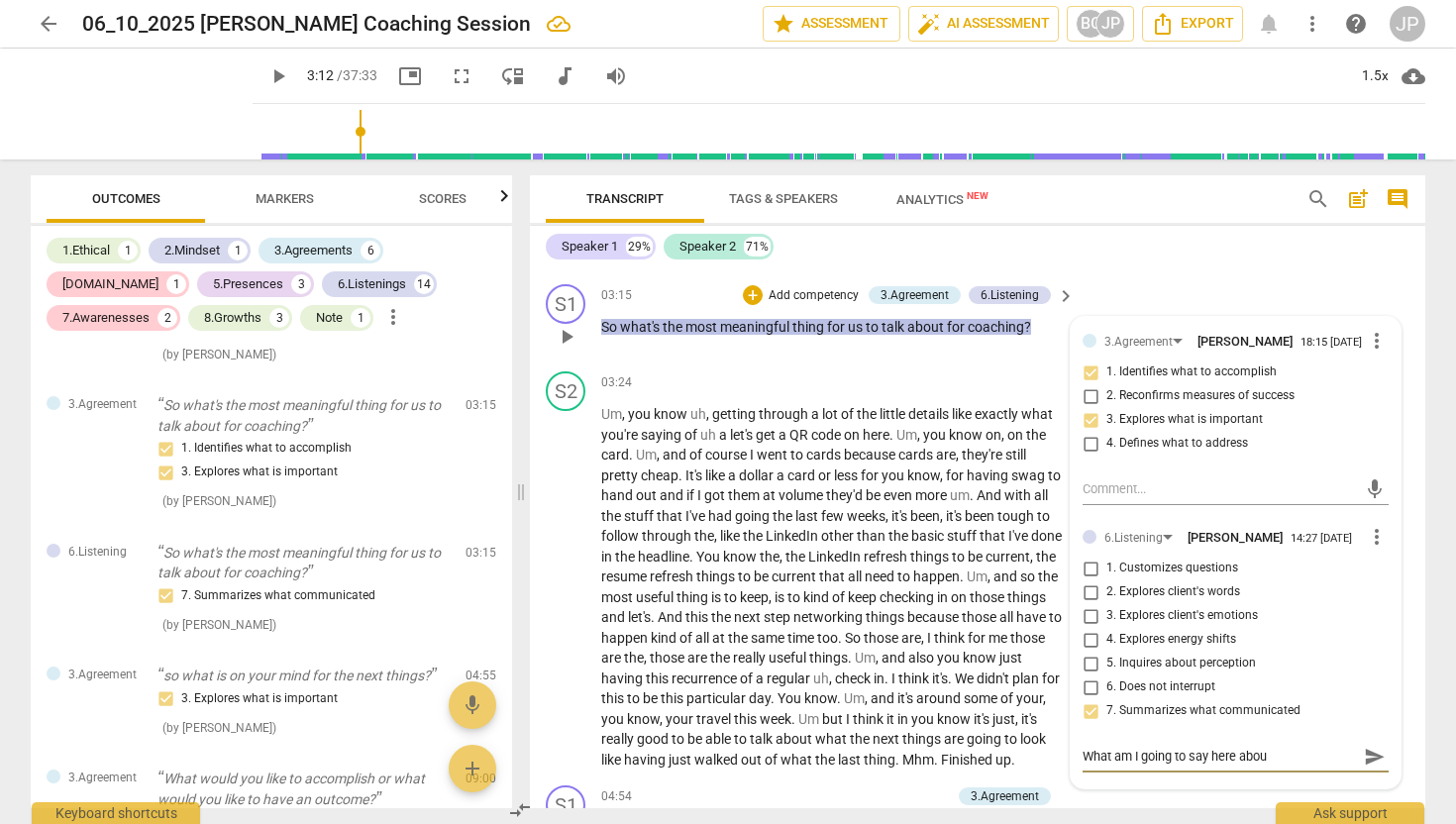 type on "What am I going to say here about" 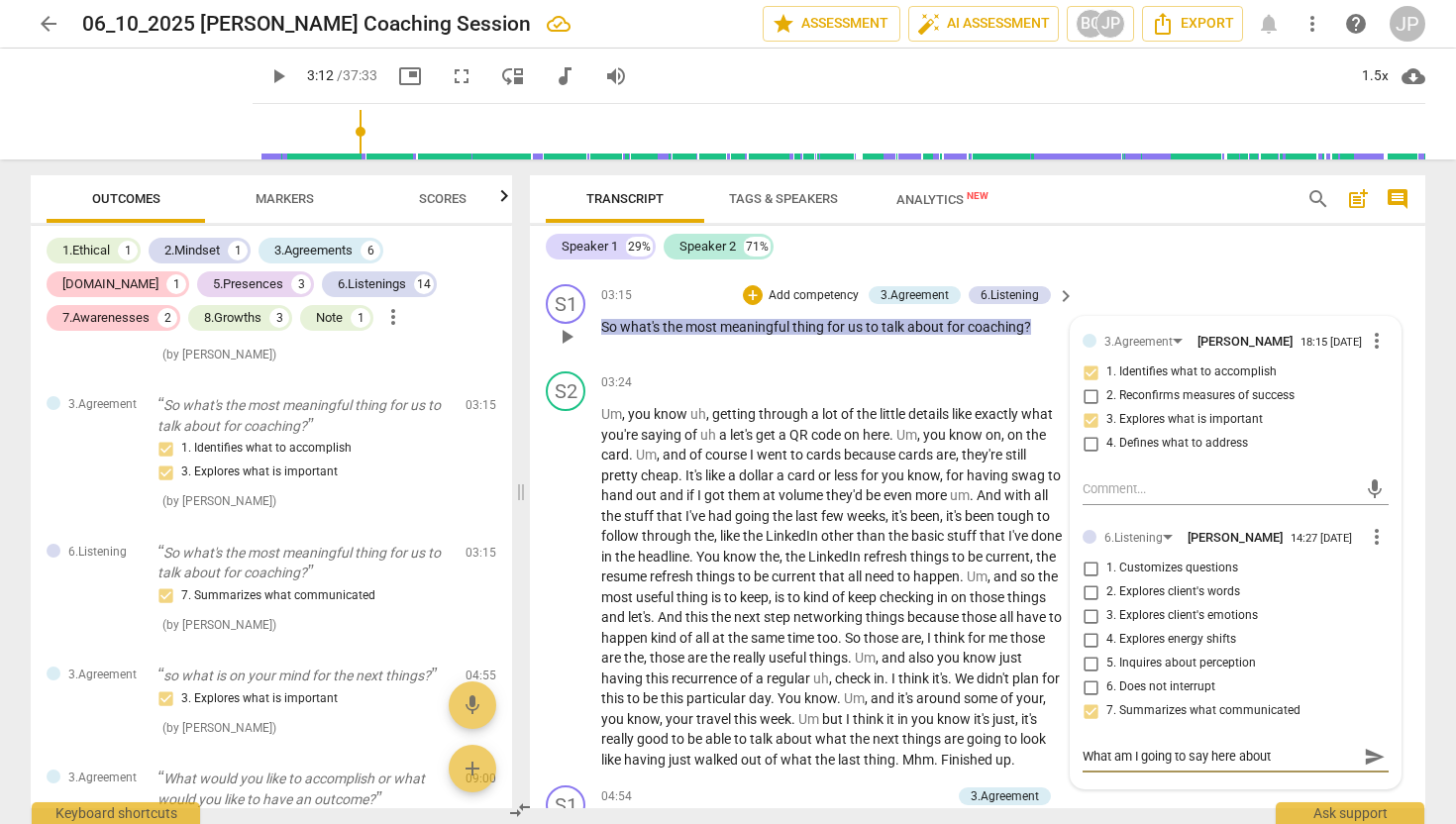 type on "What am I going to say here abou" 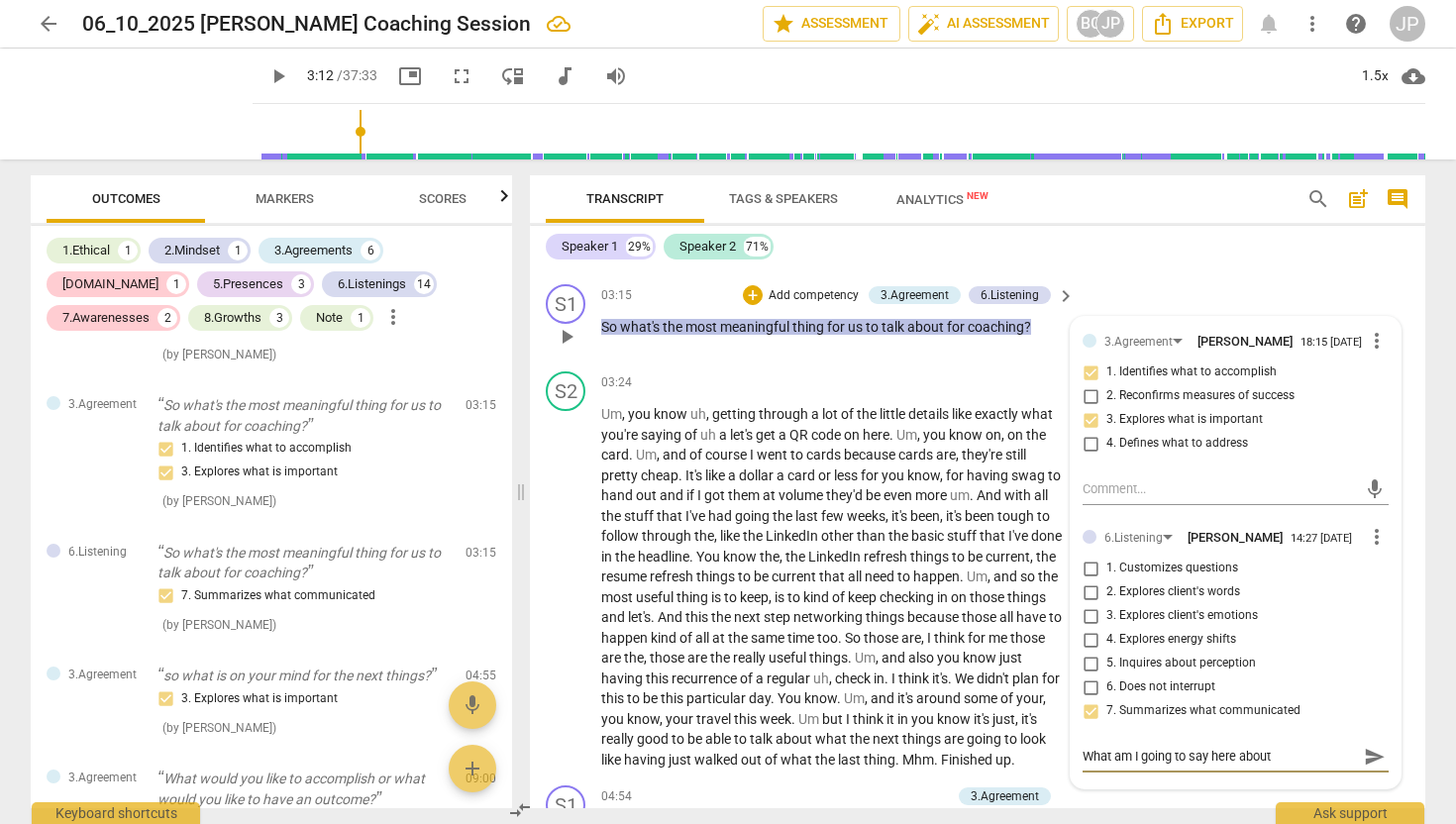 type on "What am I going to say here abou" 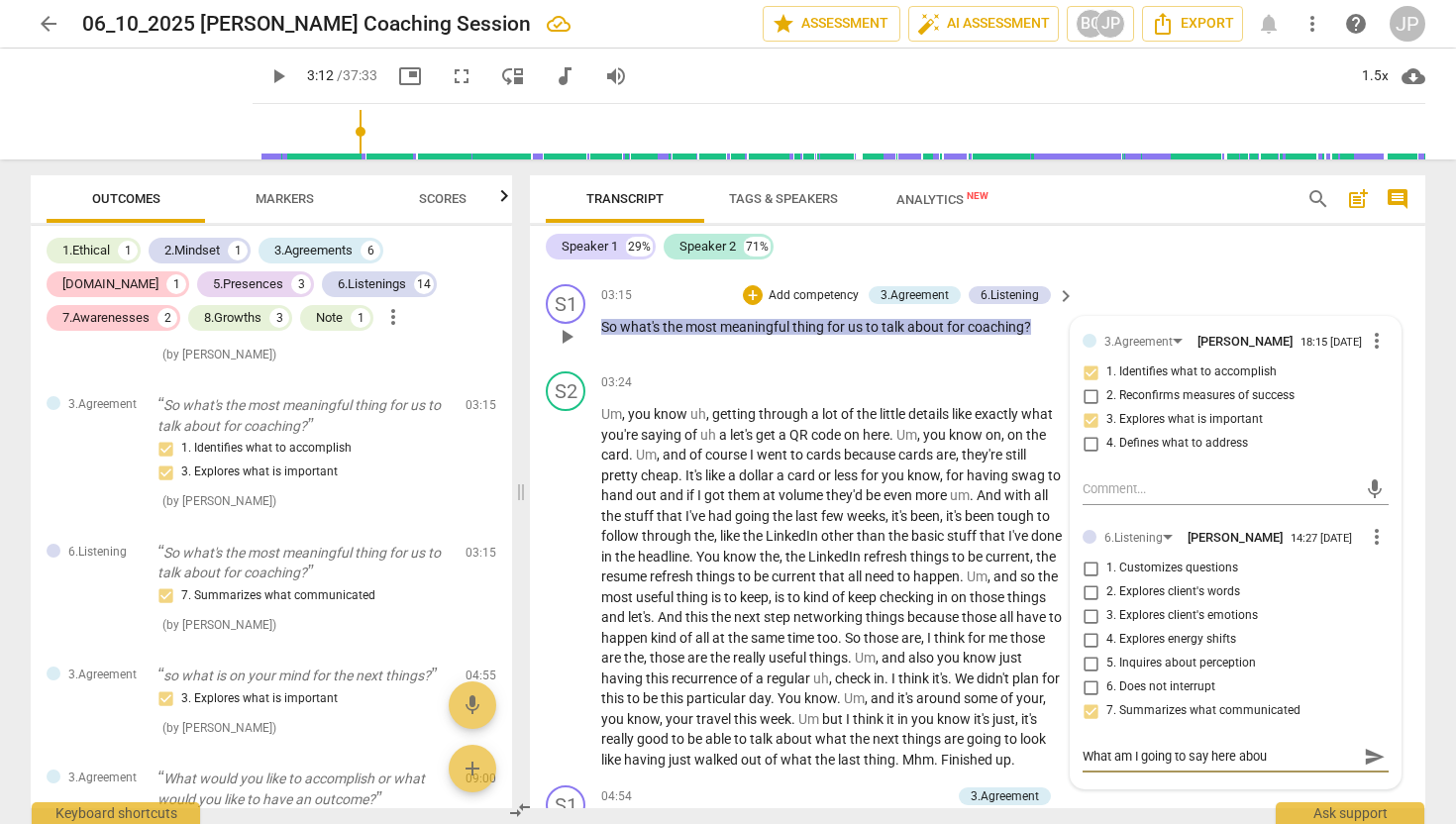 type on "What am I going to say here abo" 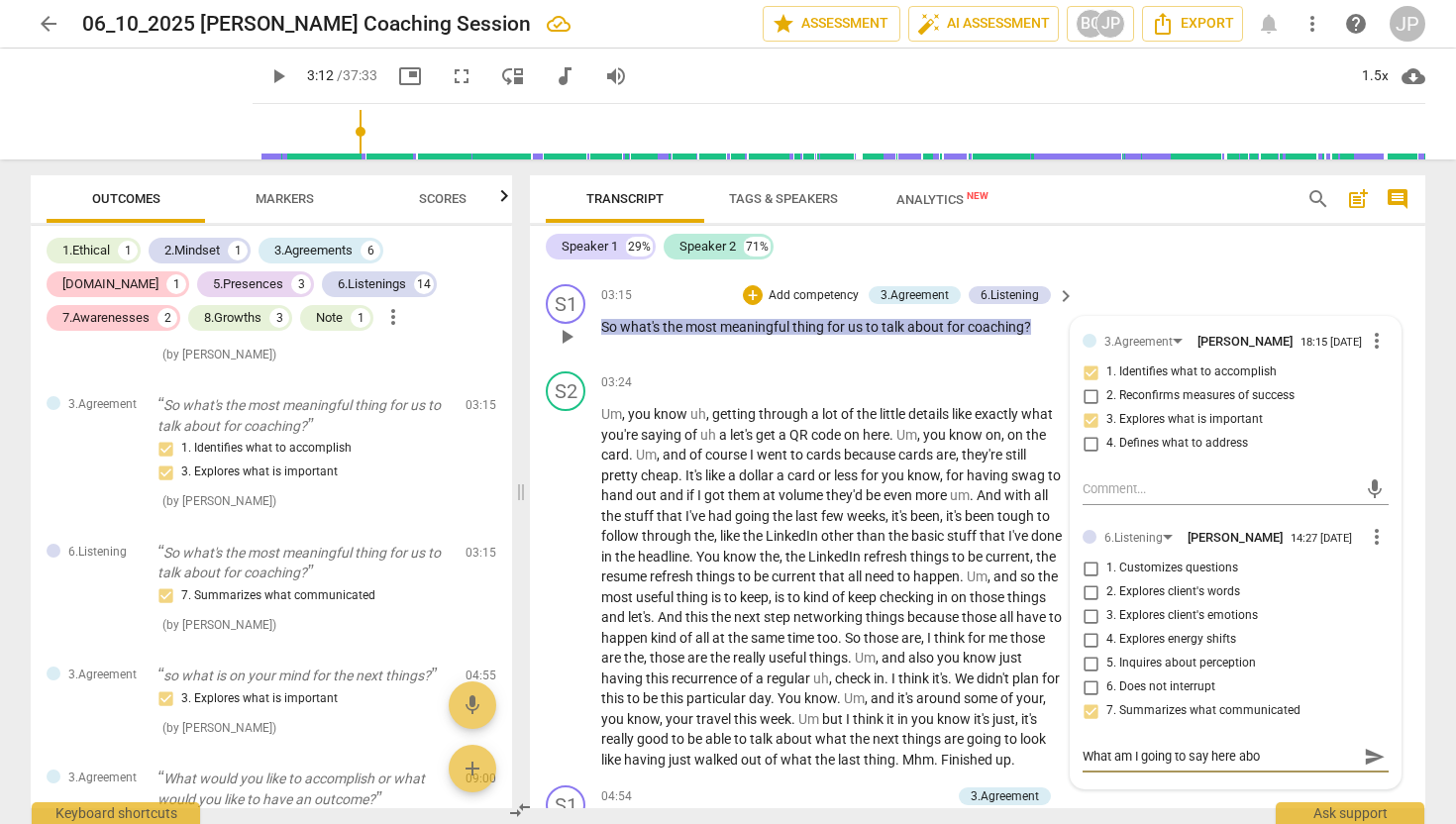 type on "What am I going to say here ab" 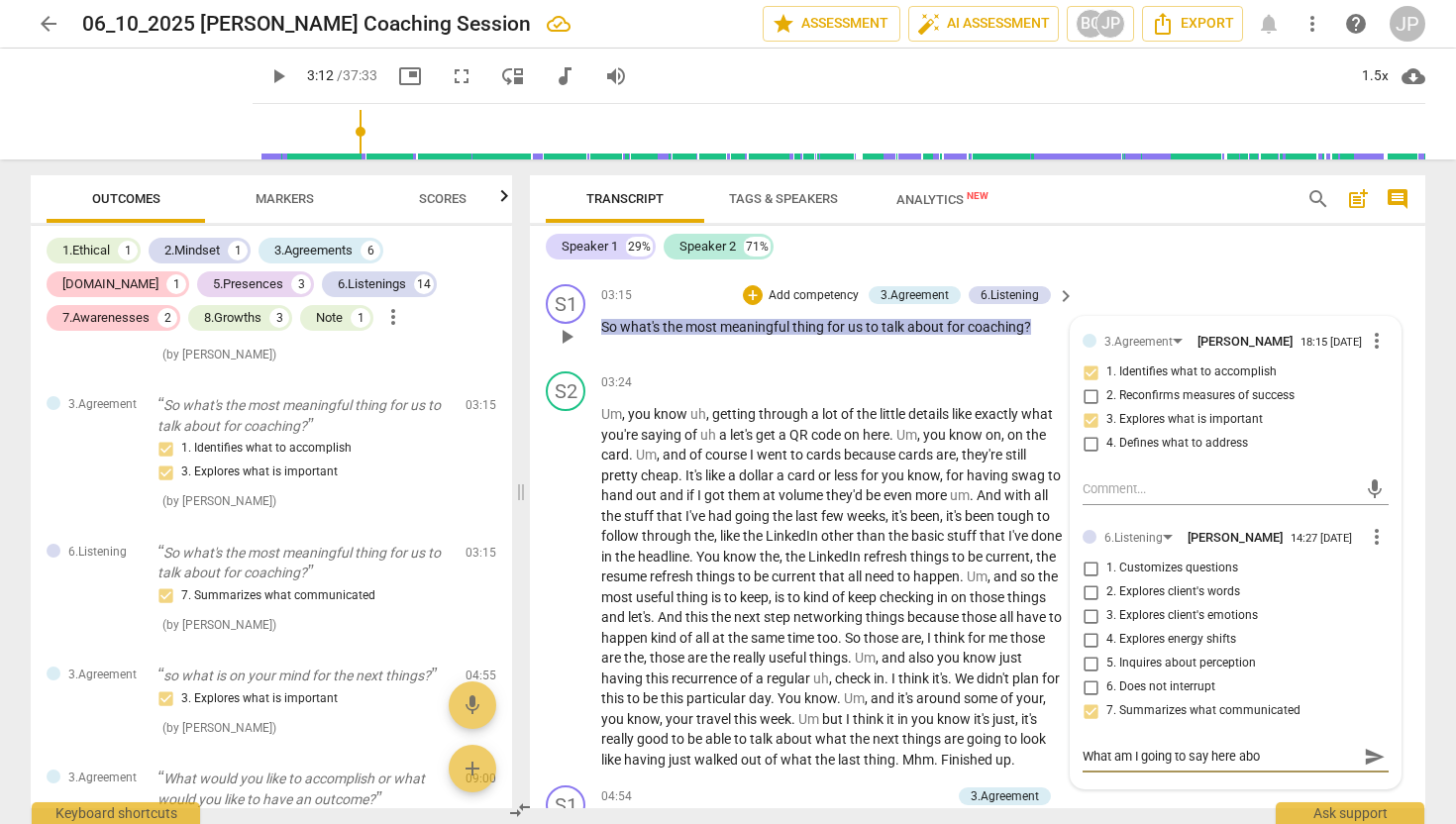 type on "What am I going to say here ab" 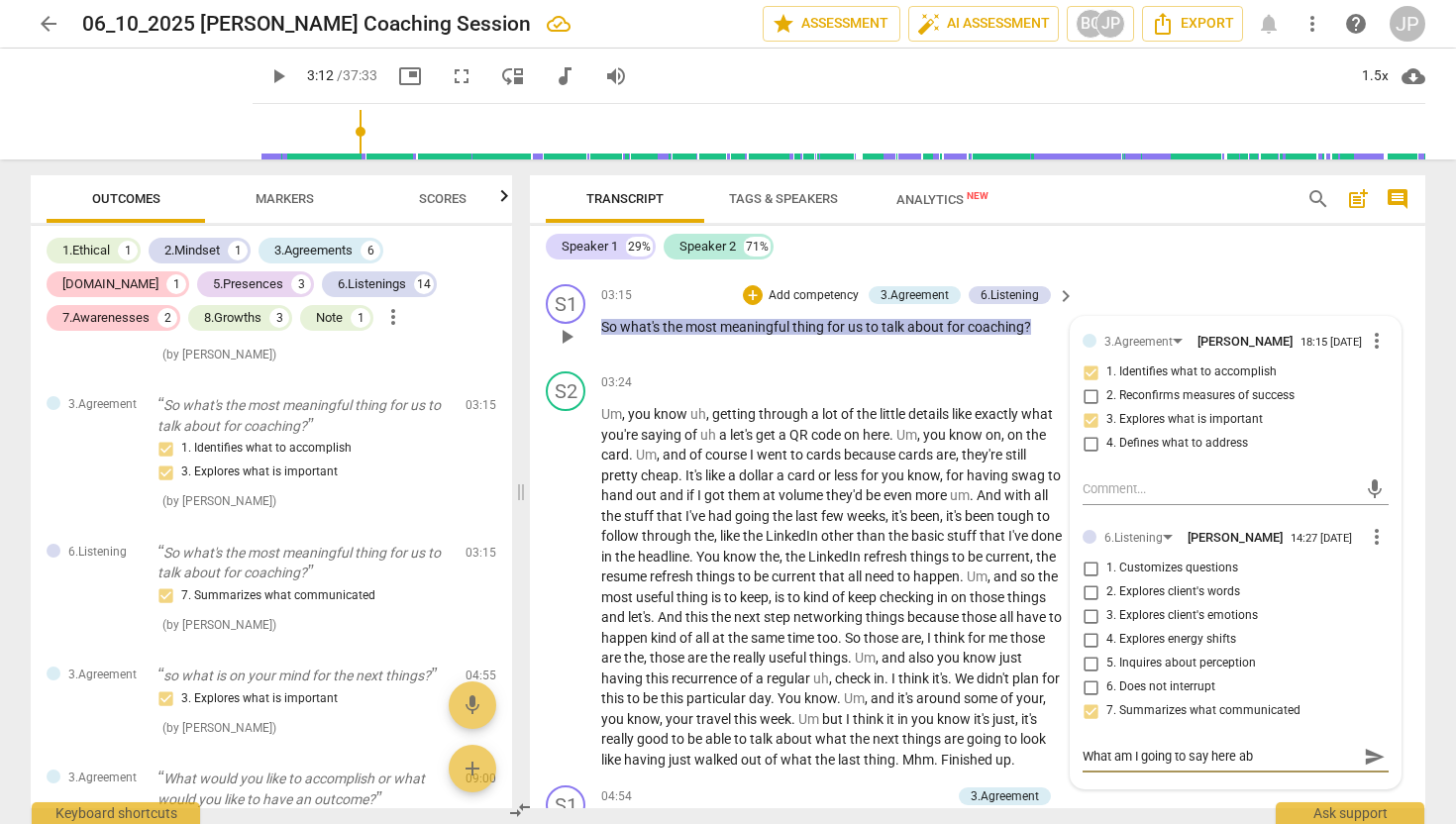 type on "What am I going to say here a" 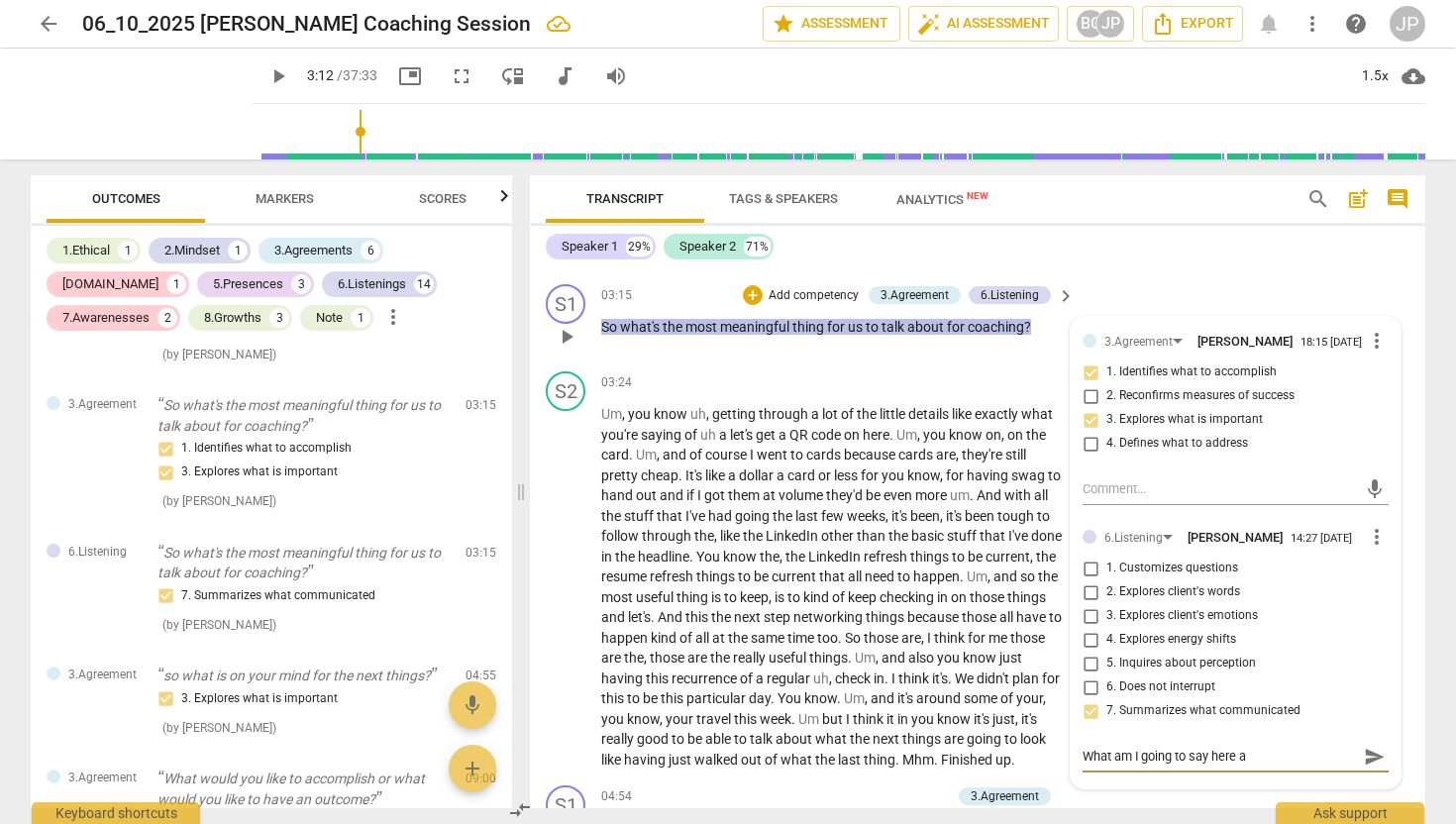 type on "What am I going to say here" 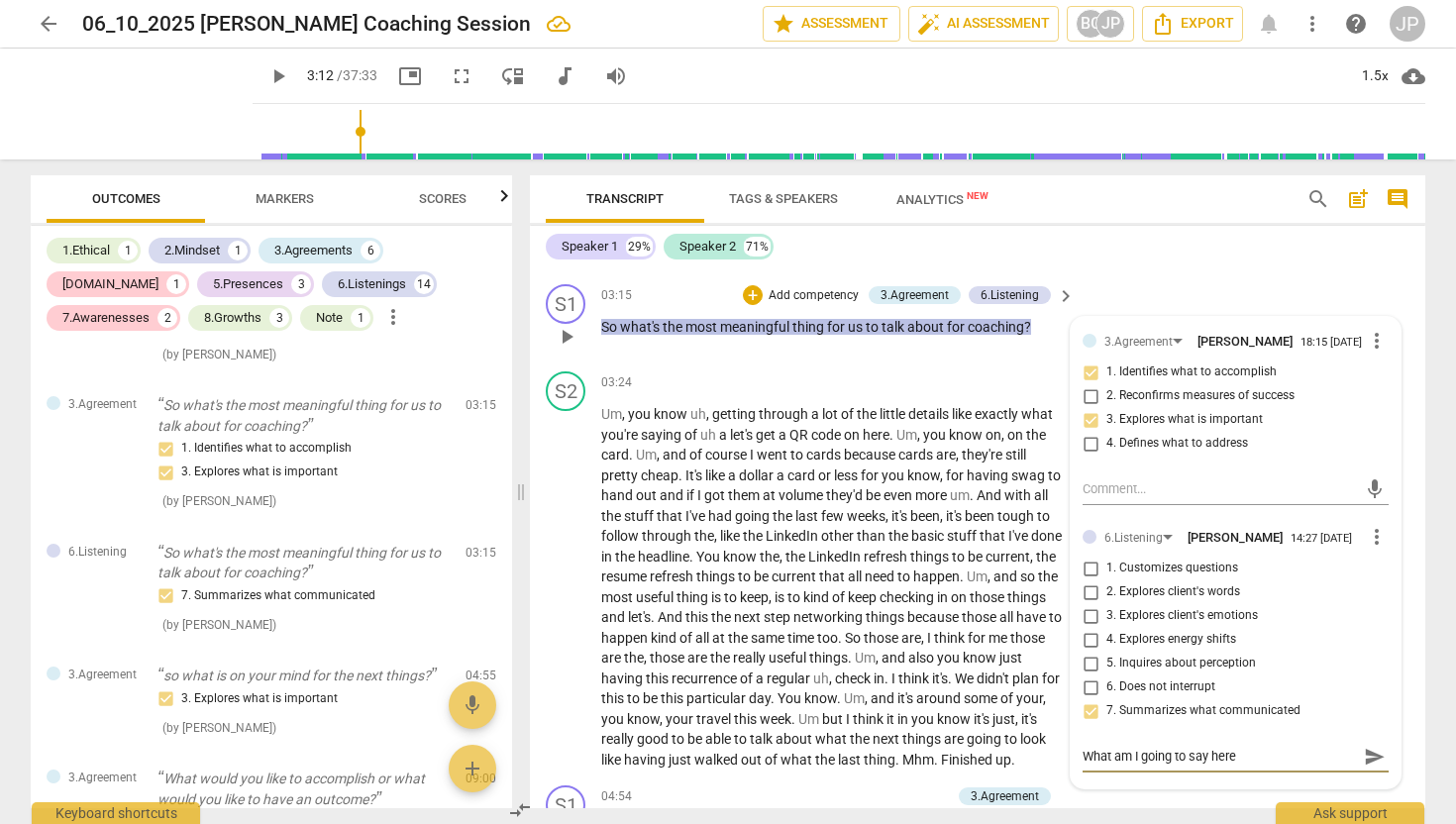 type on "What am I going to say here" 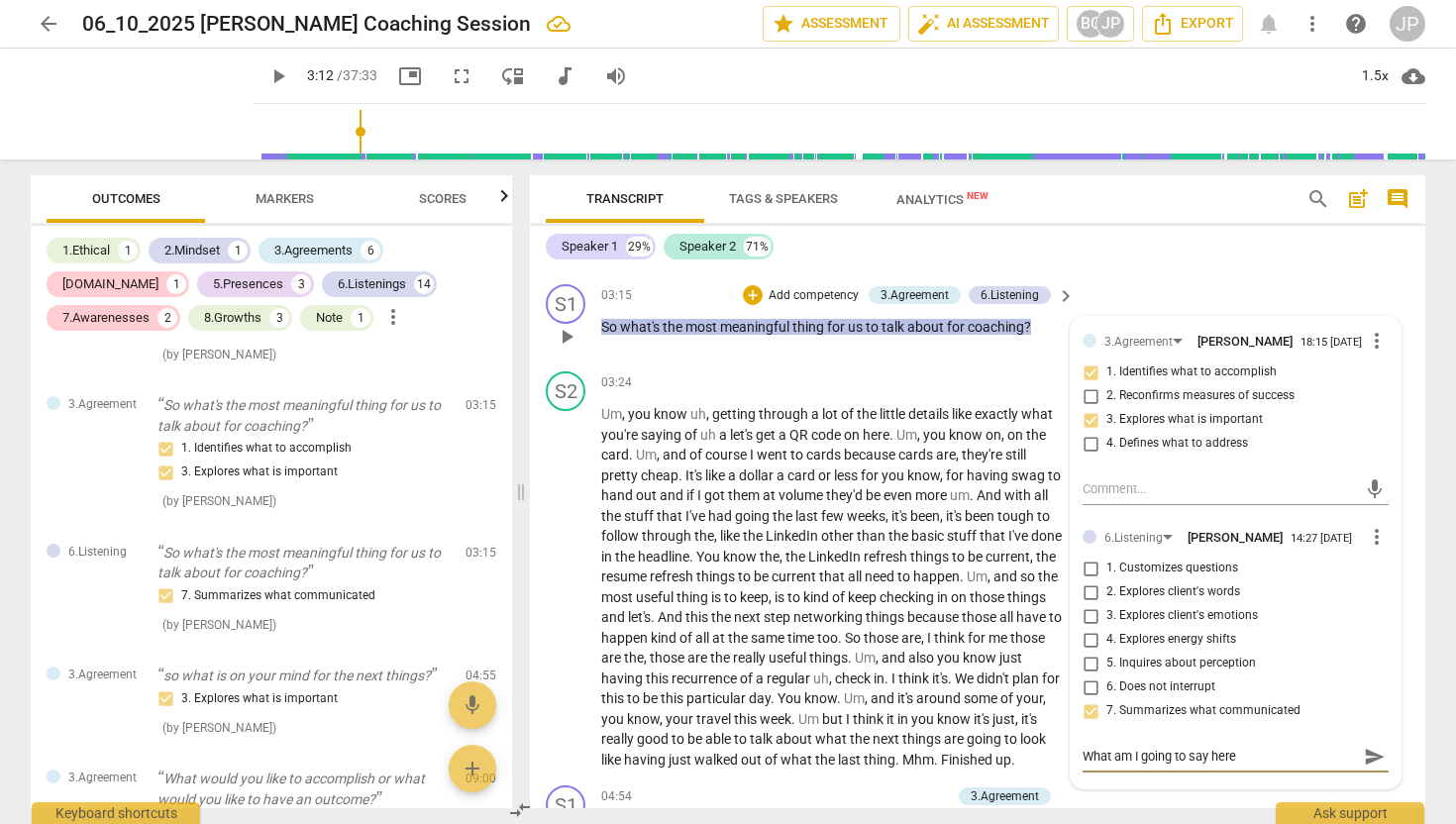 type on "What am I going to say here" 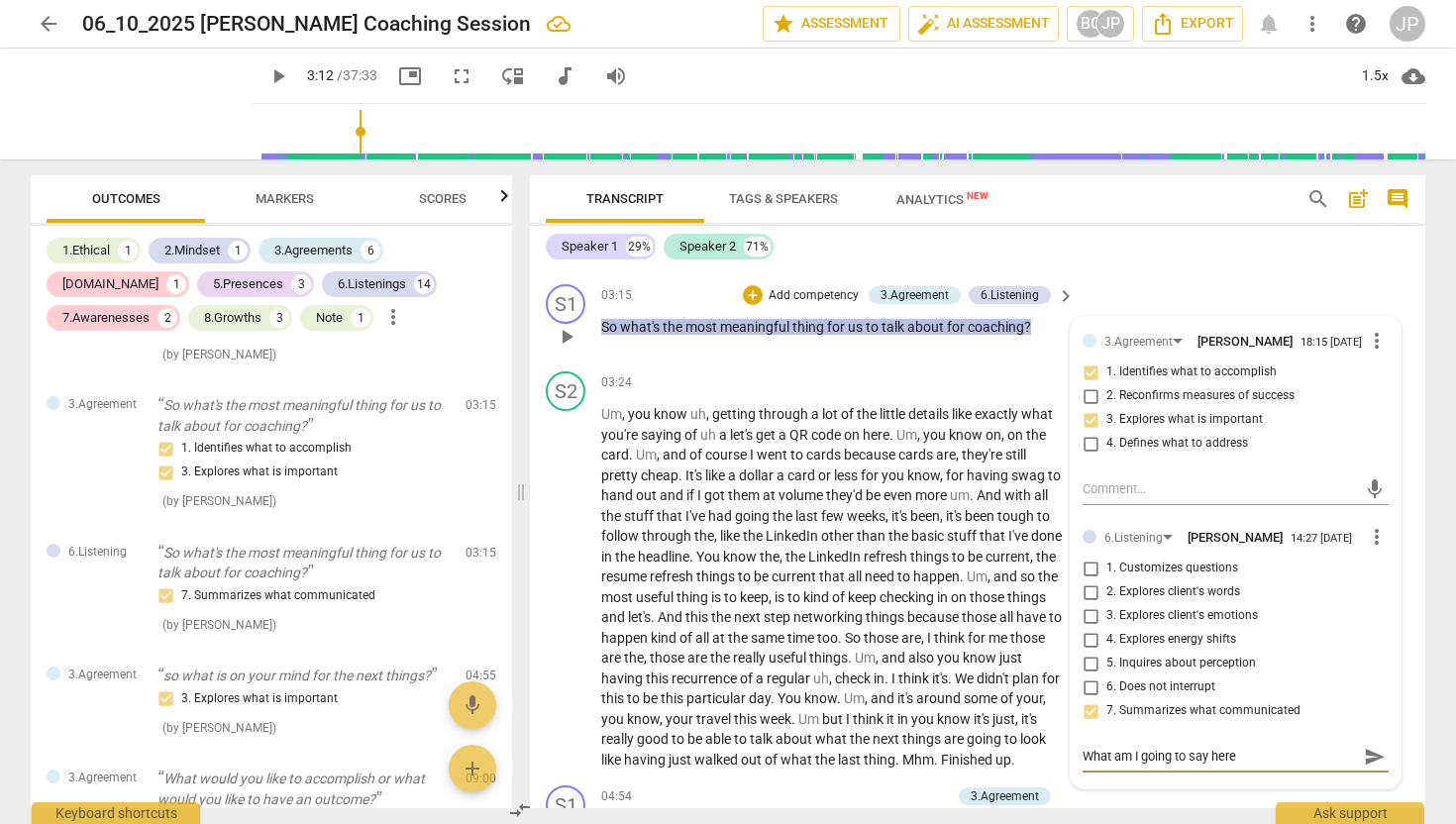 type on "What am I going to say here" 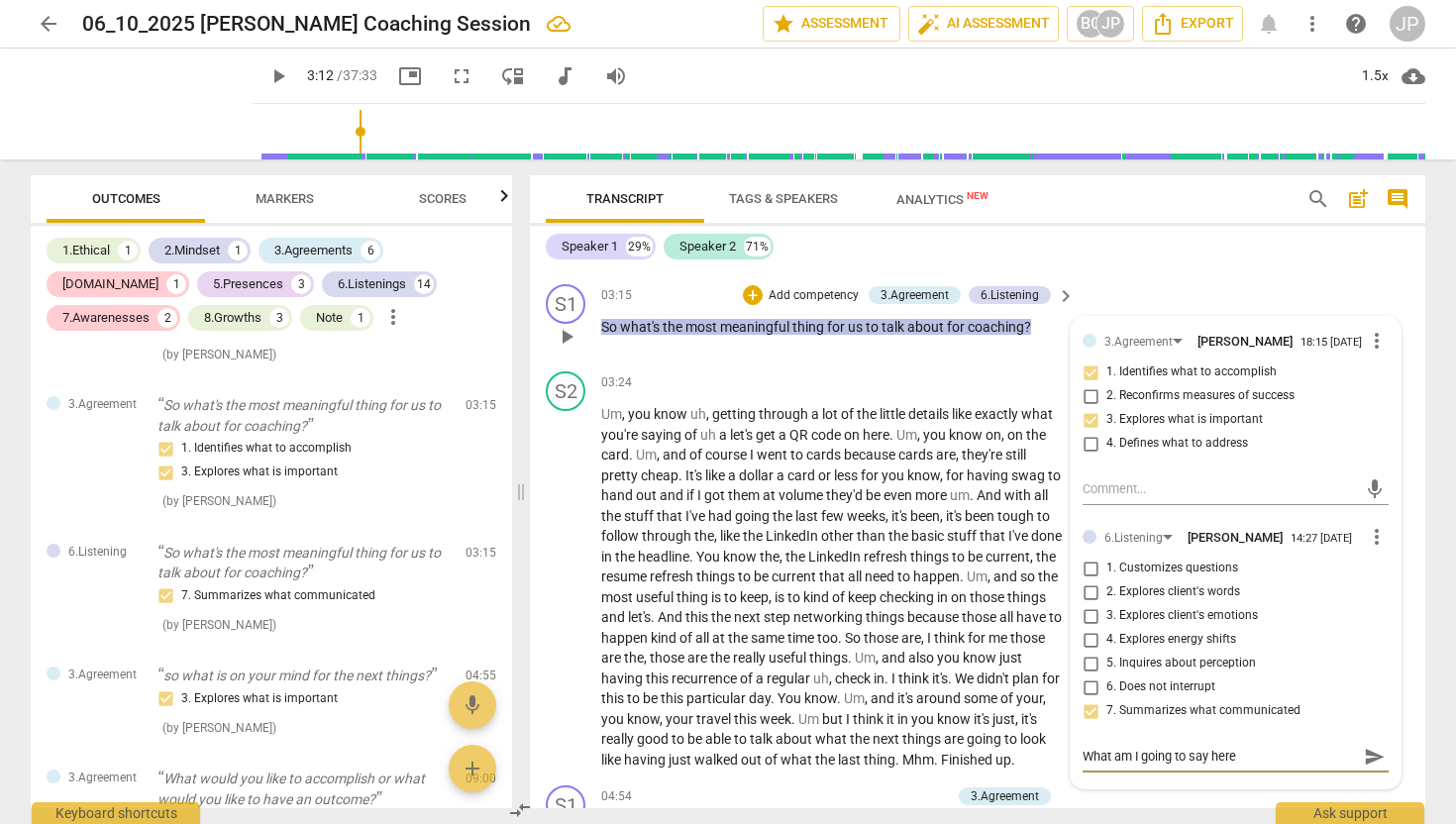 type on "What am I going to say here" 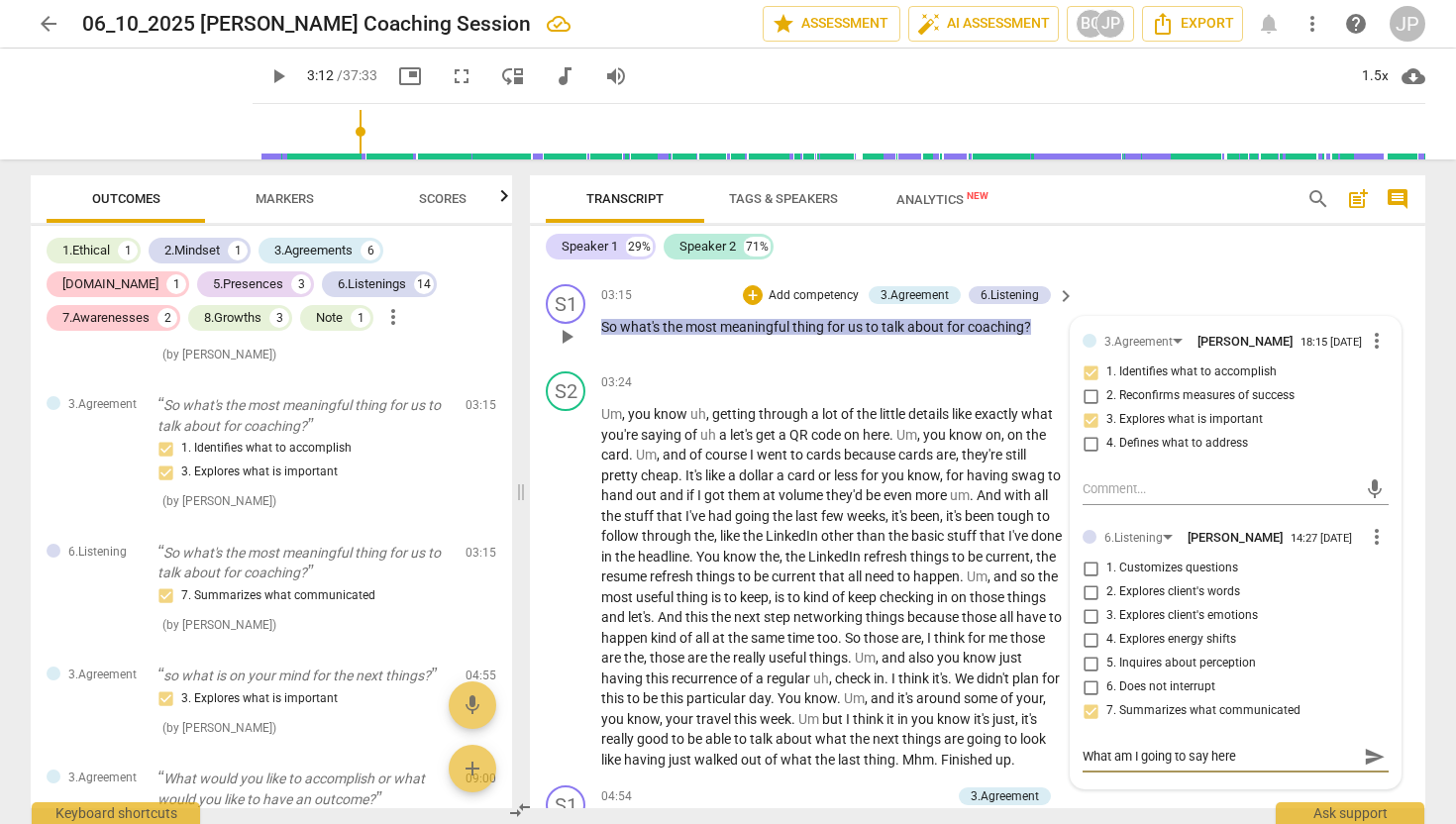 type on "What am I going to say here c" 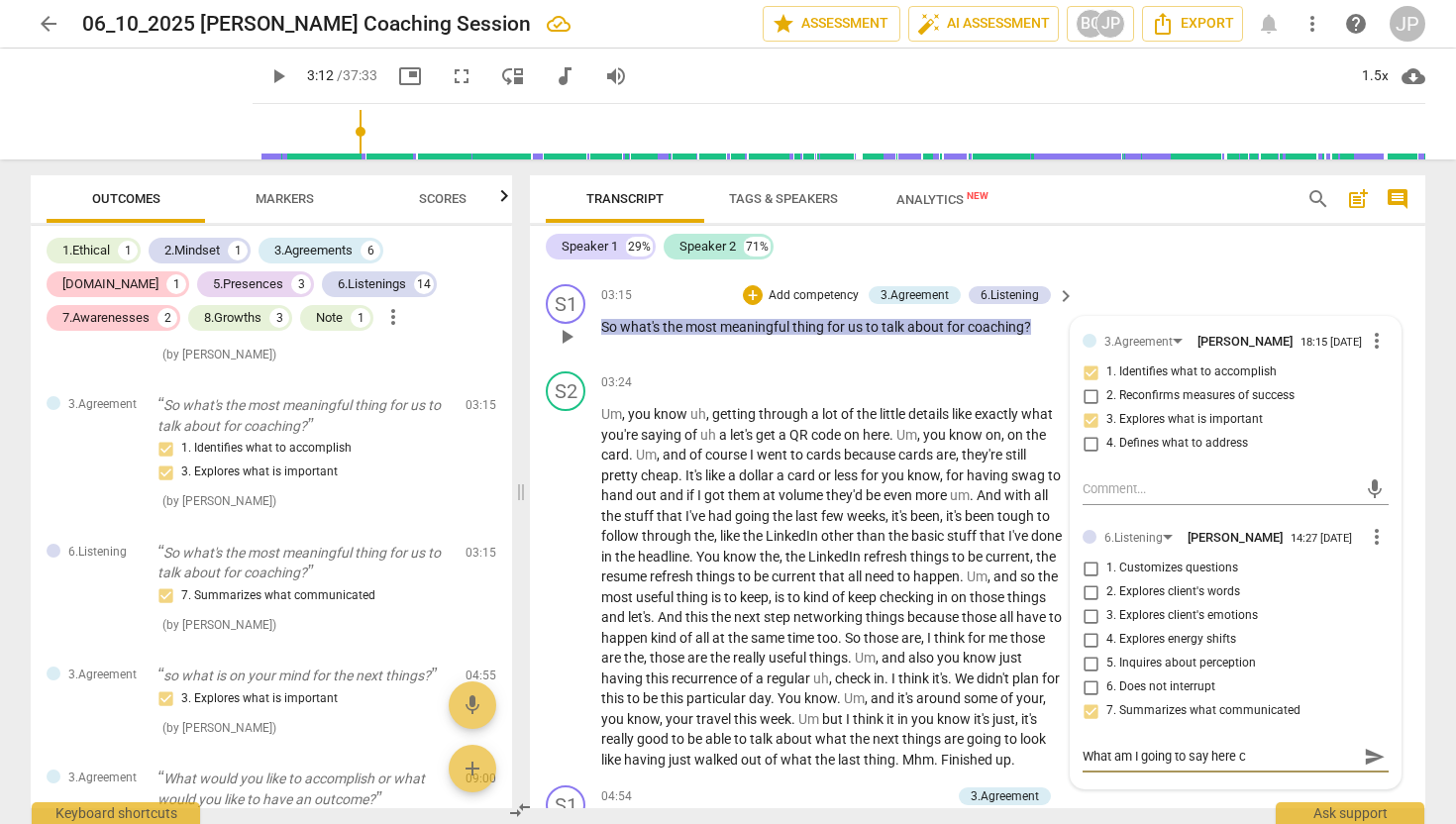 type on "What am I going to say here co" 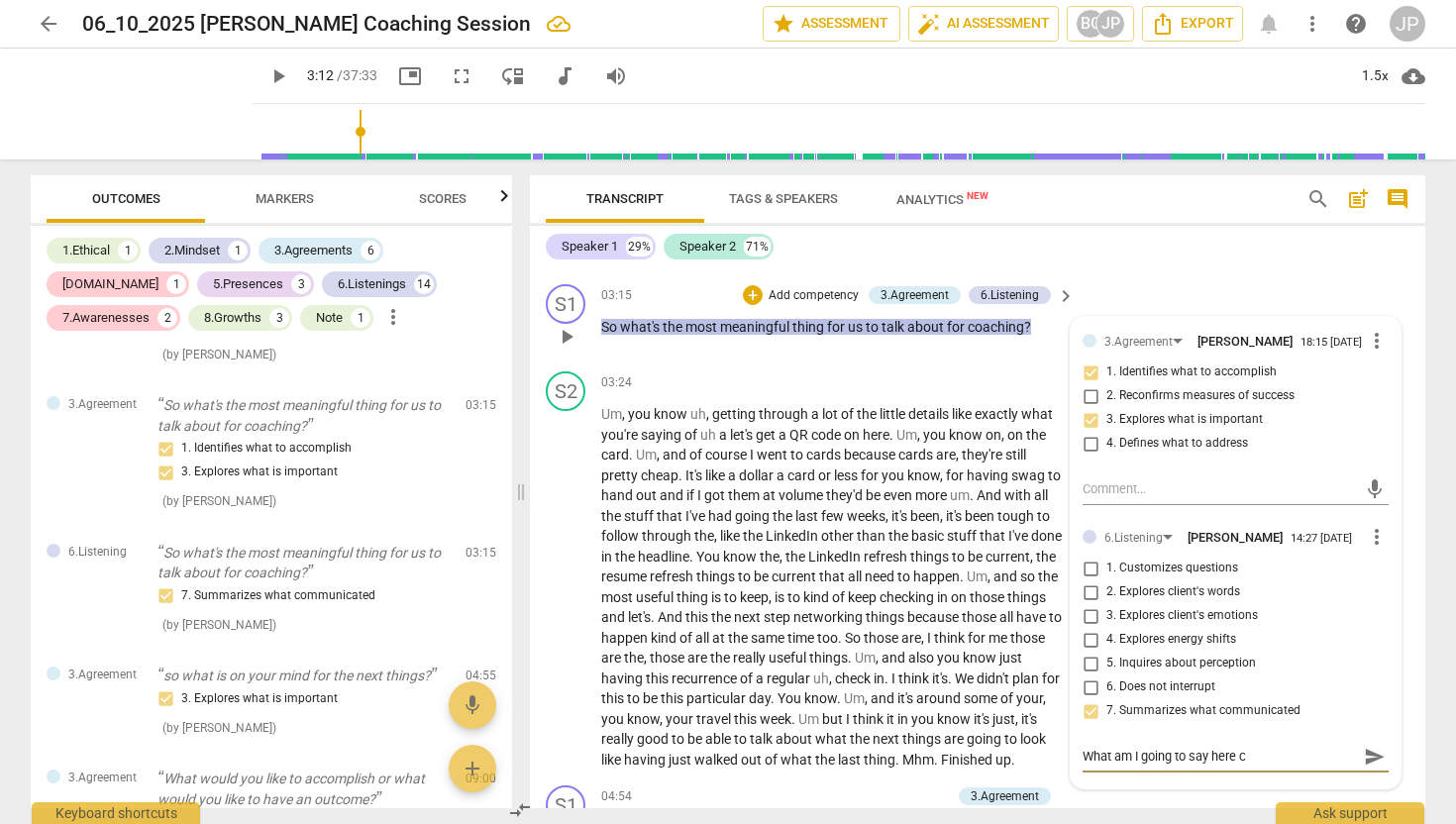 type on "What am I going to say here co" 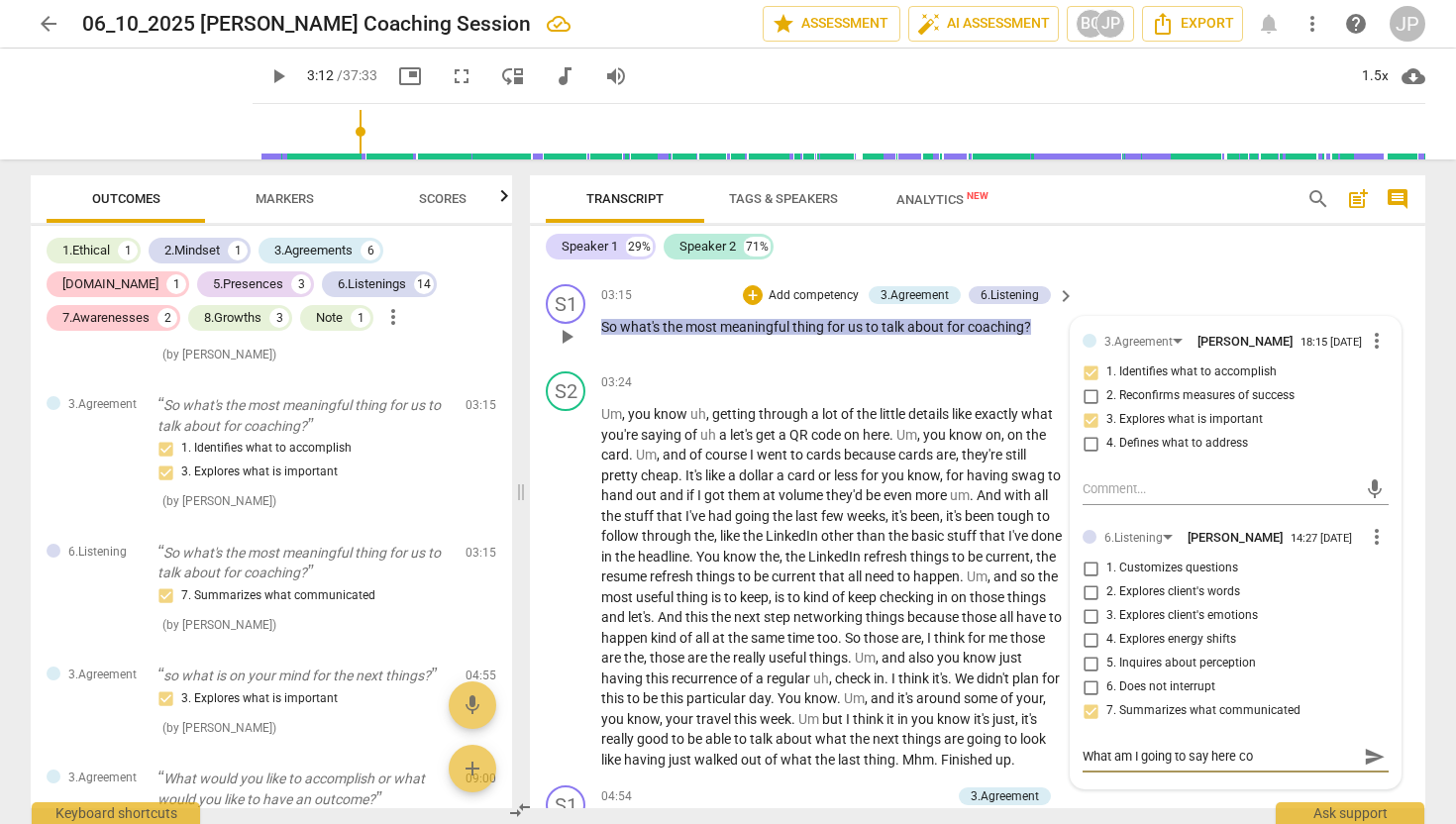type on "What am I going to say here con" 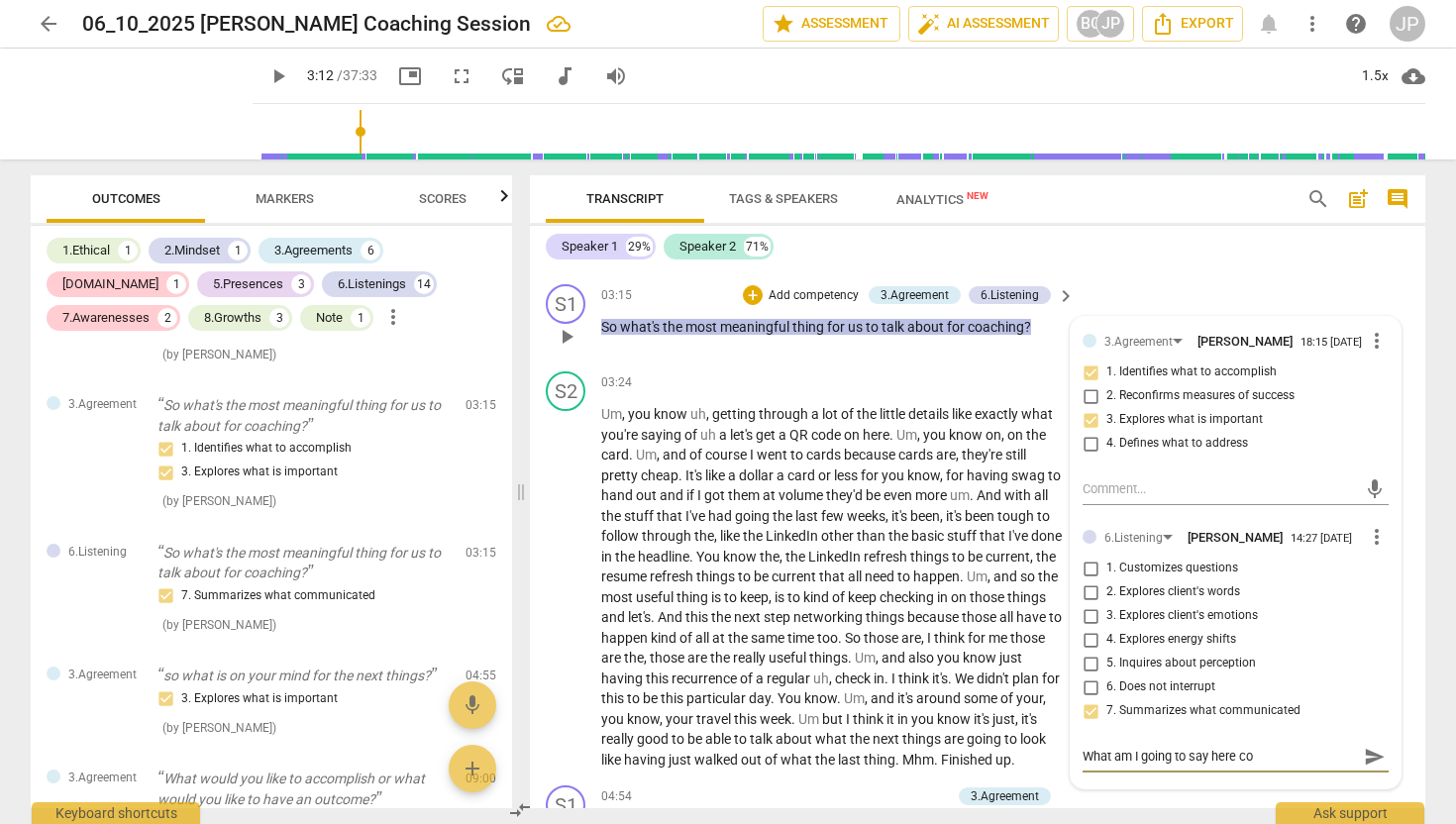 type on "What am I going to say here con" 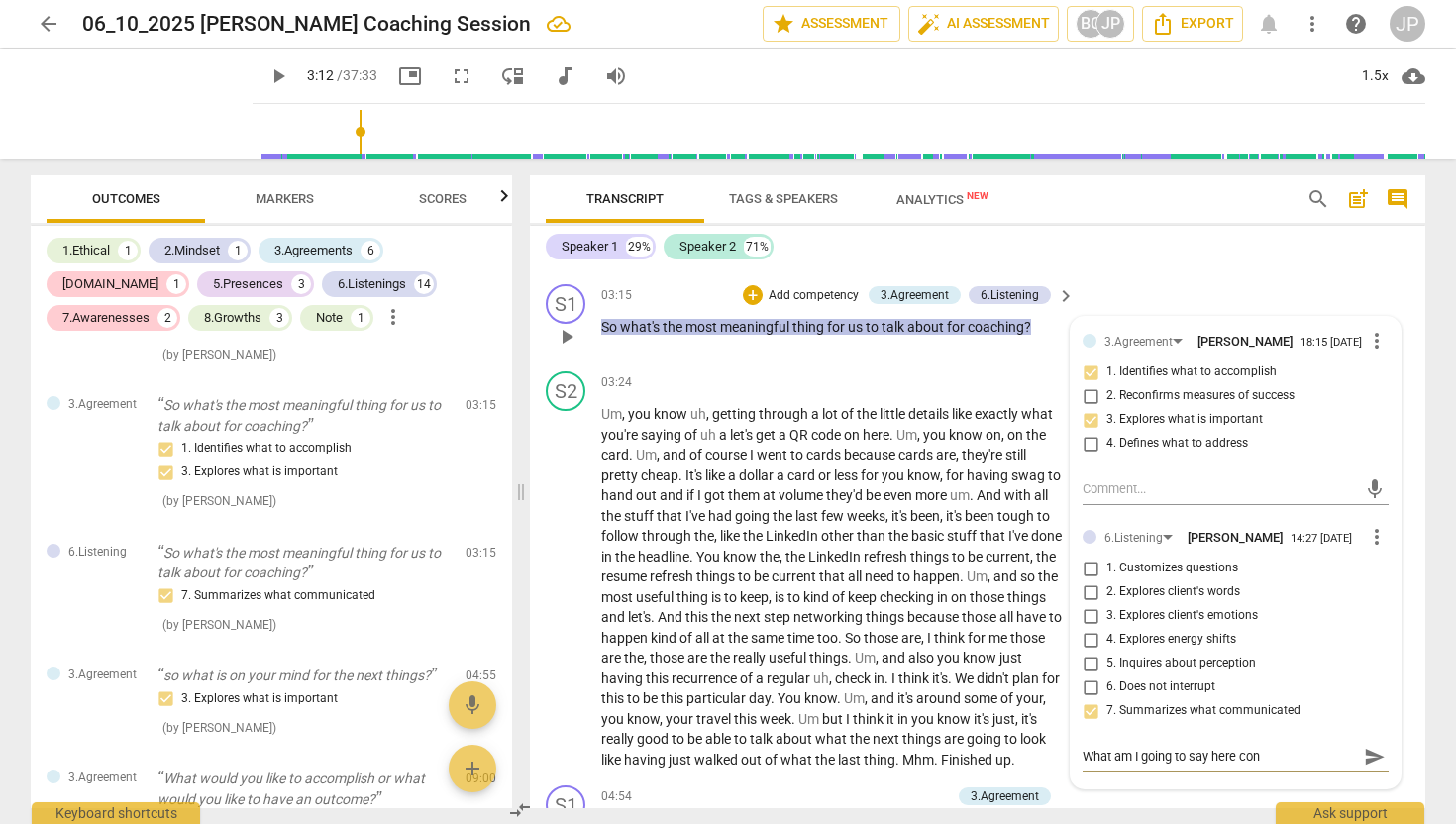 type on "What am I going to say here conc" 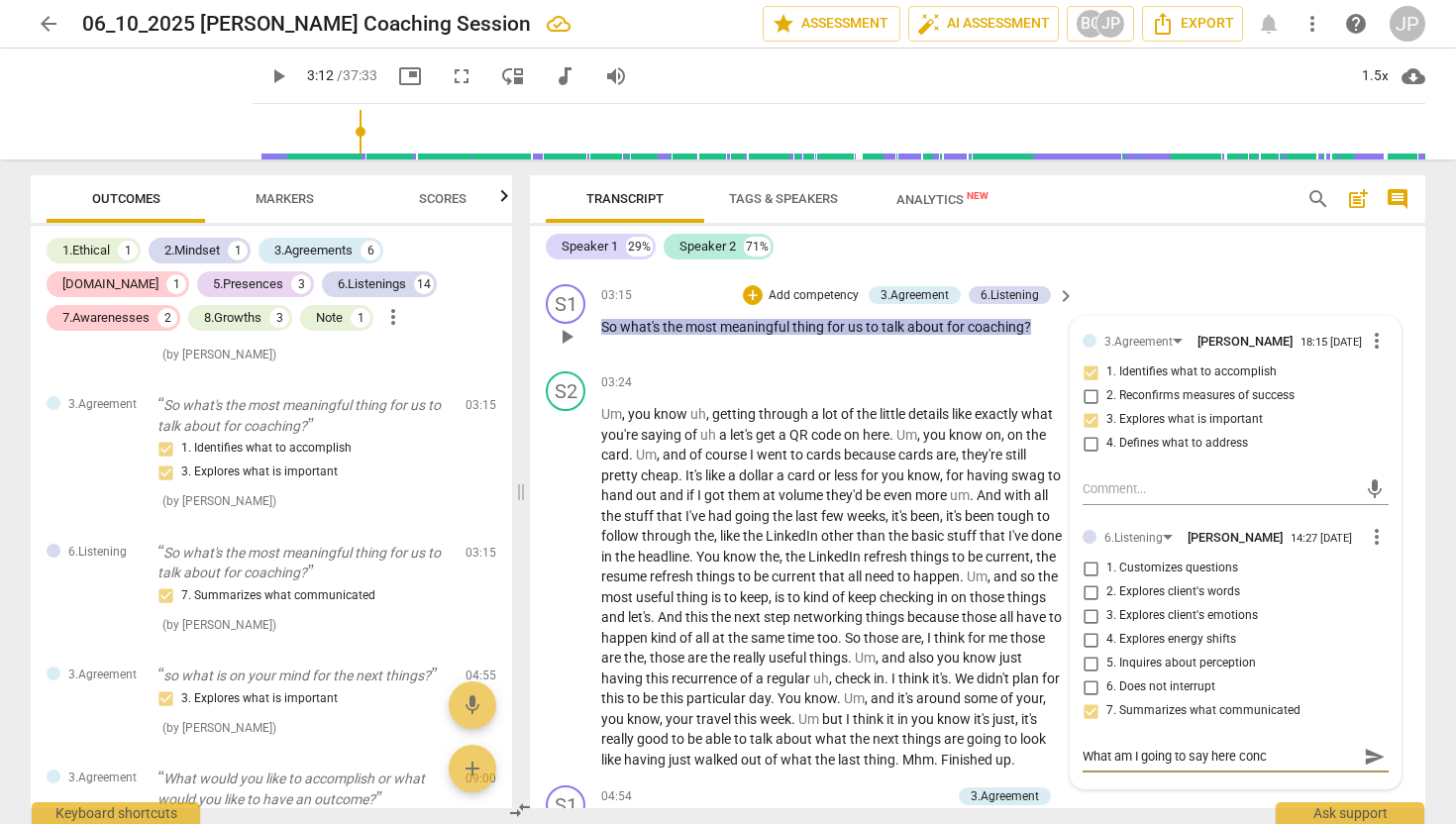 type on "What am I going to say here conce" 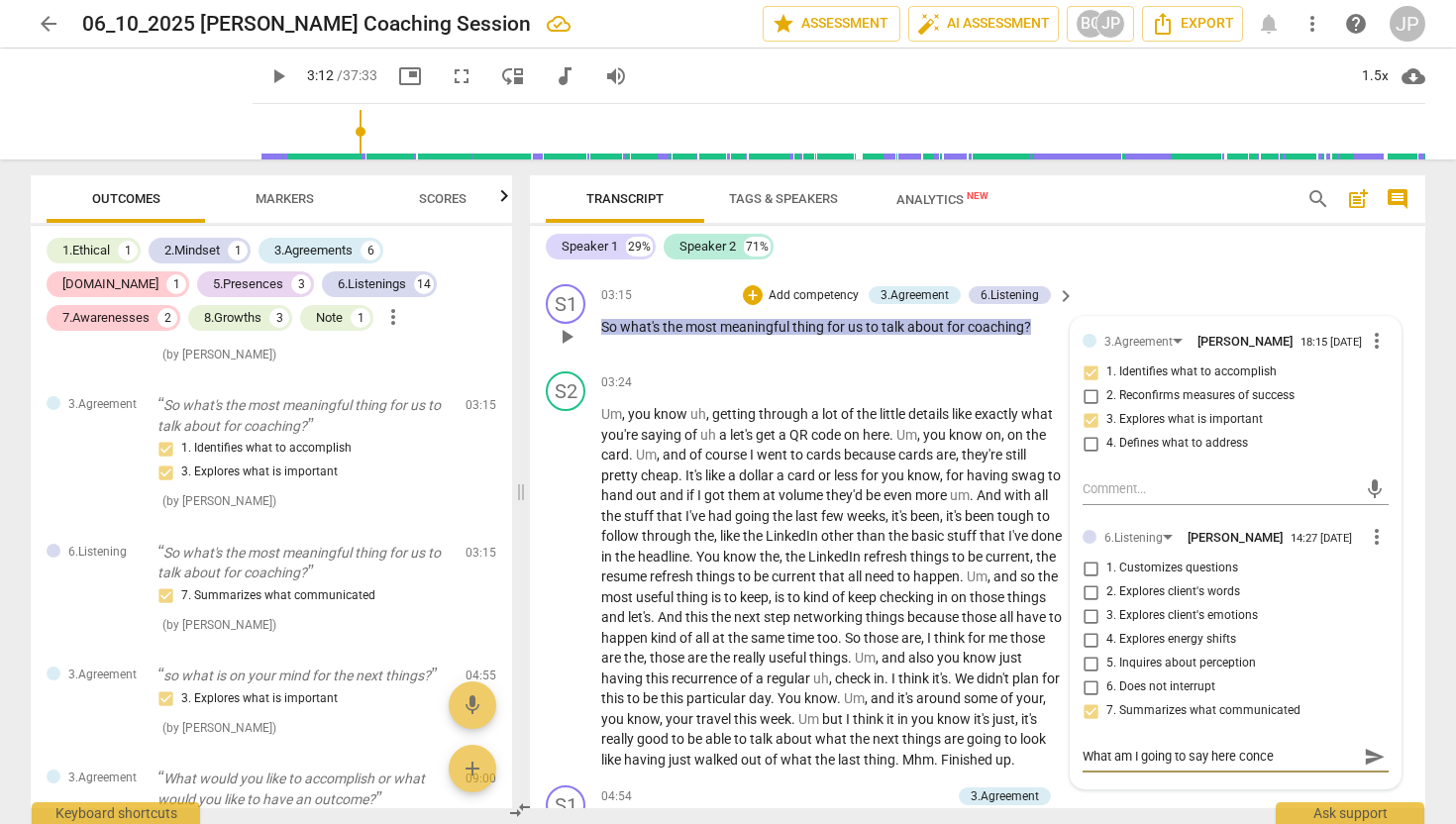 type on "What am I going to say here concer" 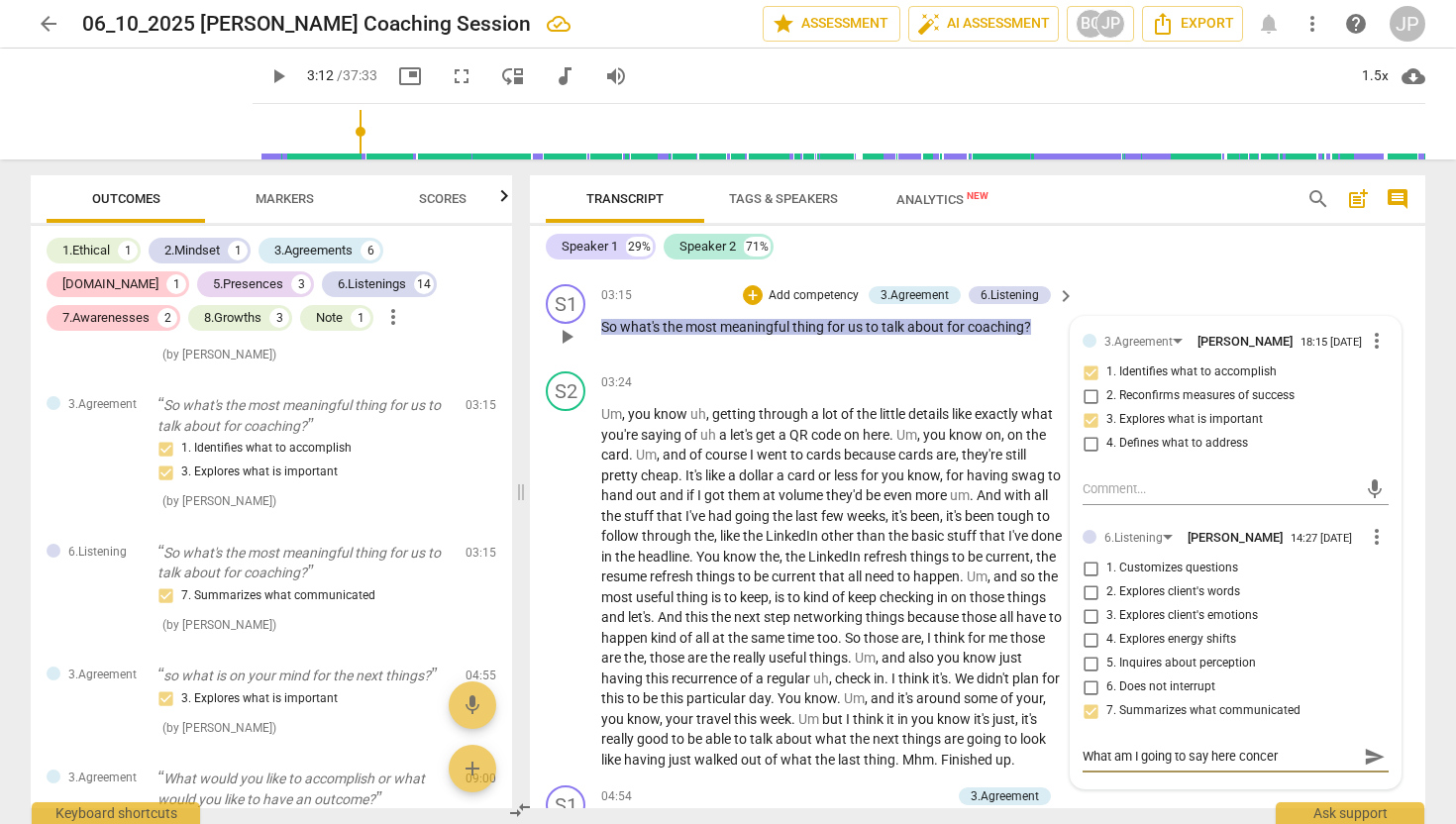 type on "What am I going to say here concern" 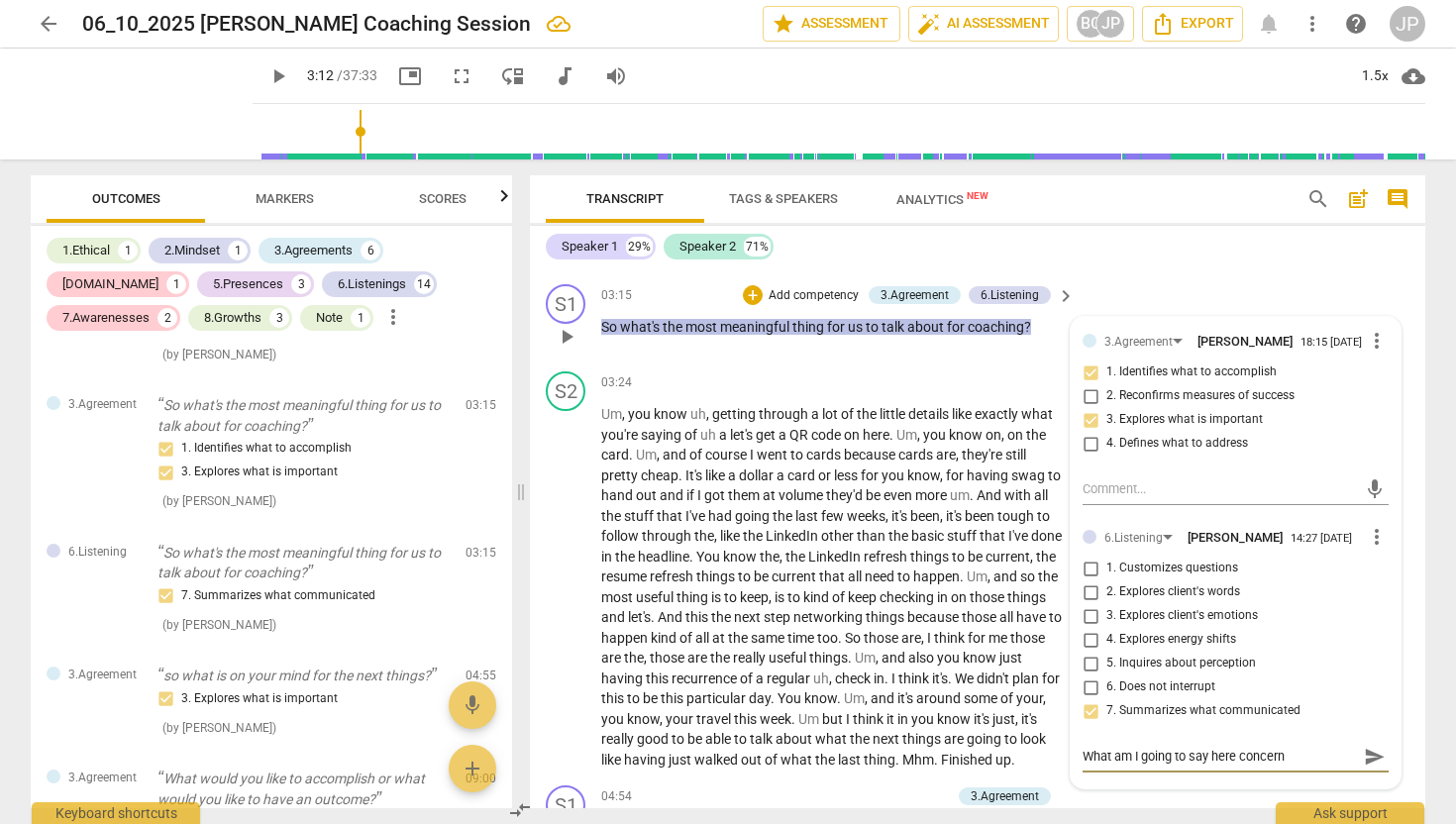 type on "What am I going to say here concerni" 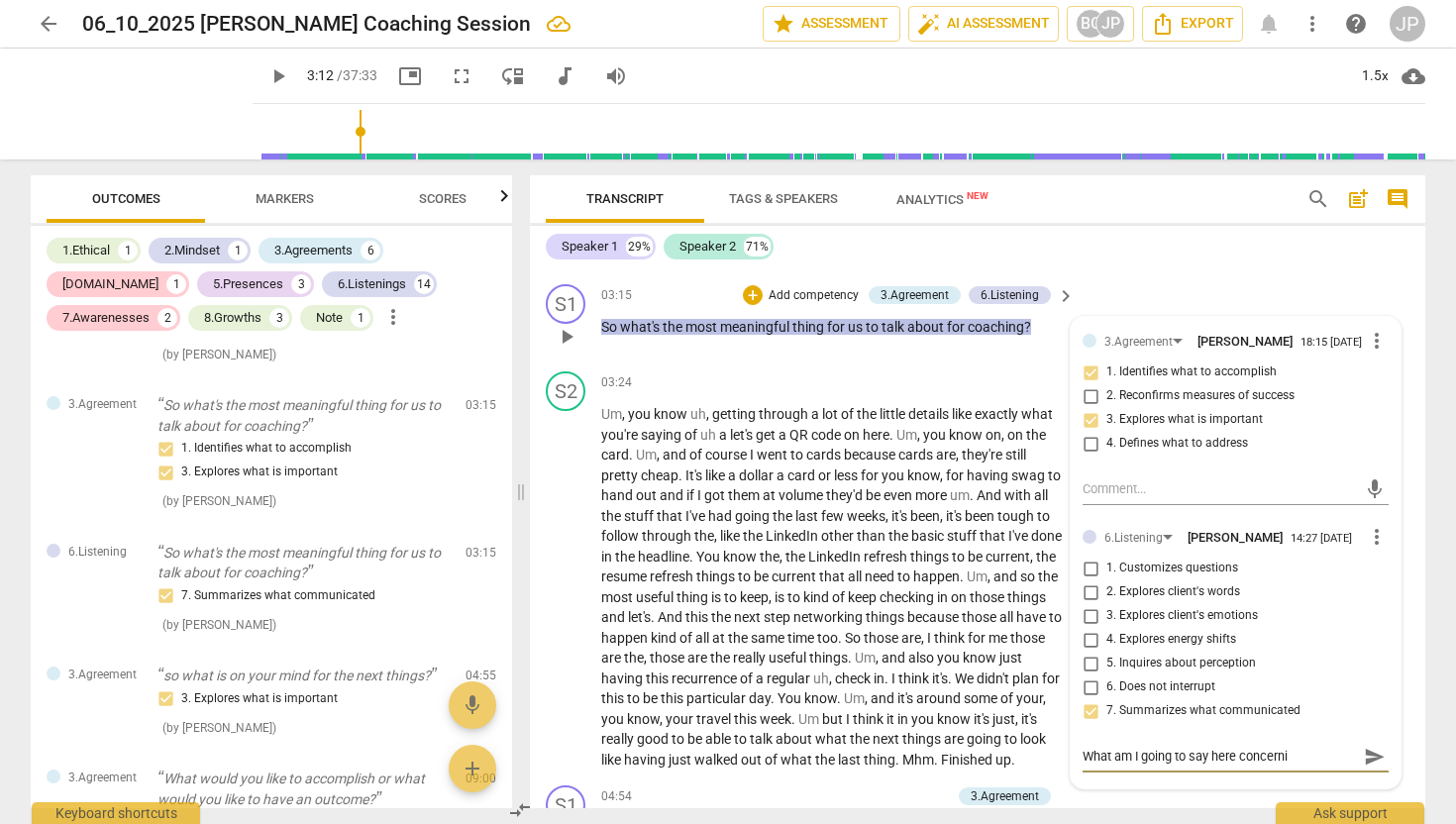 type on "What am I going to say here concernin" 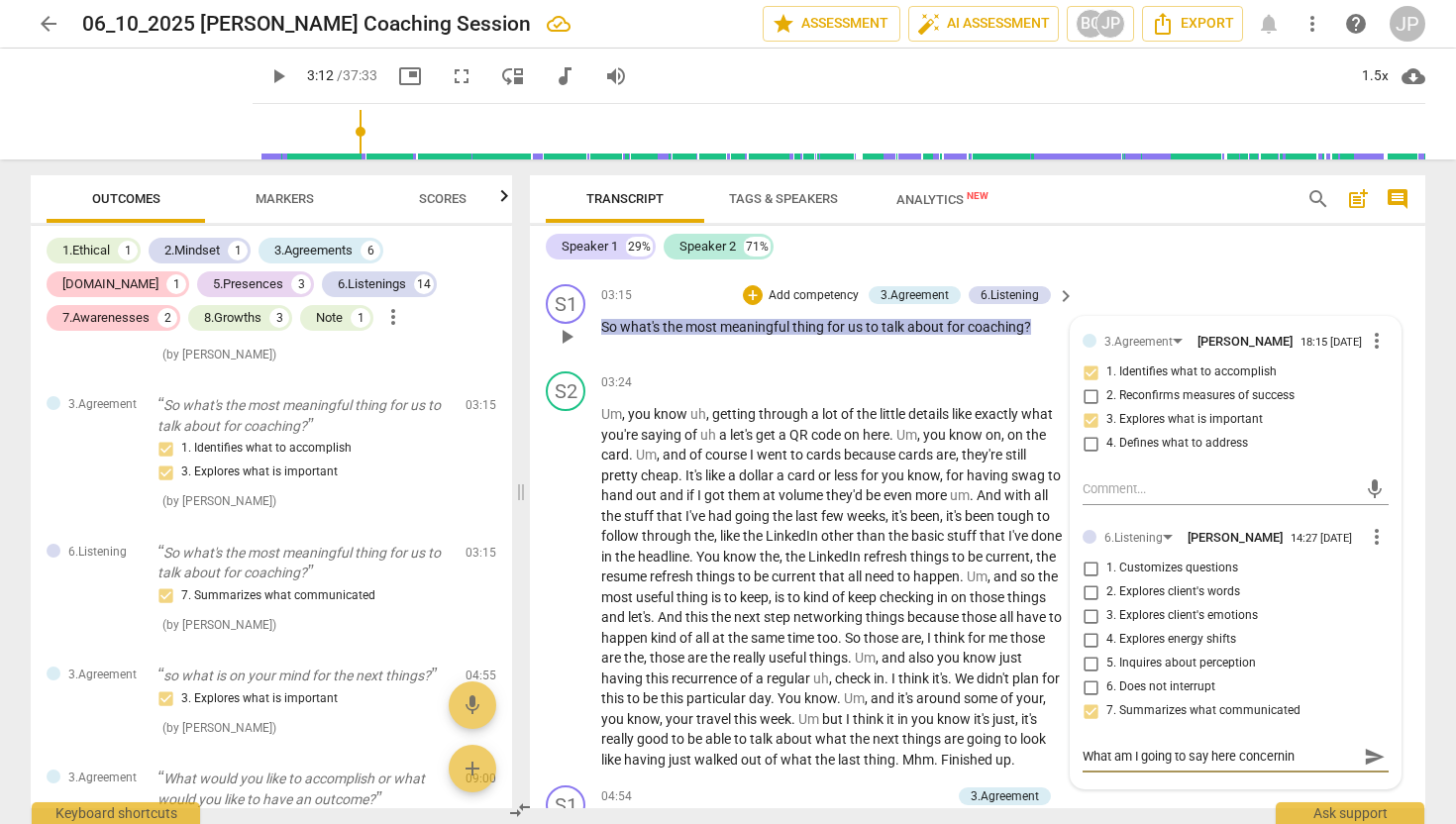type on "What am I going to say here concerning" 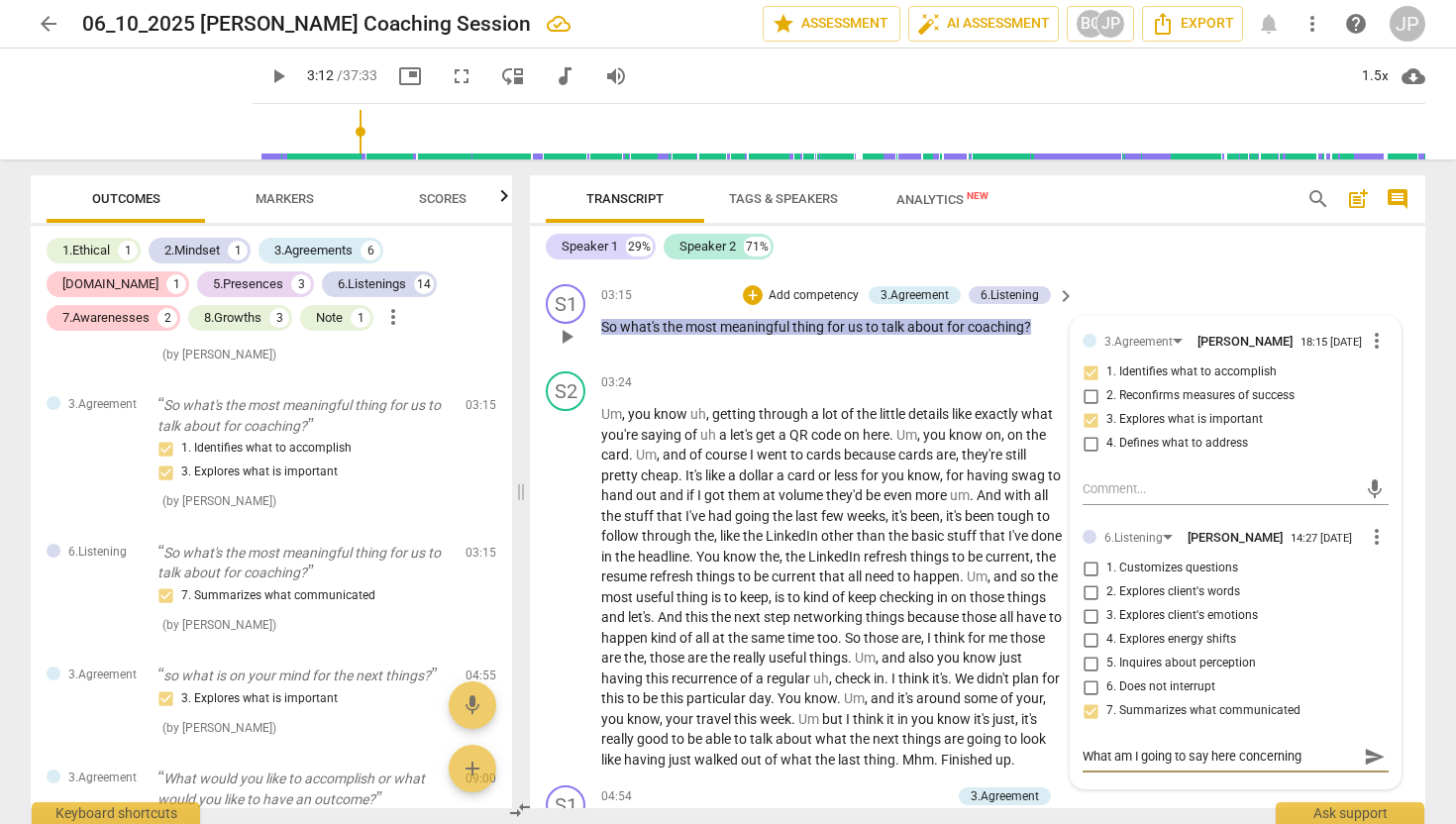 type on "What am I going to say here concerning" 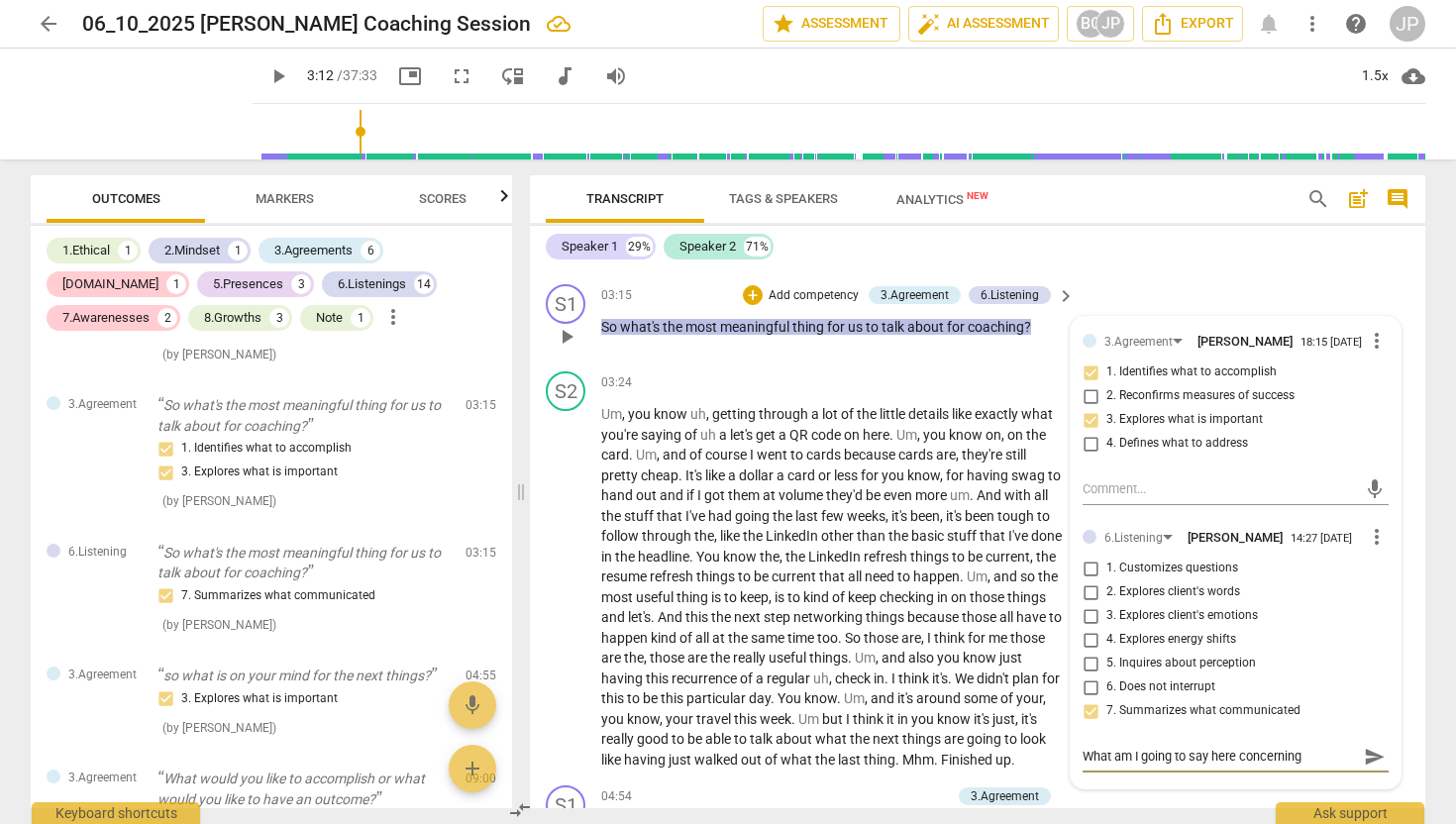 type on "What am I going to say here concerning" 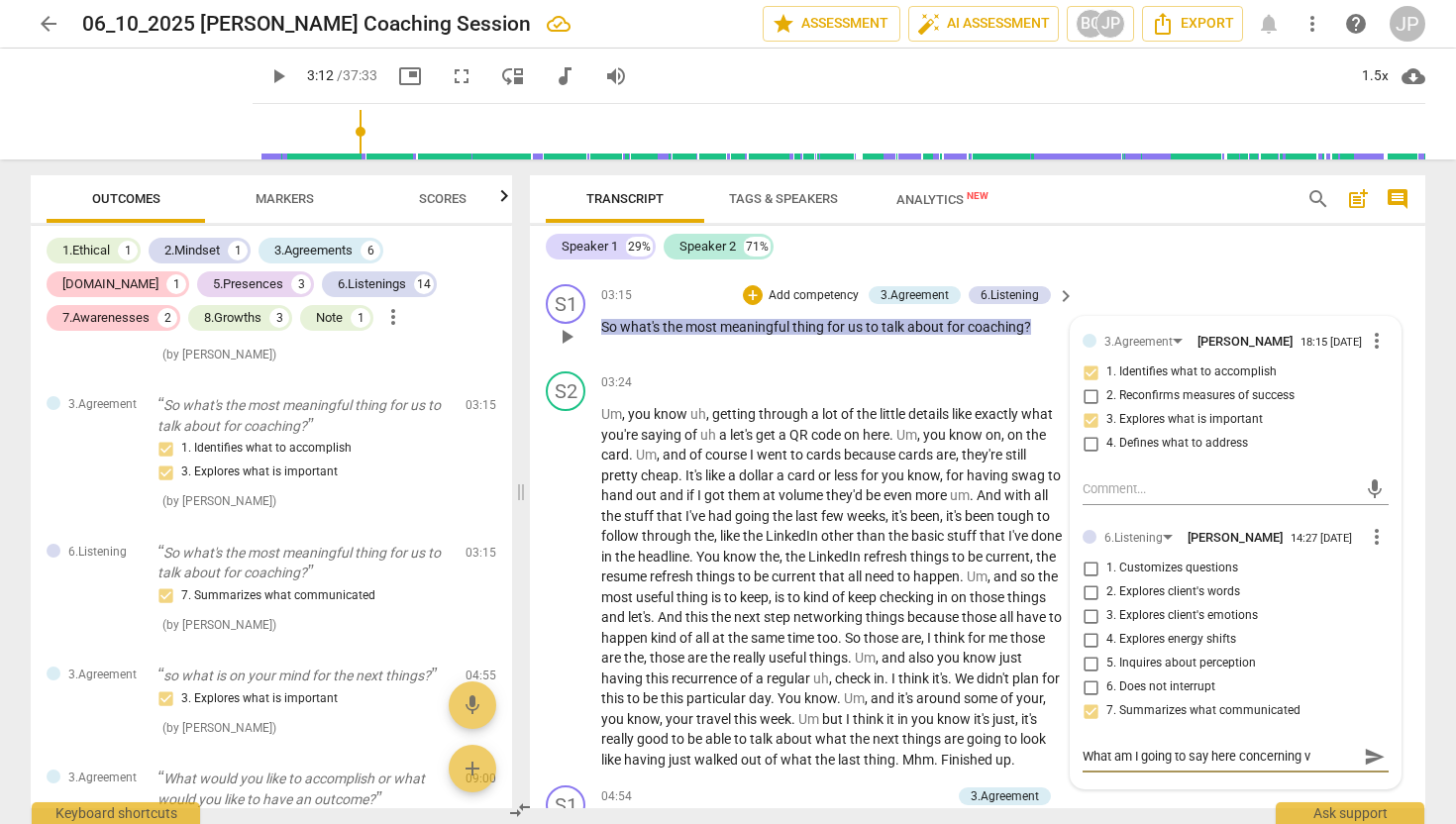 type on "What am I going to say here concerning va" 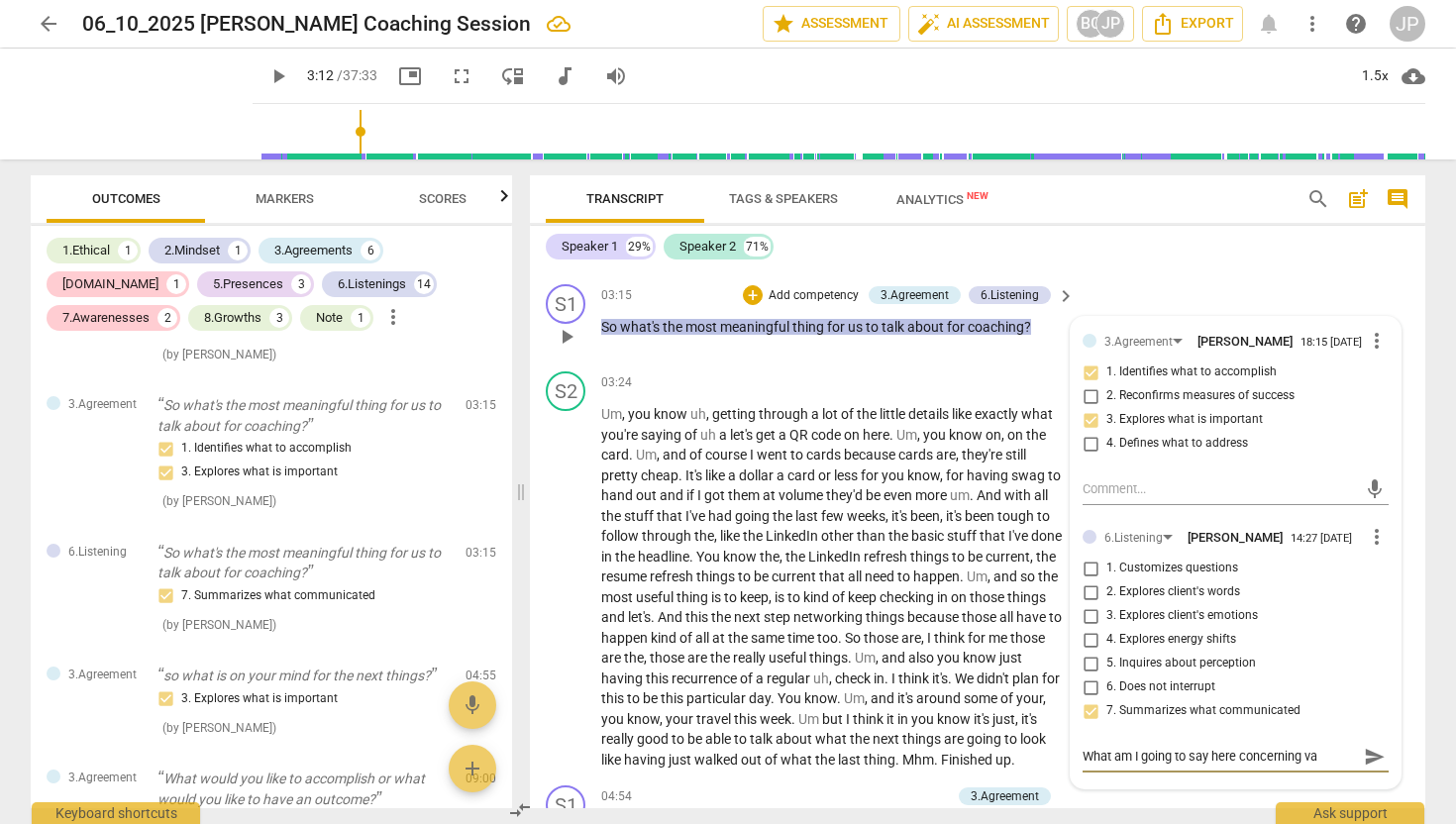 type on "What am I going to say here concerning val" 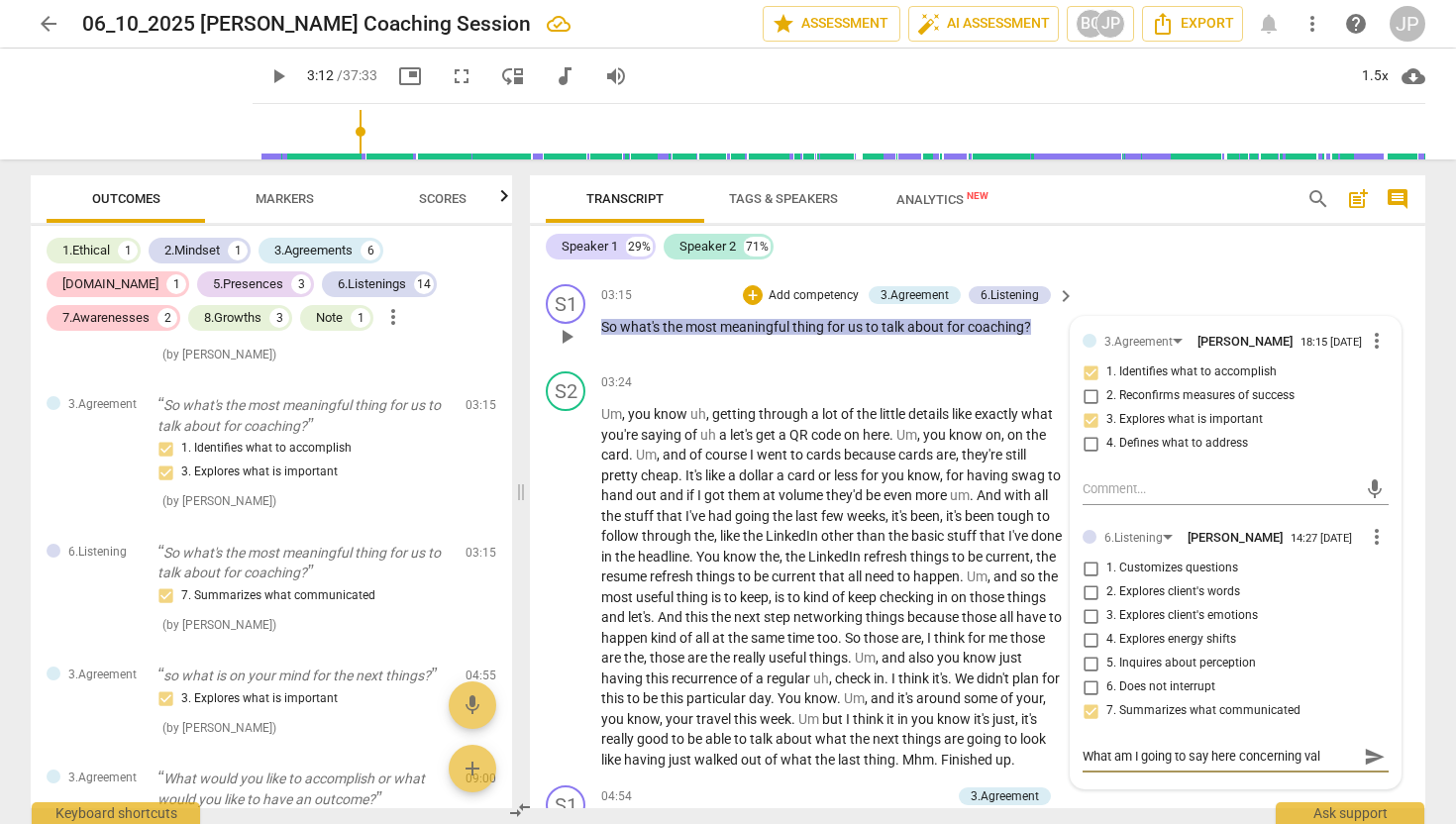 type on "What am I going to say here concerning [PERSON_NAME]" 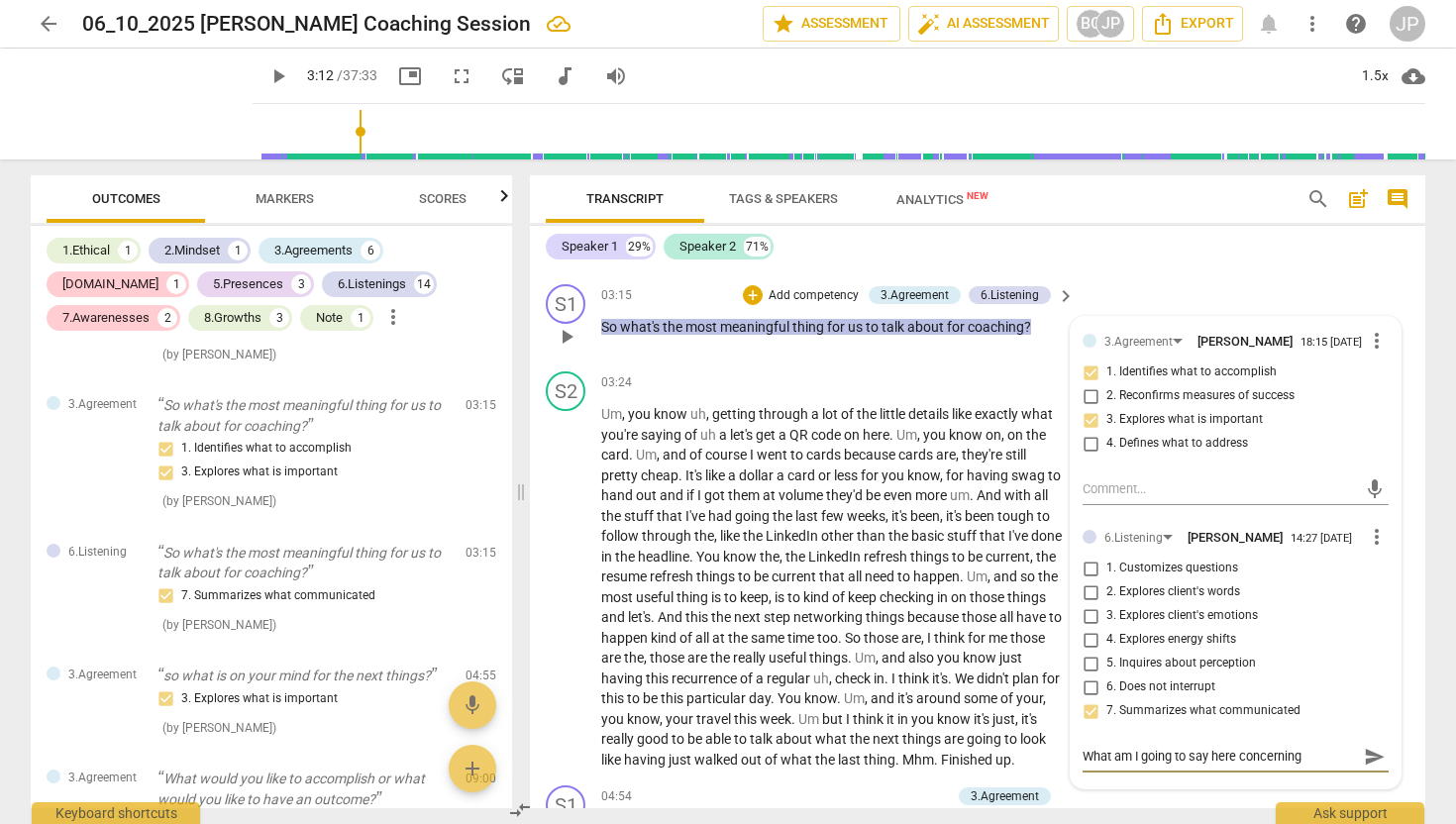 type on "What am I going to say here concerning valid" 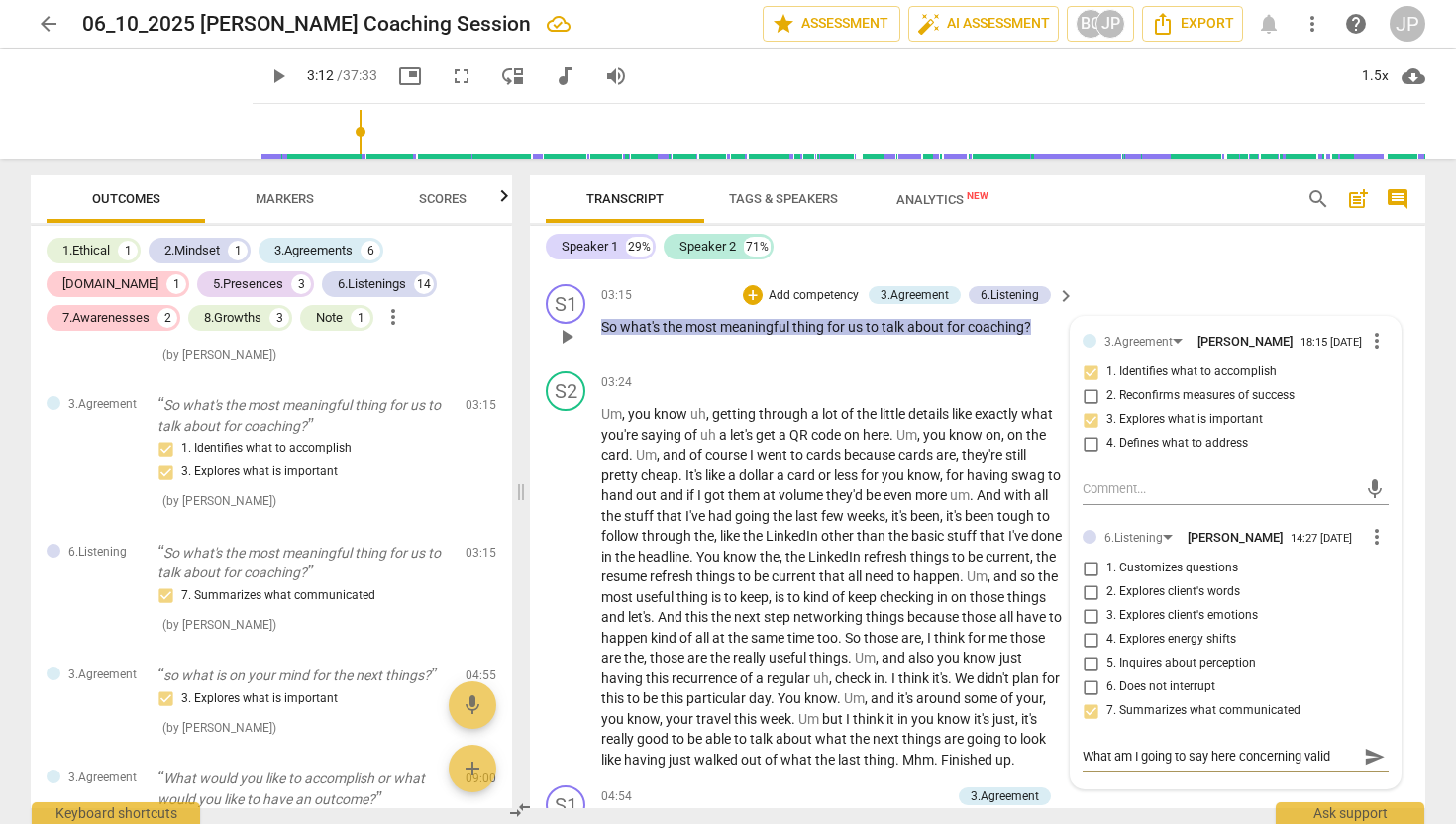 type on "What am I going to say here concerning valida" 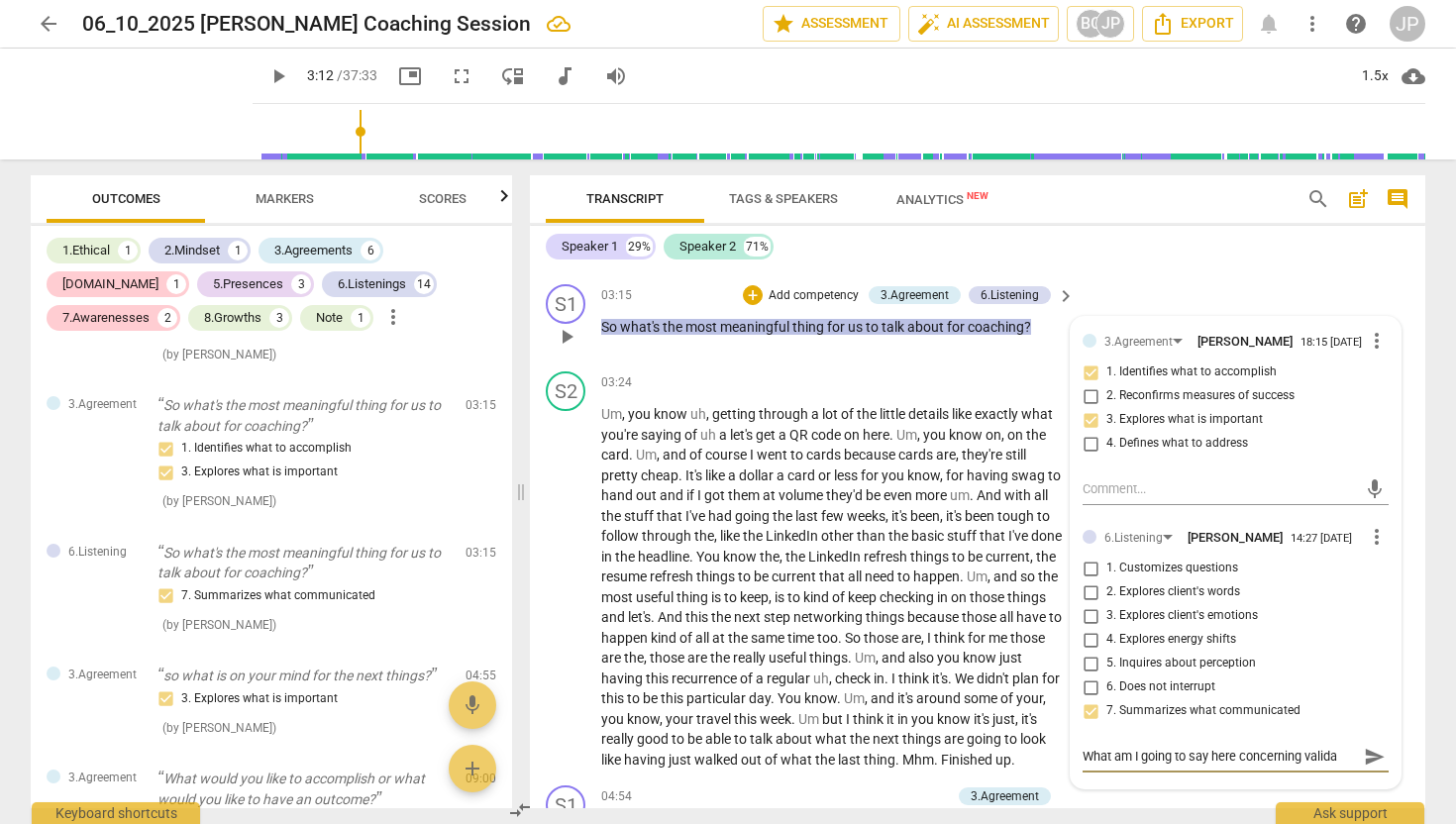 type on "What am I going to say here concerning validat" 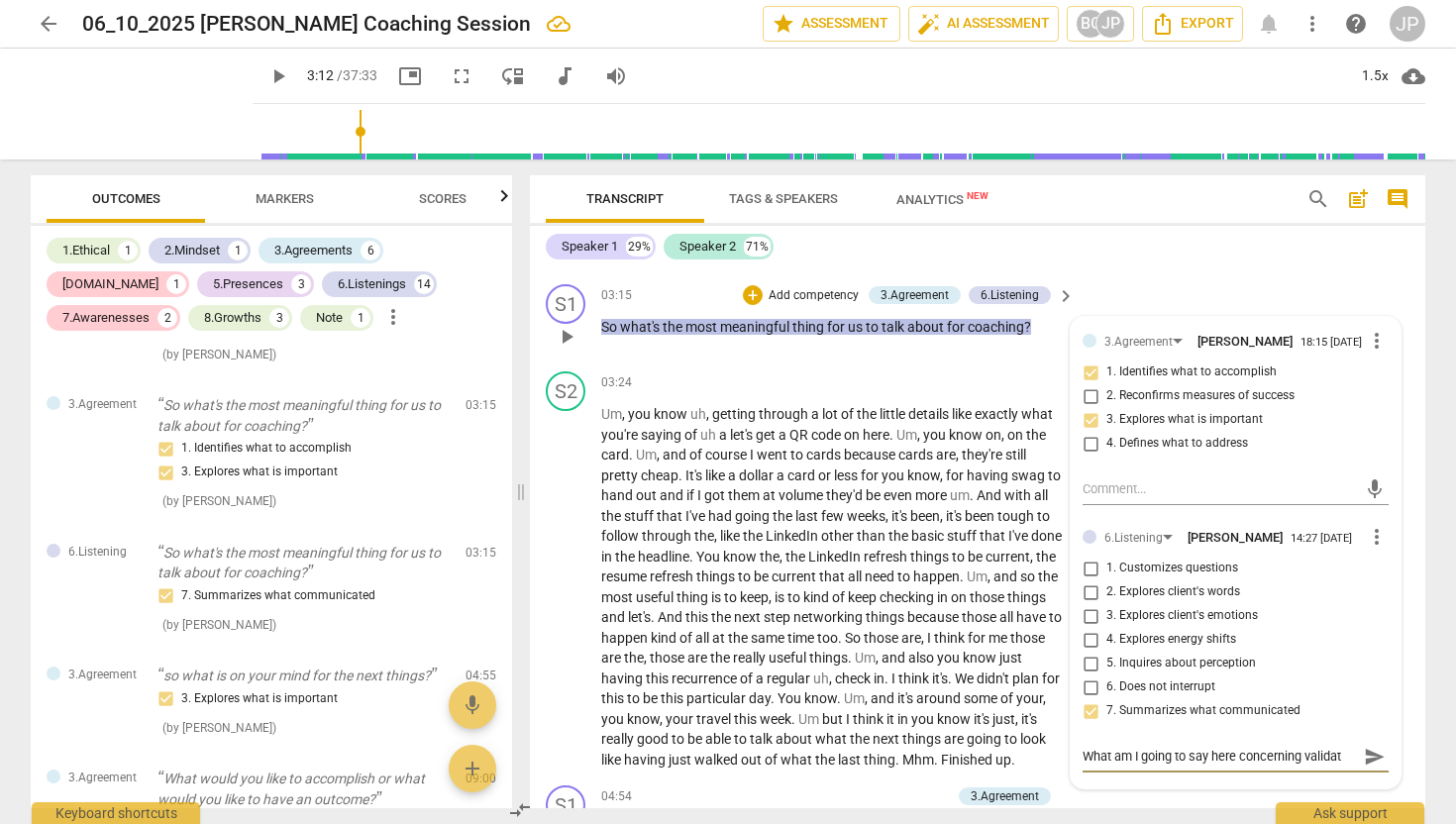 type on "What am I going to say here concerning validati" 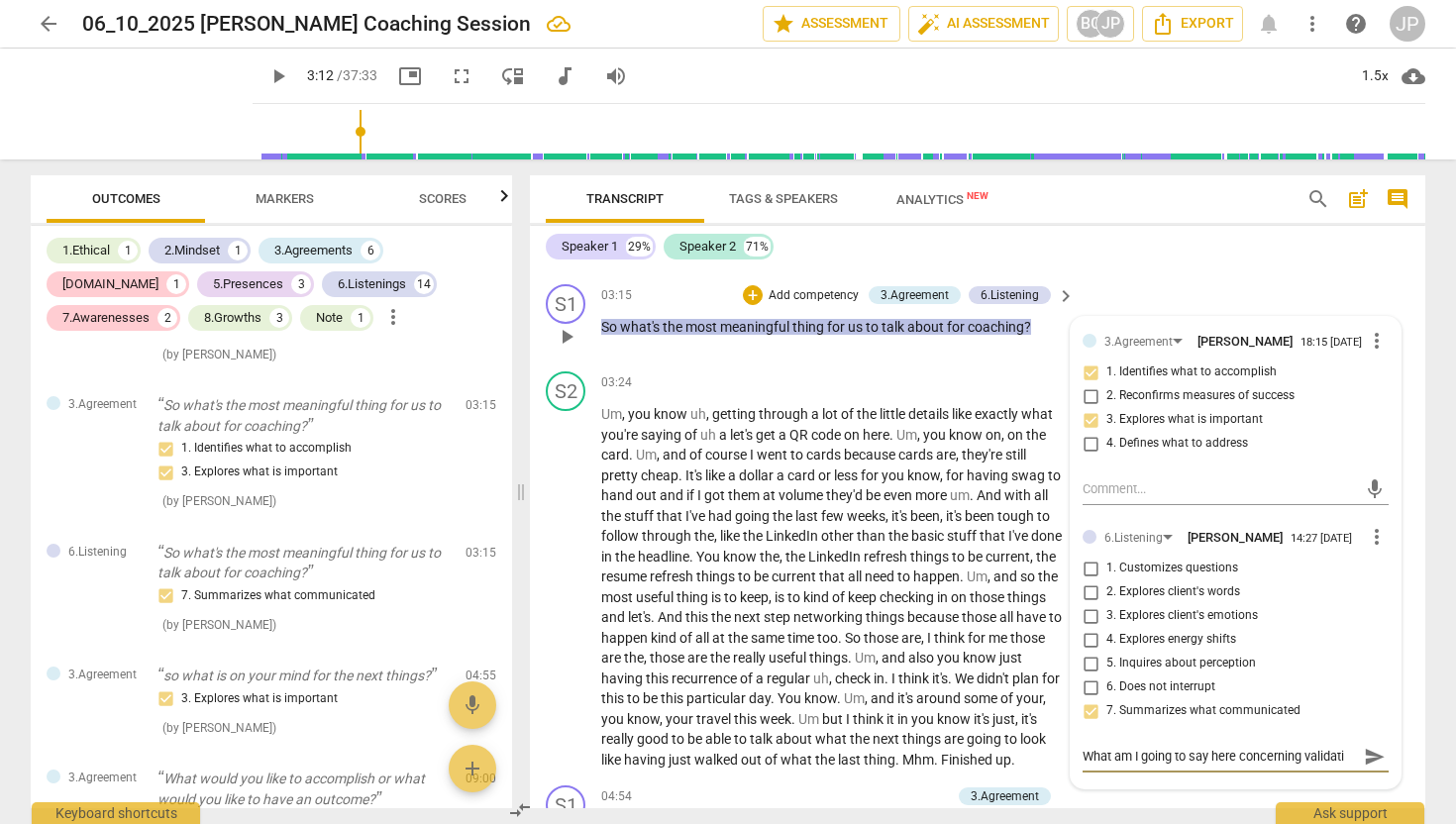 type on "What am I going to say here concerning validatio" 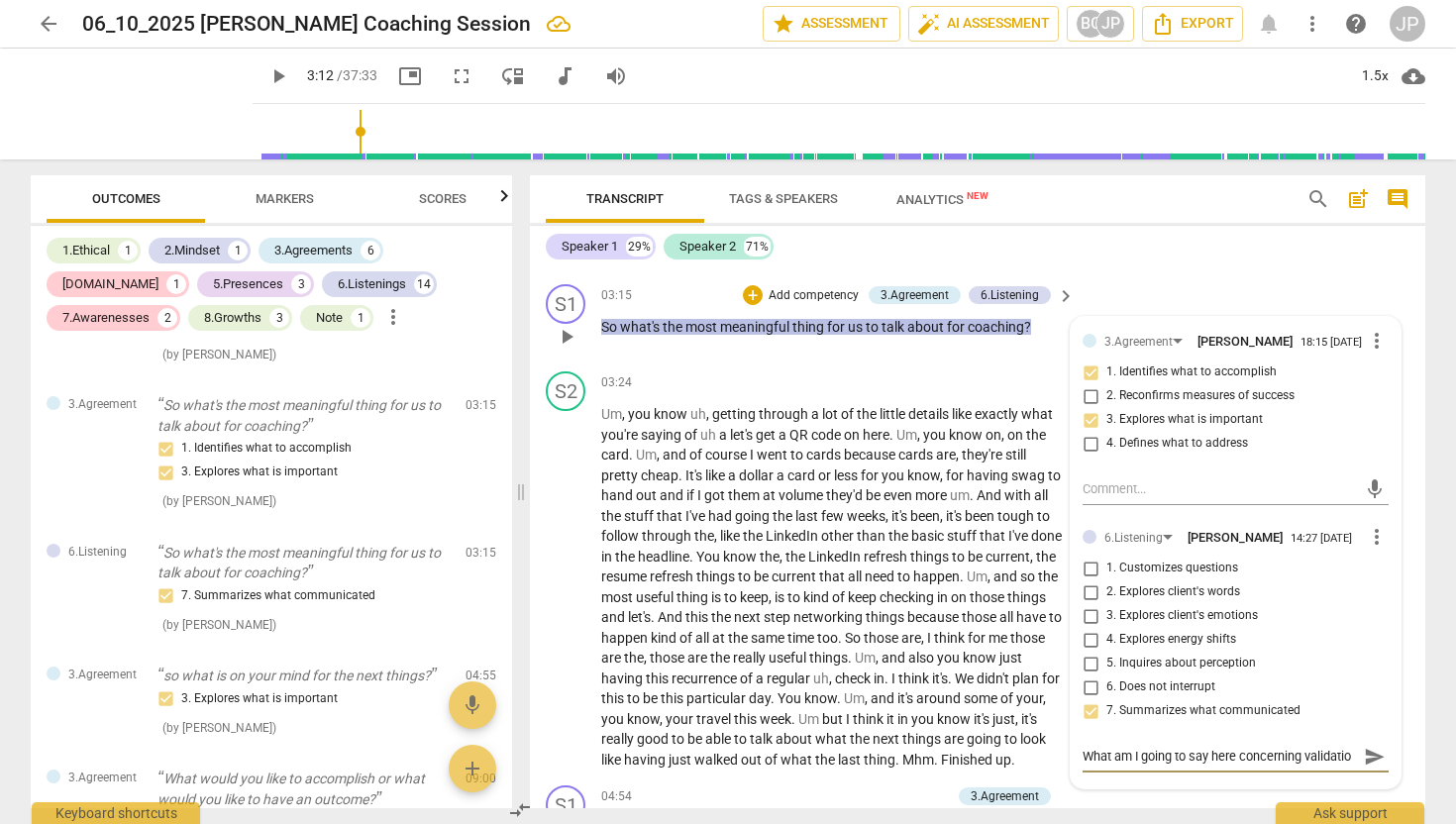 scroll, scrollTop: 17, scrollLeft: 0, axis: vertical 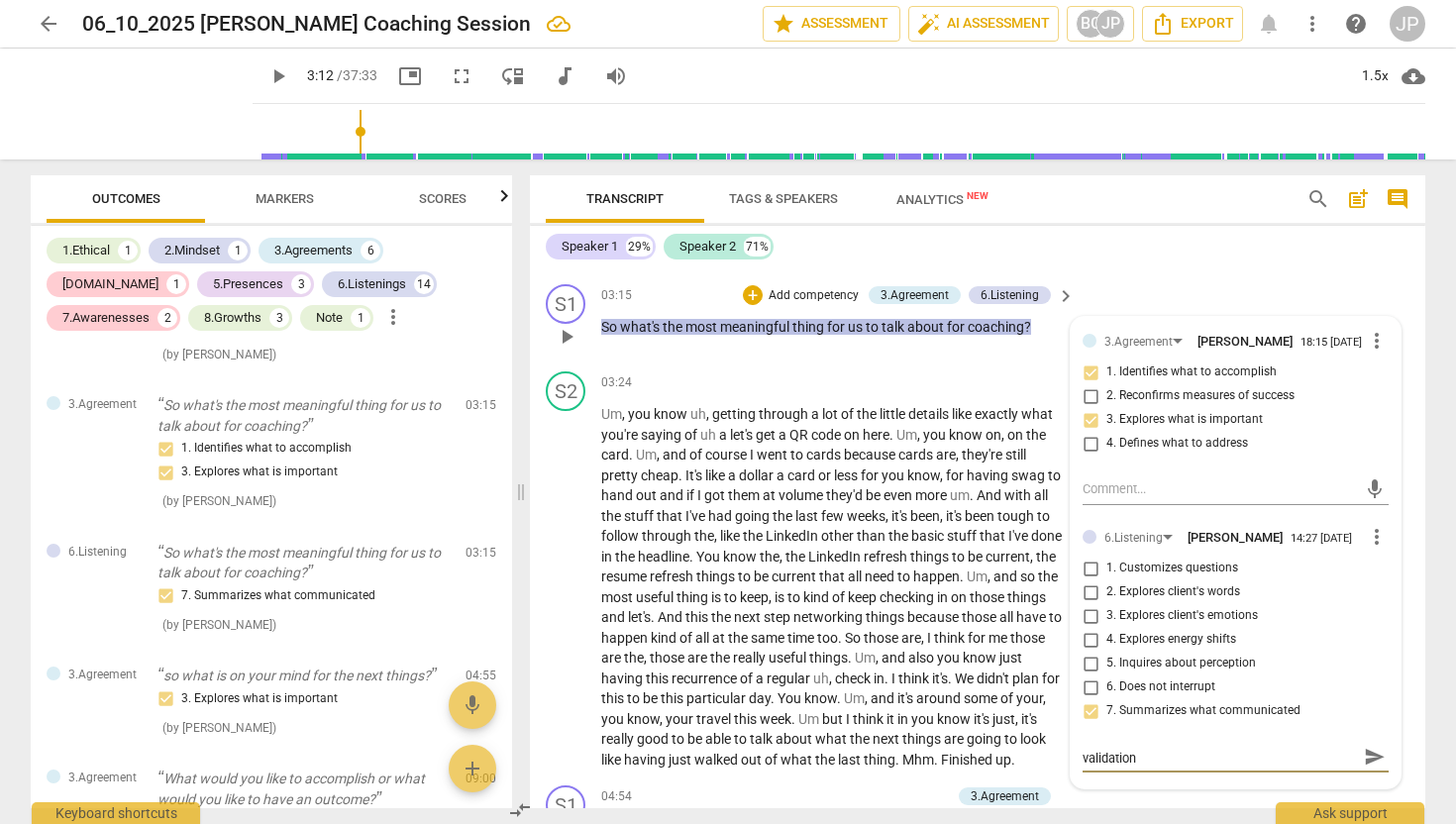 type on "What am I going to say here concerning validation?" 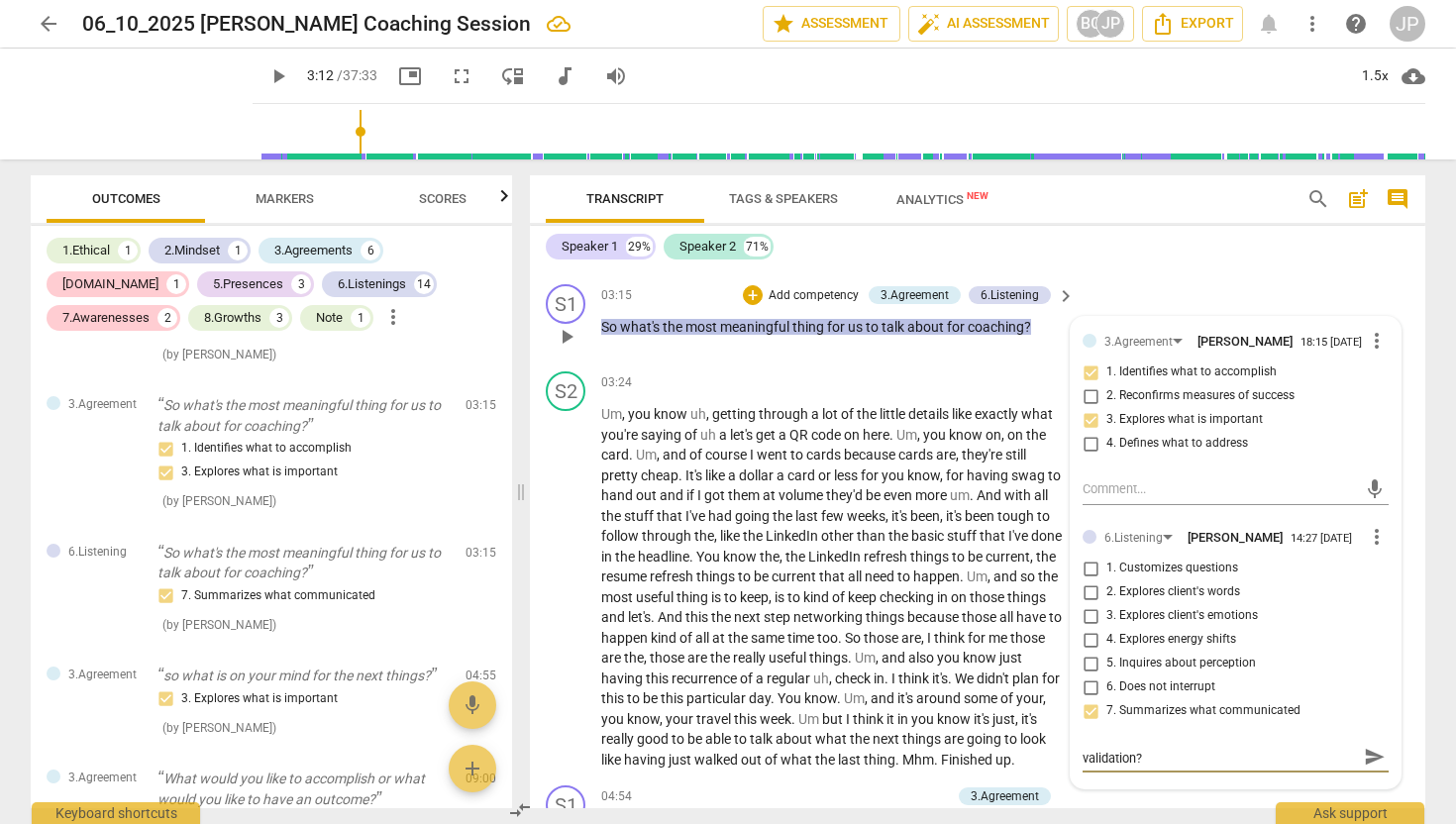type on "What am I going to say here concerning validation?" 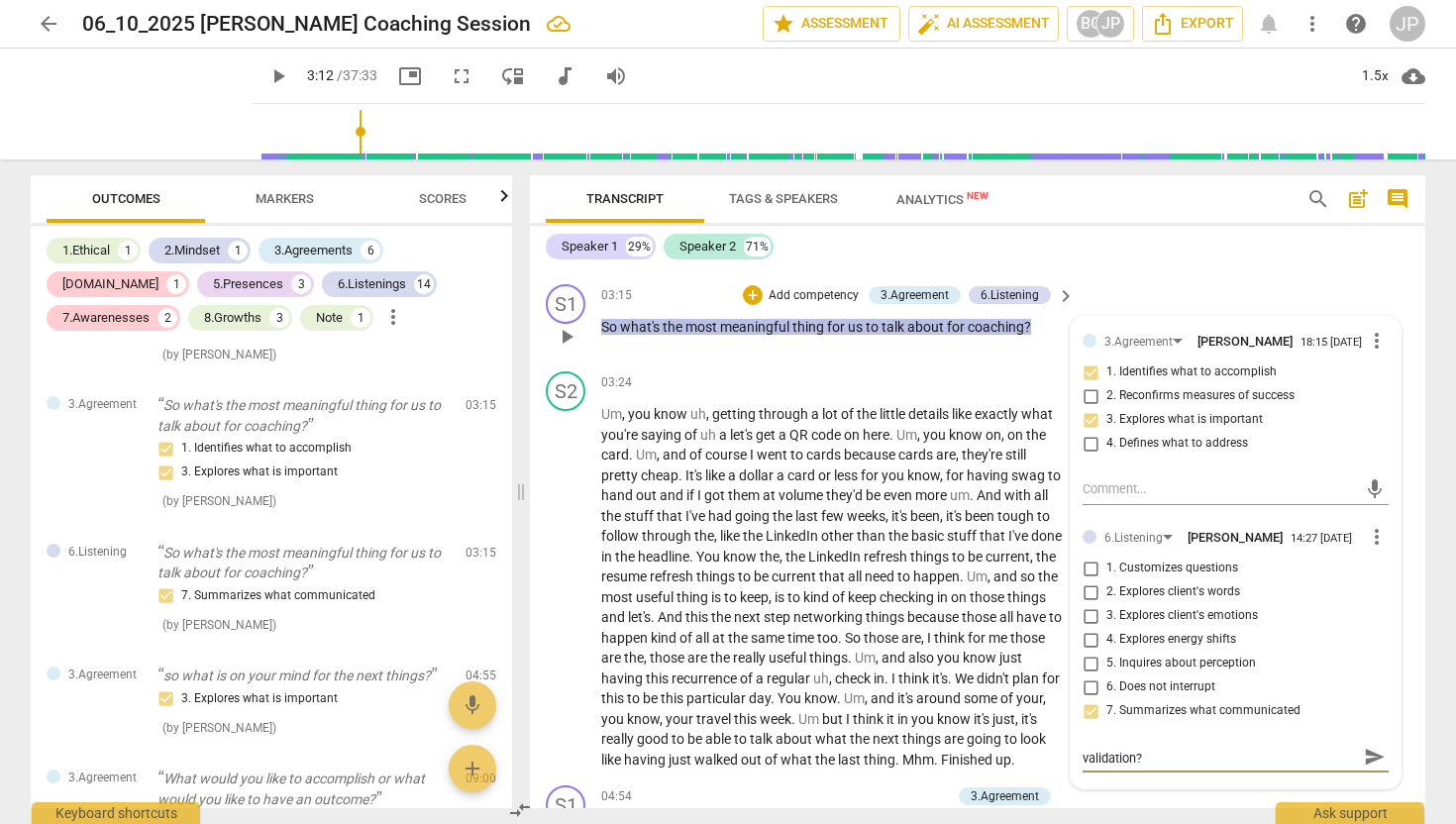 click on "send" at bounding box center (1375, 757) 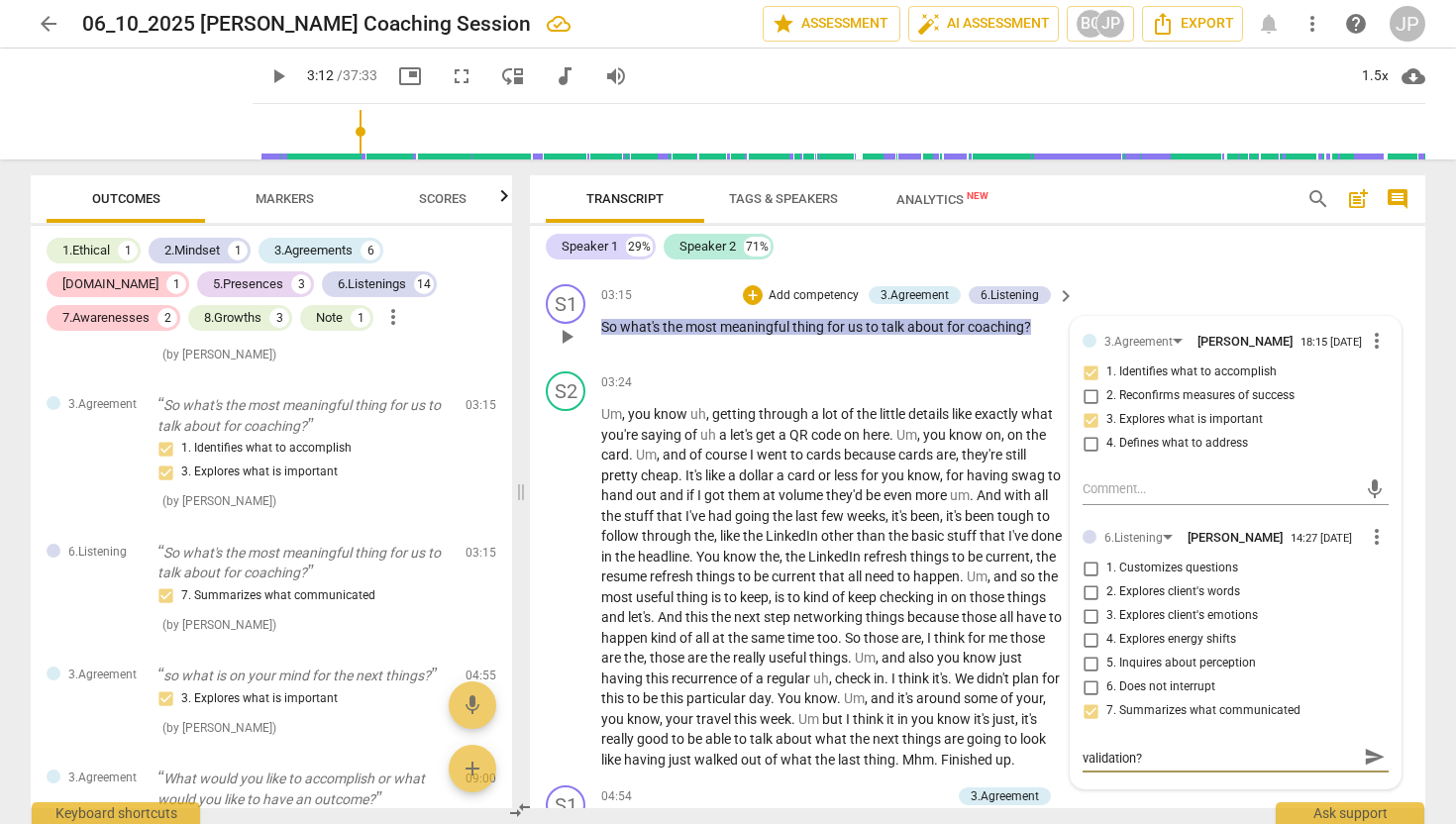 type 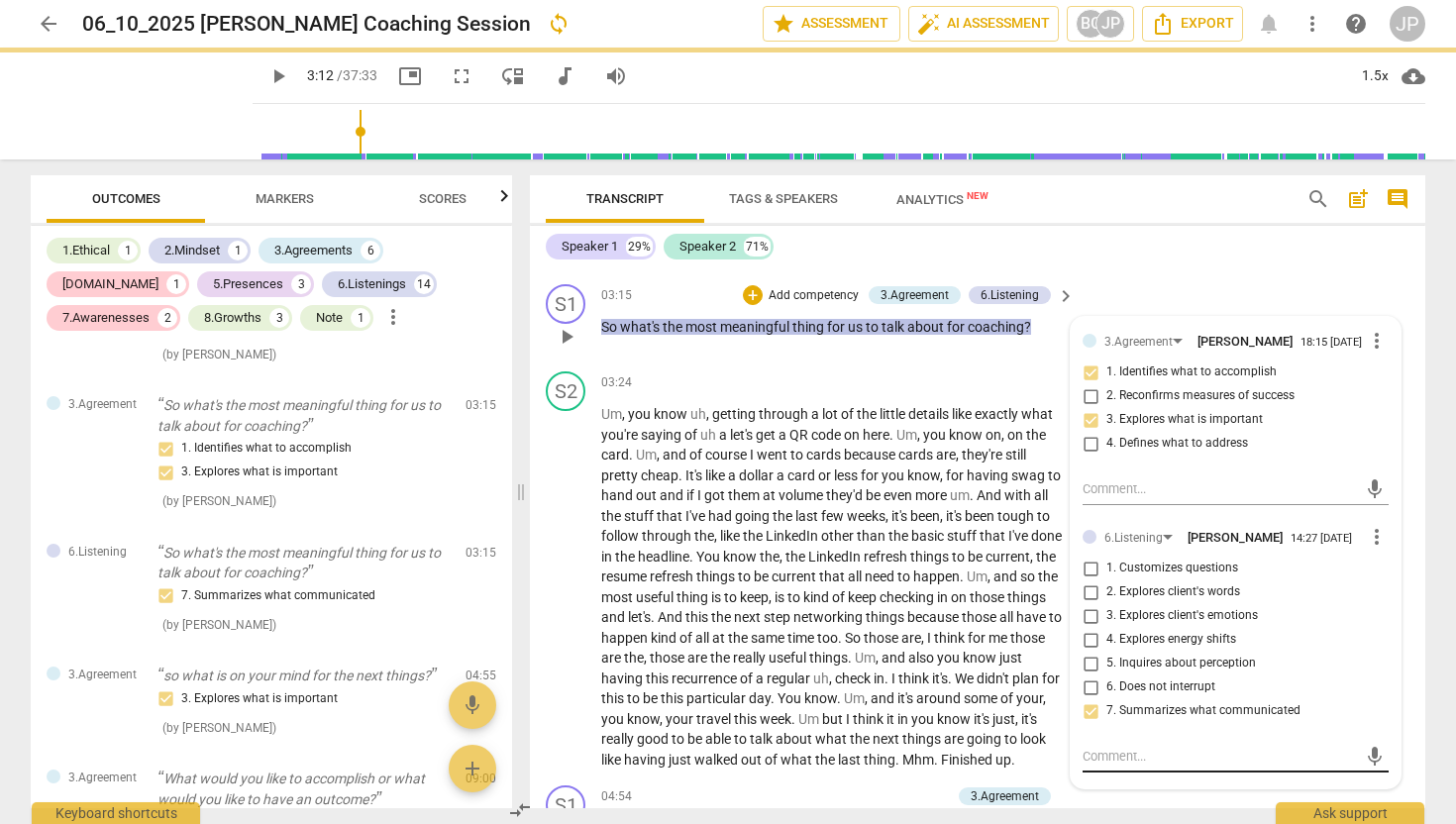 scroll, scrollTop: 0, scrollLeft: 0, axis: both 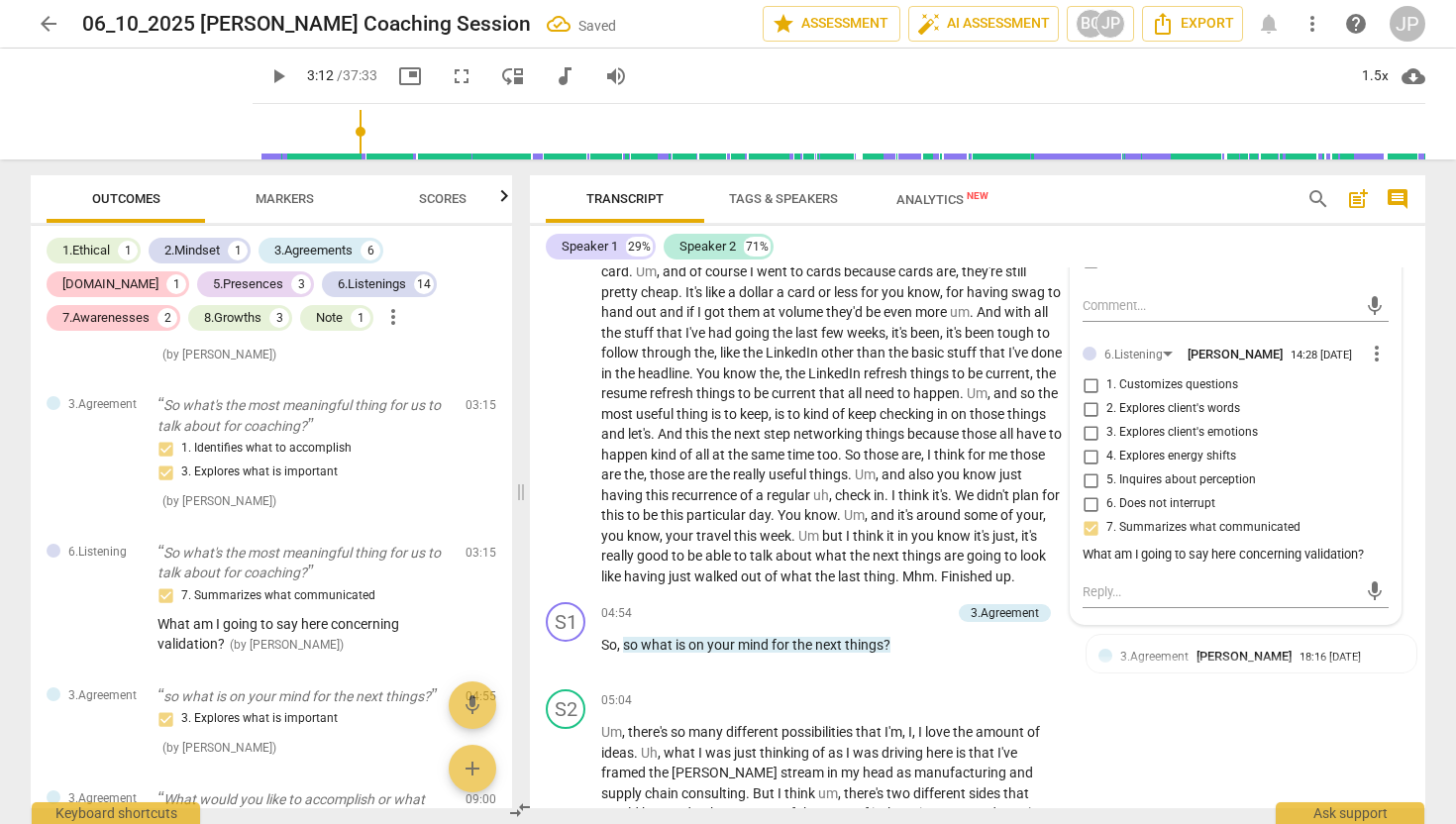 click on "play_arrow" at bounding box center (278, 76) 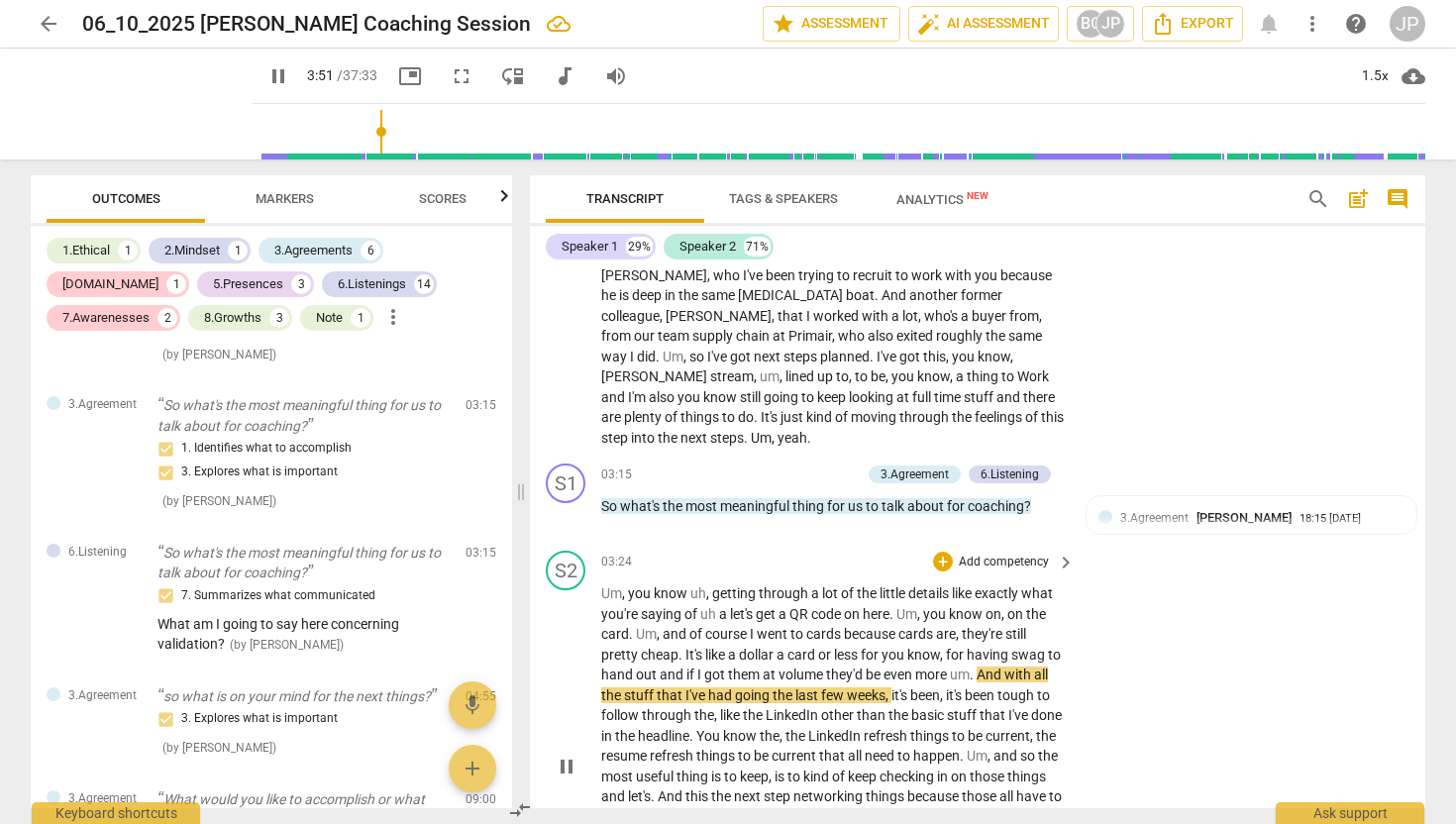 scroll, scrollTop: 772, scrollLeft: 0, axis: vertical 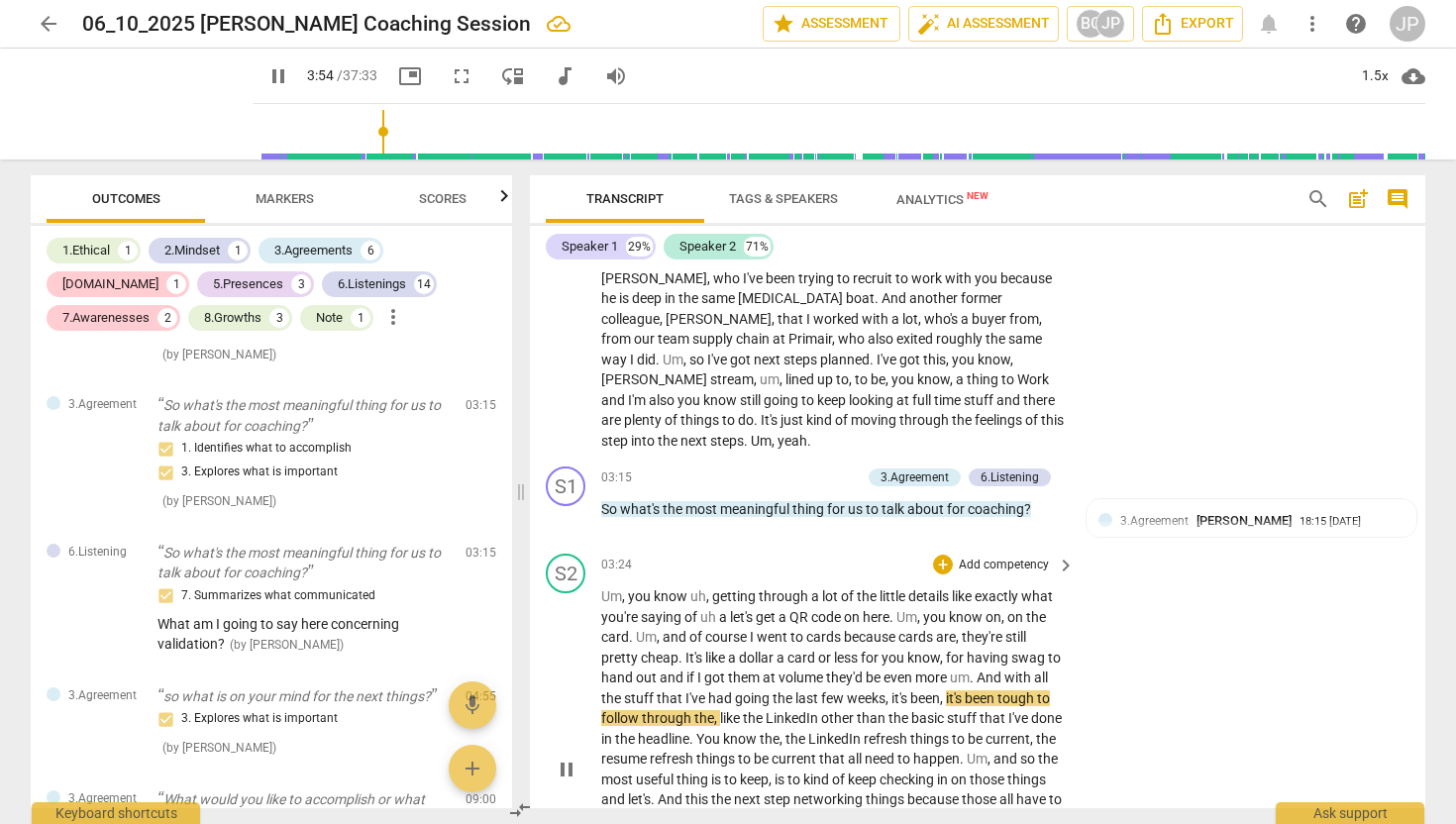 click on "pause" at bounding box center [567, 770] 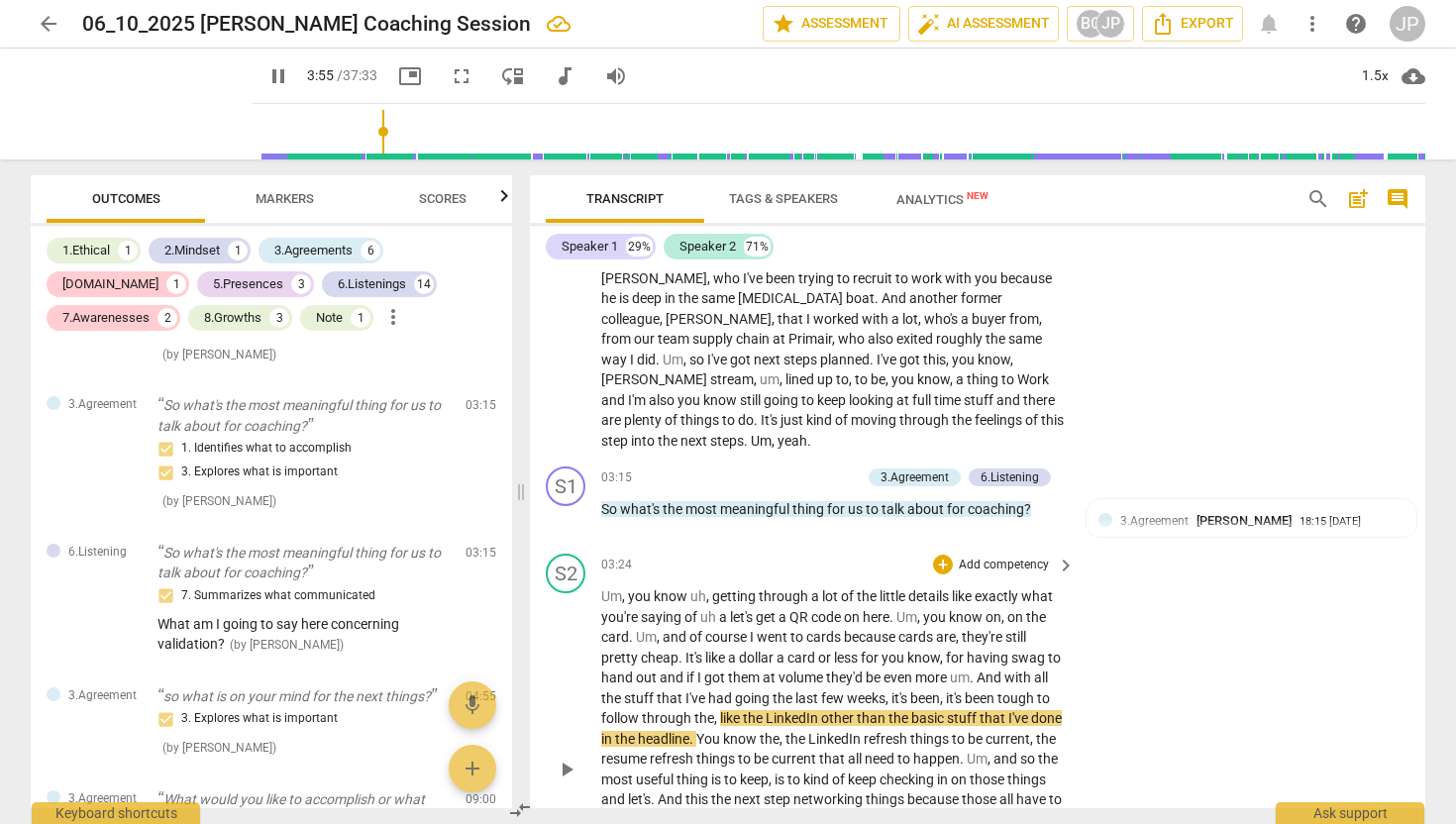 type on "235" 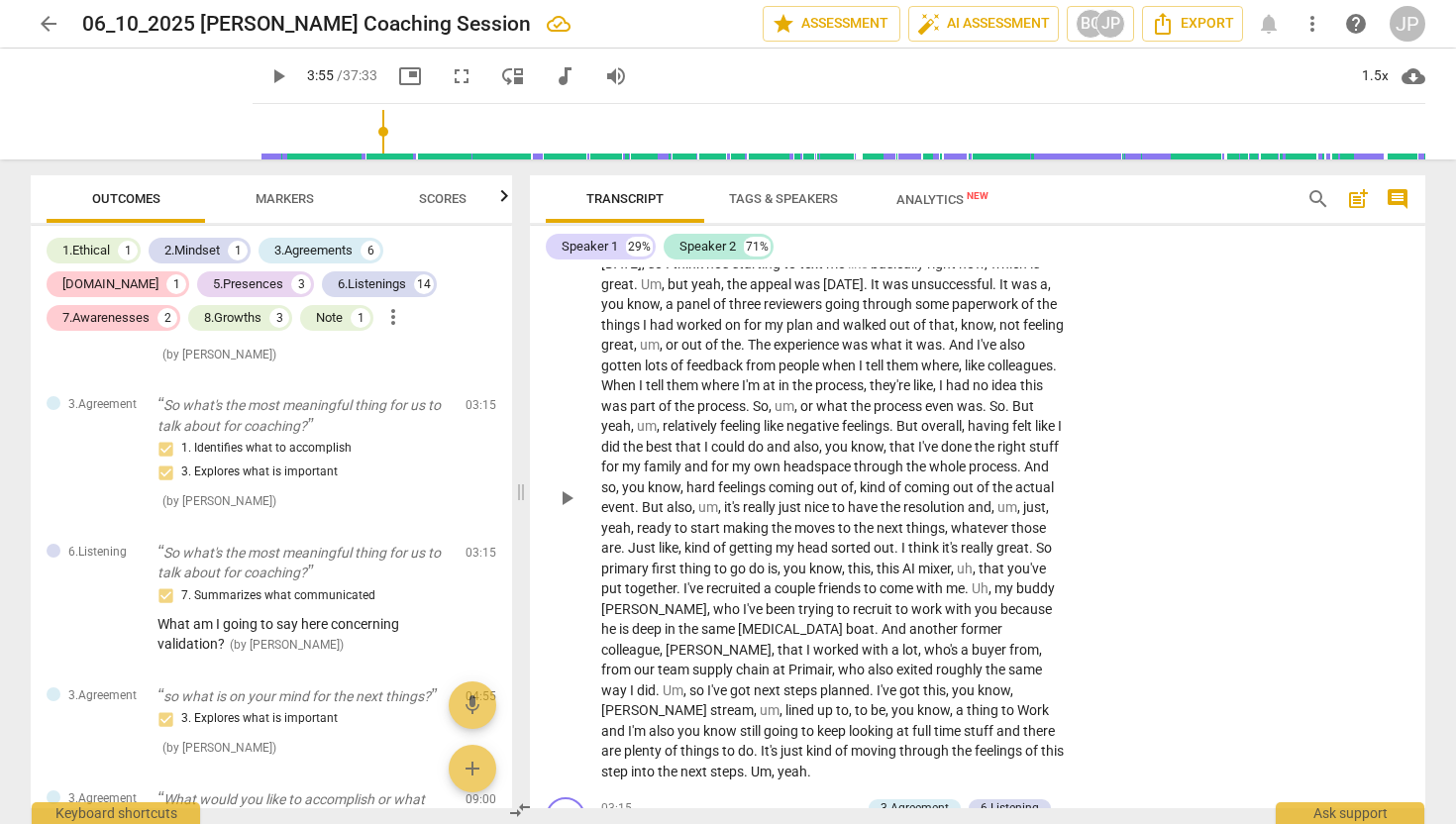 scroll, scrollTop: 453, scrollLeft: 0, axis: vertical 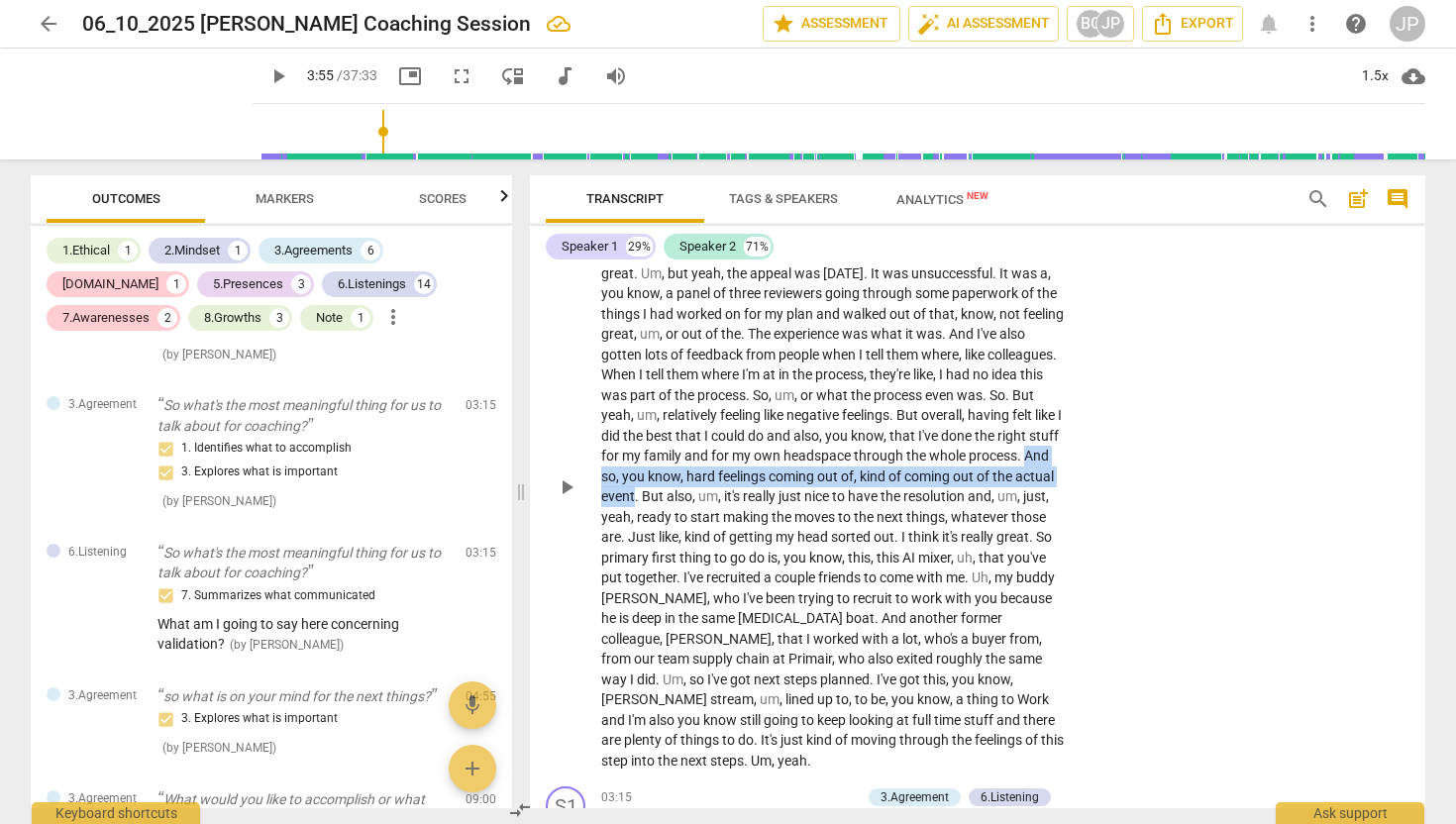 drag, startPoint x: 773, startPoint y: 471, endPoint x: 832, endPoint y: 502, distance: 66.64833 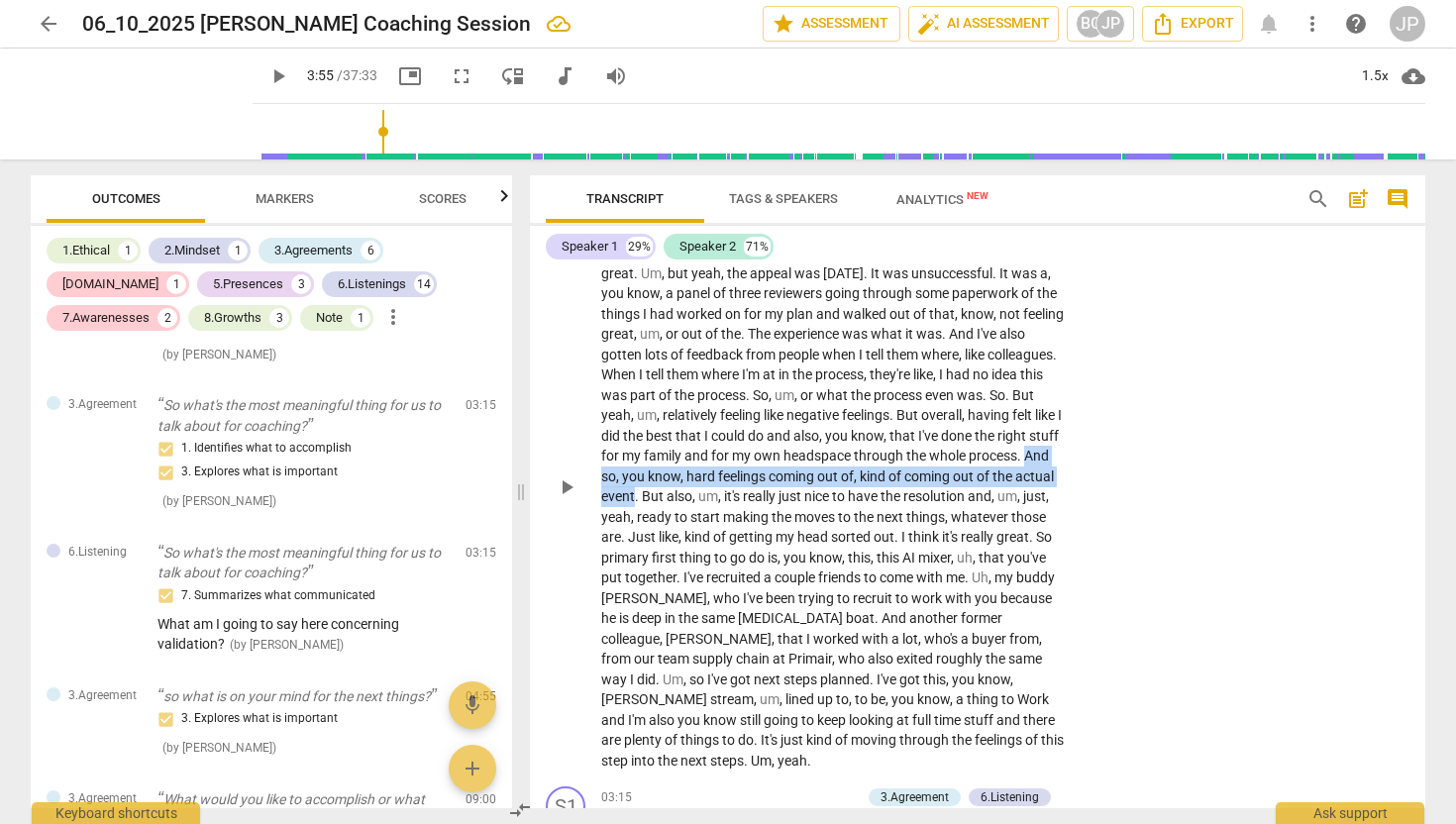 click on "I   am ,   um ,   I   am   nearly   officially   ex   Amazonian .   I've   done   all   my   part   and   it's   up   to   my   boss   to   pick   my   last   day .   I   think   he's   start .   He   was   out   of   the   office   [DATE] ,   so   I   think   he's   starting   to   text   me   like   basically   right   now ,   which   is   great .   Um ,   but   yeah ,   the   appeal   was   [DATE] .   It   was   unsuccessful .   It   was   a ,   you   know ,   a   panel   of   three   reviewers   going   through   some   paperwork   of   the   things   I   had   worked   on   for   my   plan   and   walked   out   of   that ,   know ,   not   feeling   great ,   um ,   or   out   of   the .   The   experience   was   what   it   was .   And   I've   also   gotten   lots   of   feedback   from   people   when   I   tell   them   where ,   like   colleagues .   When   I   tell   them   where   I'm   at   in   the   process ,   they're   like ,   I   had   no   idea   this   was   part   of   the   ." at bounding box center [833, 486] 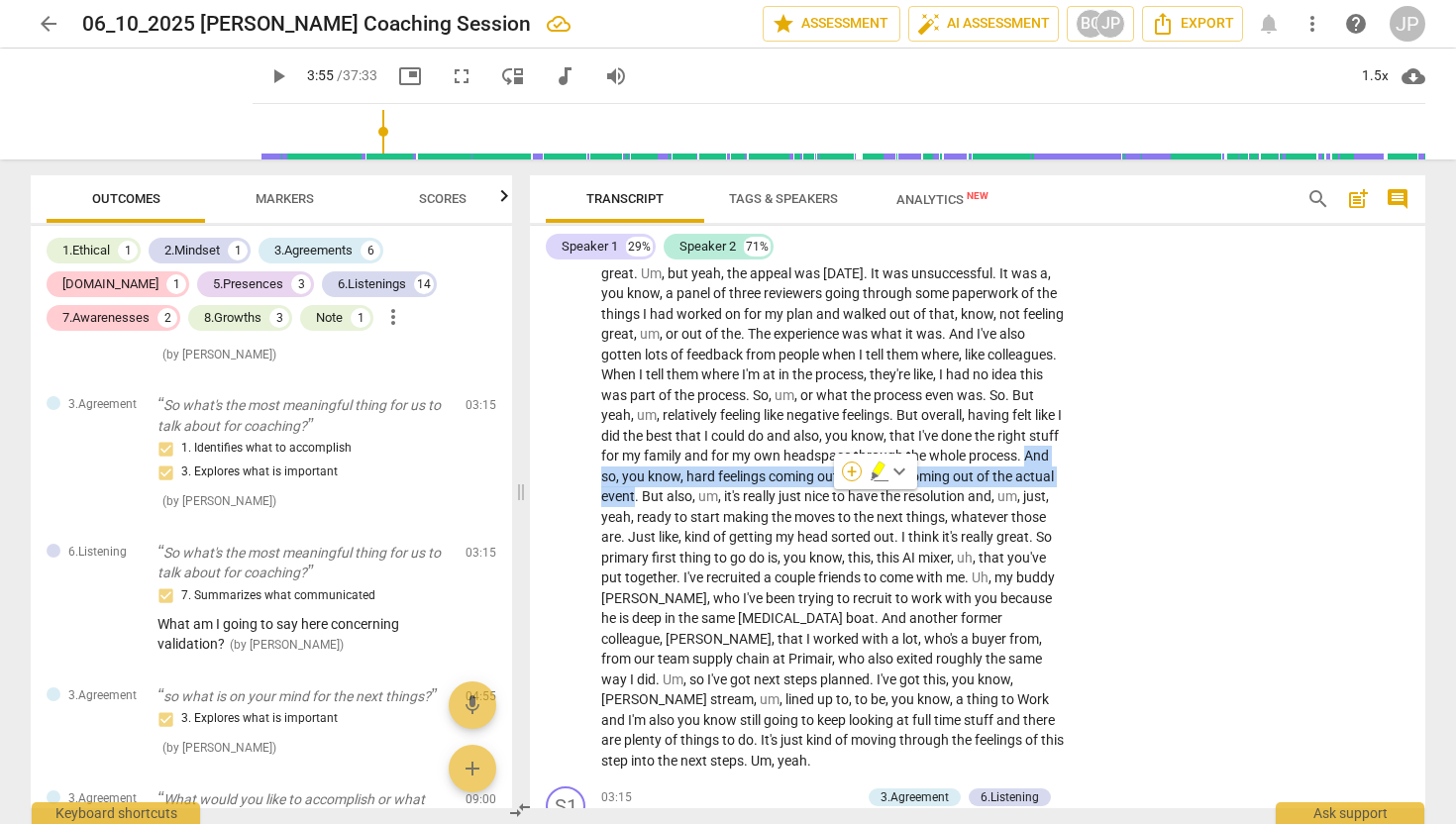click on "+" at bounding box center [852, 471] 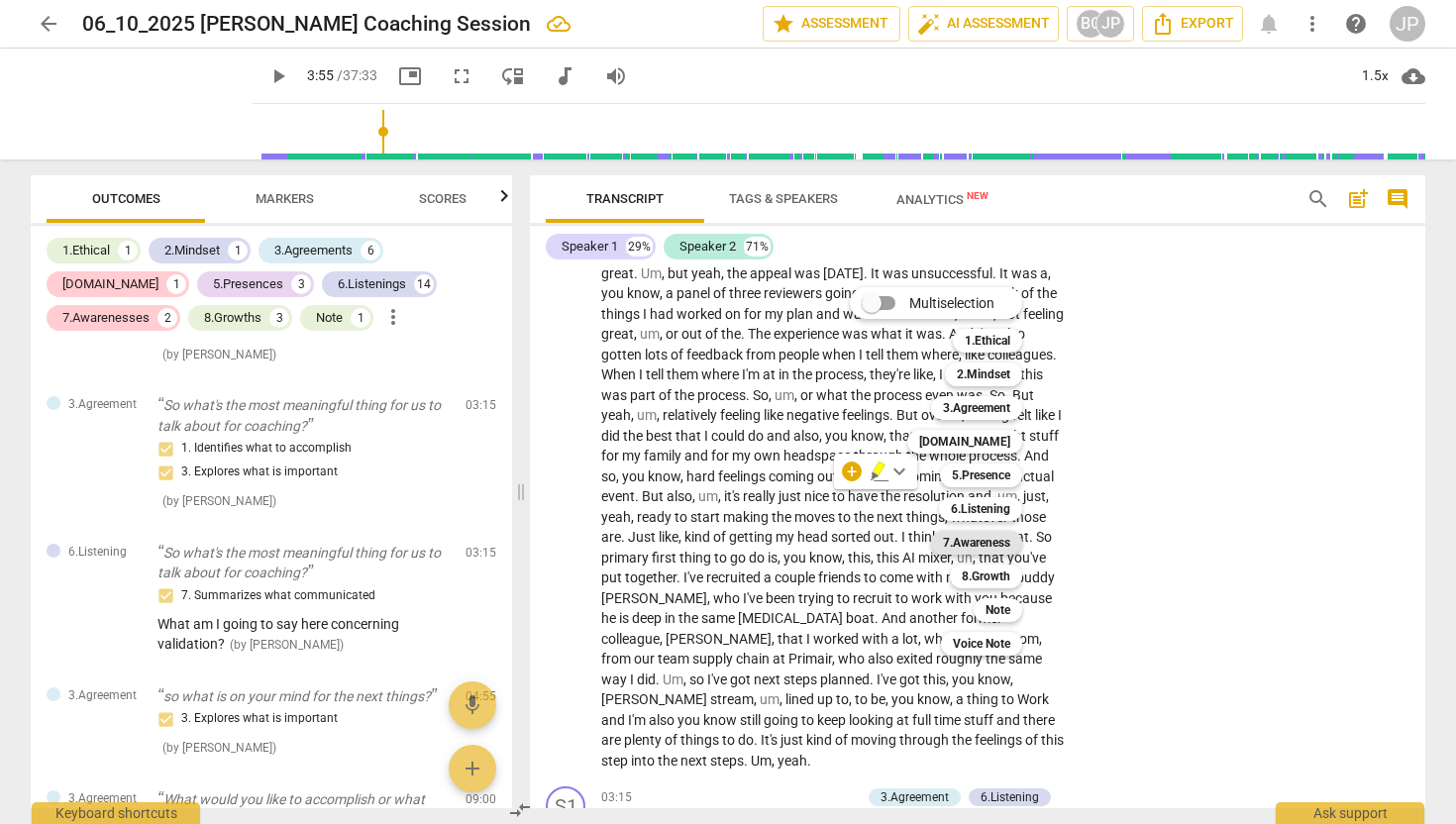click on "7.Awareness" at bounding box center [977, 543] 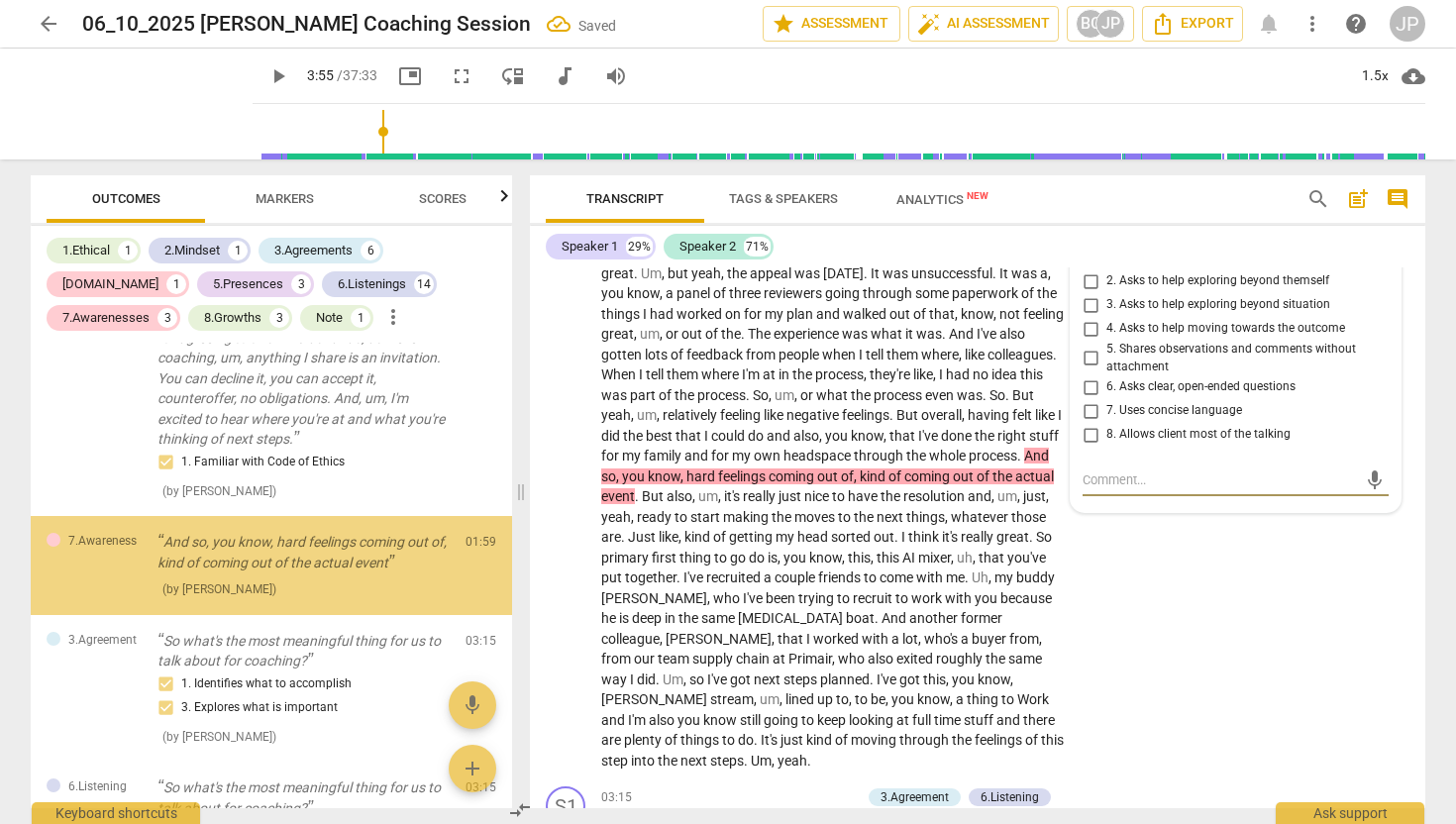scroll, scrollTop: 82, scrollLeft: 0, axis: vertical 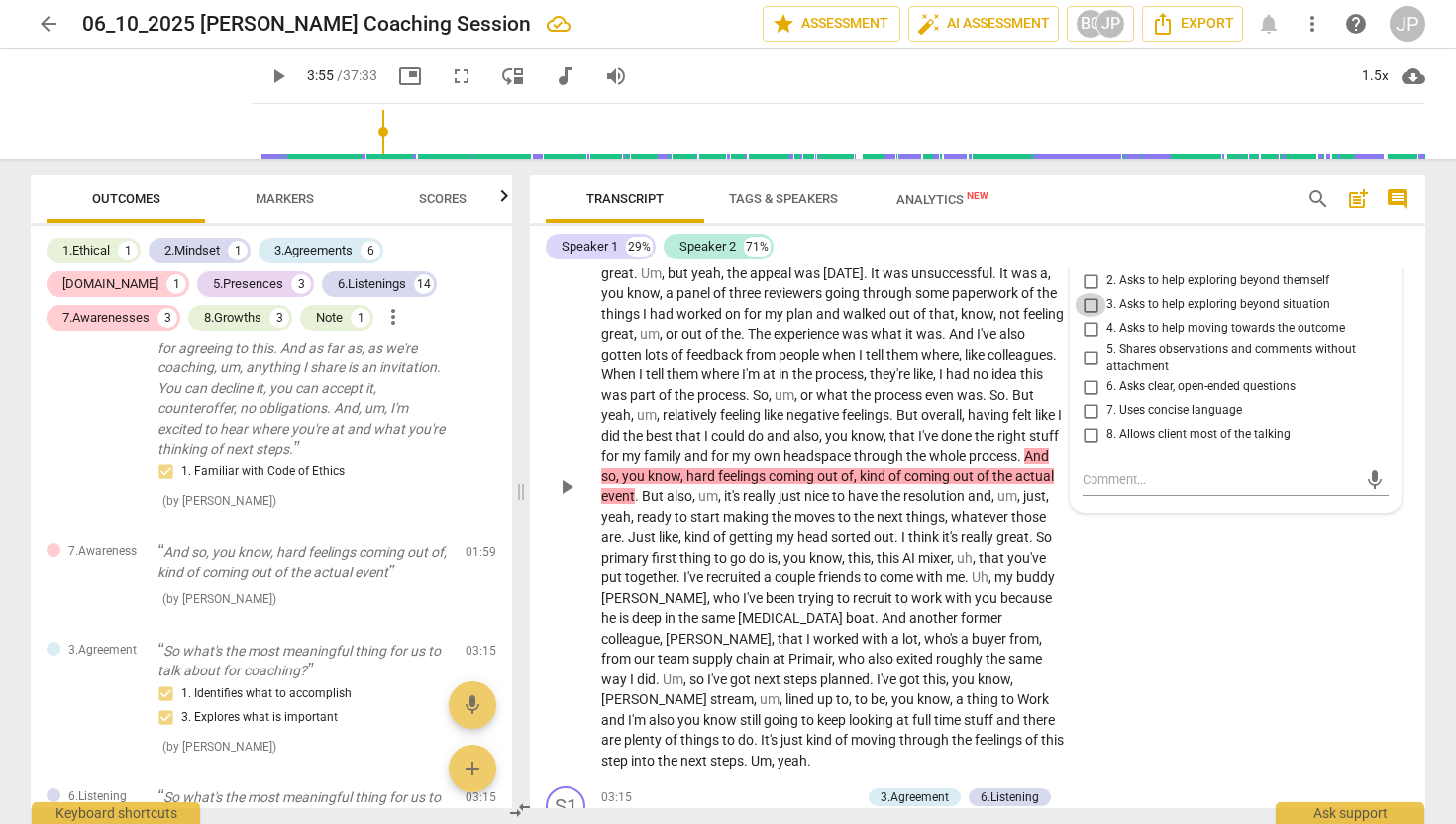 click on "3. Asks to help exploring beyond situation" at bounding box center [1091, 305] 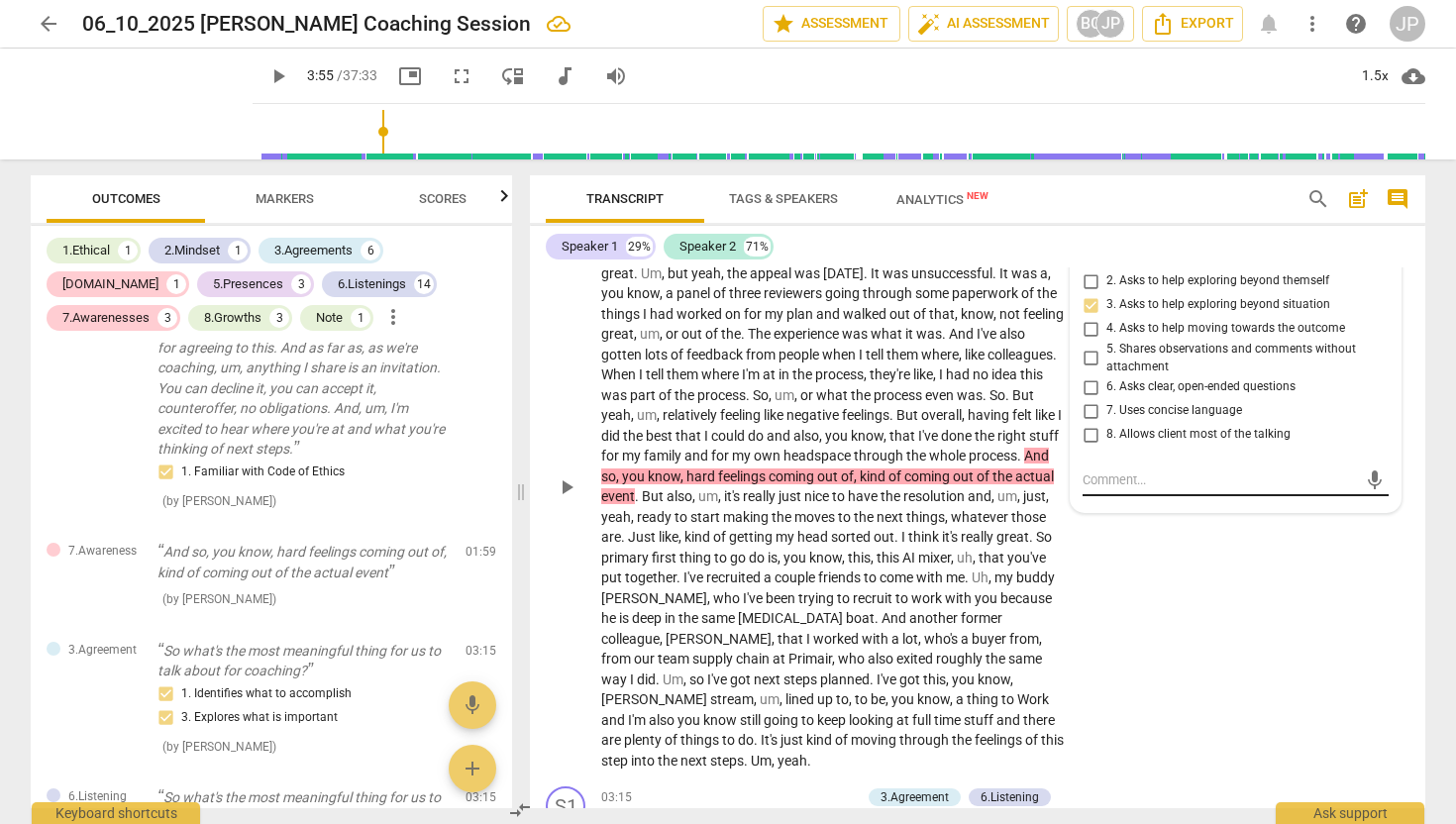 click at bounding box center (1219, 479) 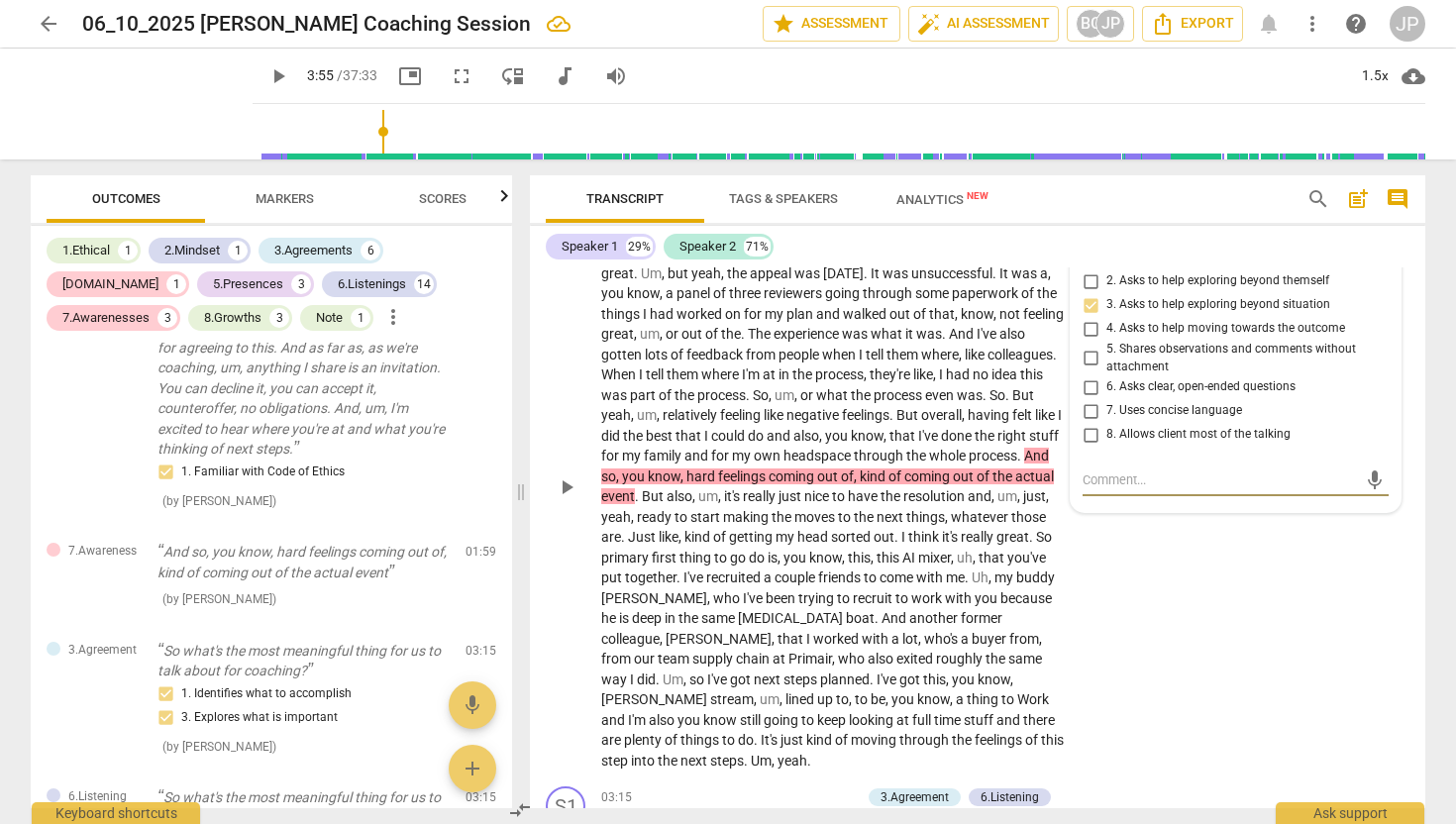 type on "I" 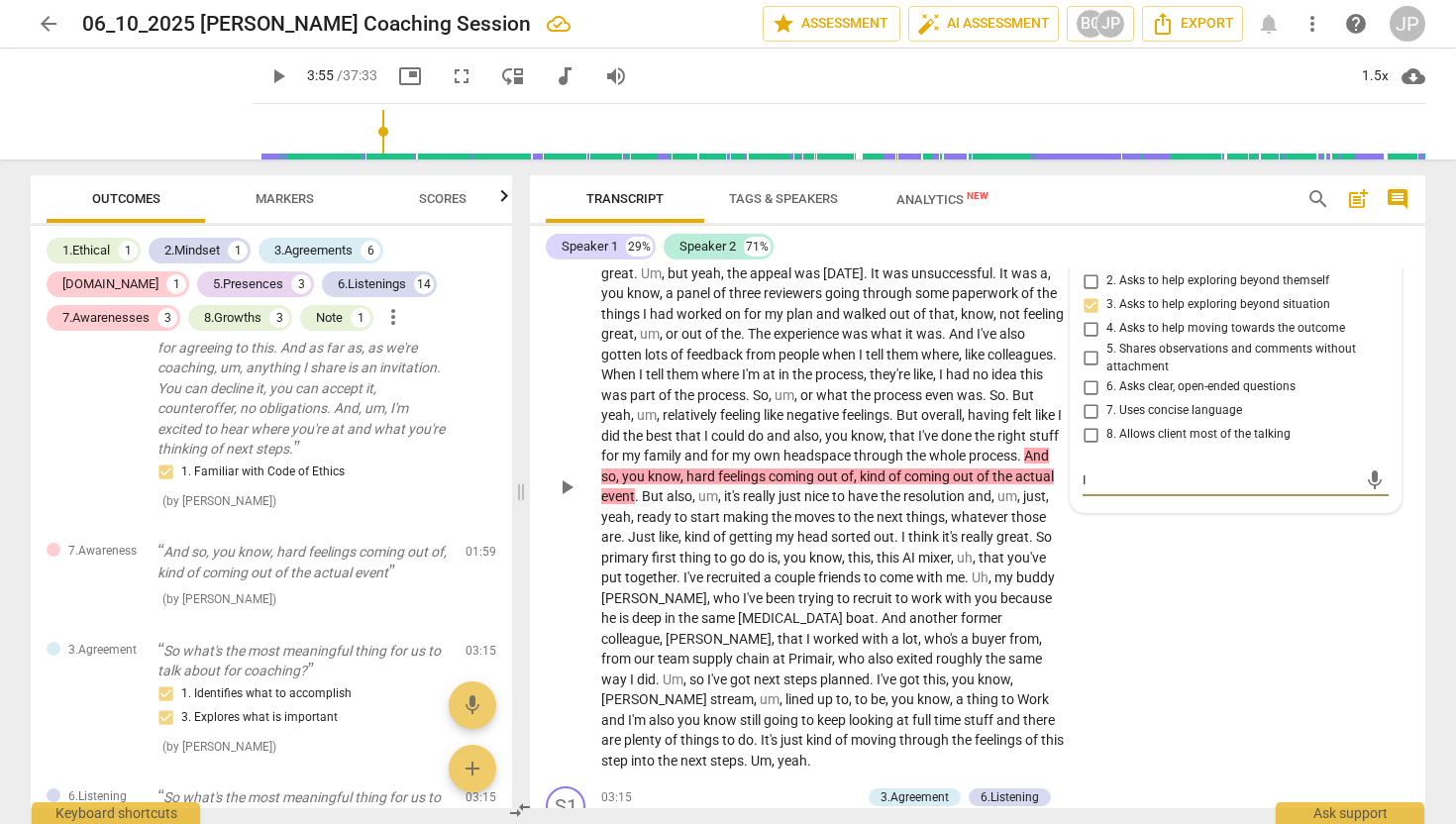 type on "I" 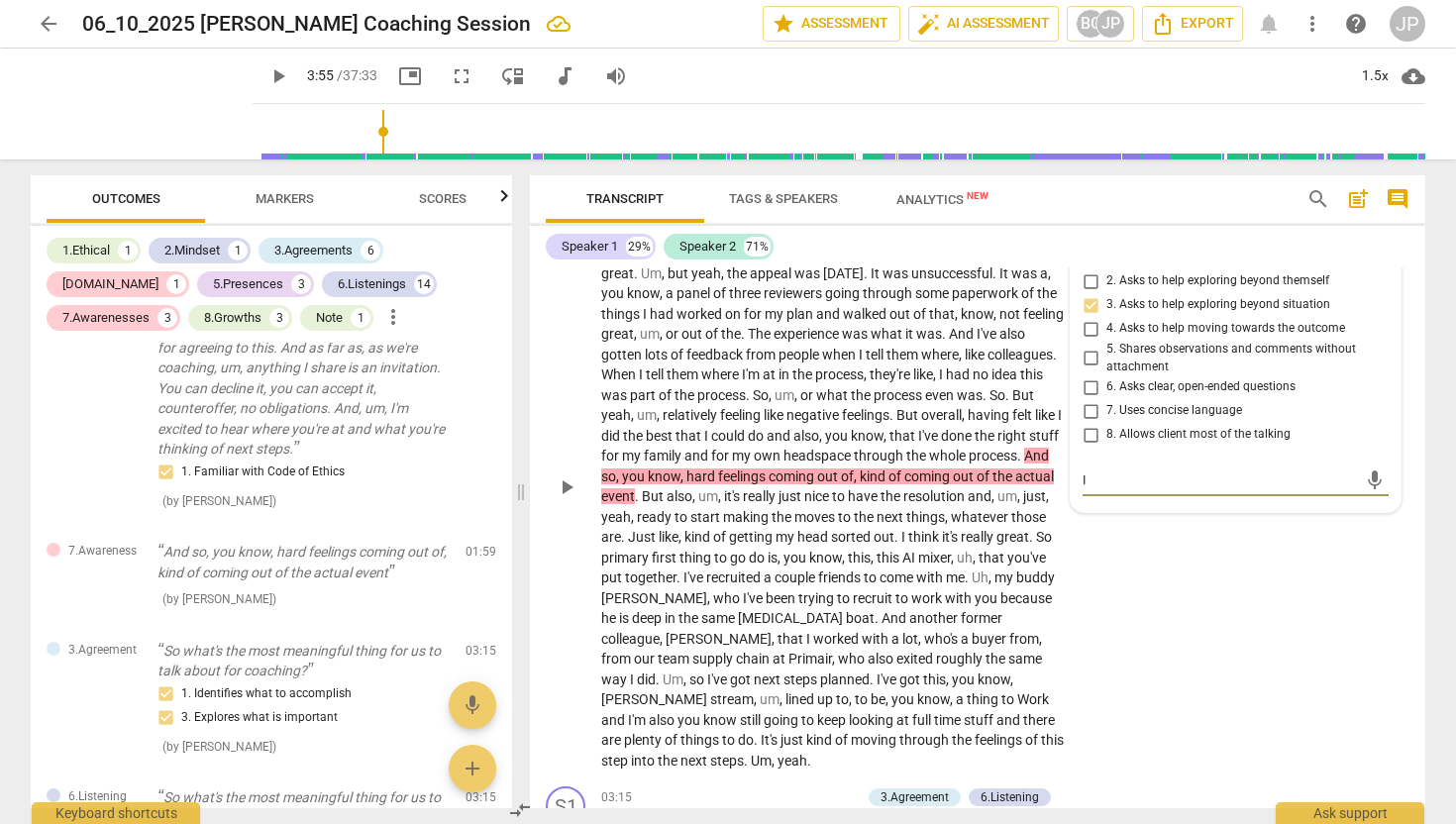 type on "I" 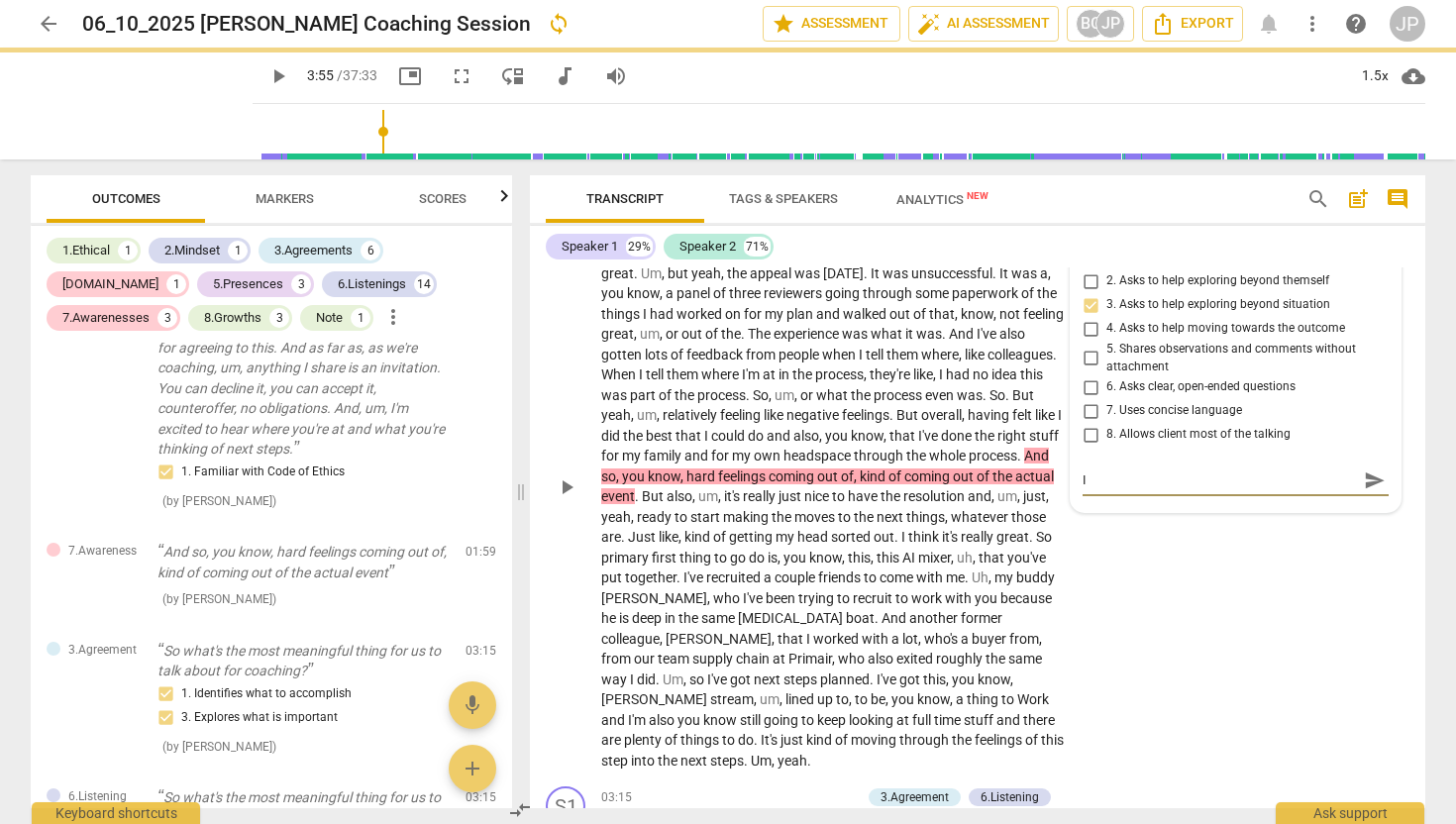 type on "I w" 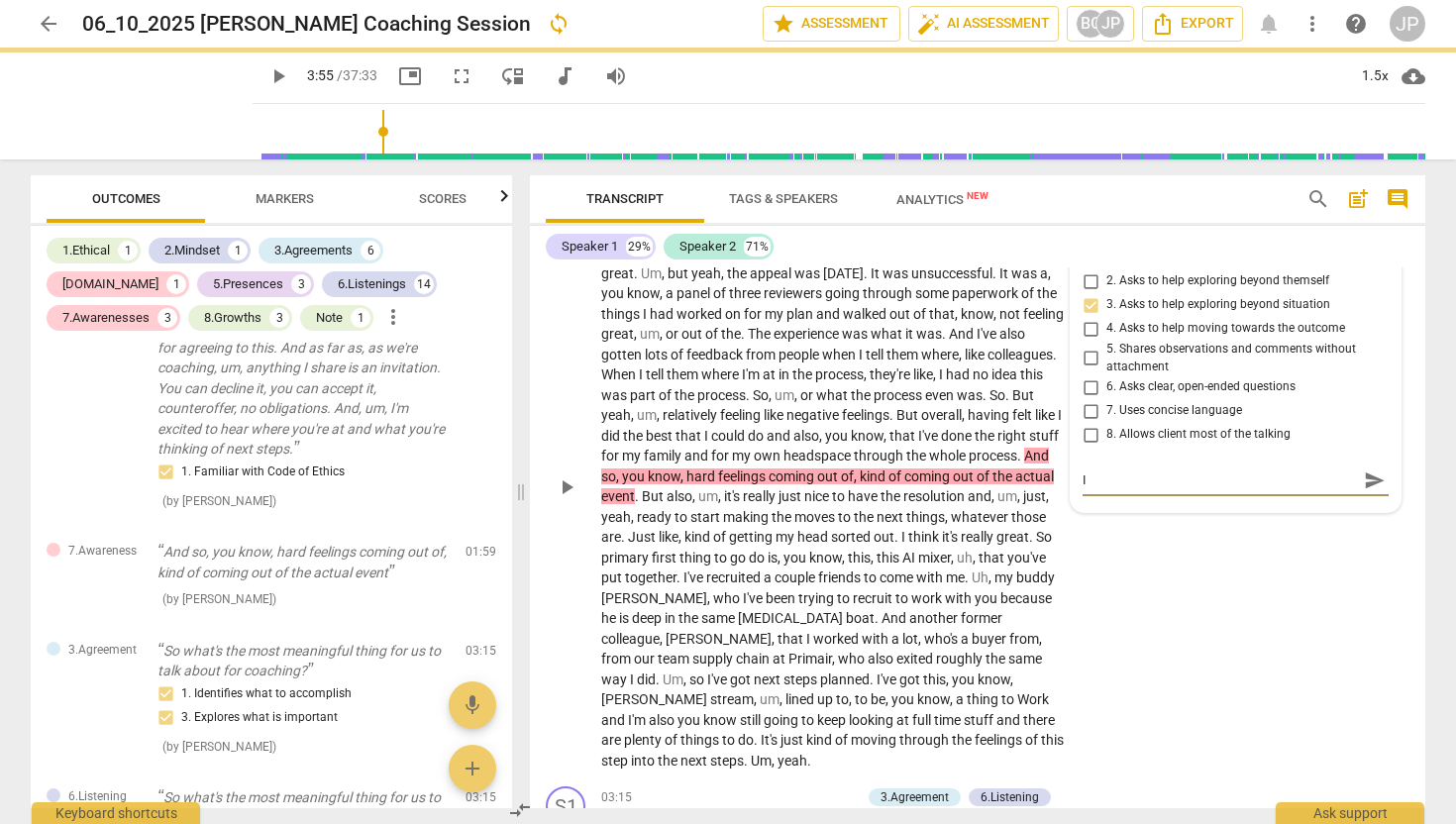 type on "I w" 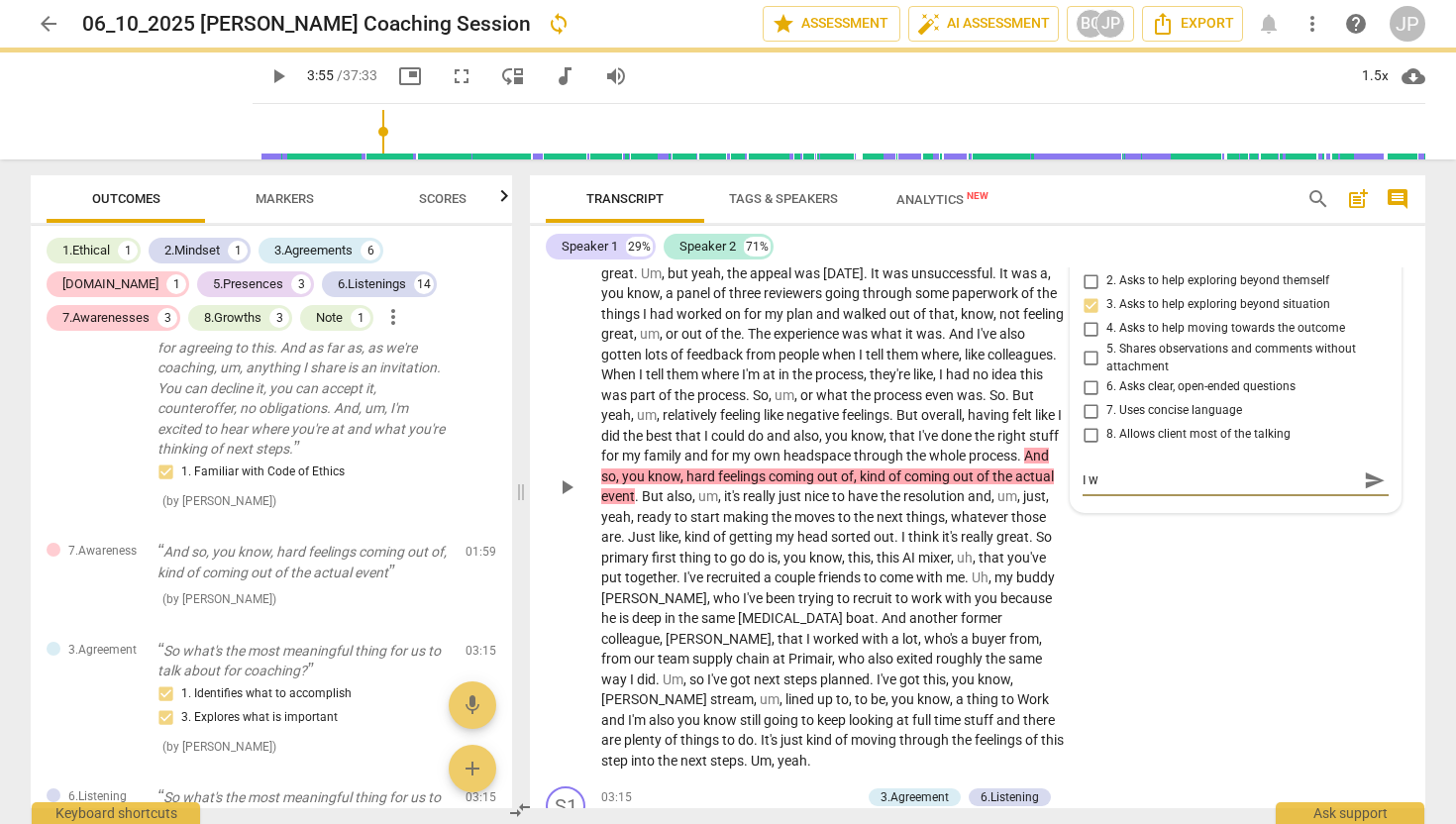 type on "I wo" 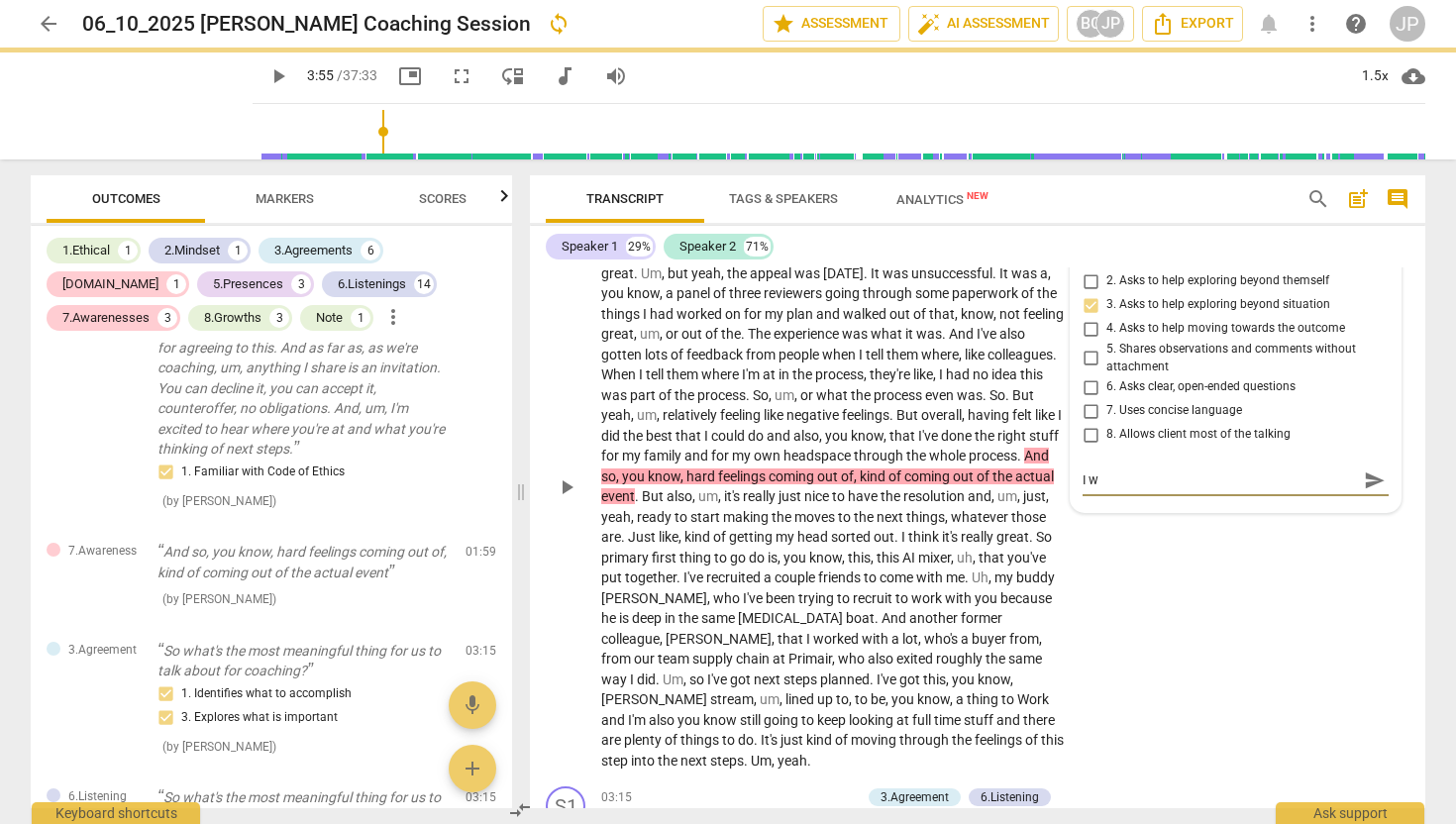 type on "I wo" 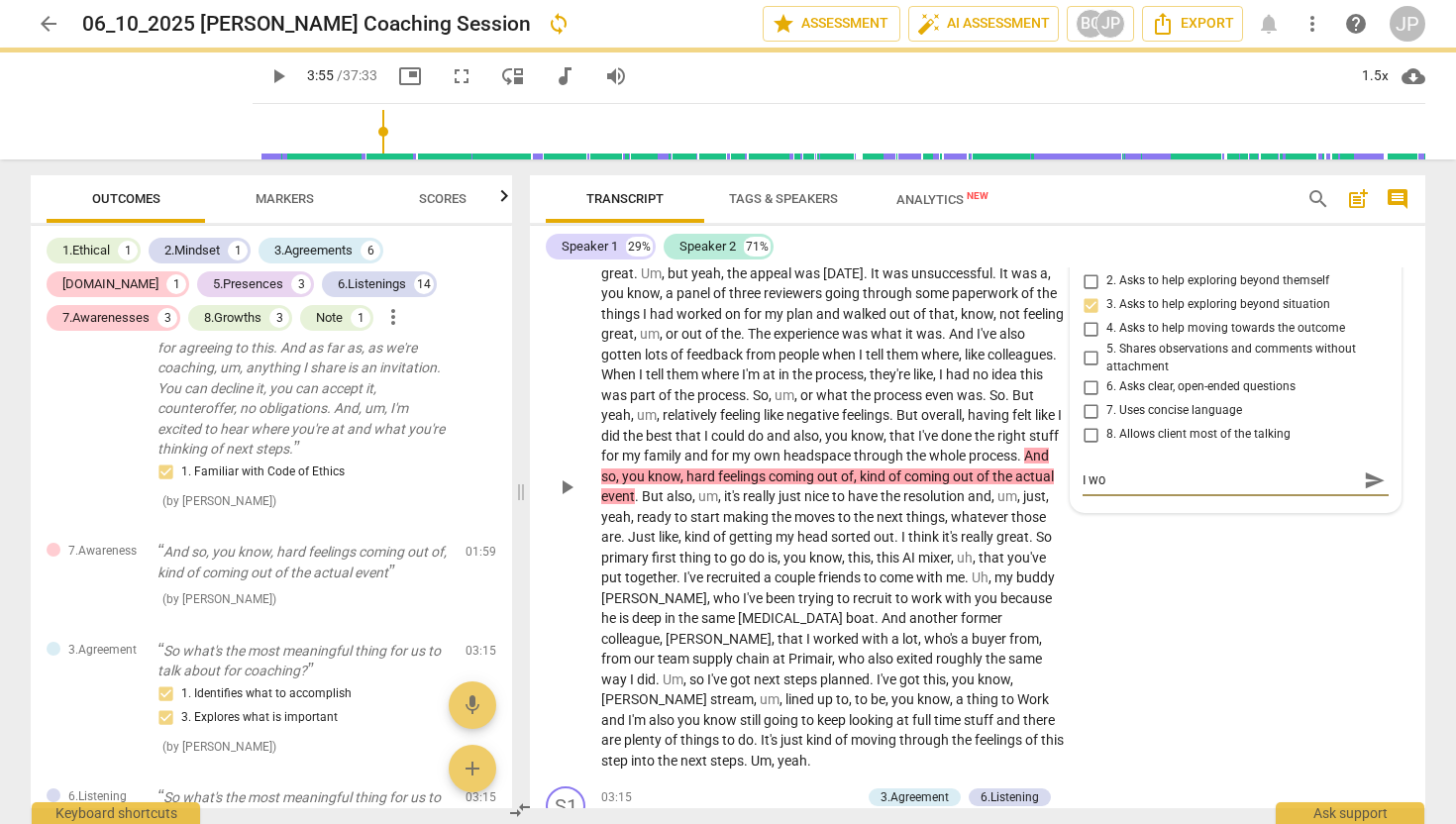 type on "I won" 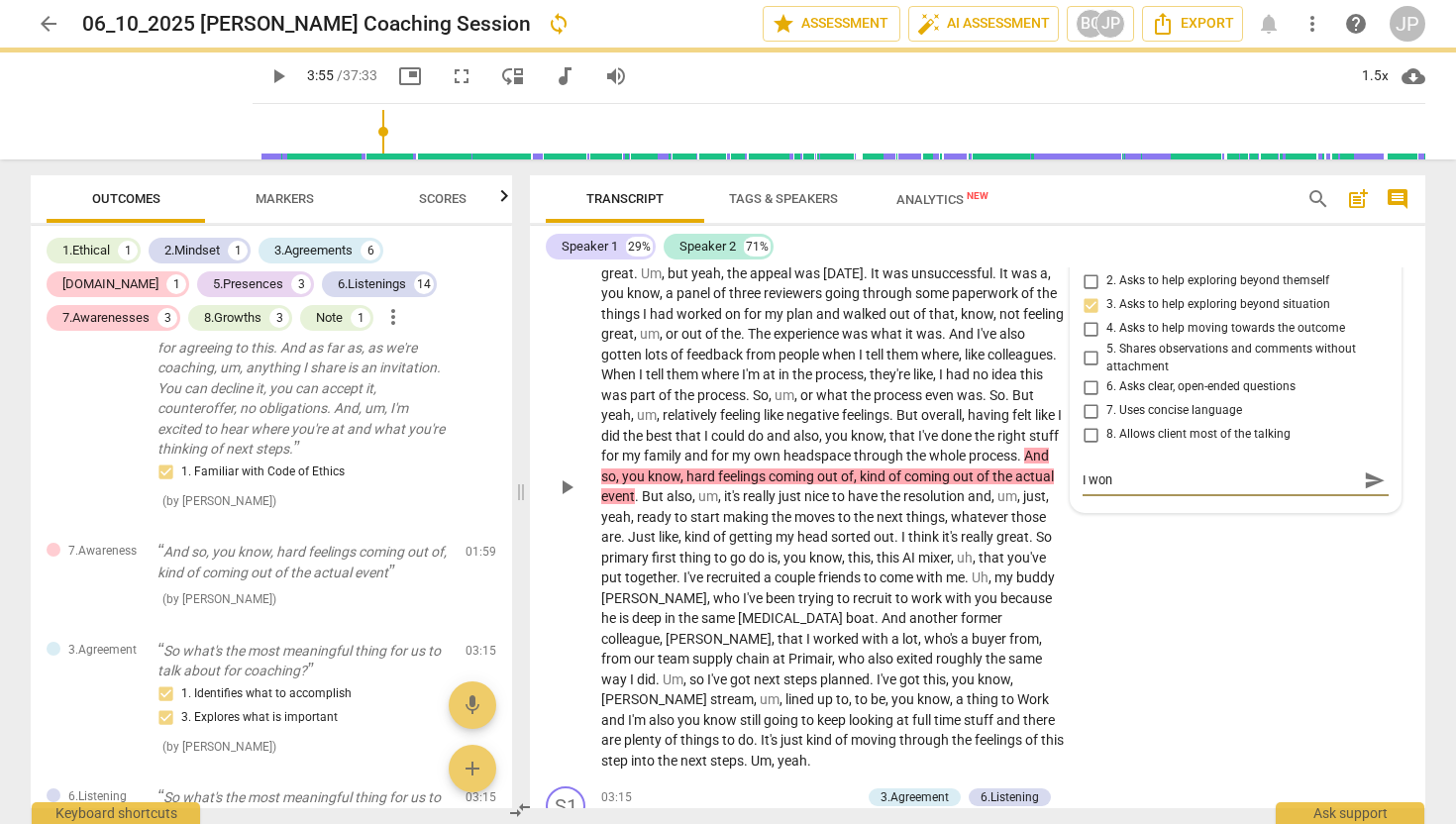 type on "I wond" 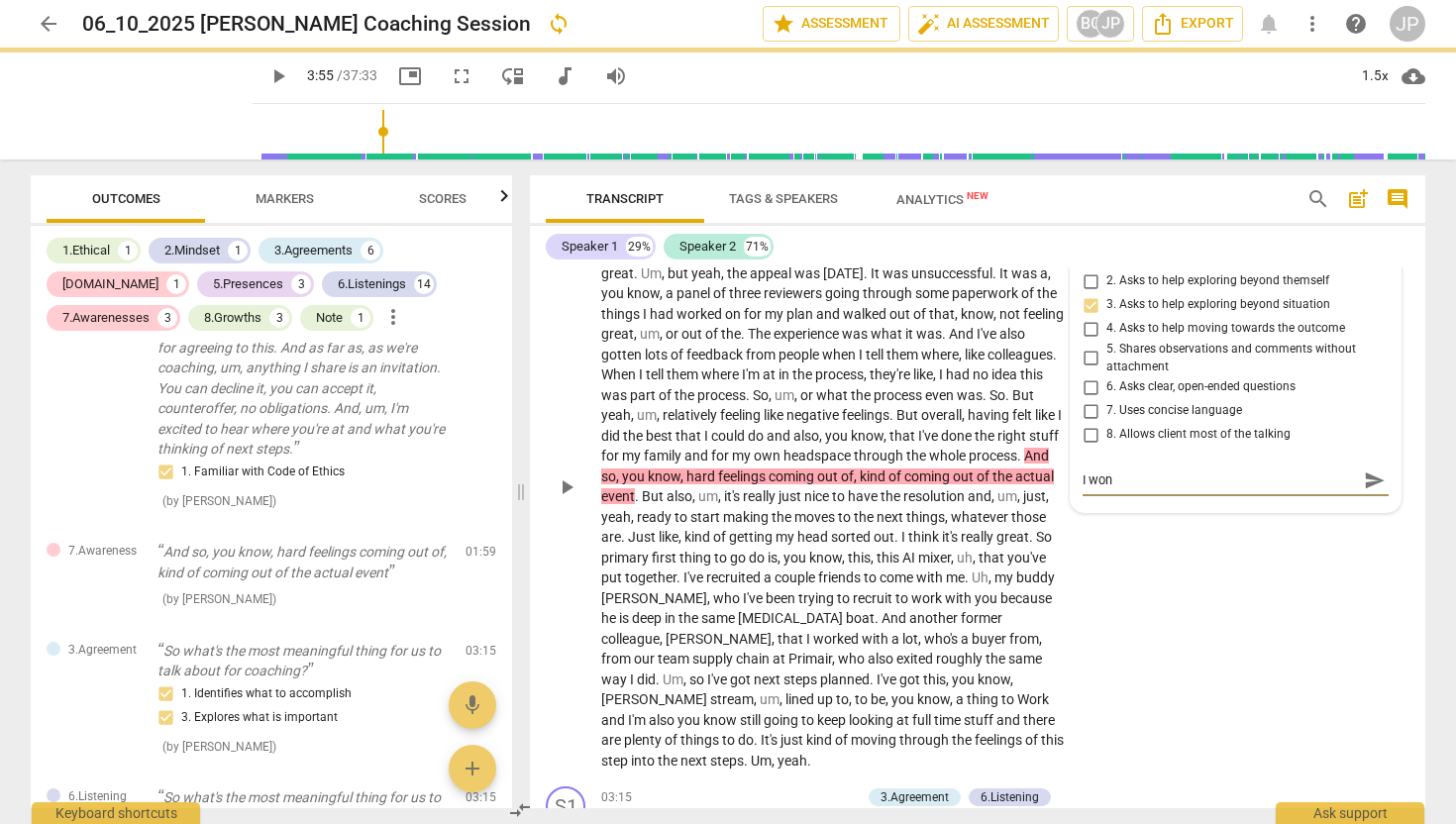 type on "I wond" 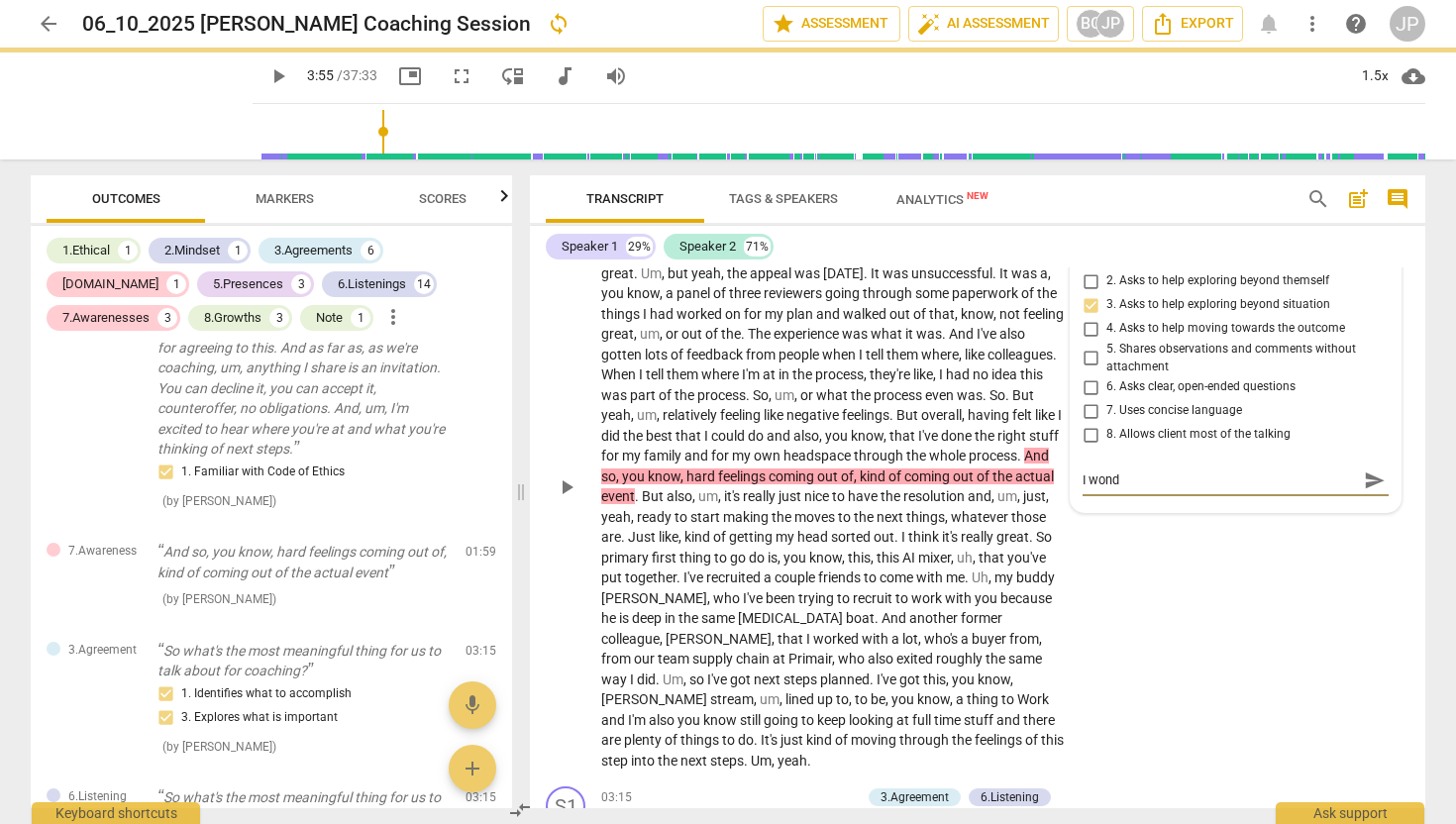 type on "I wonde" 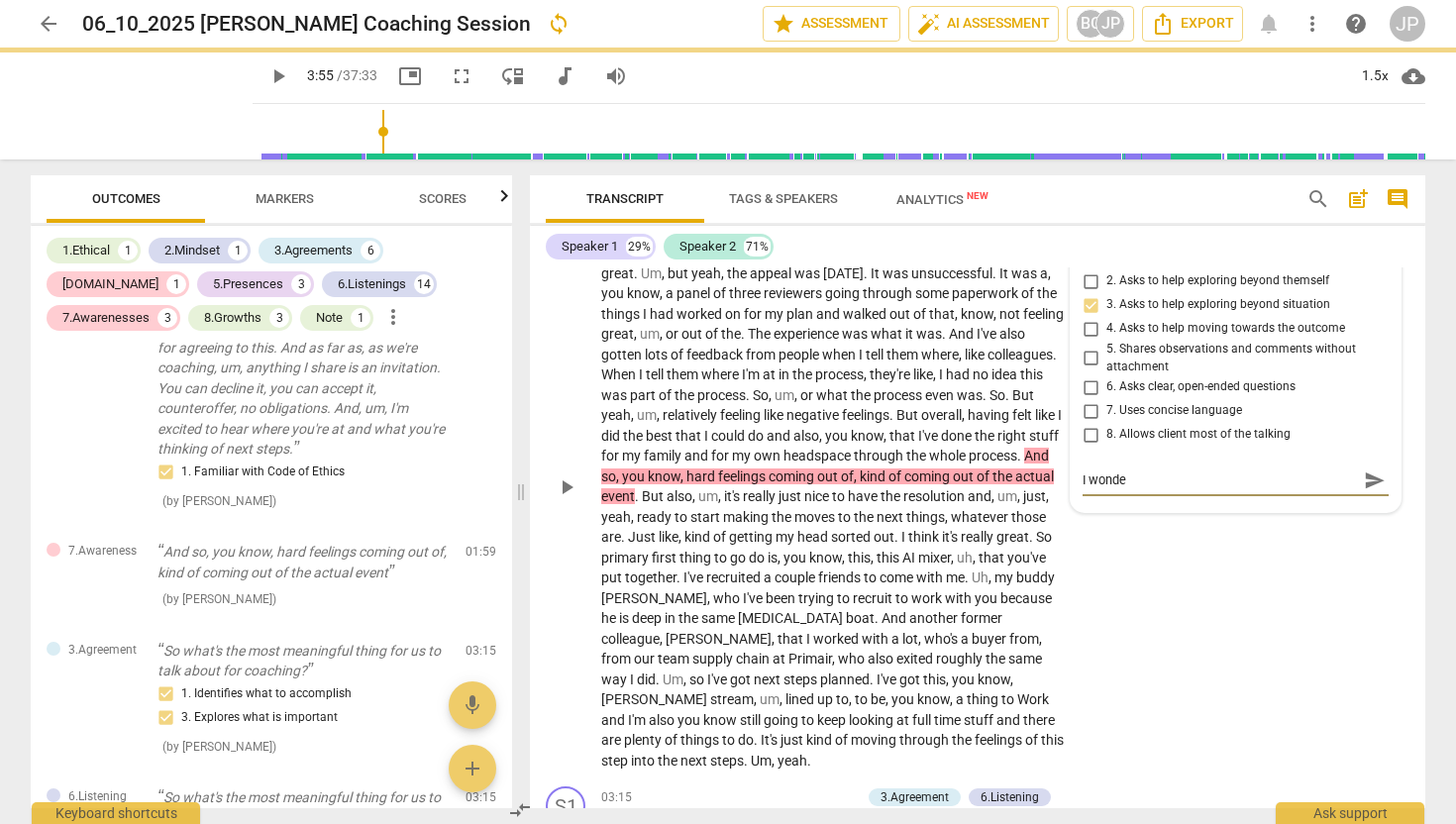 type on "I wonder" 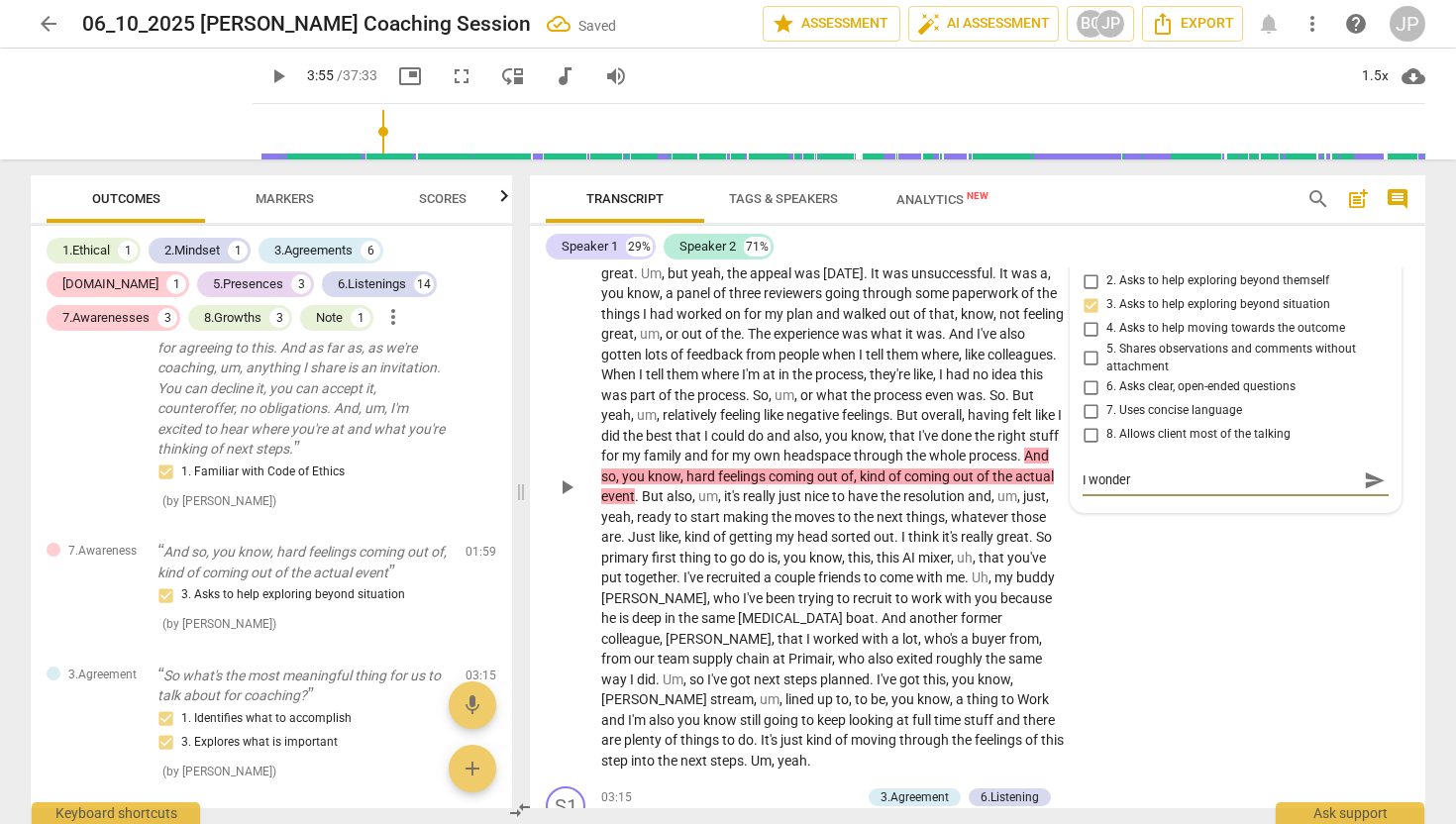 type on "I wonder" 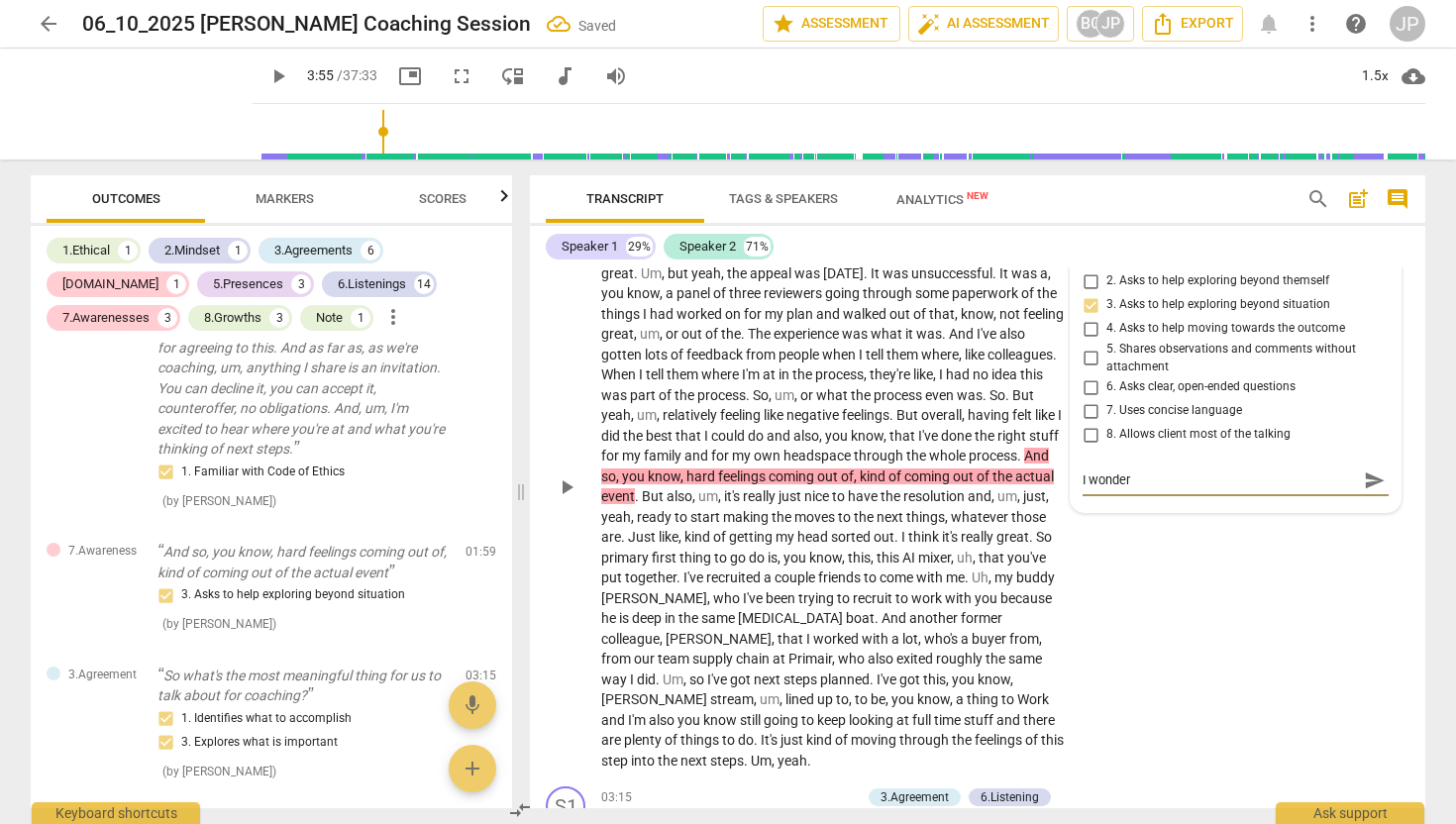 type on "I wonder" 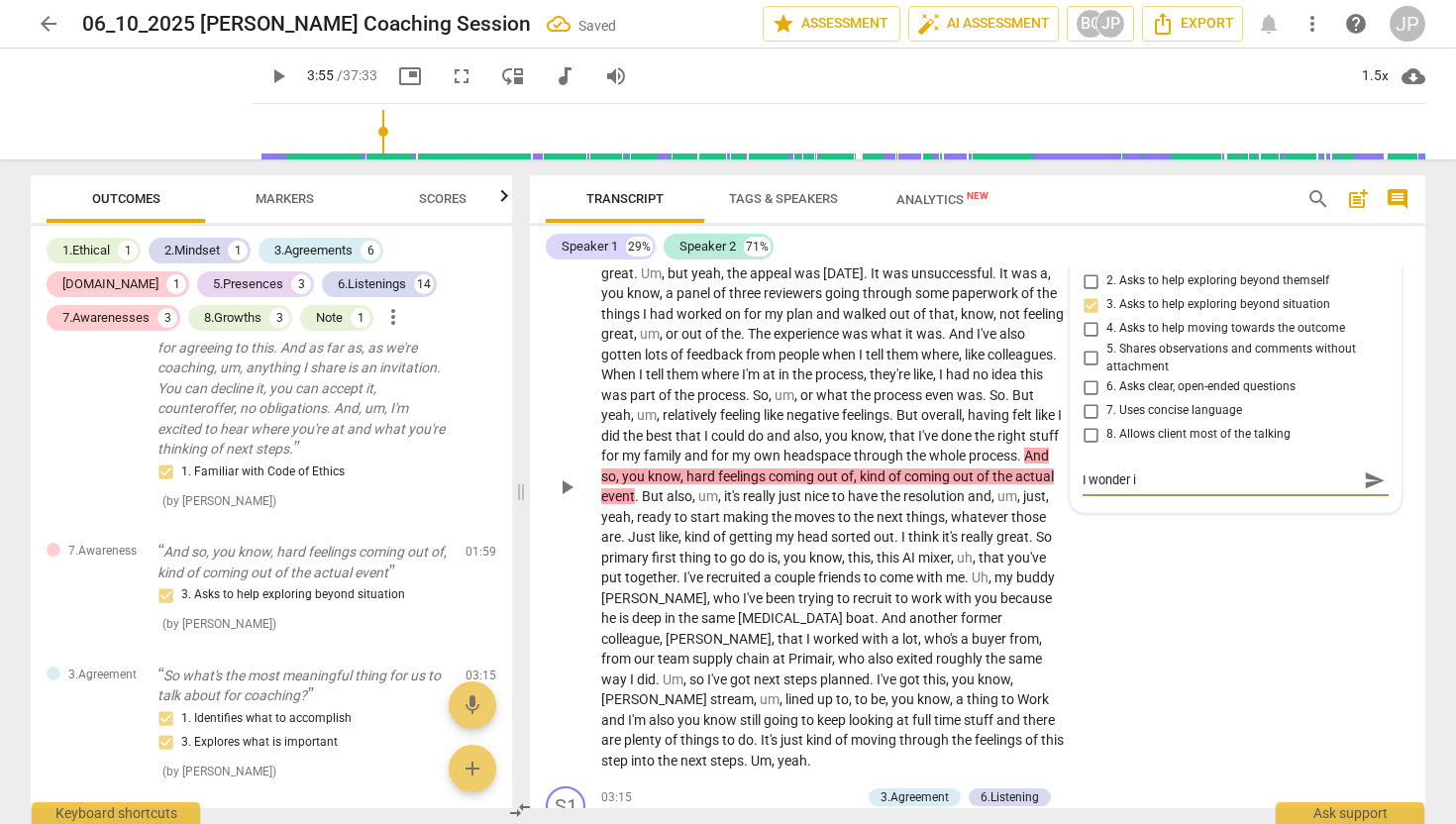 type on "I wonder if" 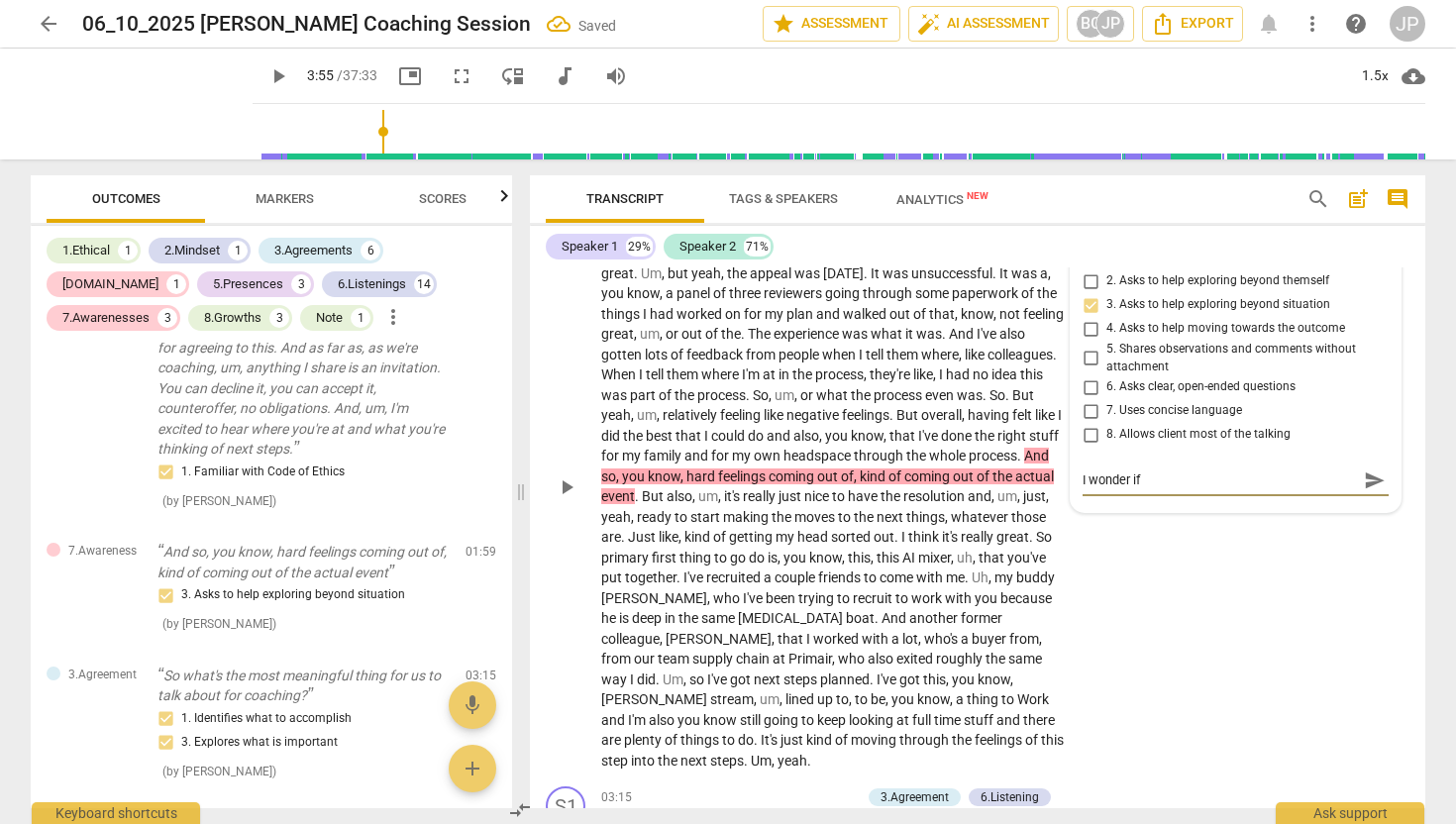 type on "I wonder if" 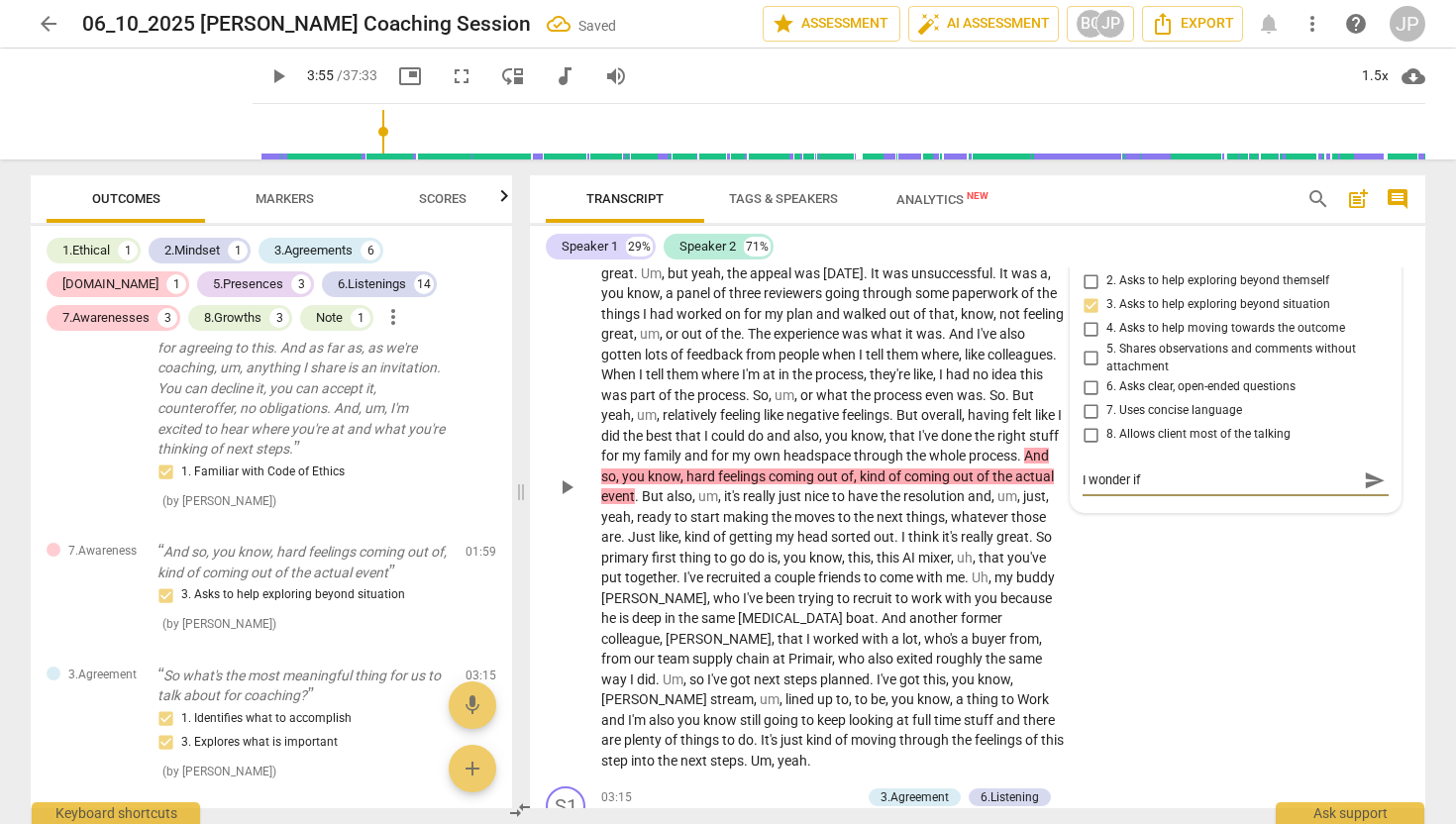 type on "I wonder if t" 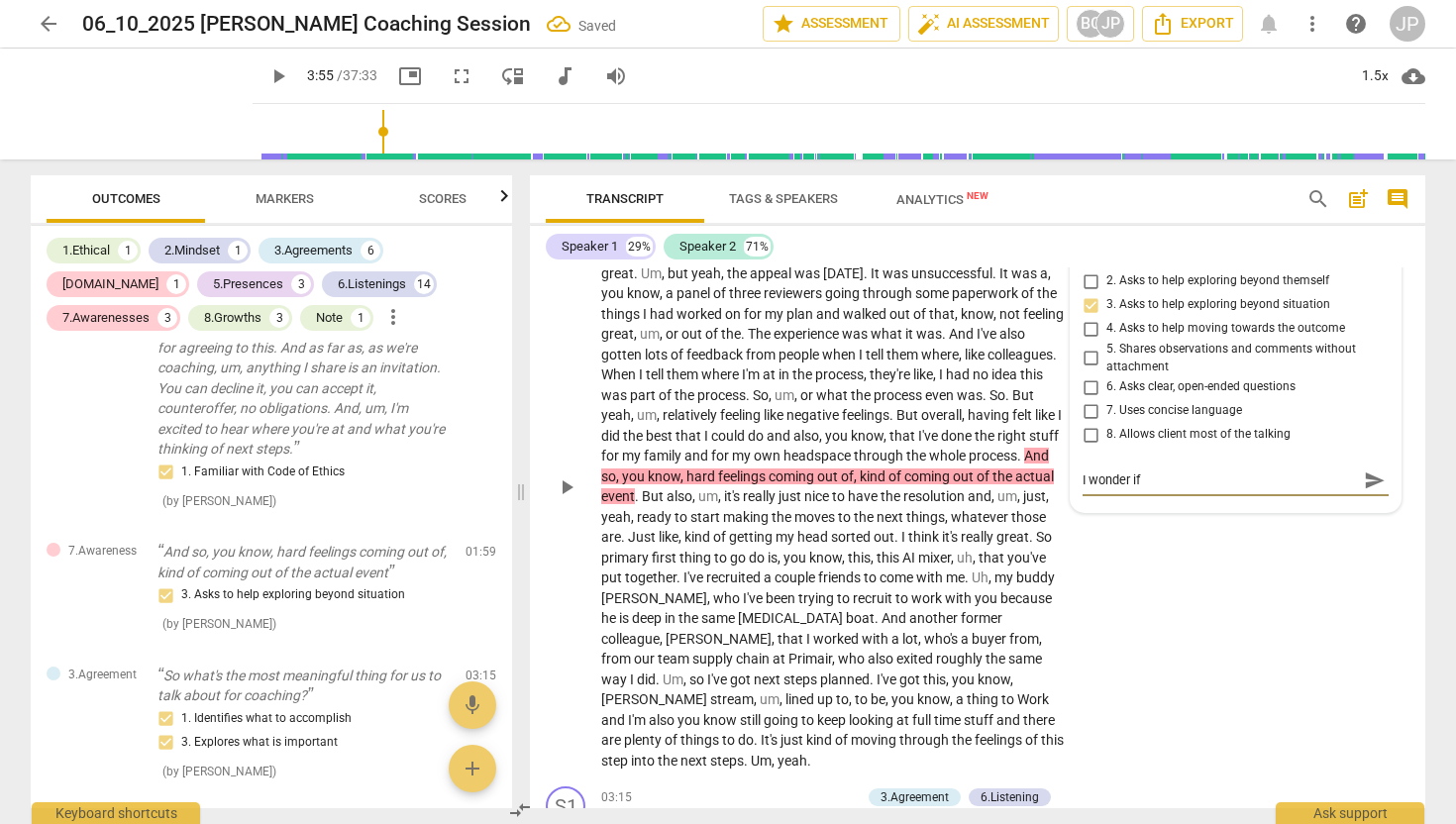 type on "I wonder if t" 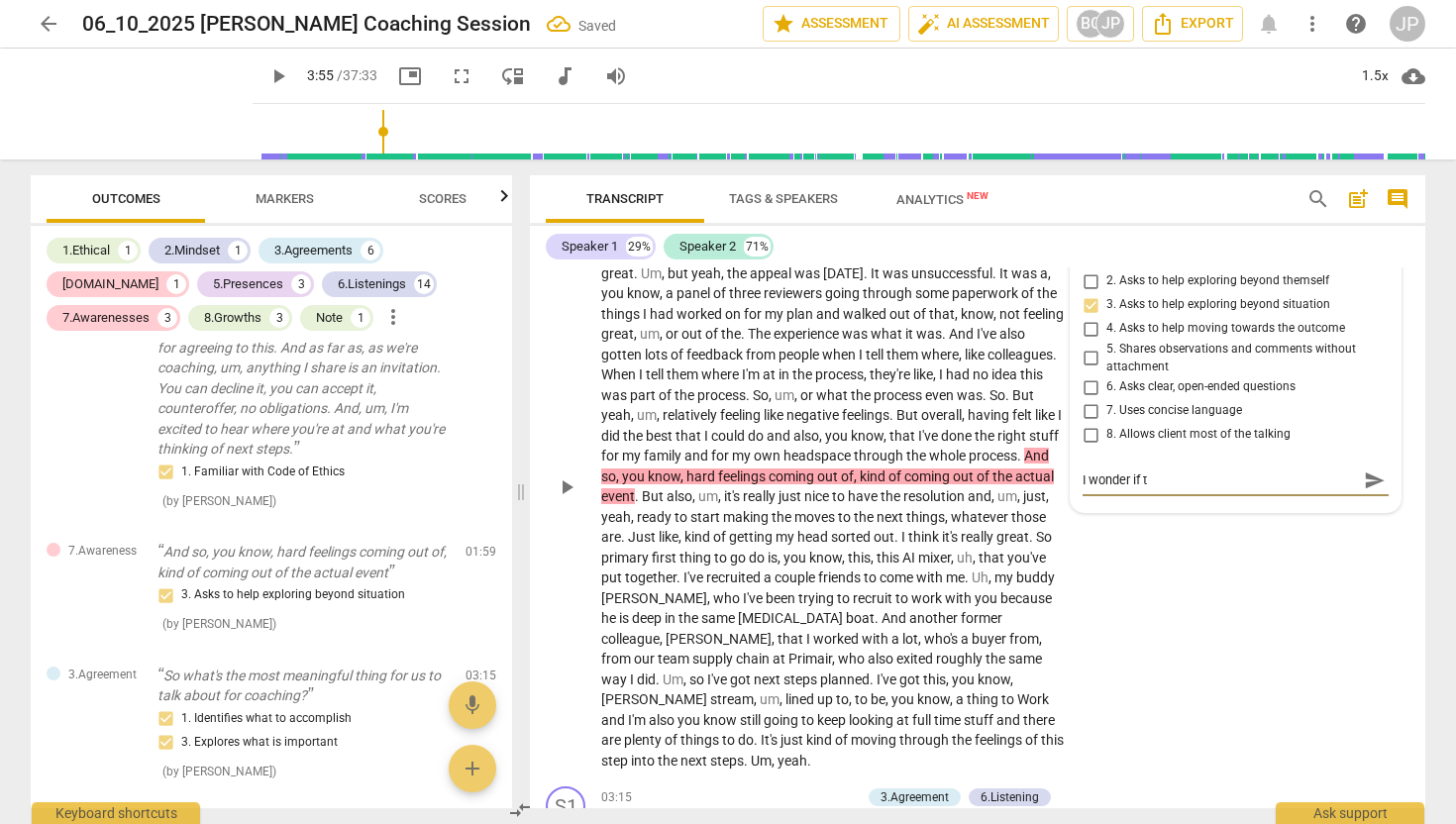 type on "I wonder if th" 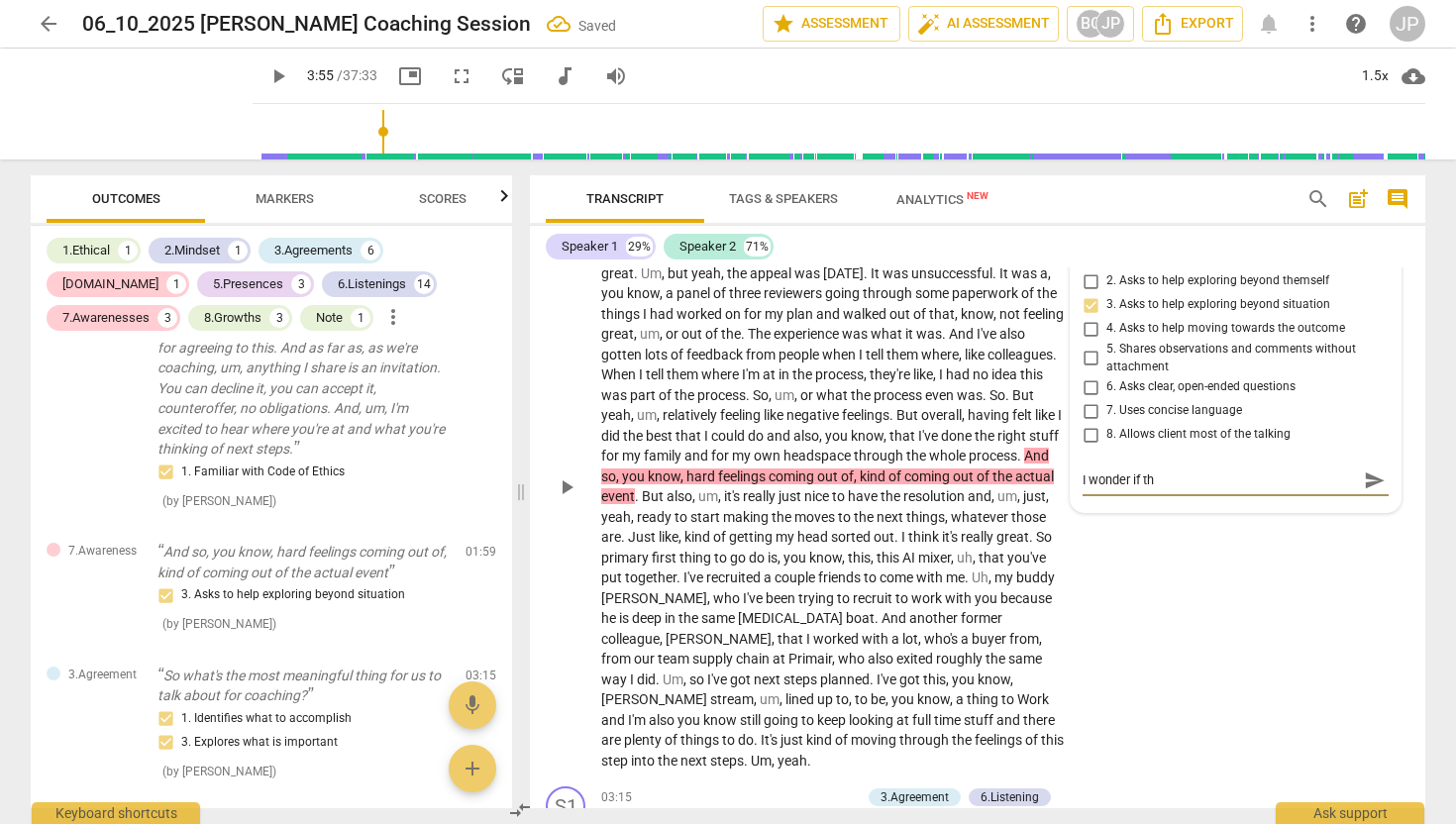 type on "I wonder if the" 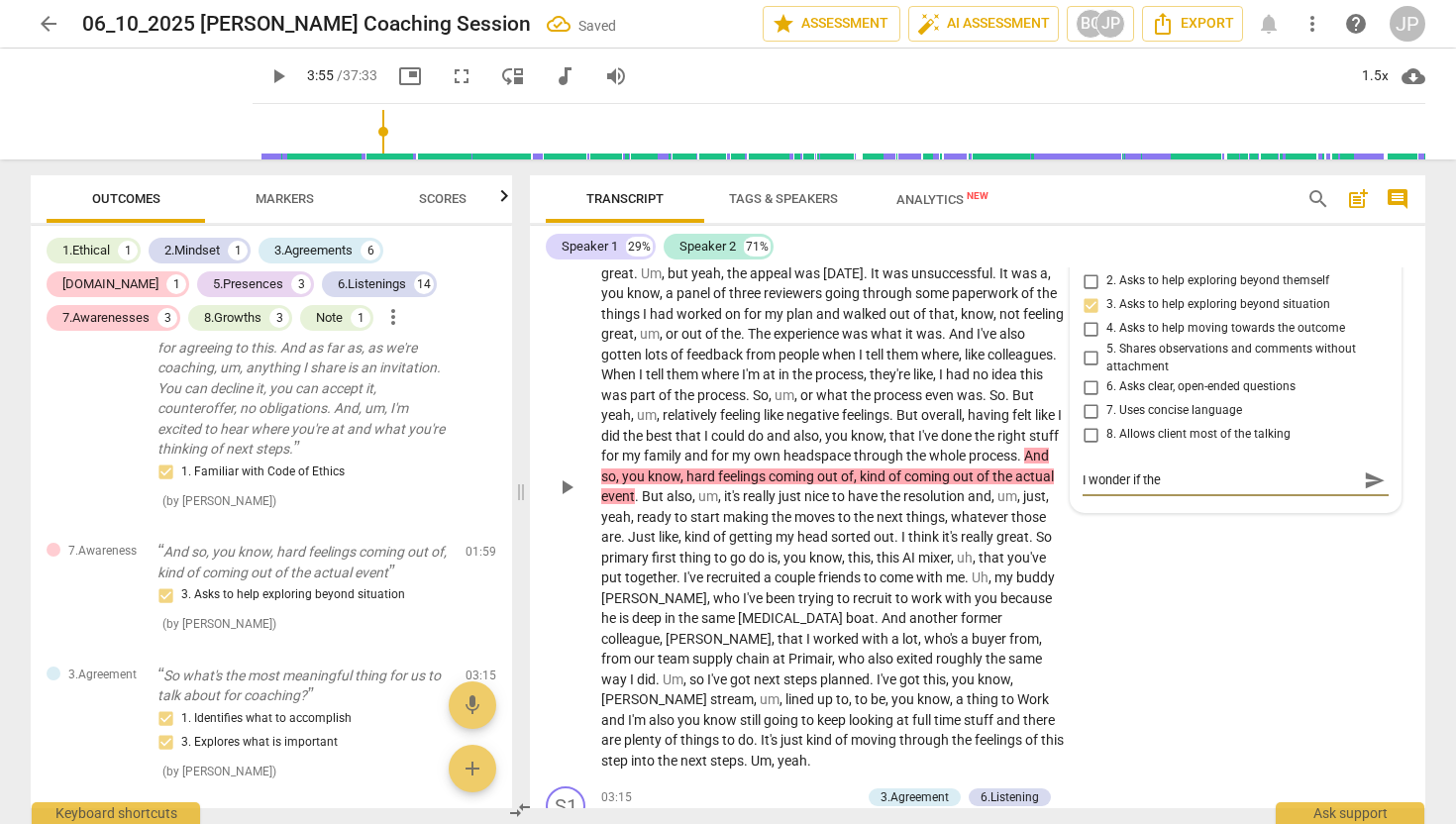 type on "I wonder if thes" 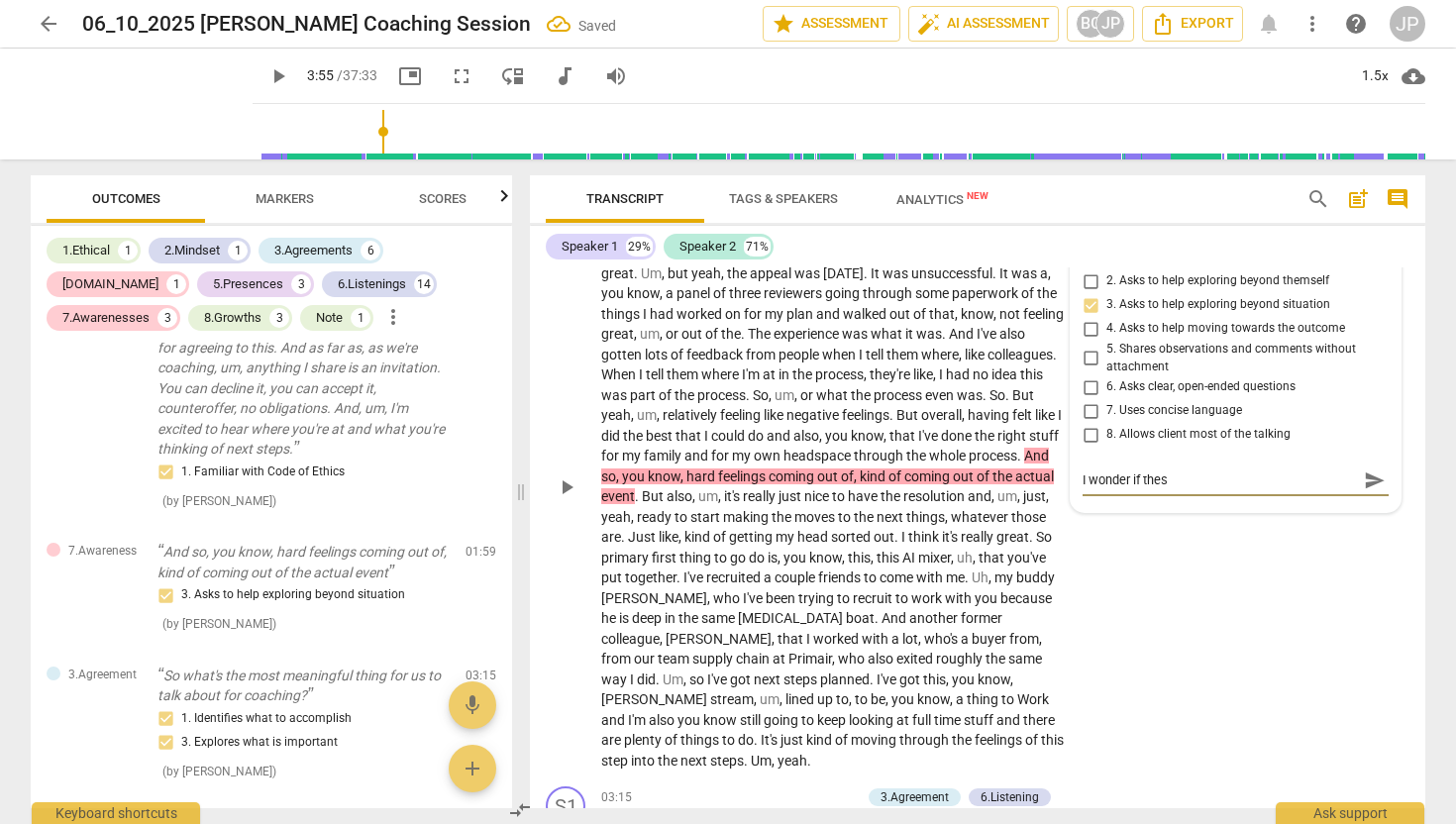 type on "I wonder if these" 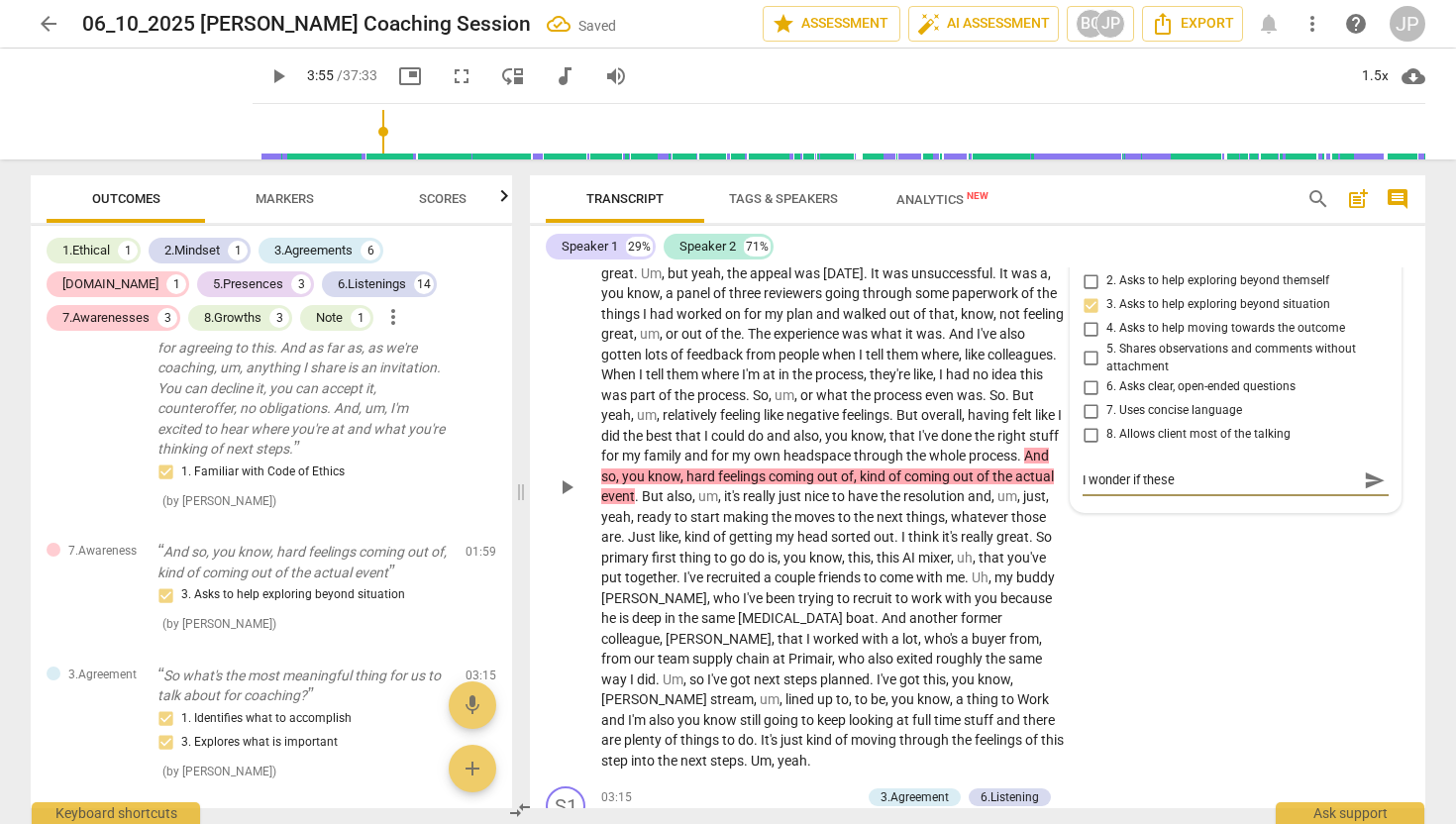 type on "I wonder if these" 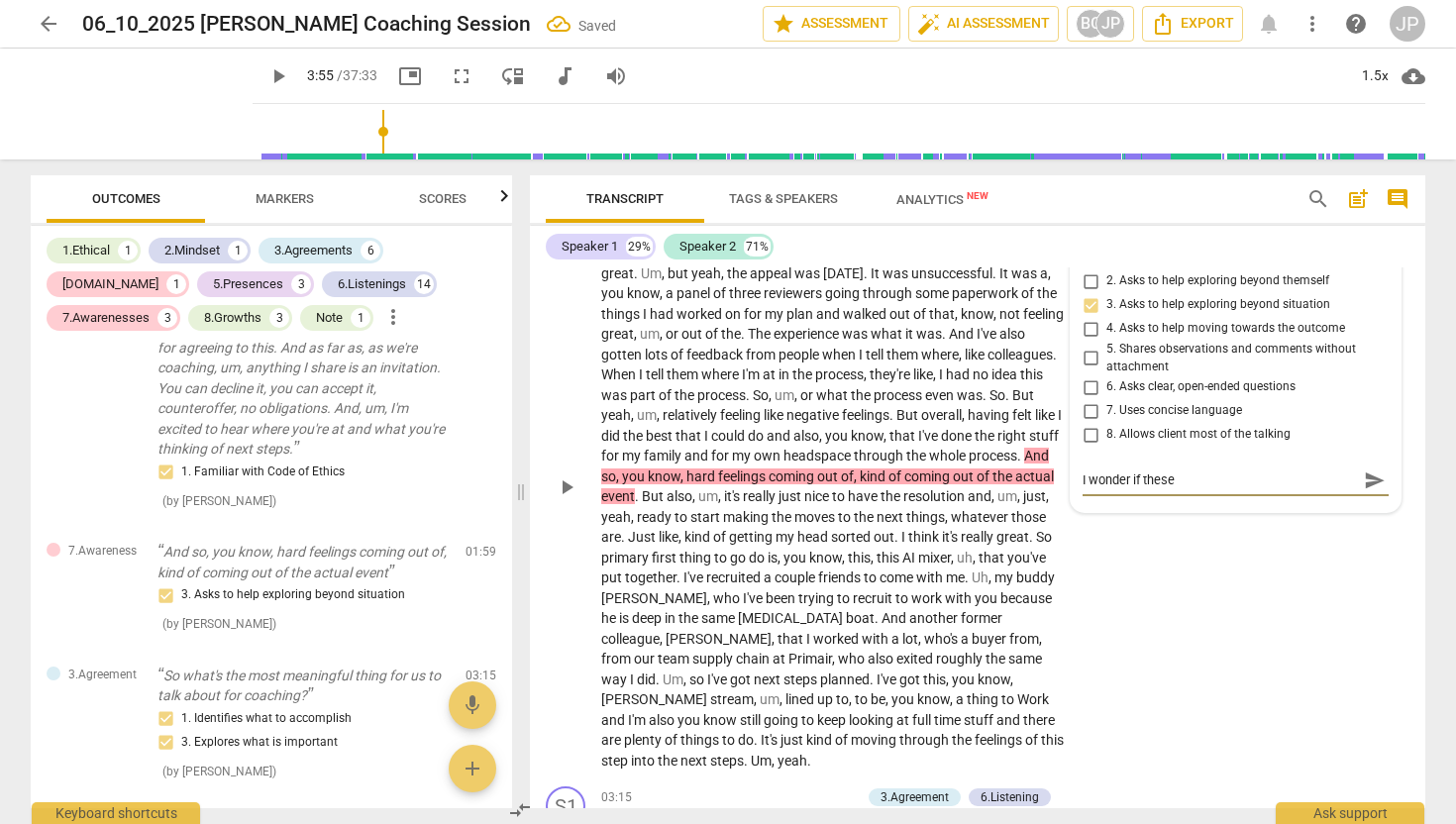 type on "I wonder if these" 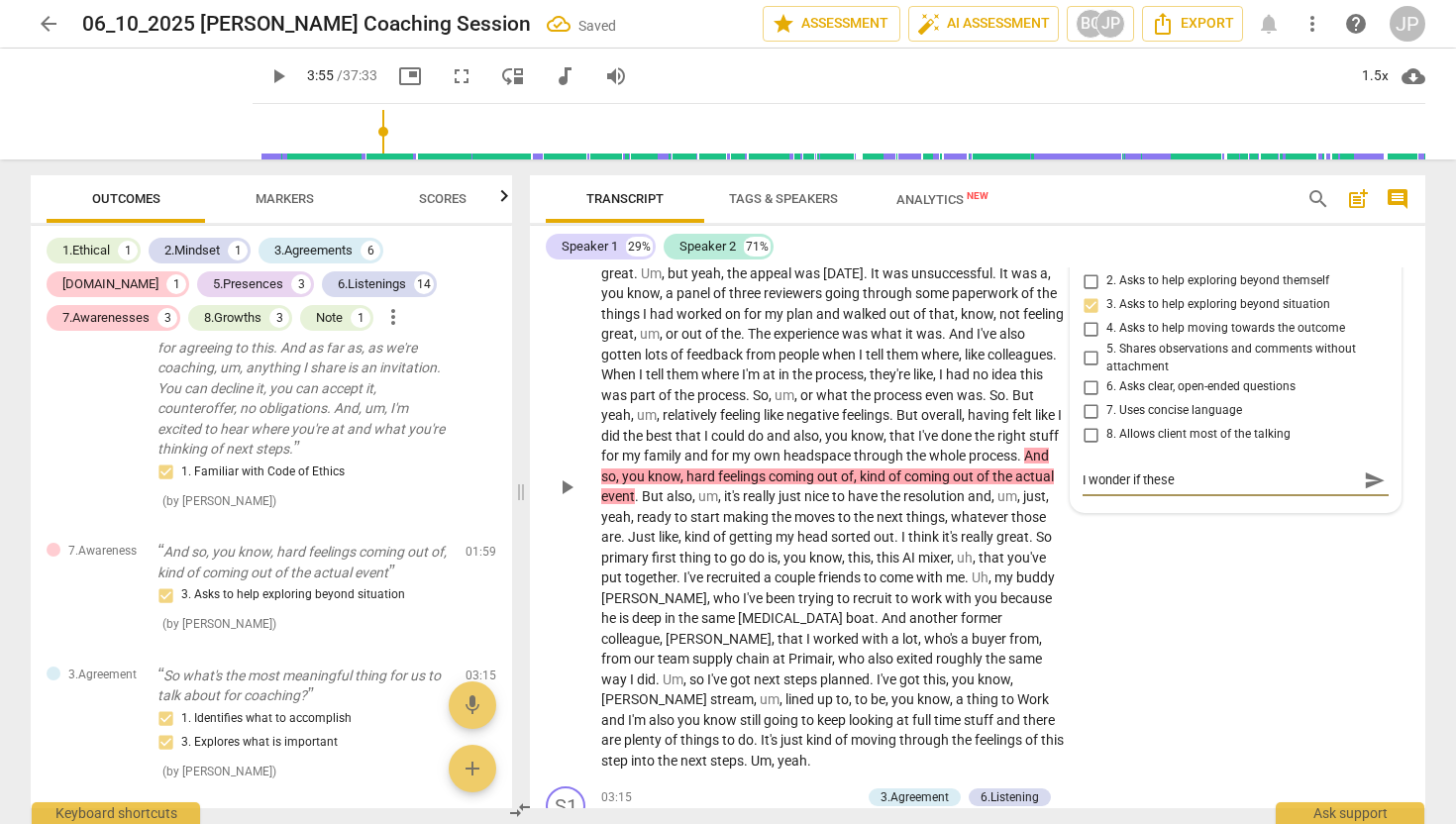 type on "I wonder if these "" 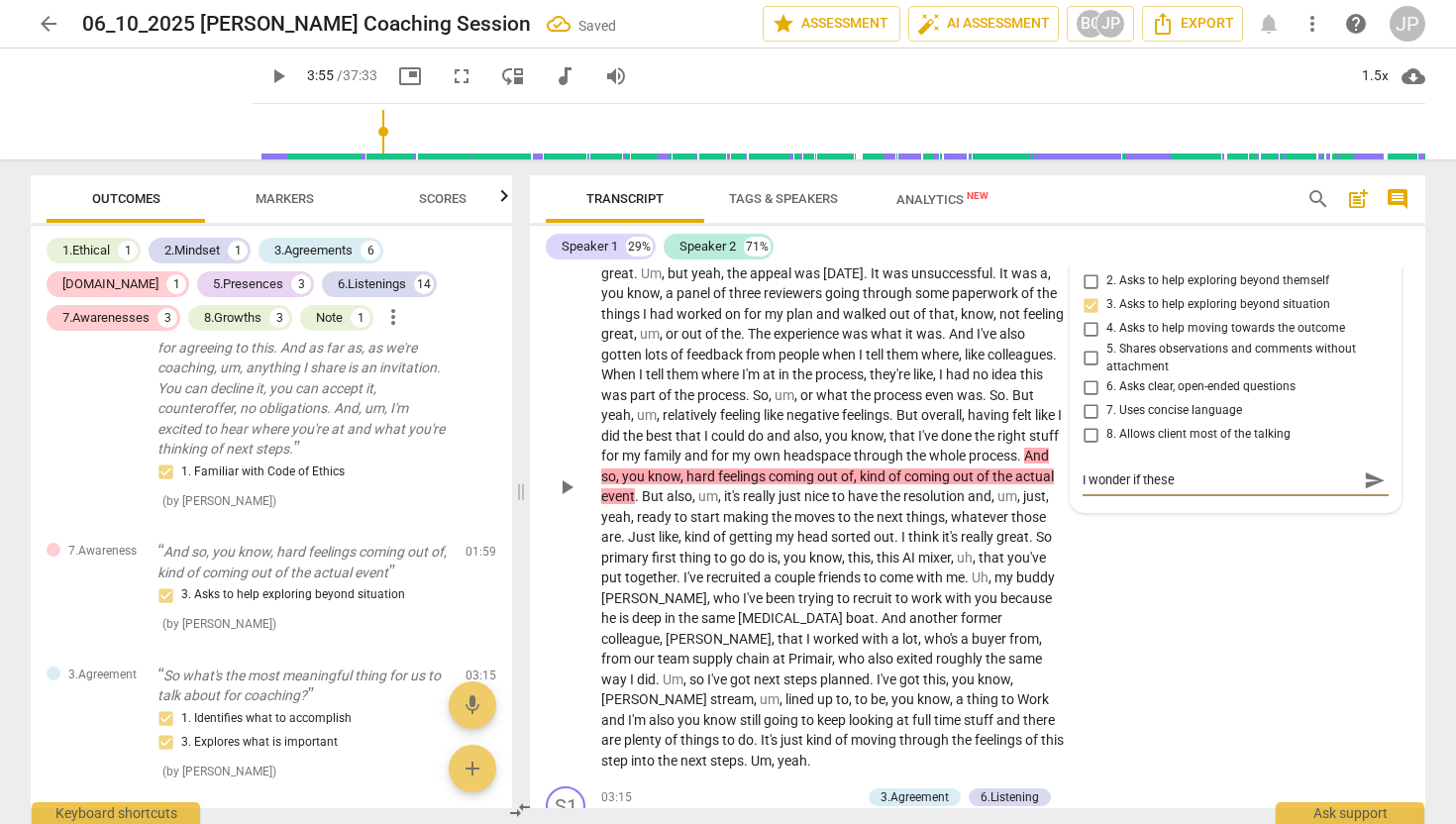 type on "I wonder if these "" 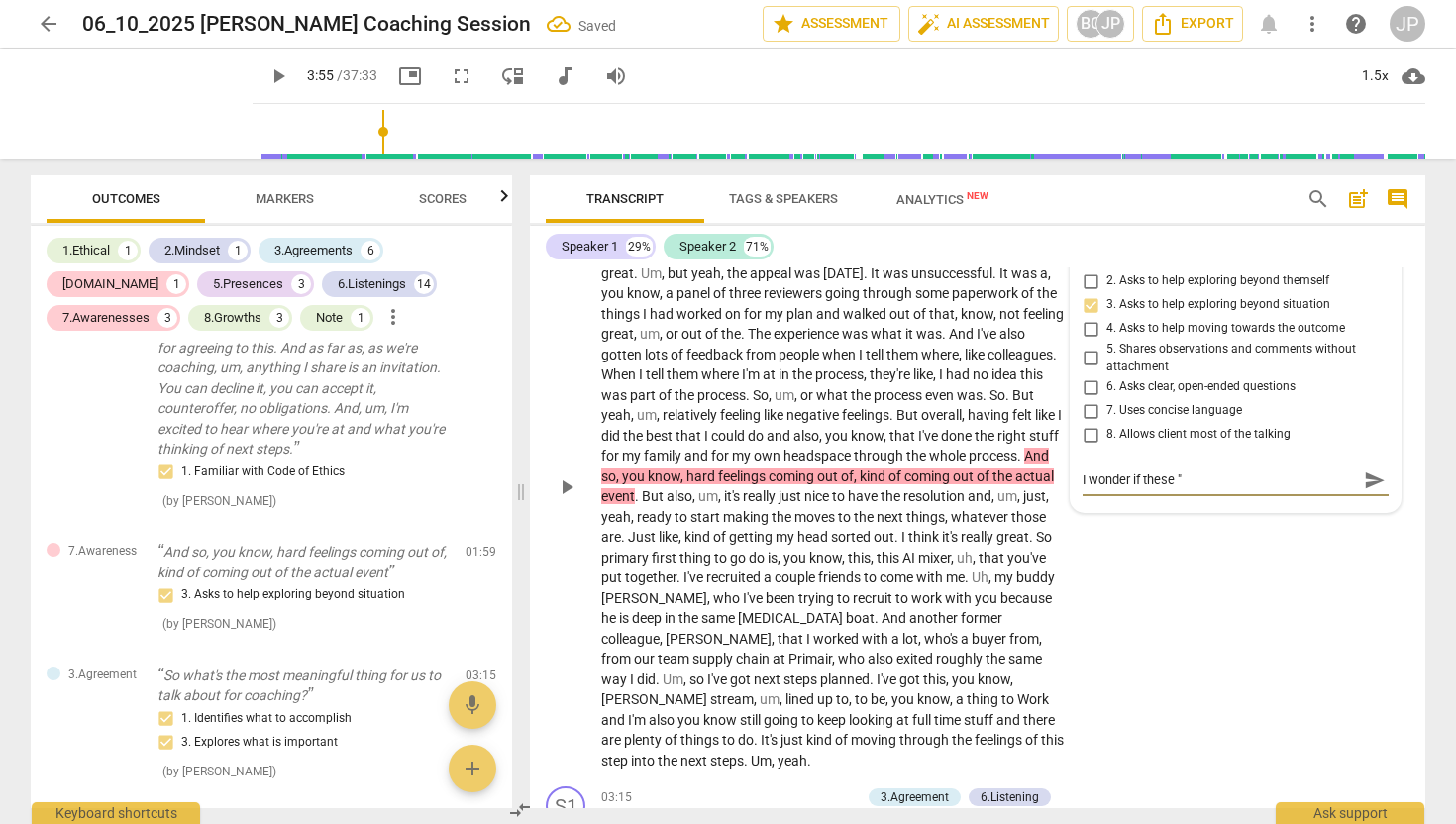 type on "I wonder if these "h" 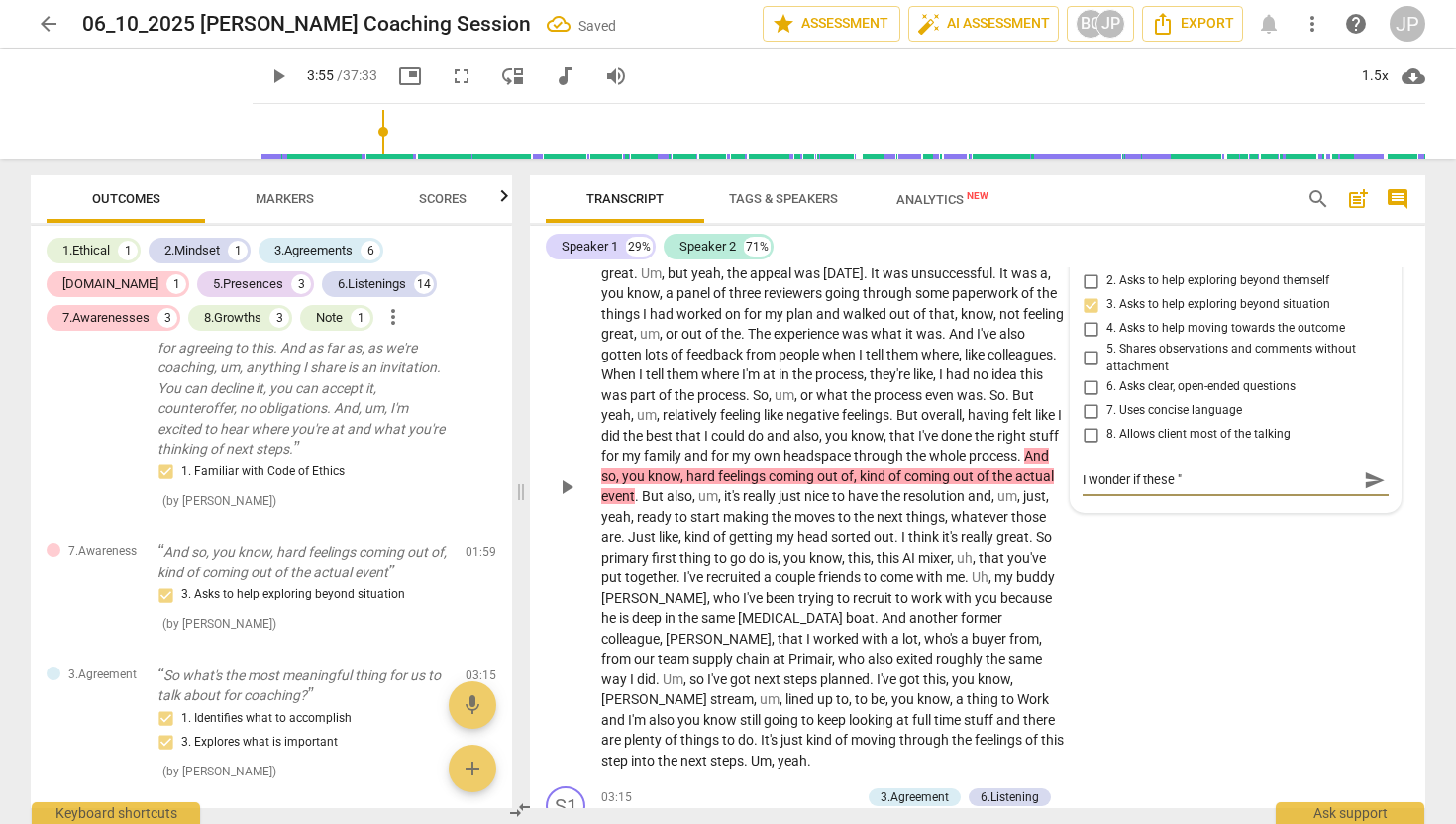 type on "I wonder if these "h" 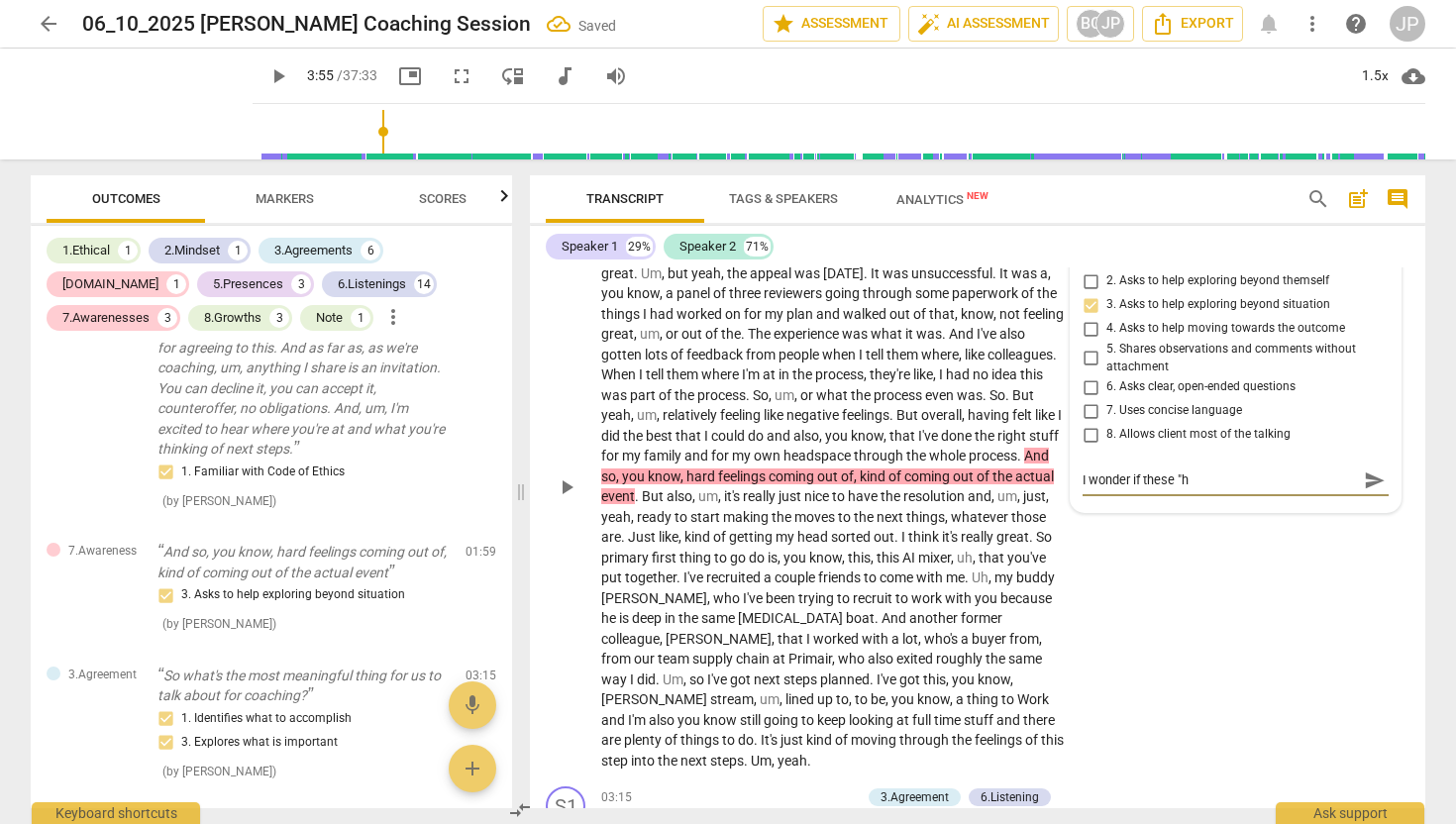 type on "I wonder if these "ha" 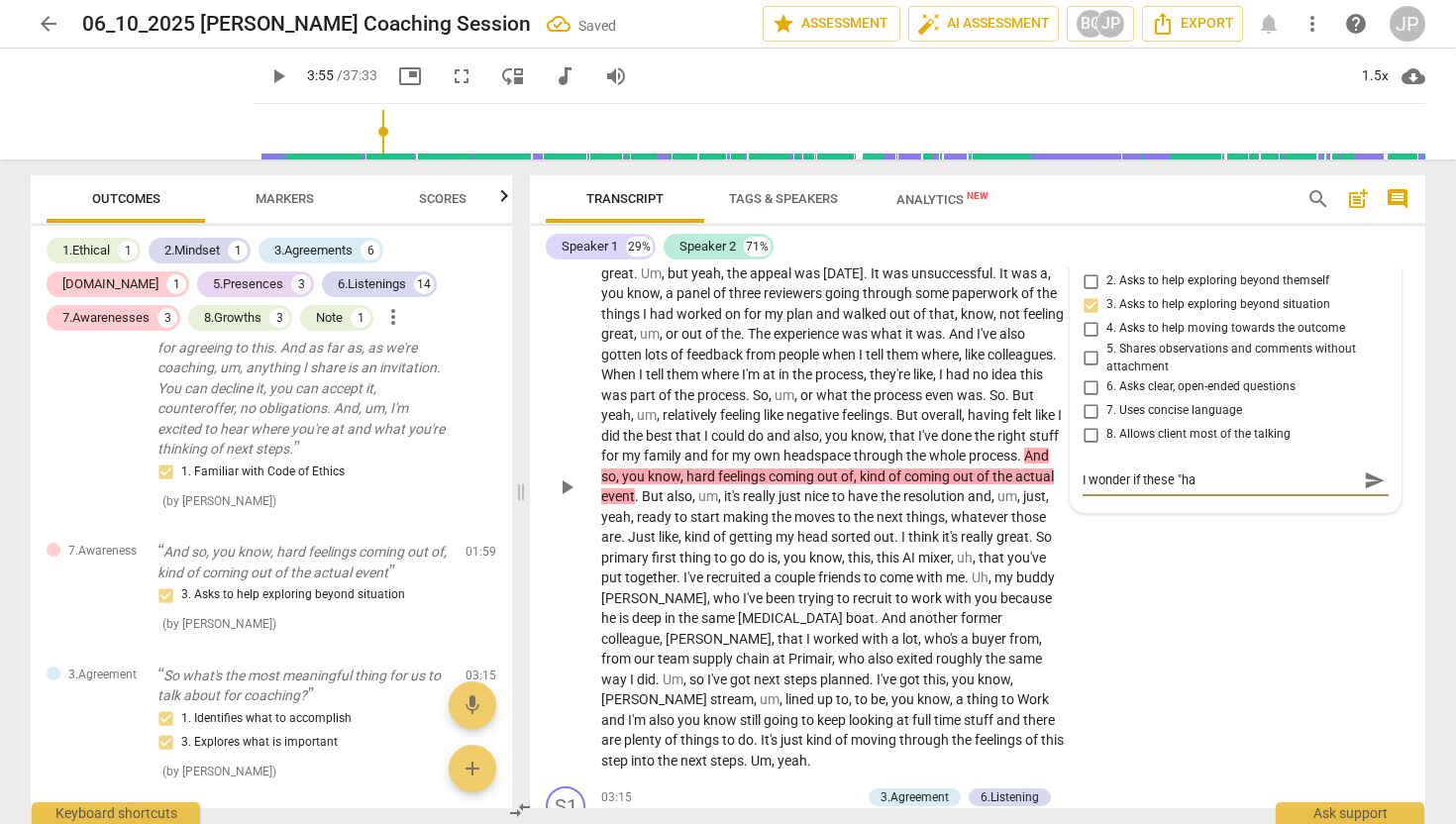 type on "I wonder if these "har" 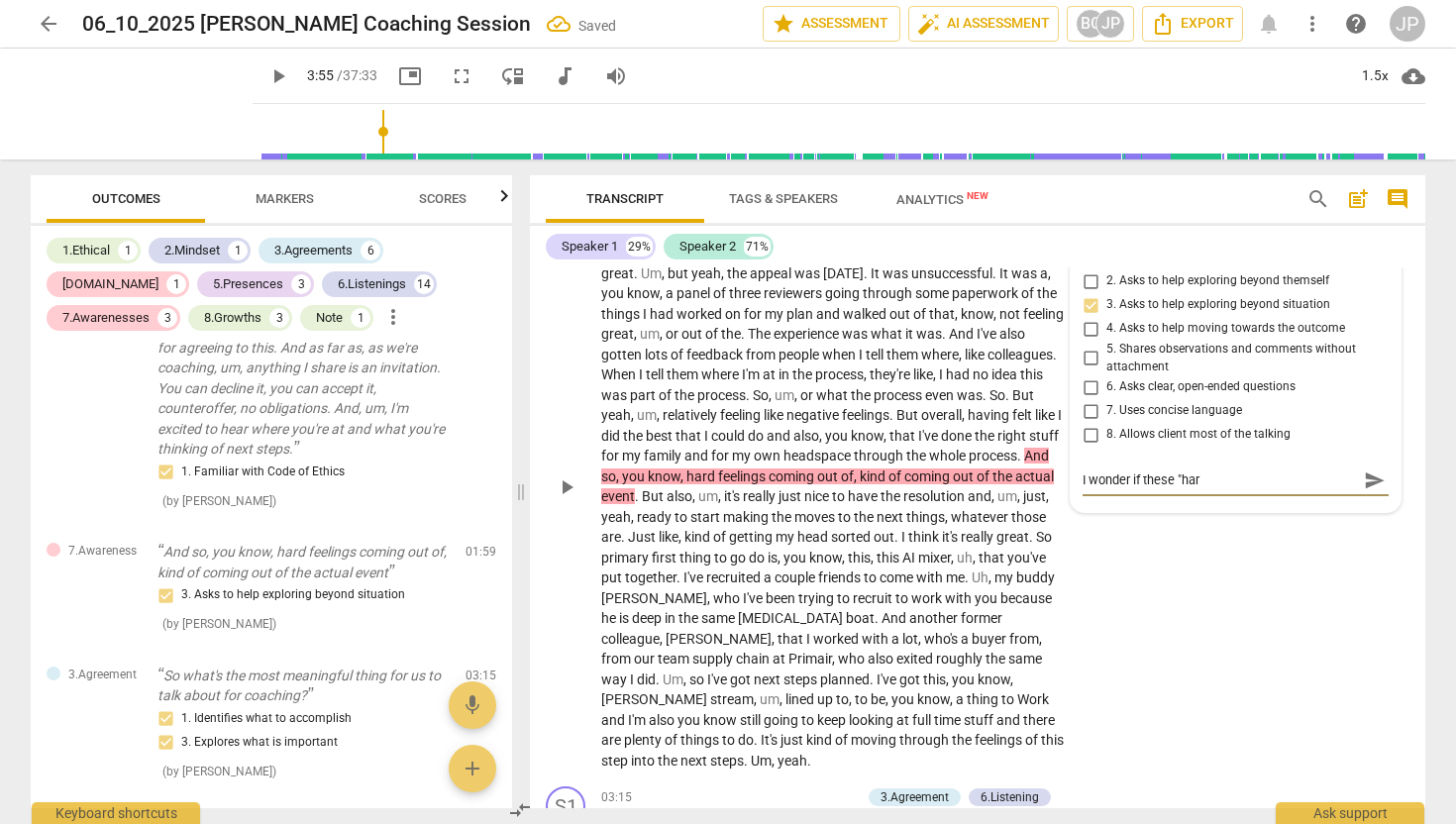 type on "I wonder if these "hard" 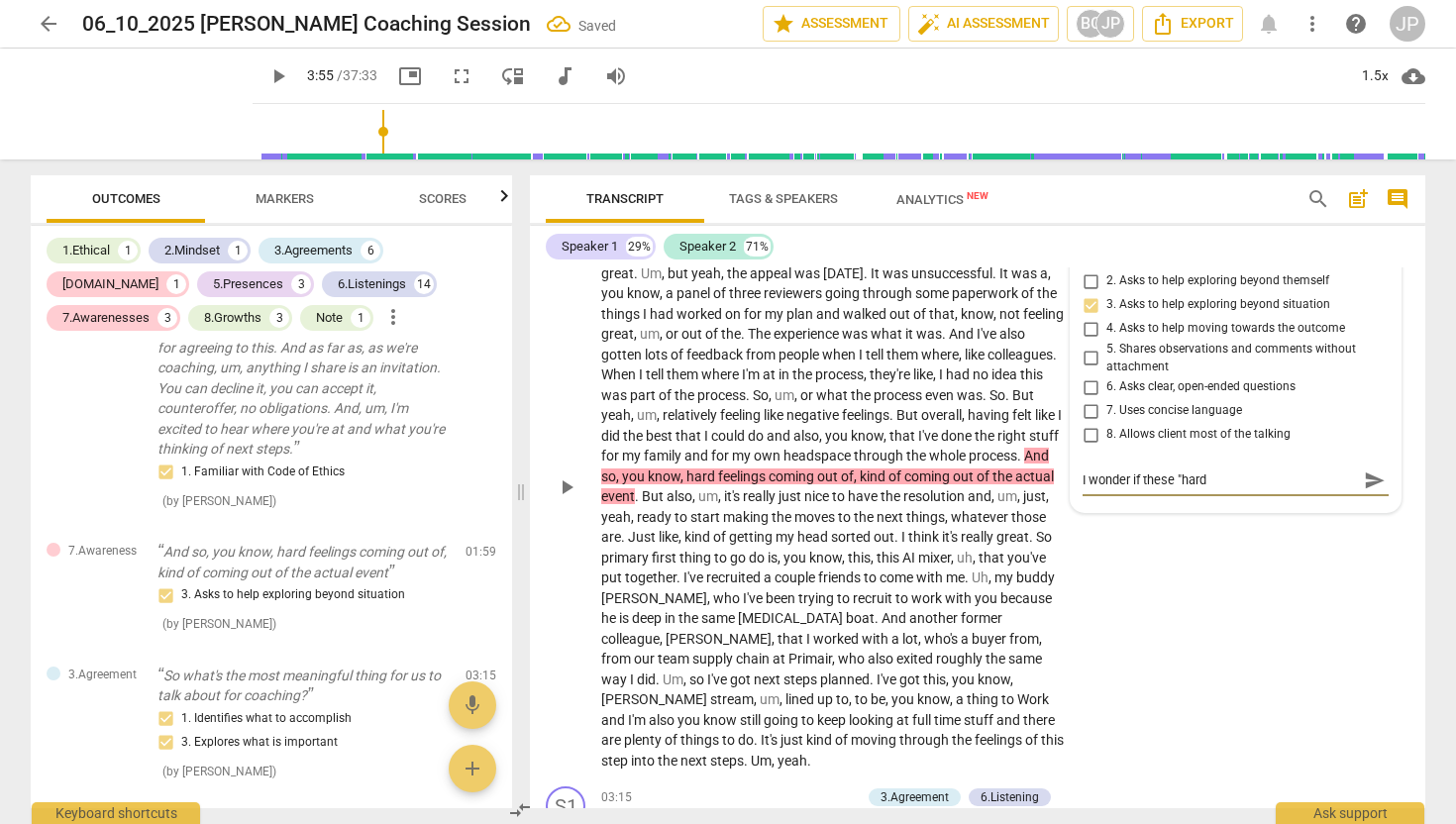 type on "I wonder if these "hard" 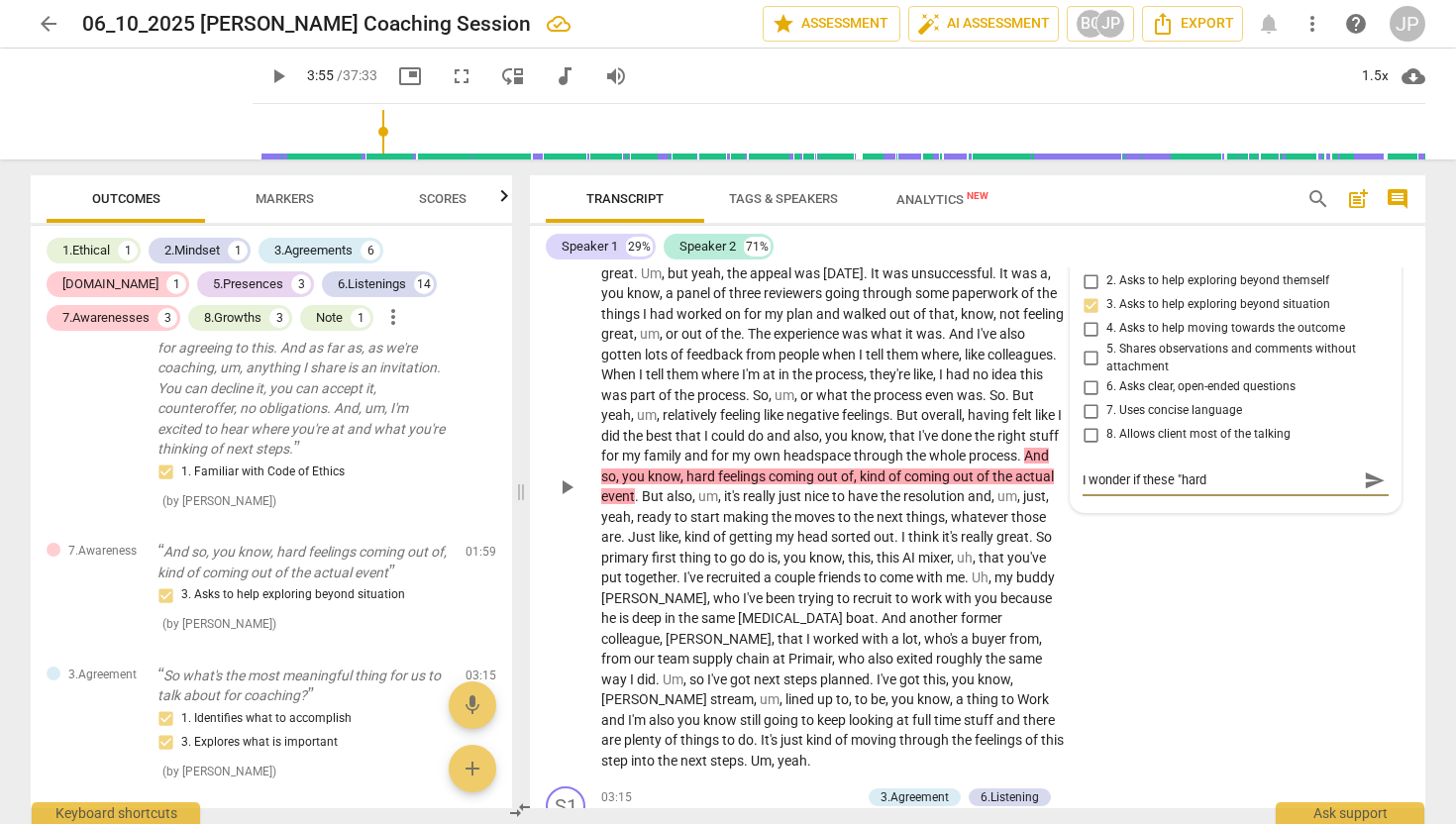 type on "I wonder if these "hard f" 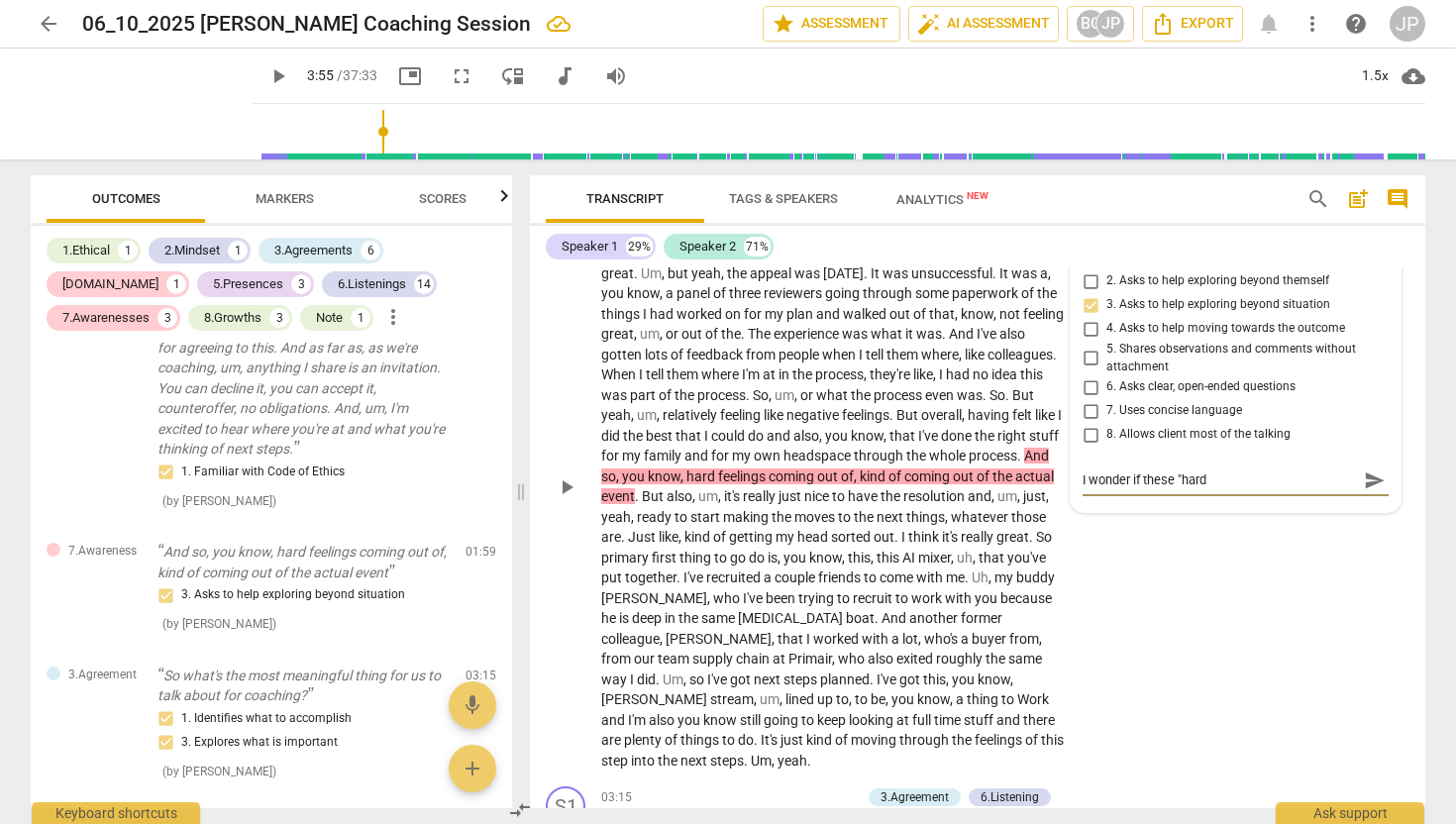 type on "I wonder if these "hard f" 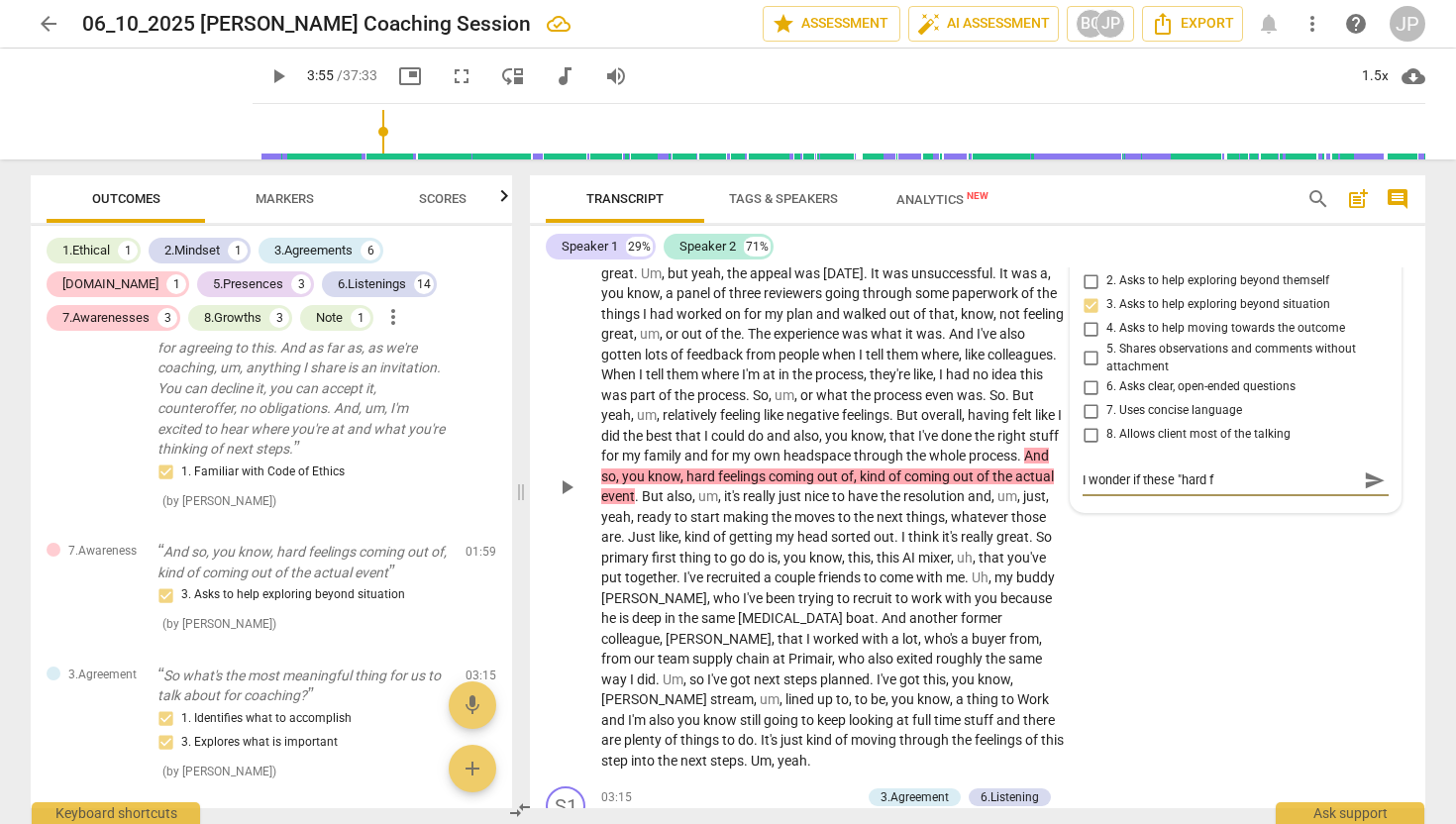 type on "I wonder if these "hard fe" 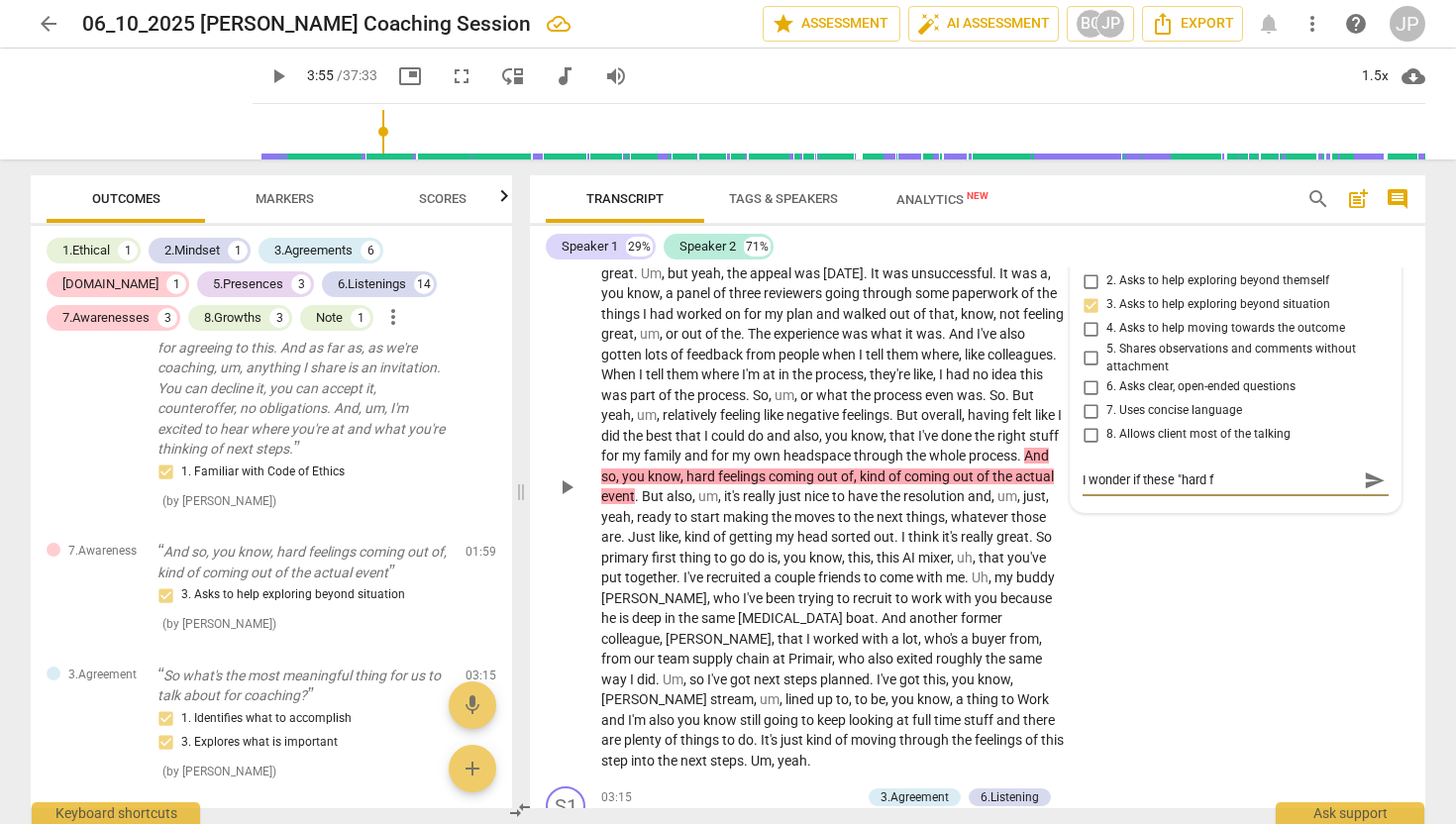 type on "I wonder if these "hard fe" 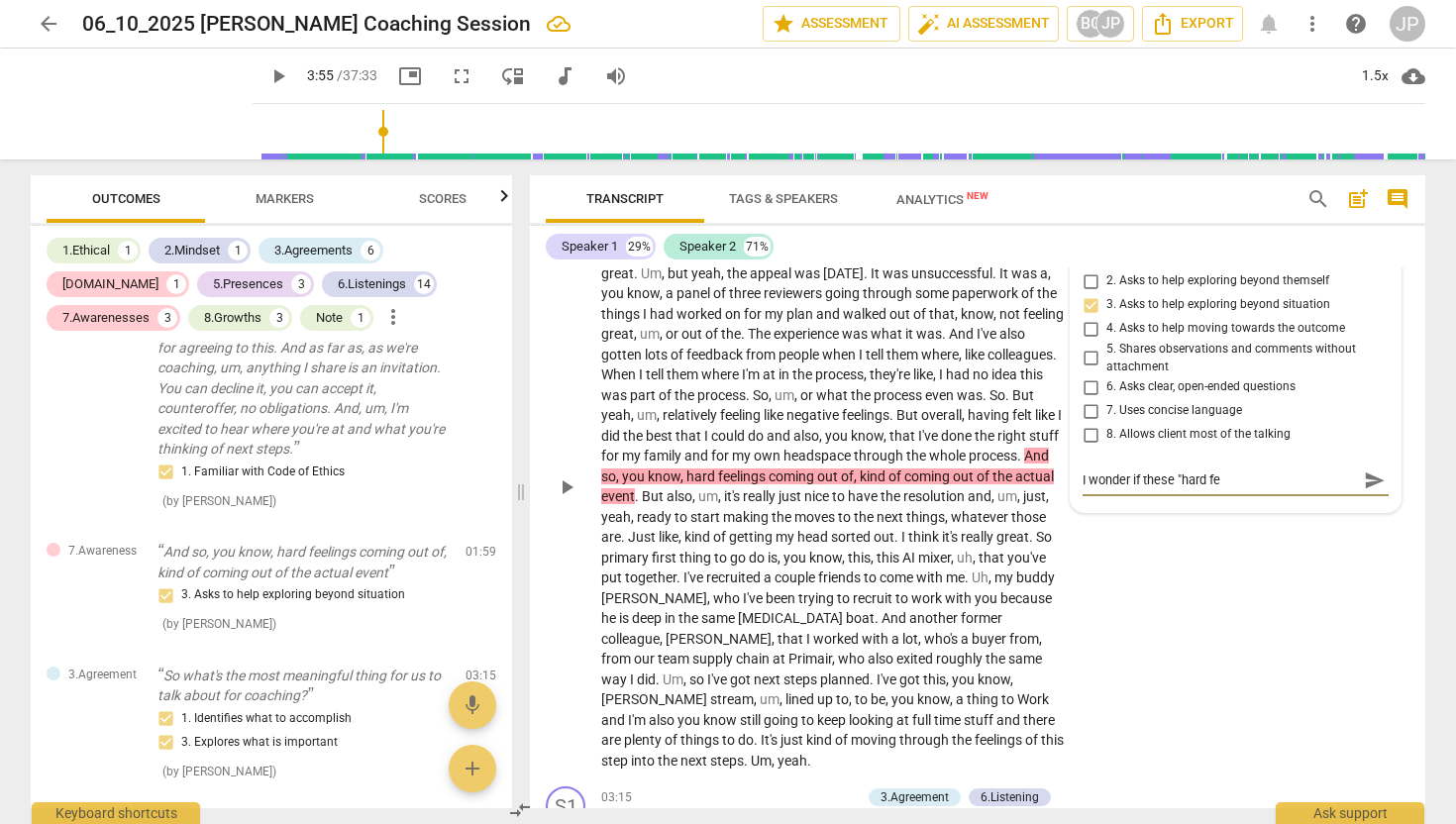 type on "I wonder if these "hard fee" 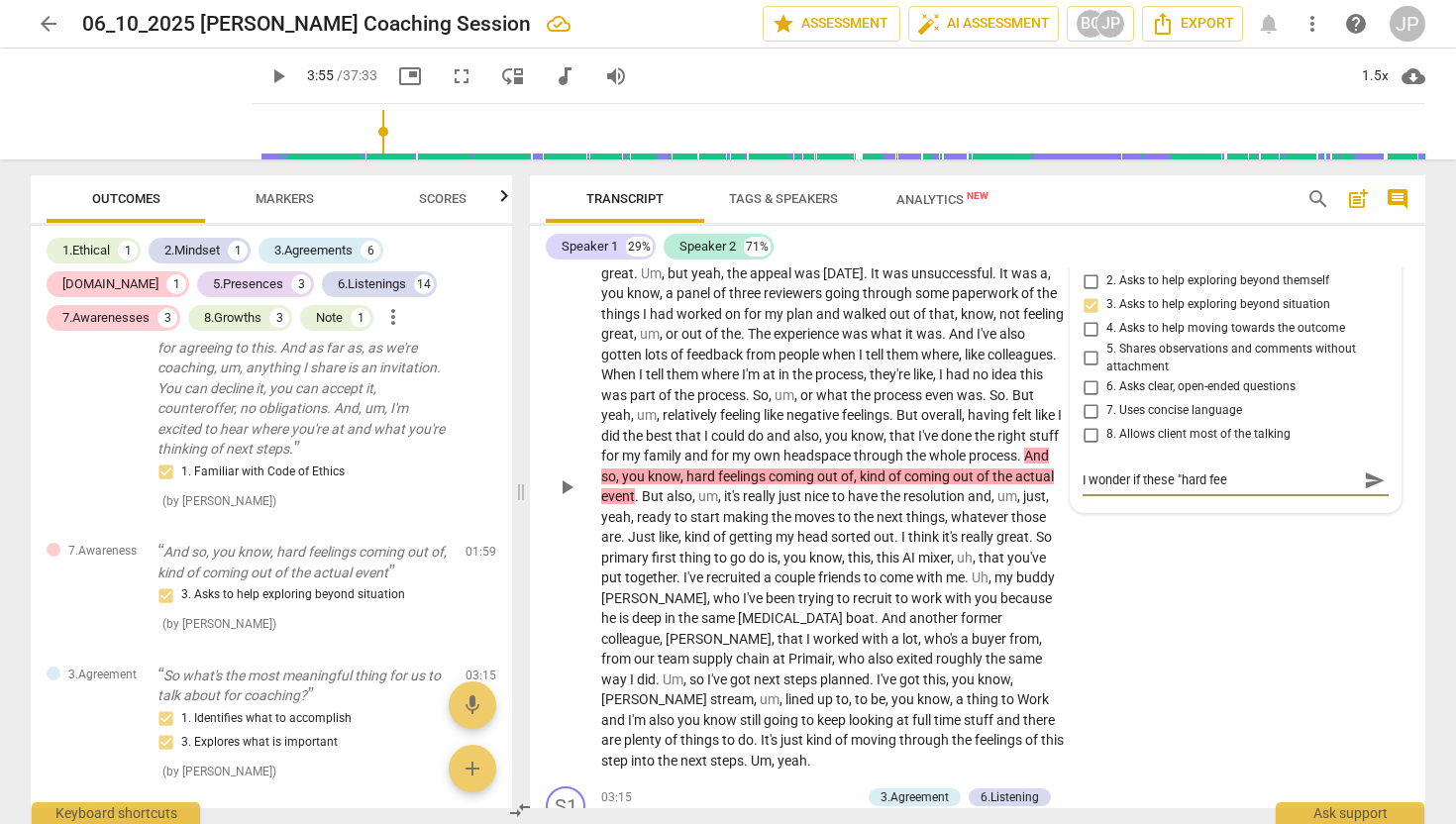 type on "I wonder if these "hard feel" 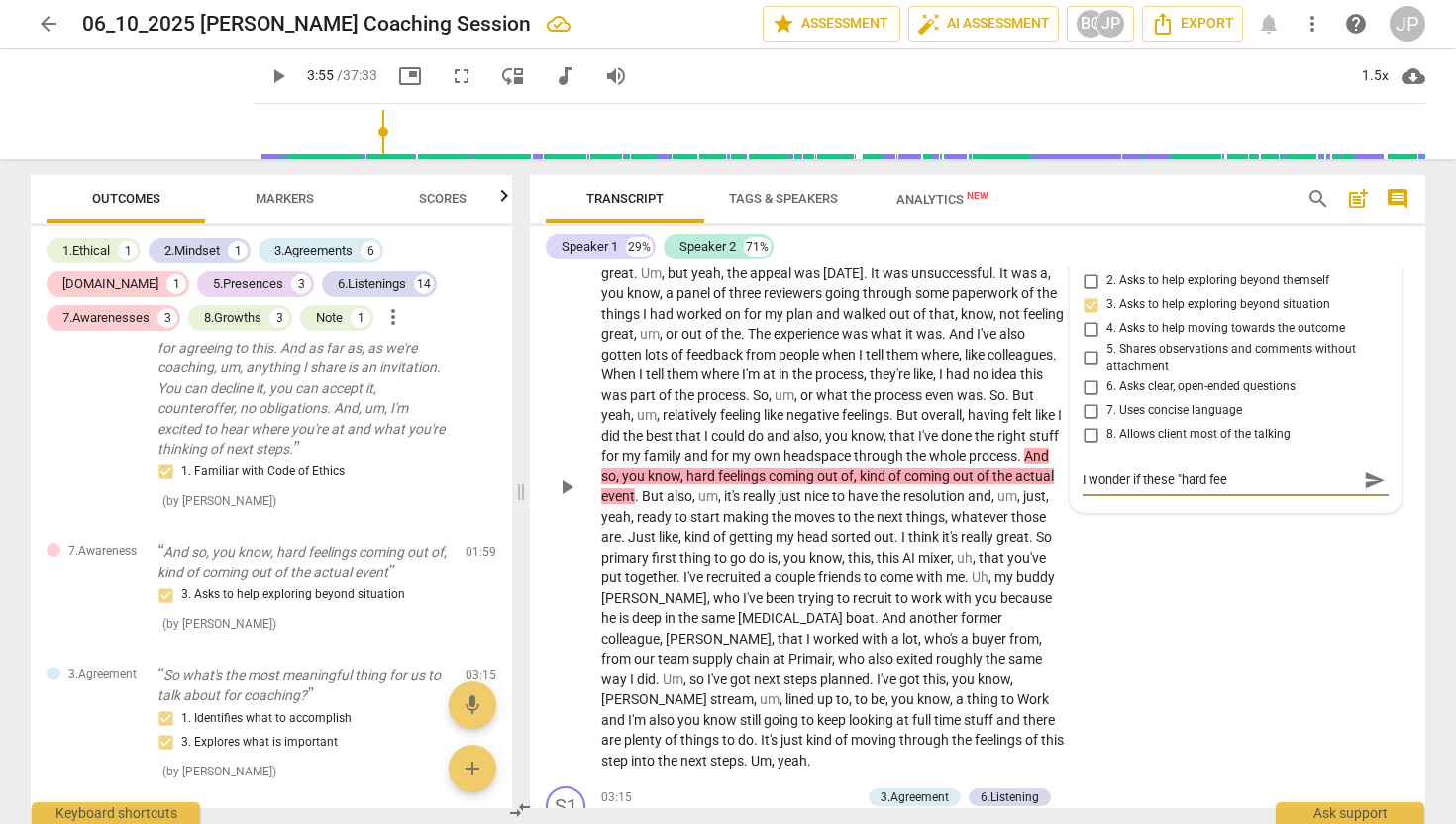 type on "I wonder if these "hard feel" 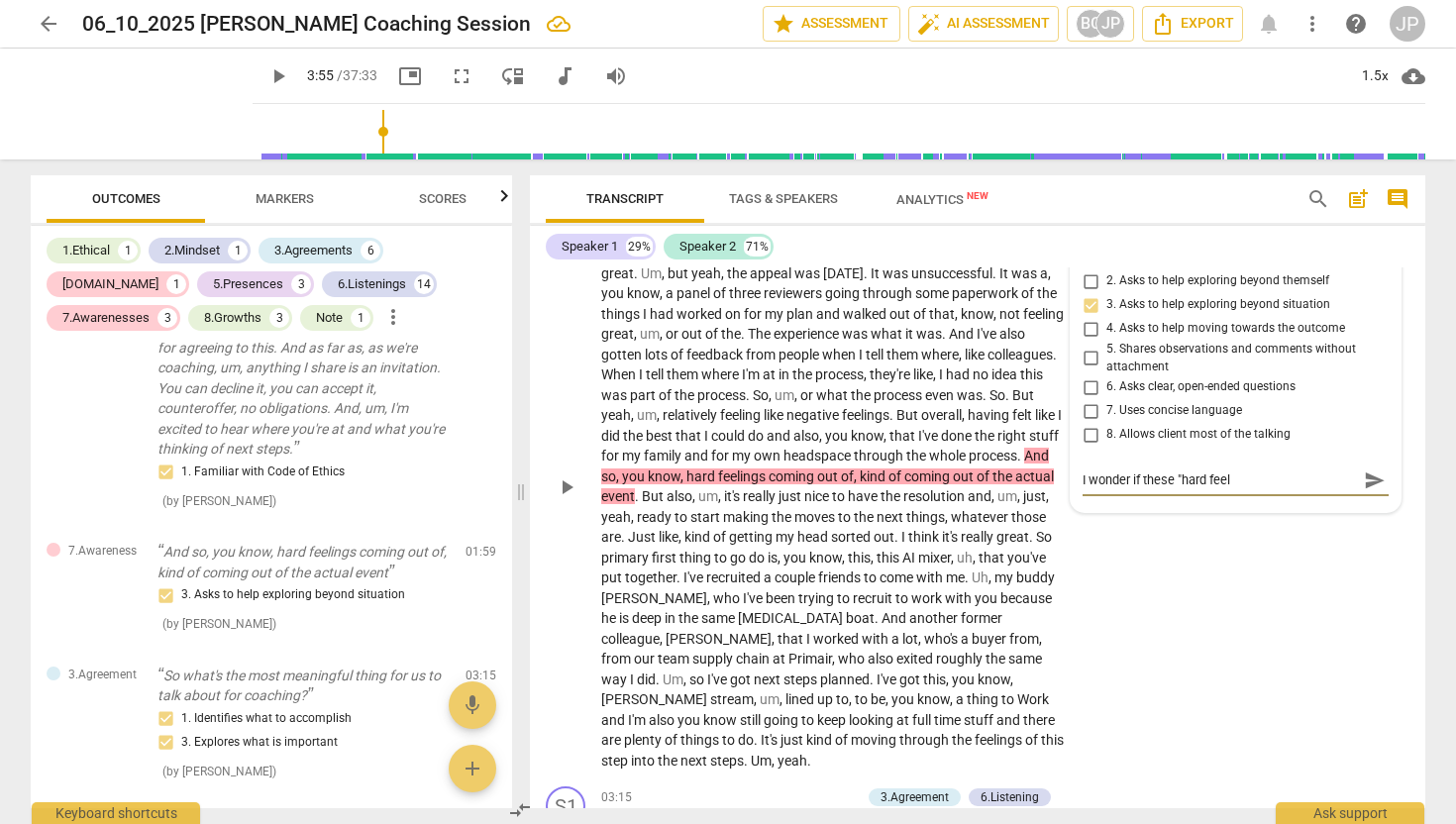 type on "I wonder if these "hard feelo" 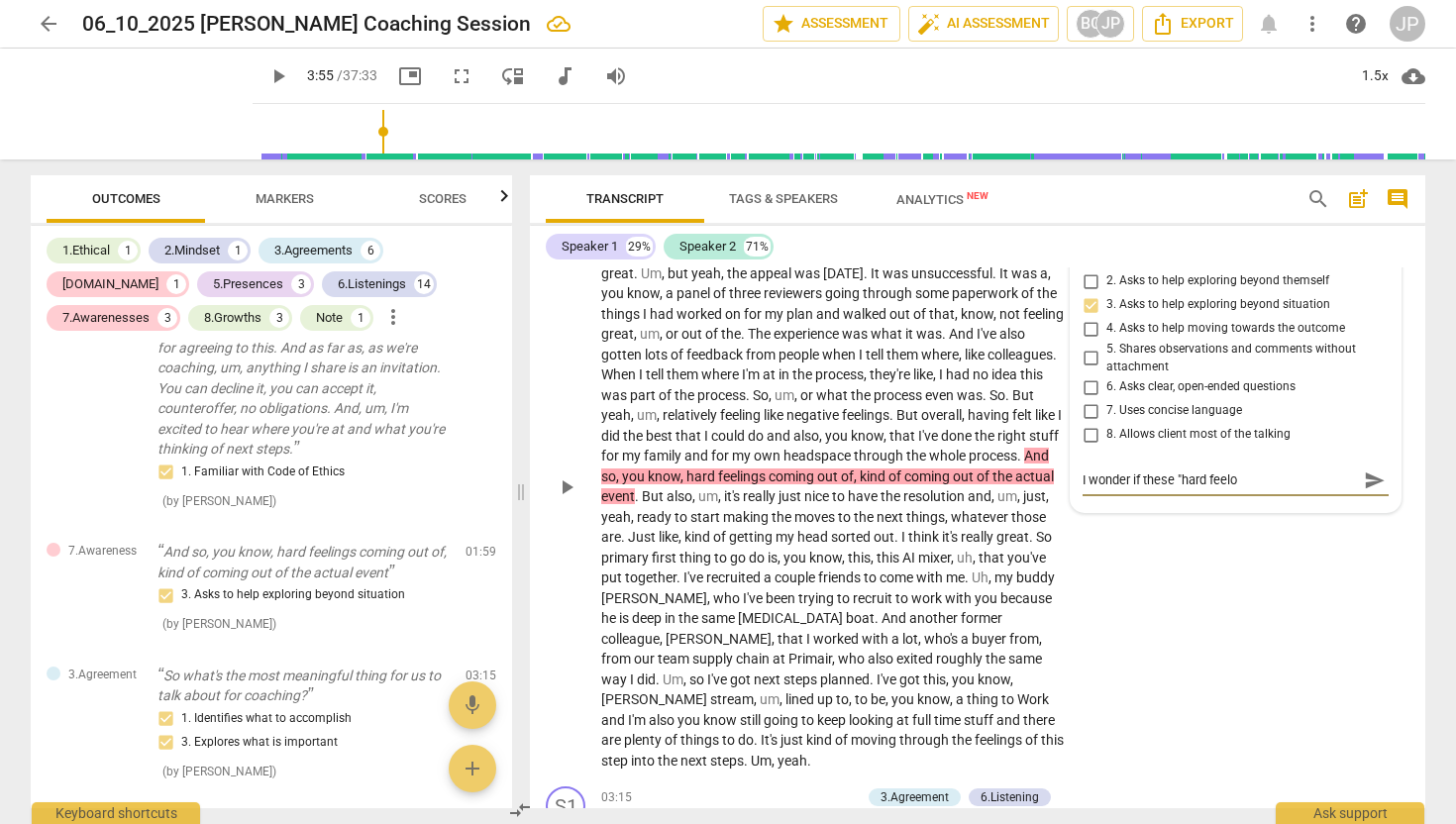 type on "I wonder if these "hard feelon" 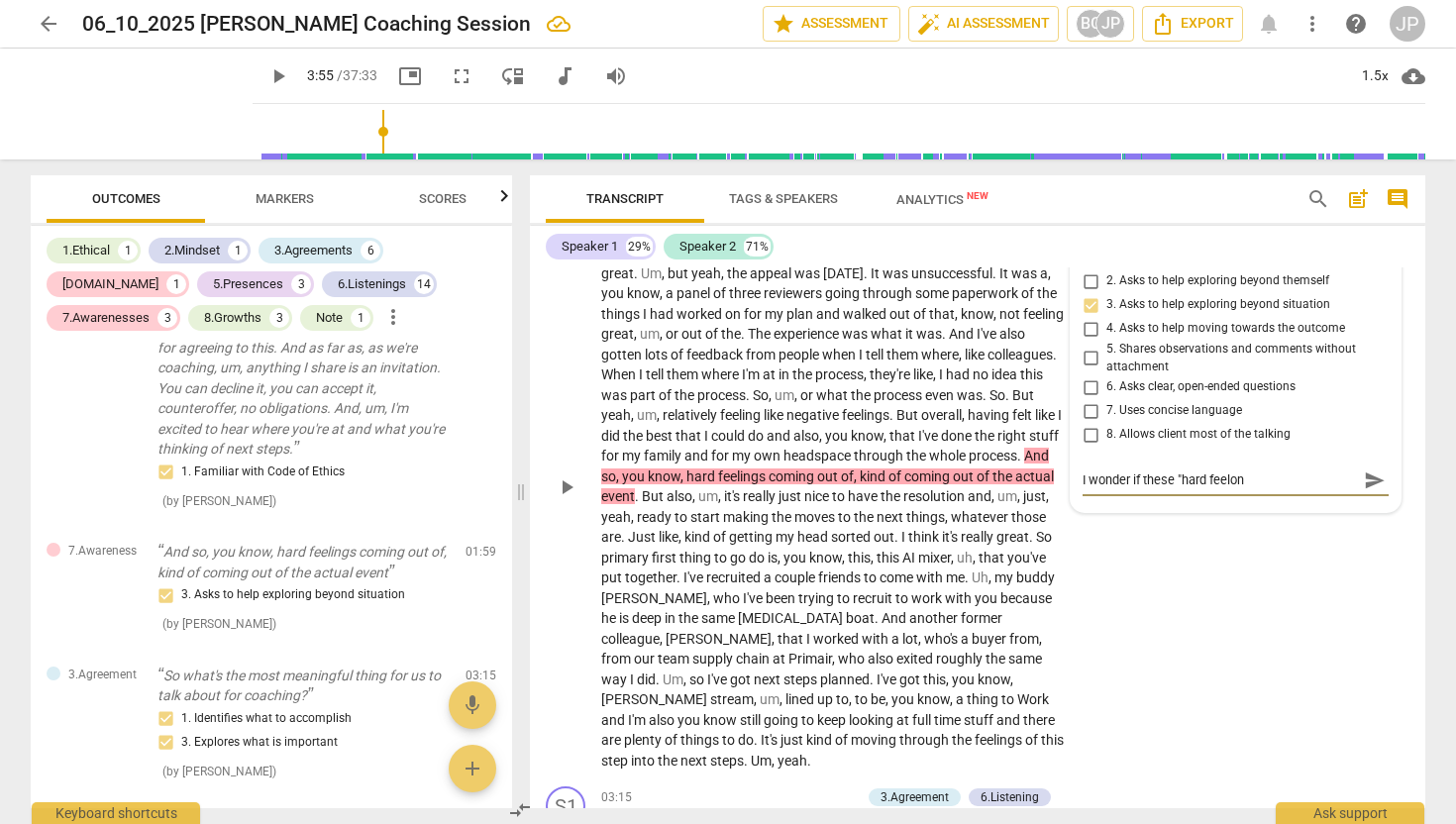 type on "I wonder if these "hard feelo" 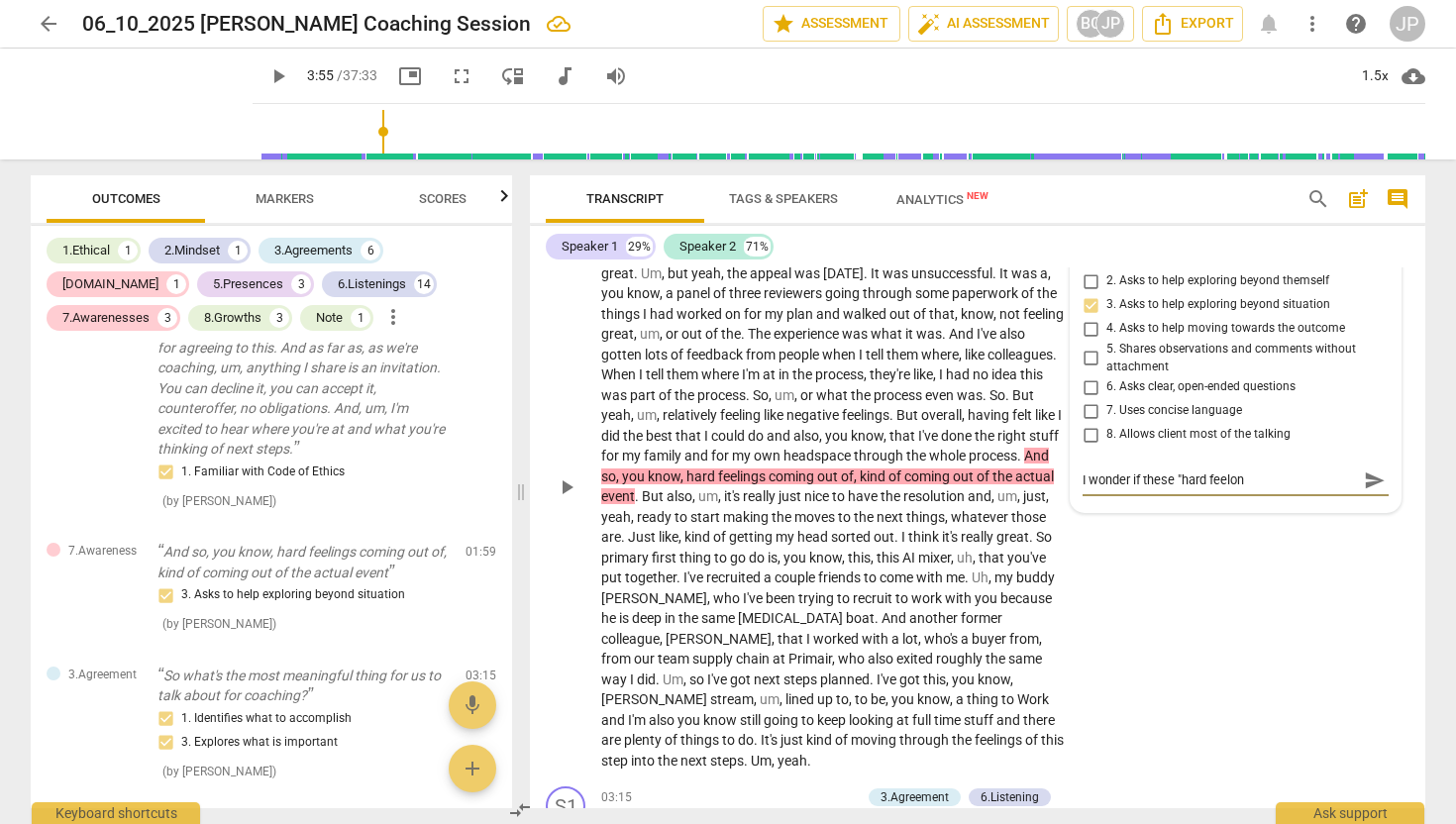 type on "I wonder if these "hard feelo" 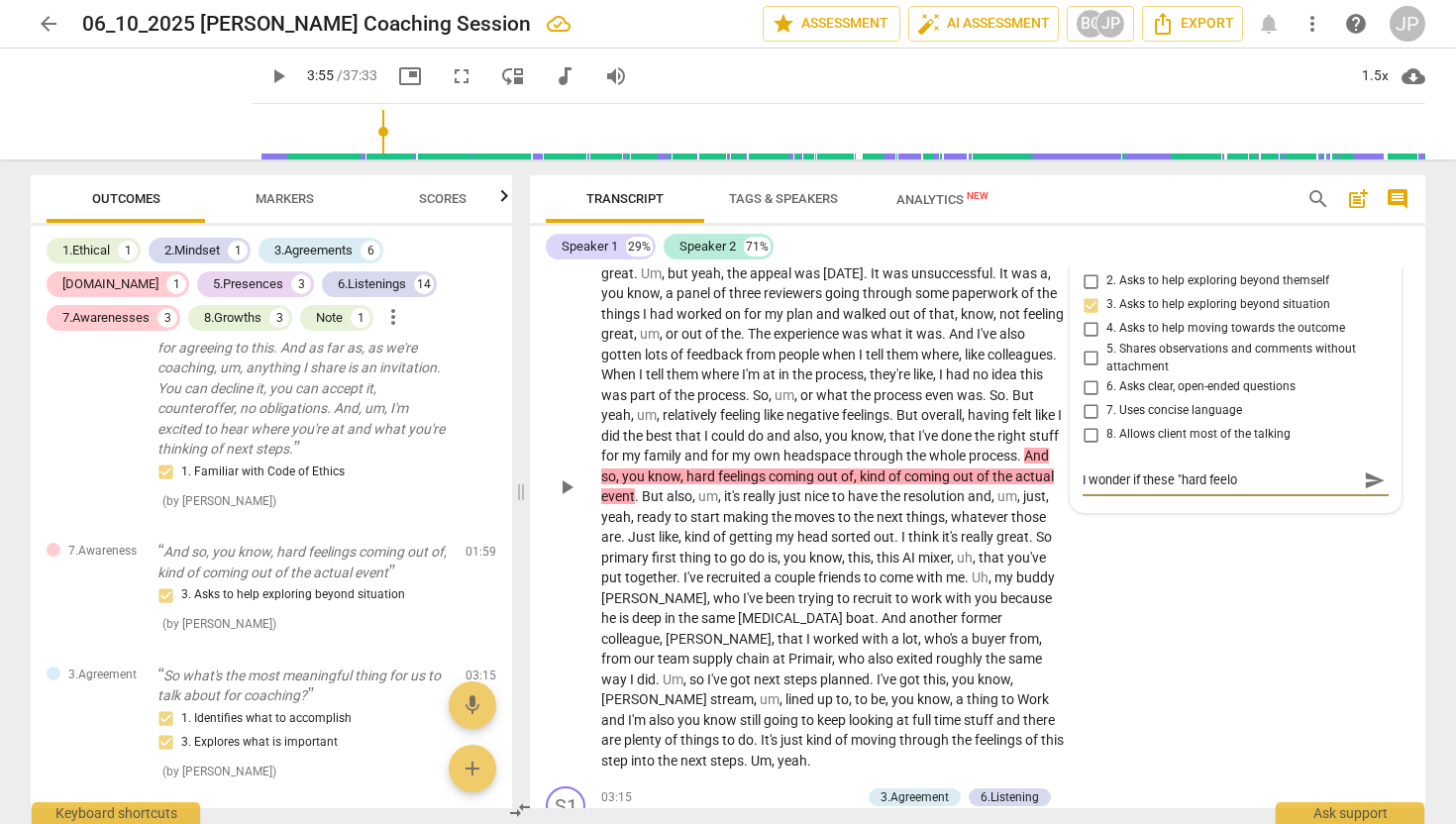 type on "I wonder if these "hard feel" 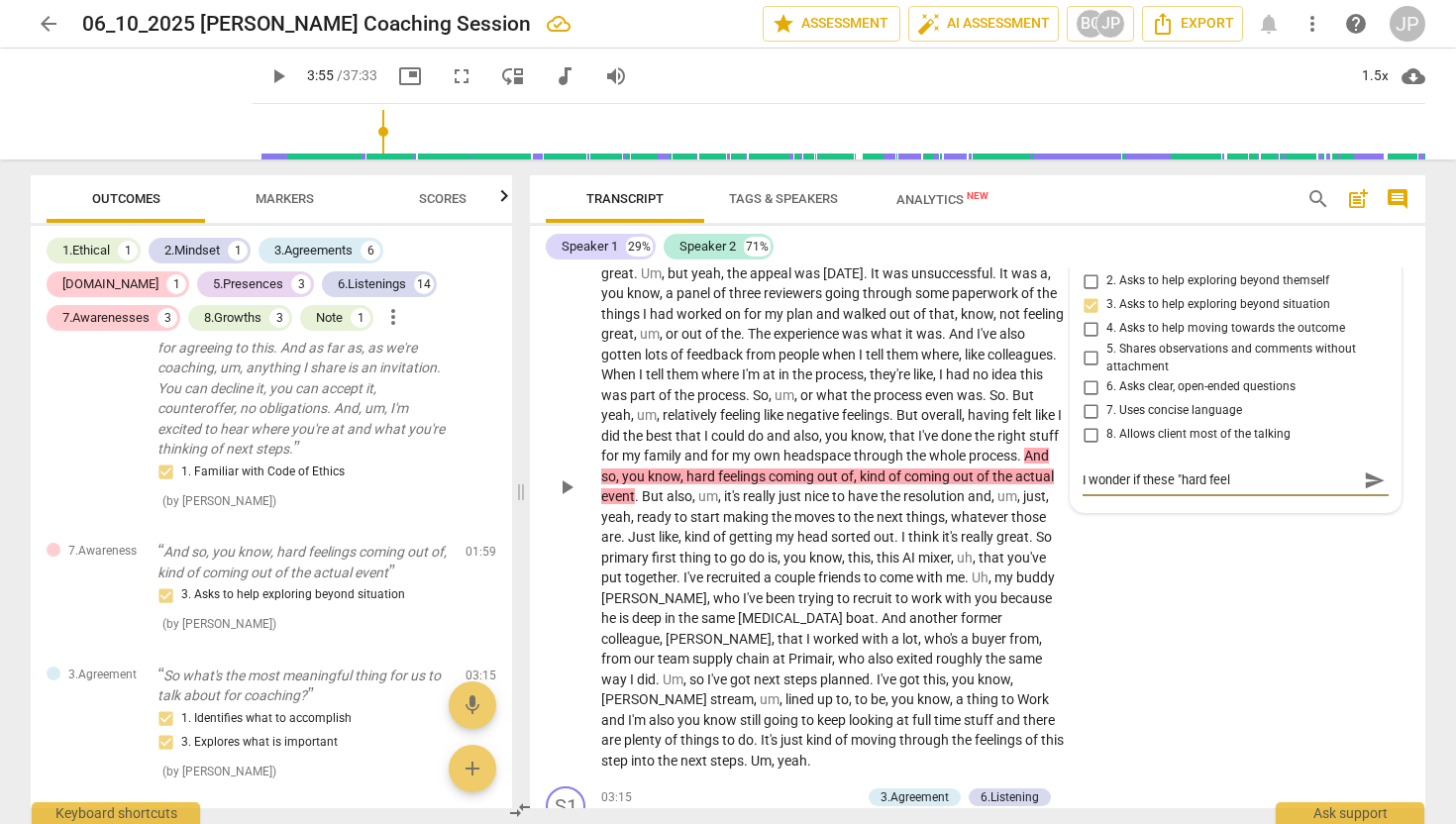 type on "I wonder if these "hard feeli" 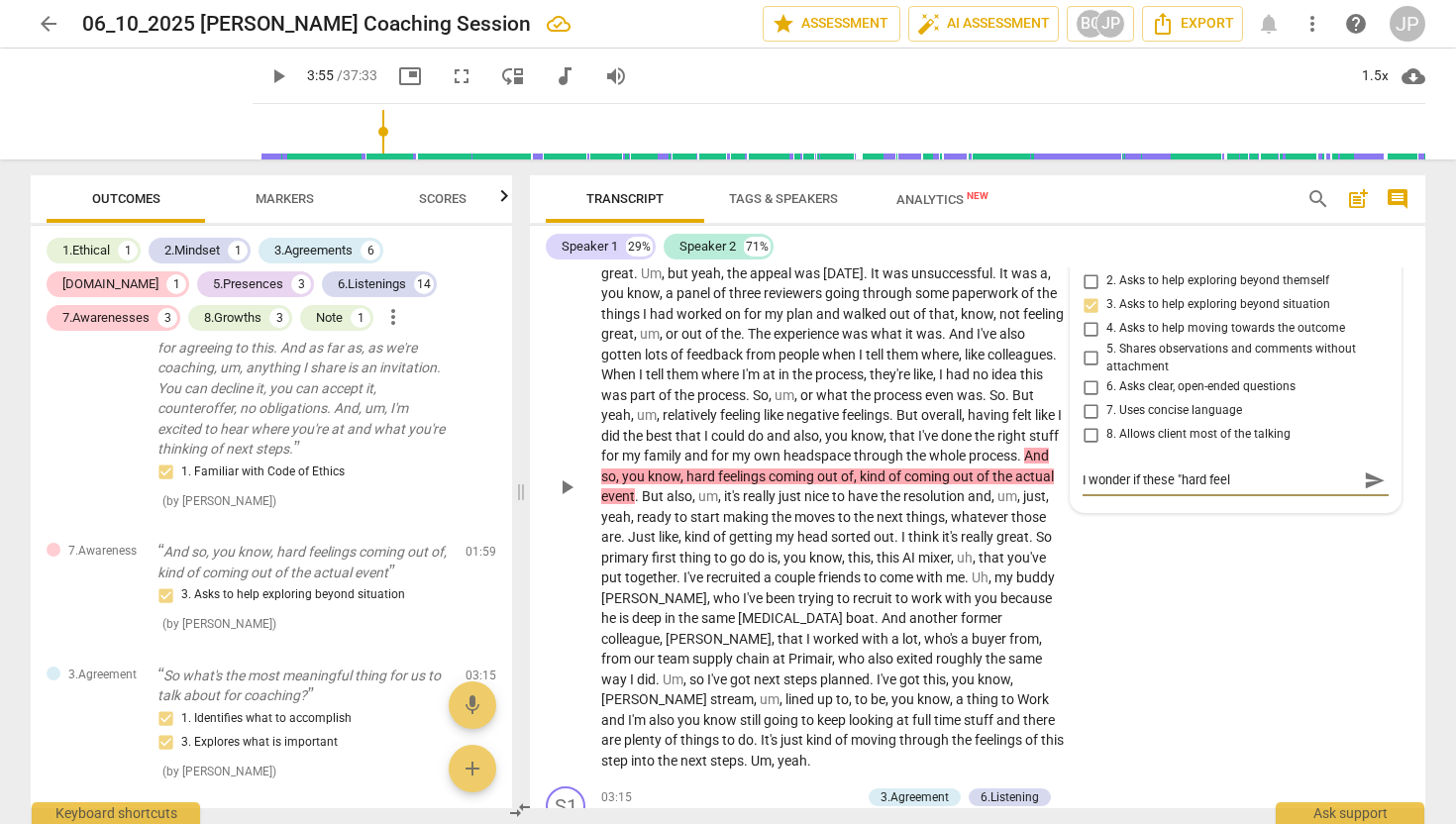 type on "I wonder if these "hard feeli" 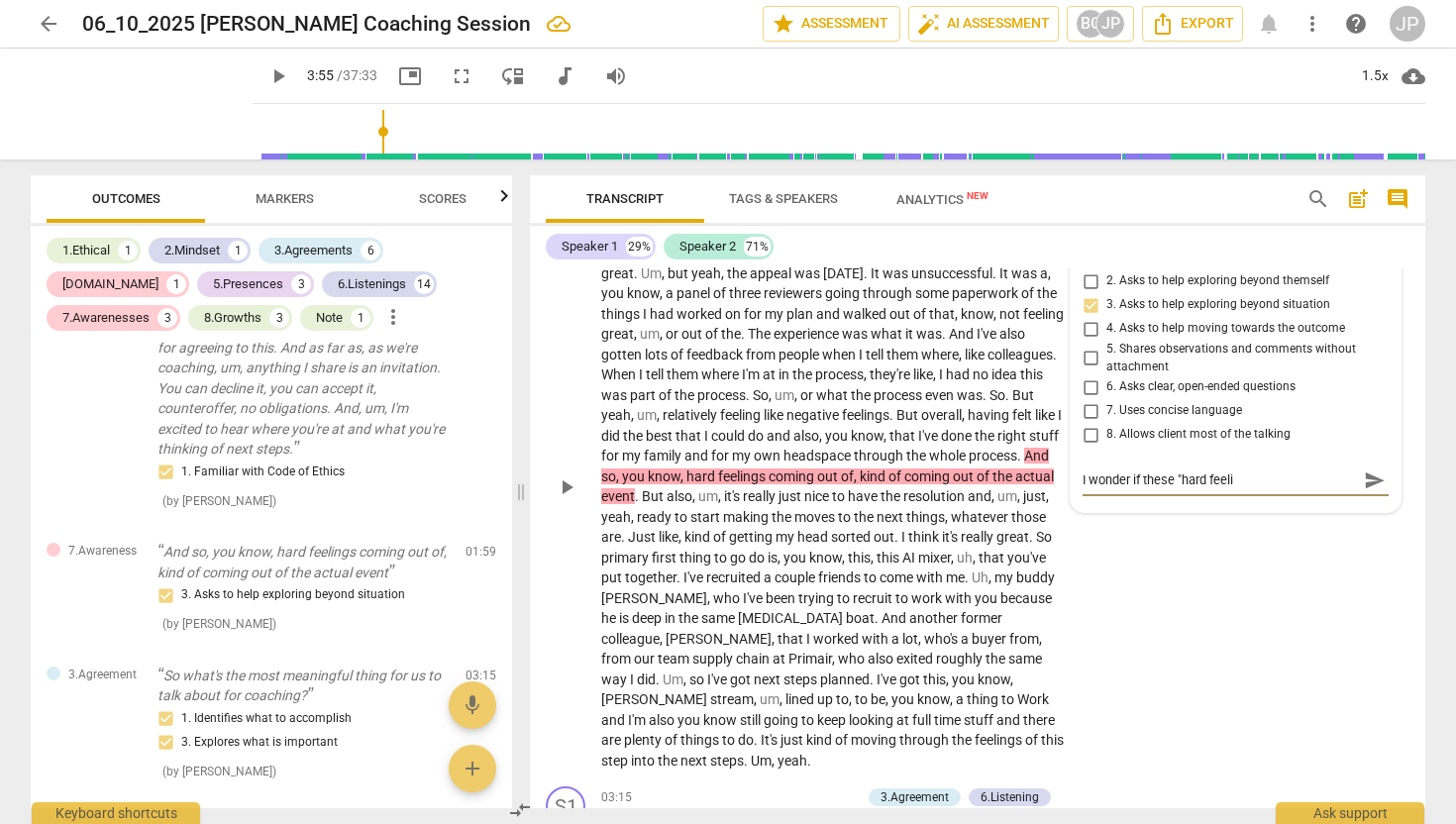 type on "I wonder if these "hard feelin" 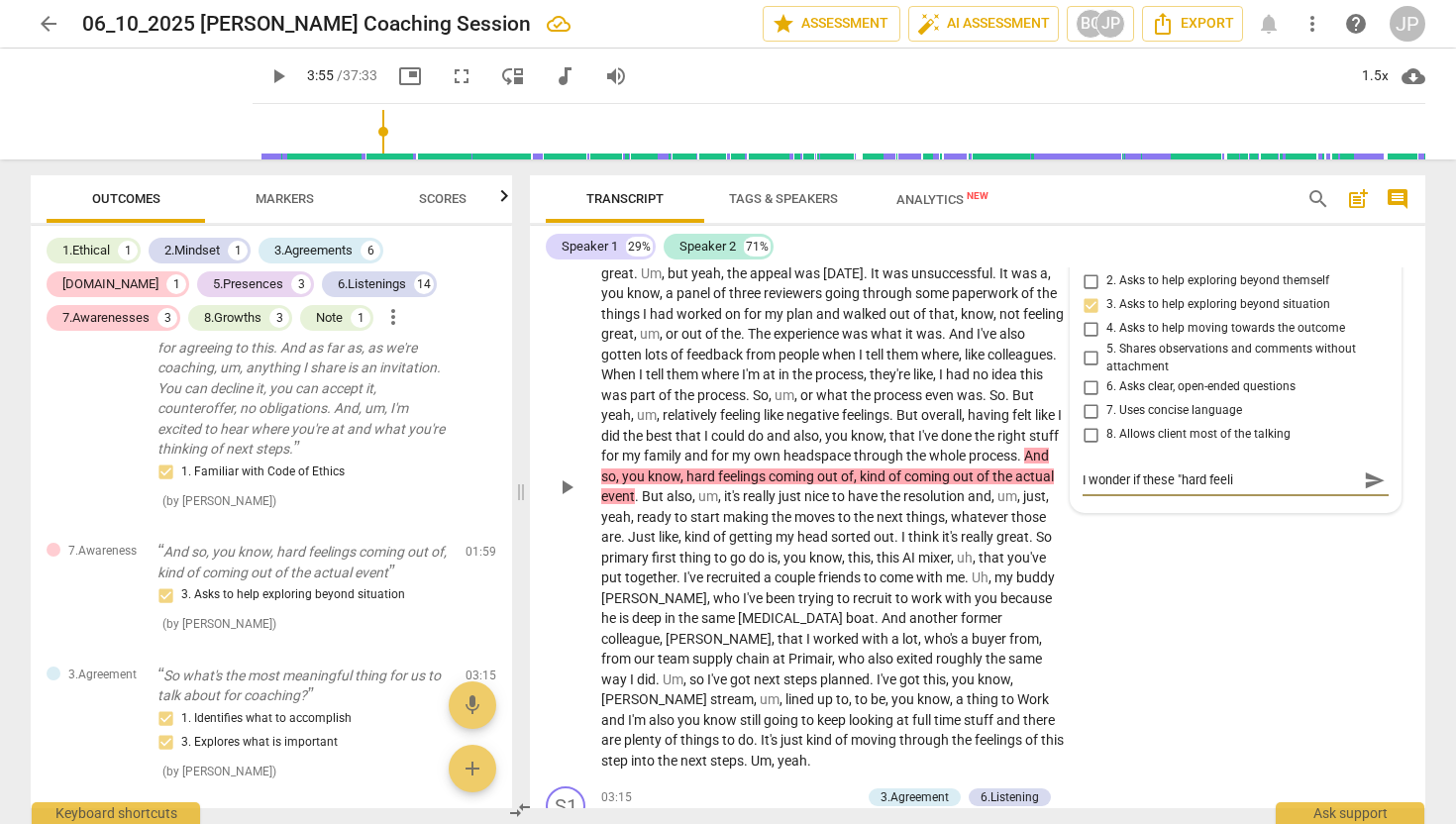 type on "I wonder if these "hard feelin" 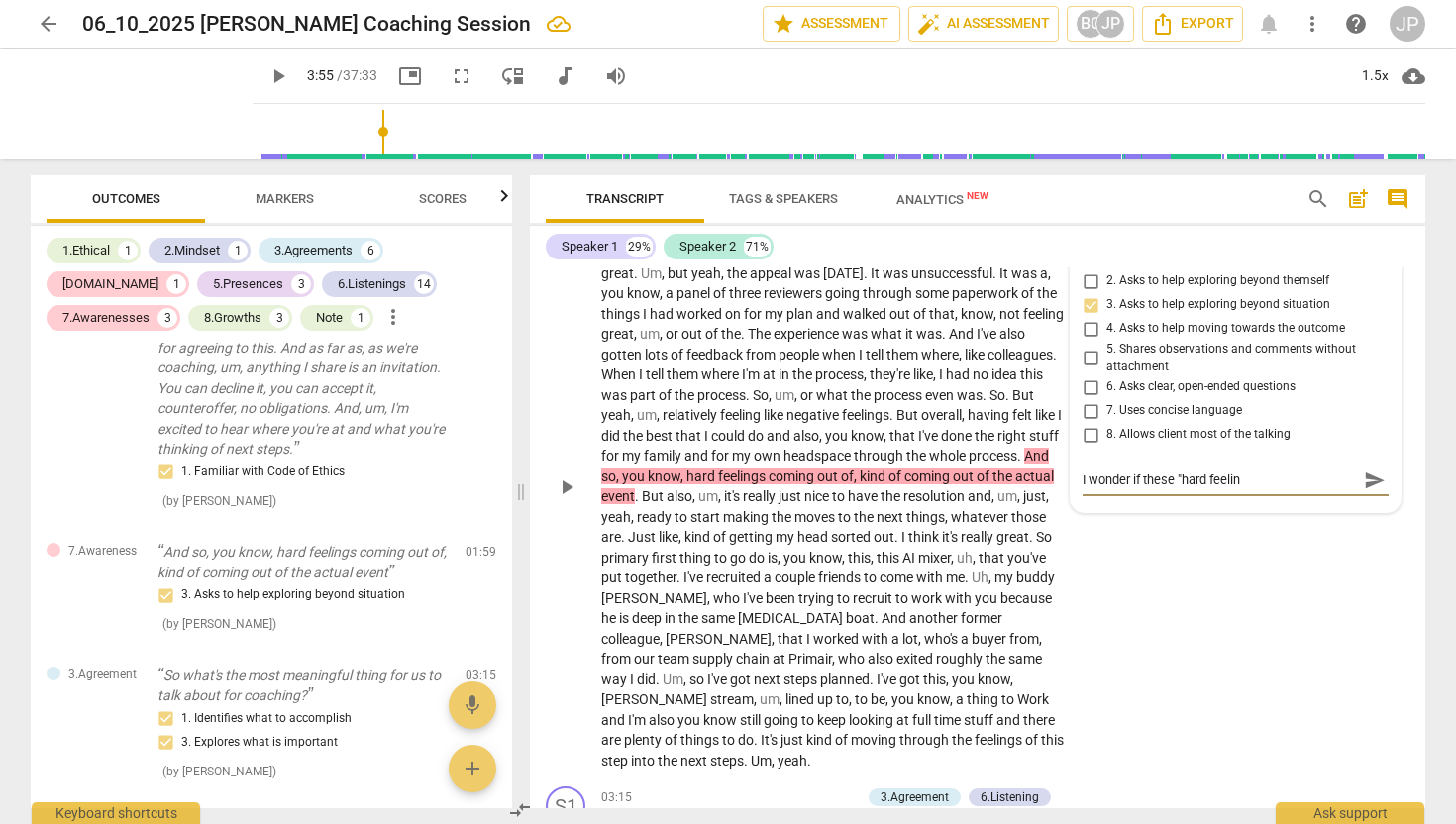 type on "I wonder if these "hard feeling" 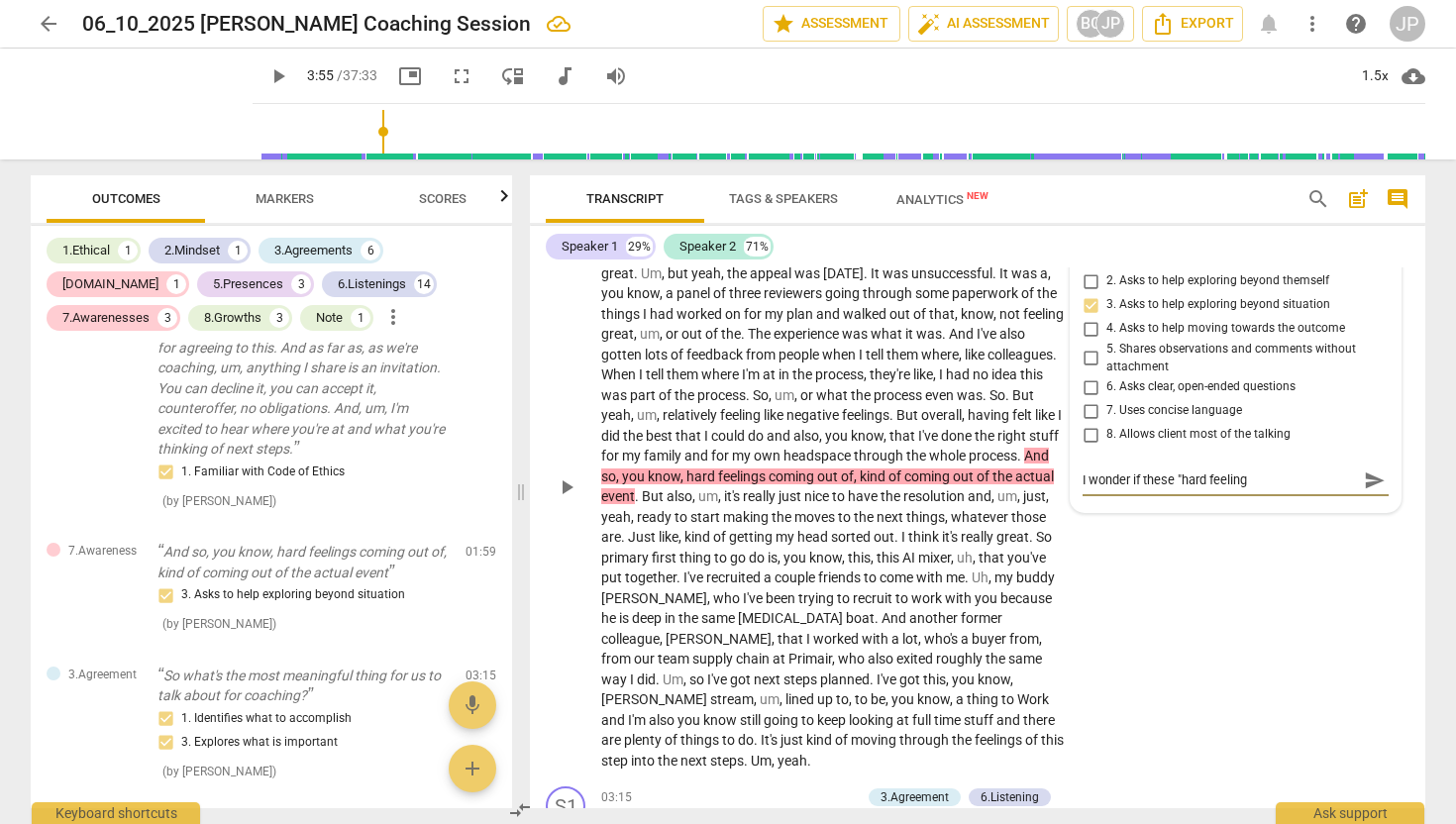 type on "I wonder if these "hard feelings" 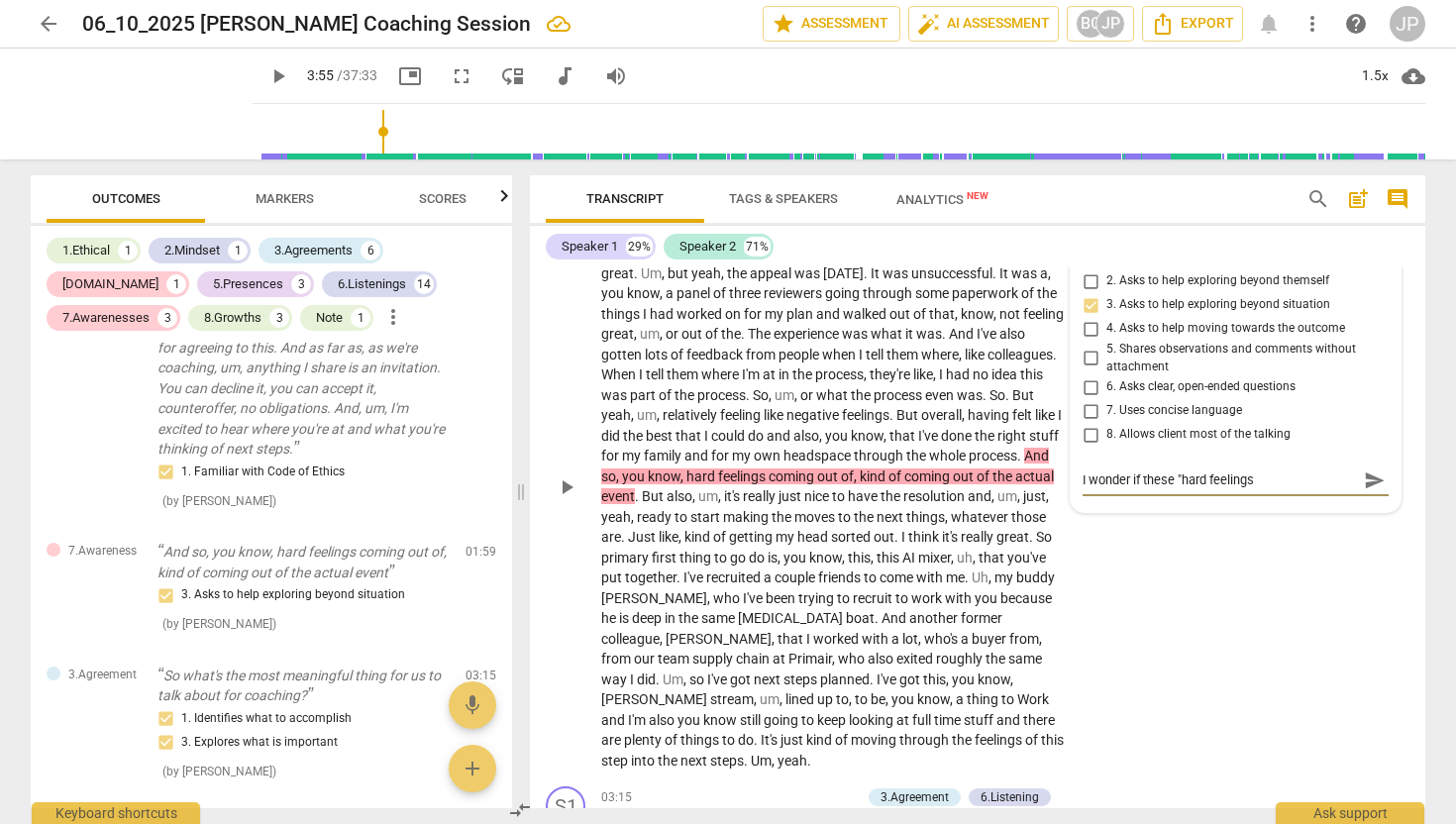 type 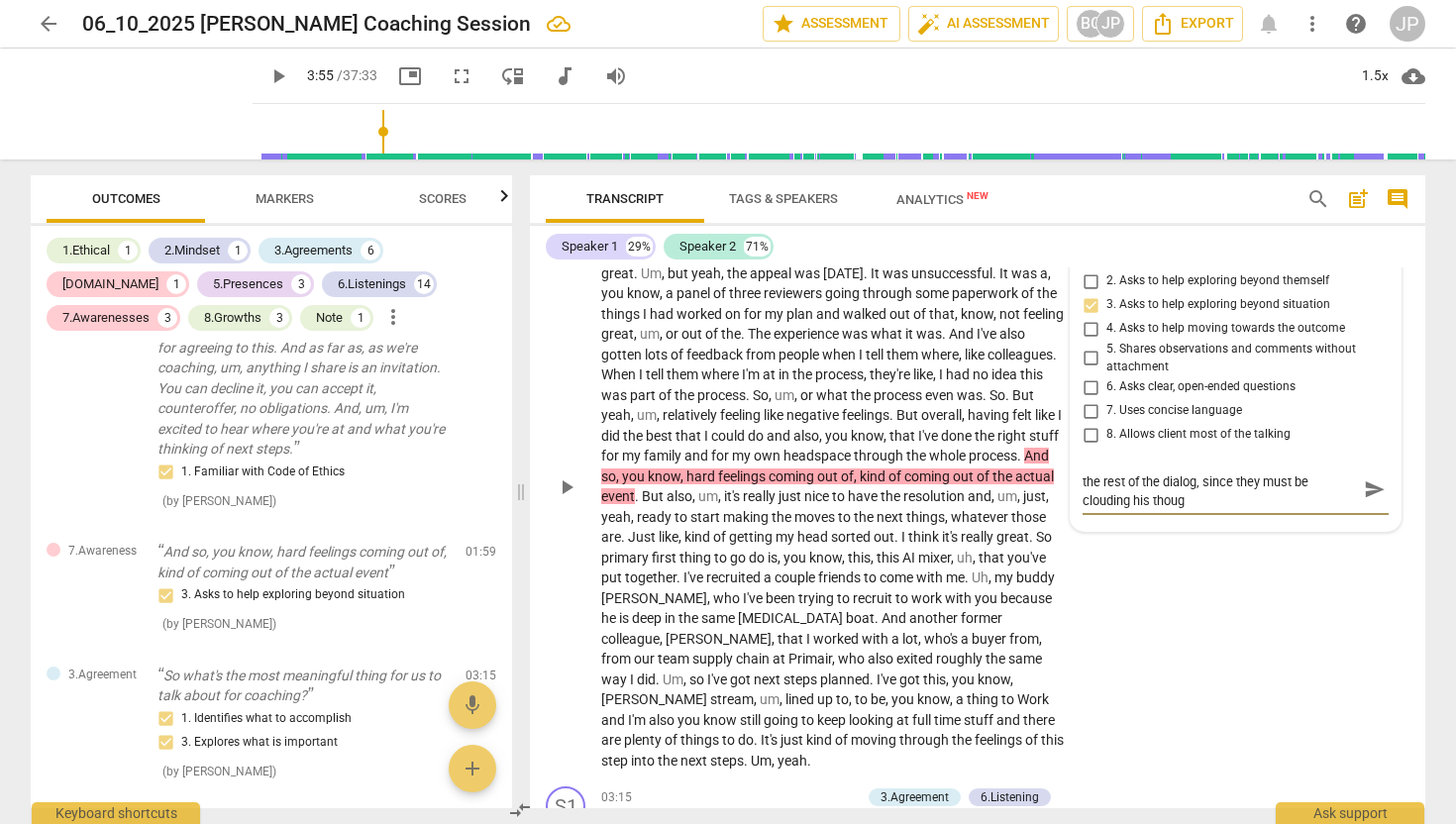 scroll, scrollTop: 0, scrollLeft: 0, axis: both 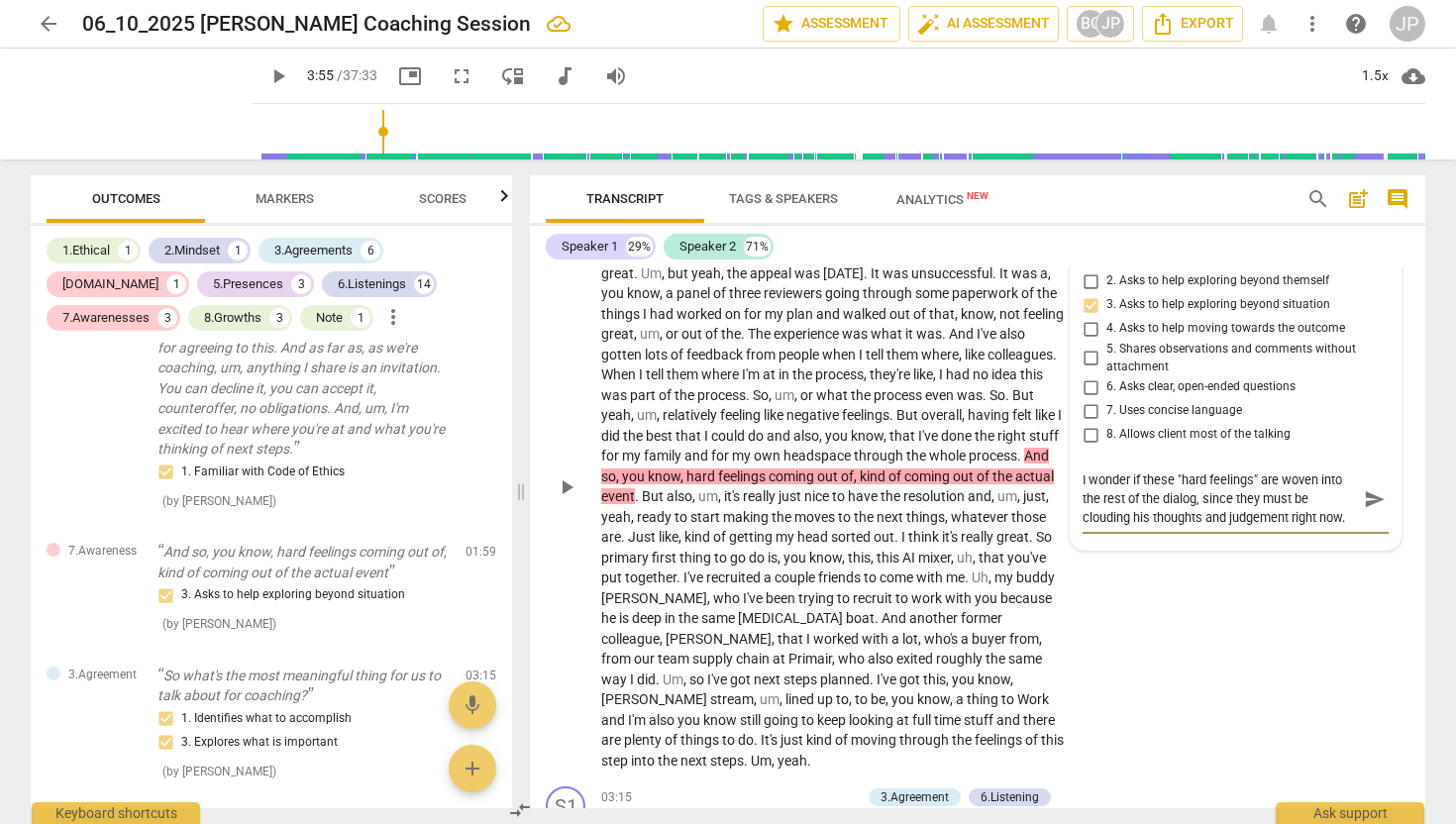 click on "send" at bounding box center [1375, 499] 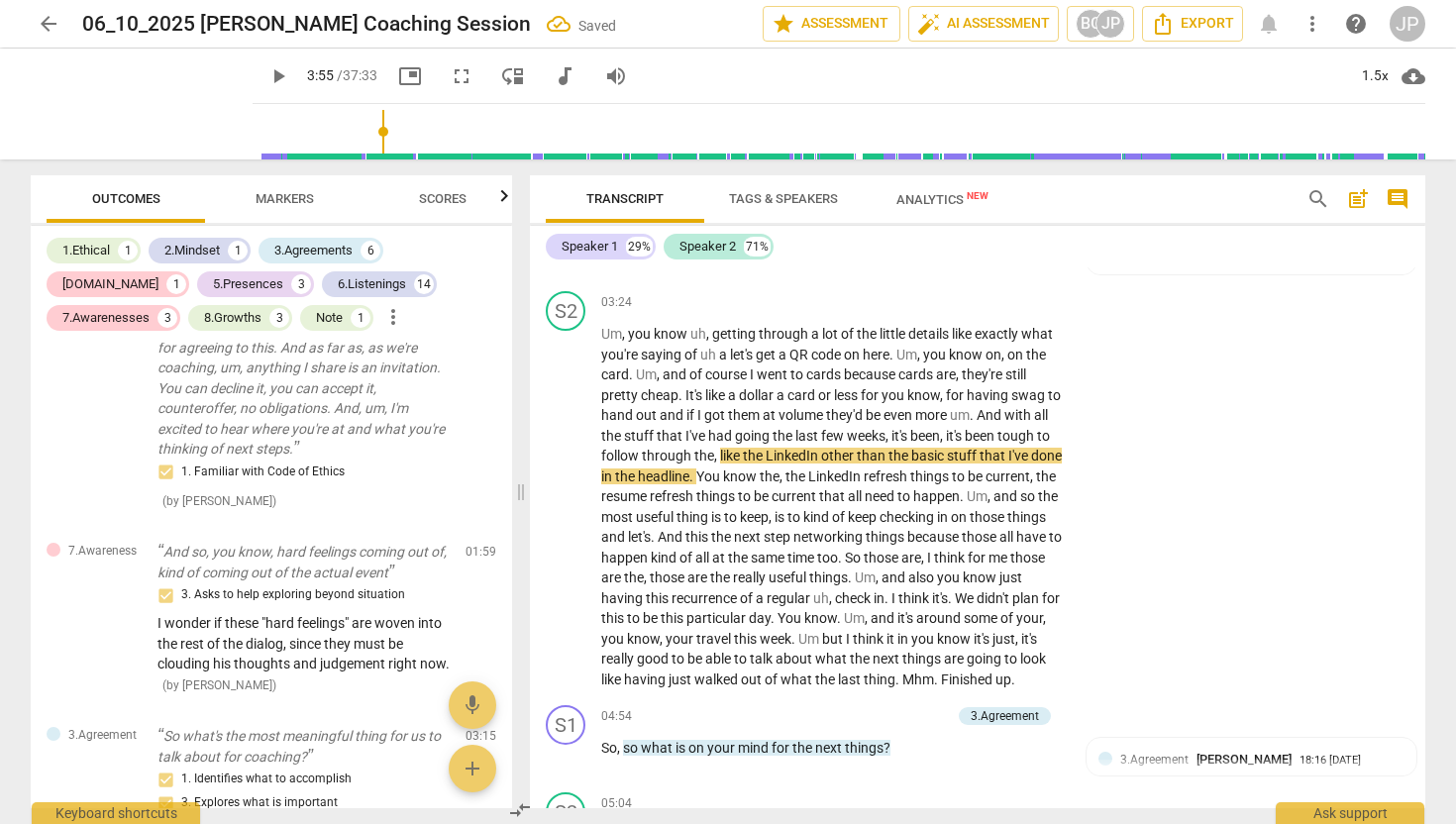 scroll, scrollTop: 1050, scrollLeft: 0, axis: vertical 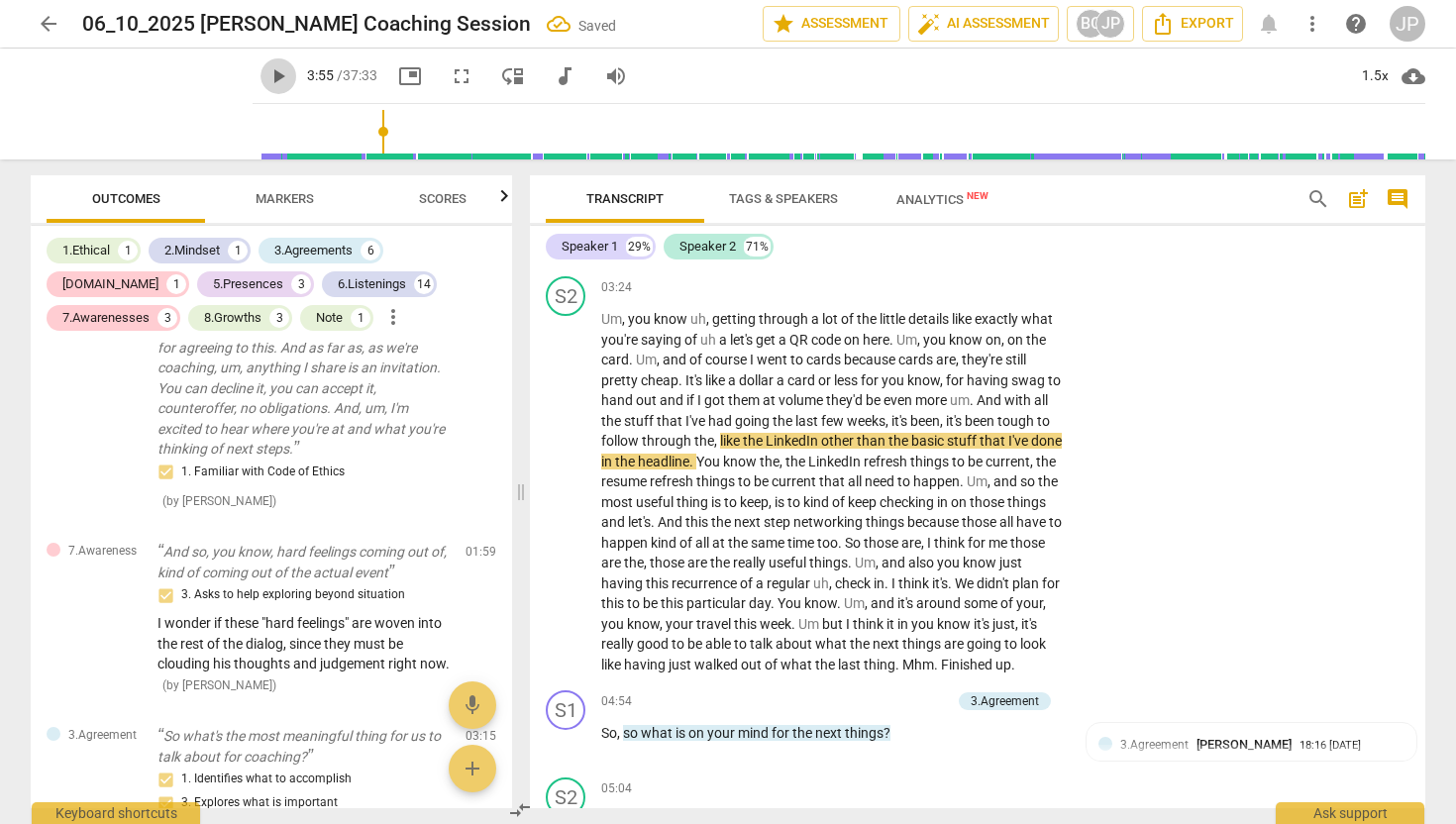 click on "play_arrow" at bounding box center (278, 76) 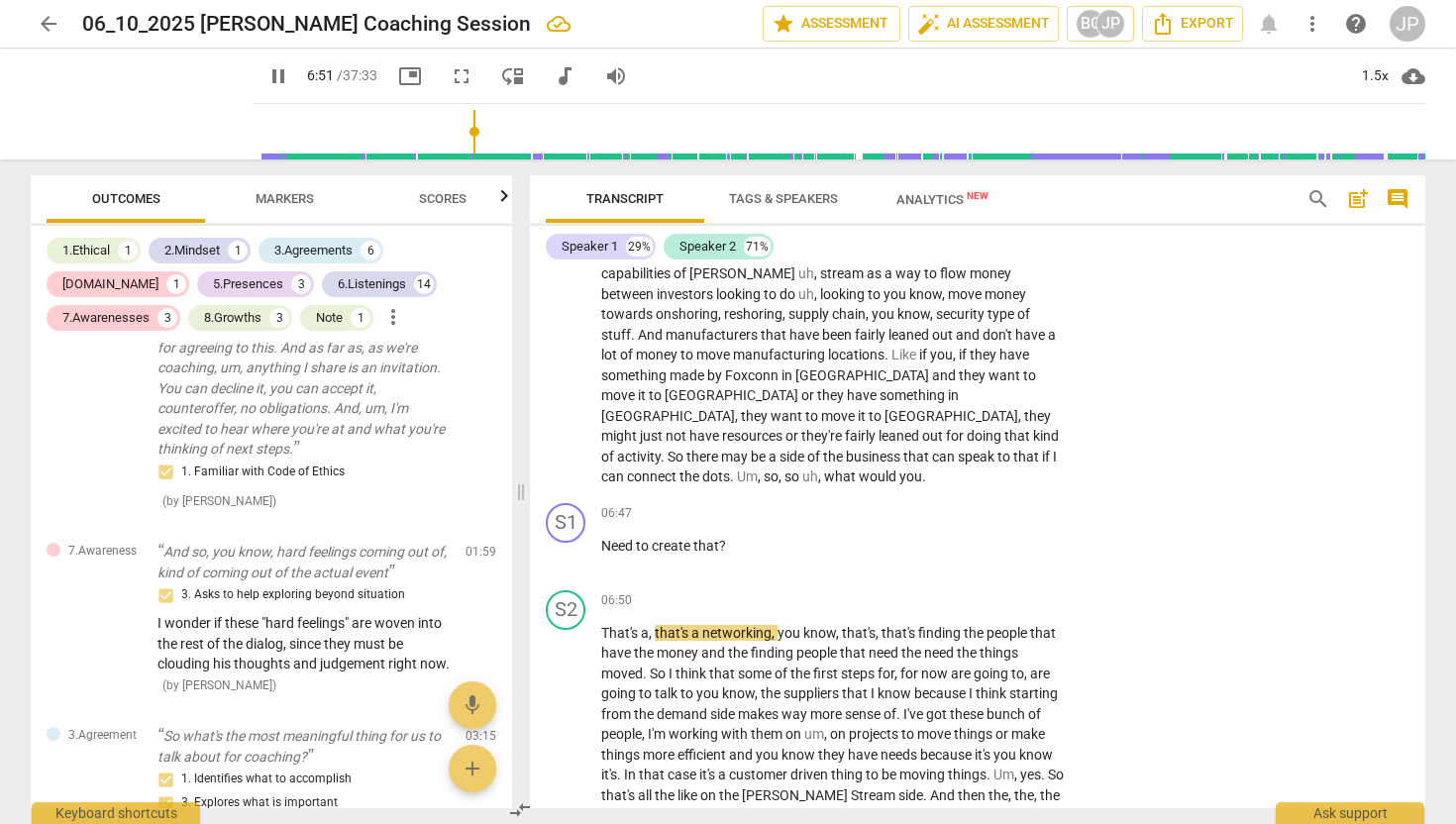 scroll, scrollTop: 1760, scrollLeft: 0, axis: vertical 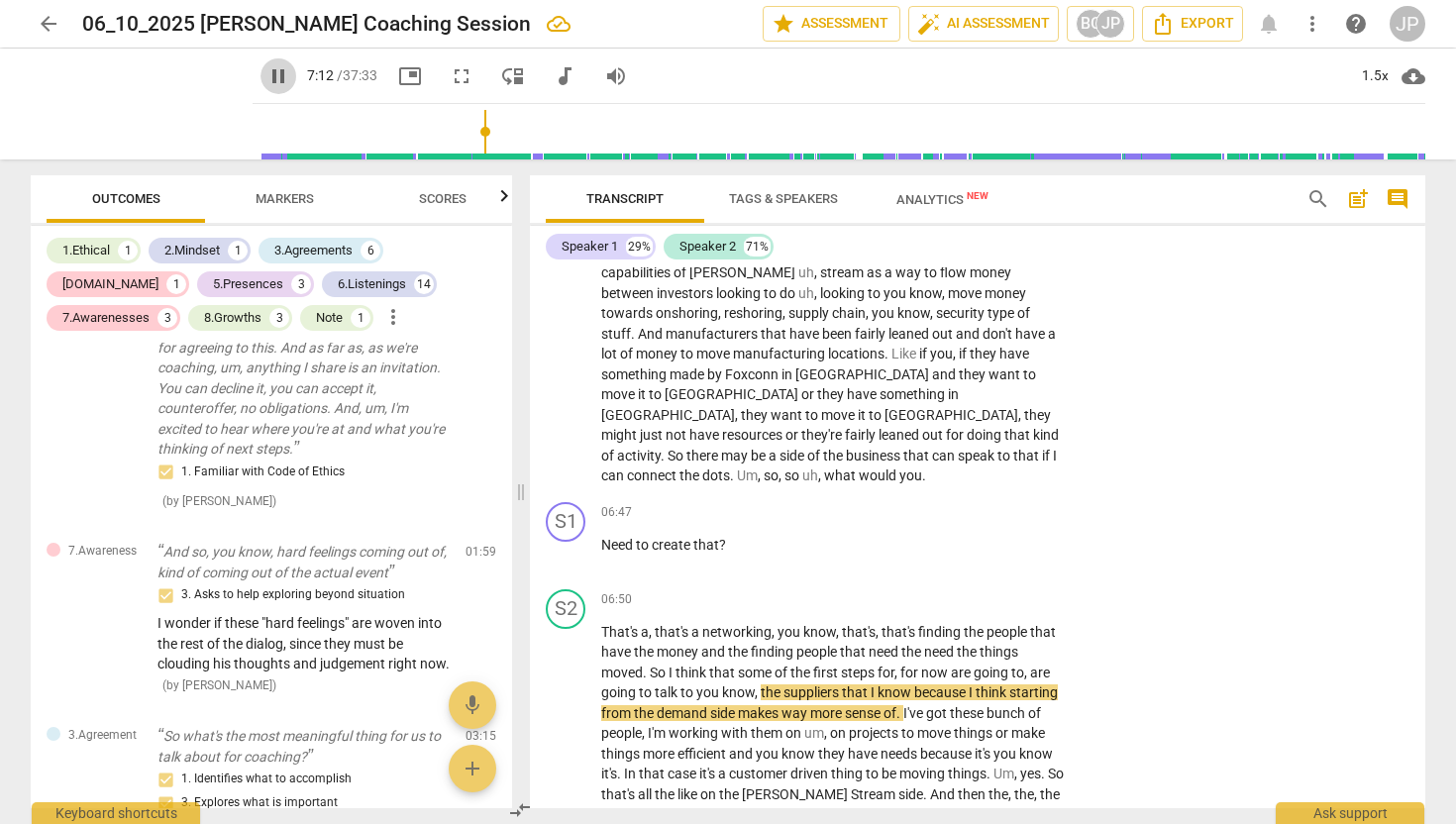 click on "pause" at bounding box center [278, 76] 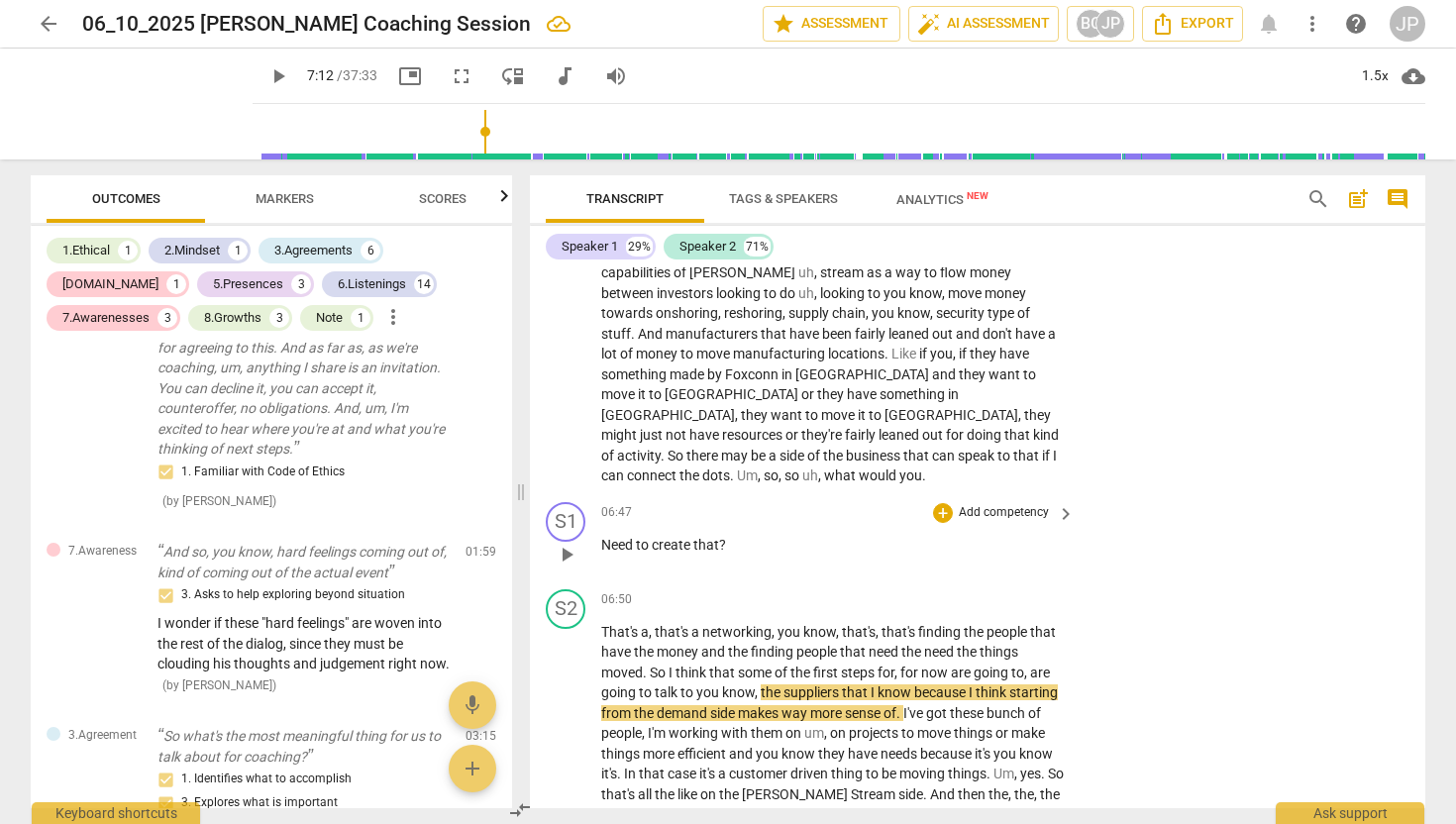 click on "Add competency" at bounding box center [1003, 513] 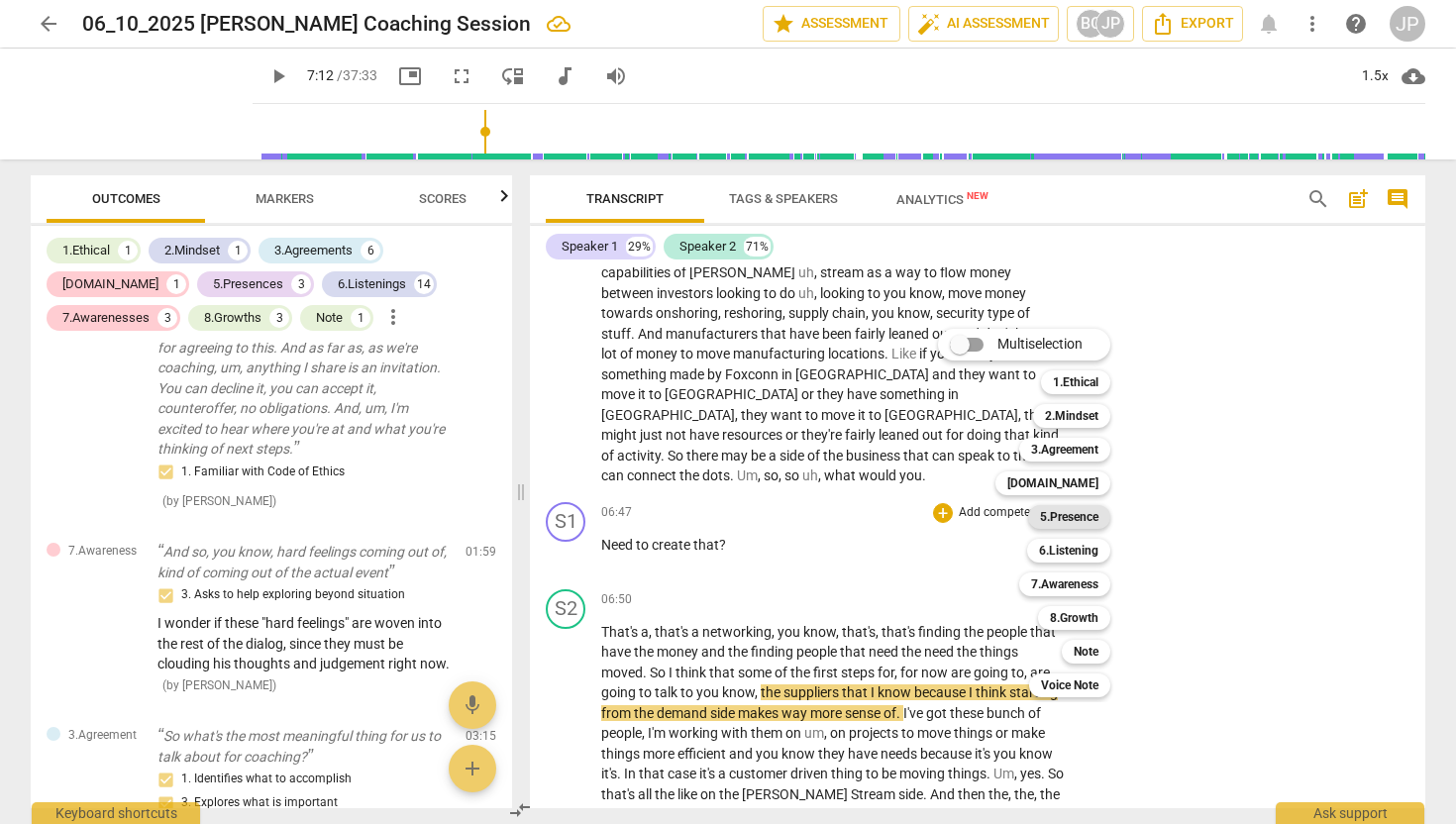click on "5.Presence" at bounding box center [1069, 517] 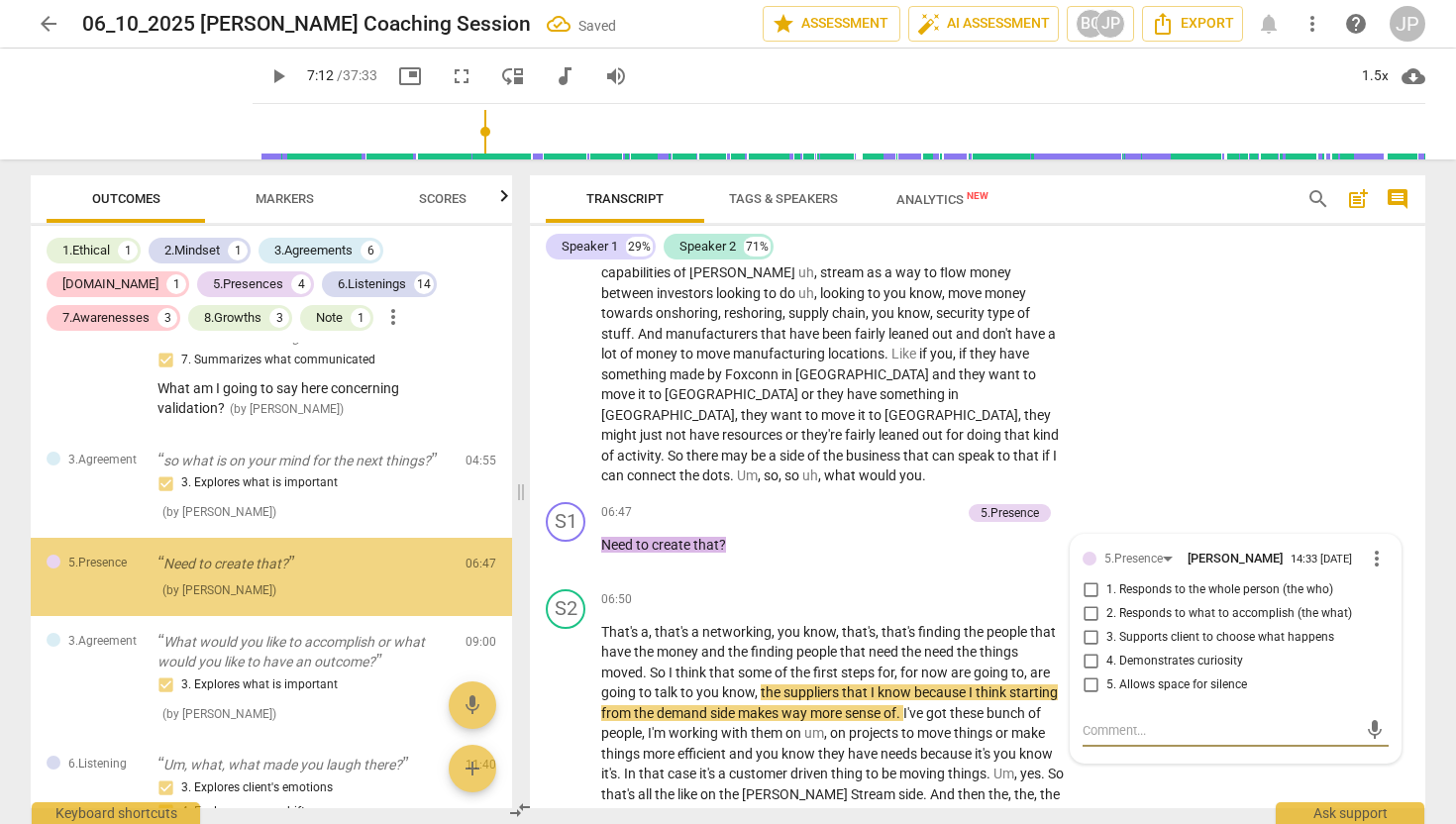 scroll, scrollTop: 650, scrollLeft: 0, axis: vertical 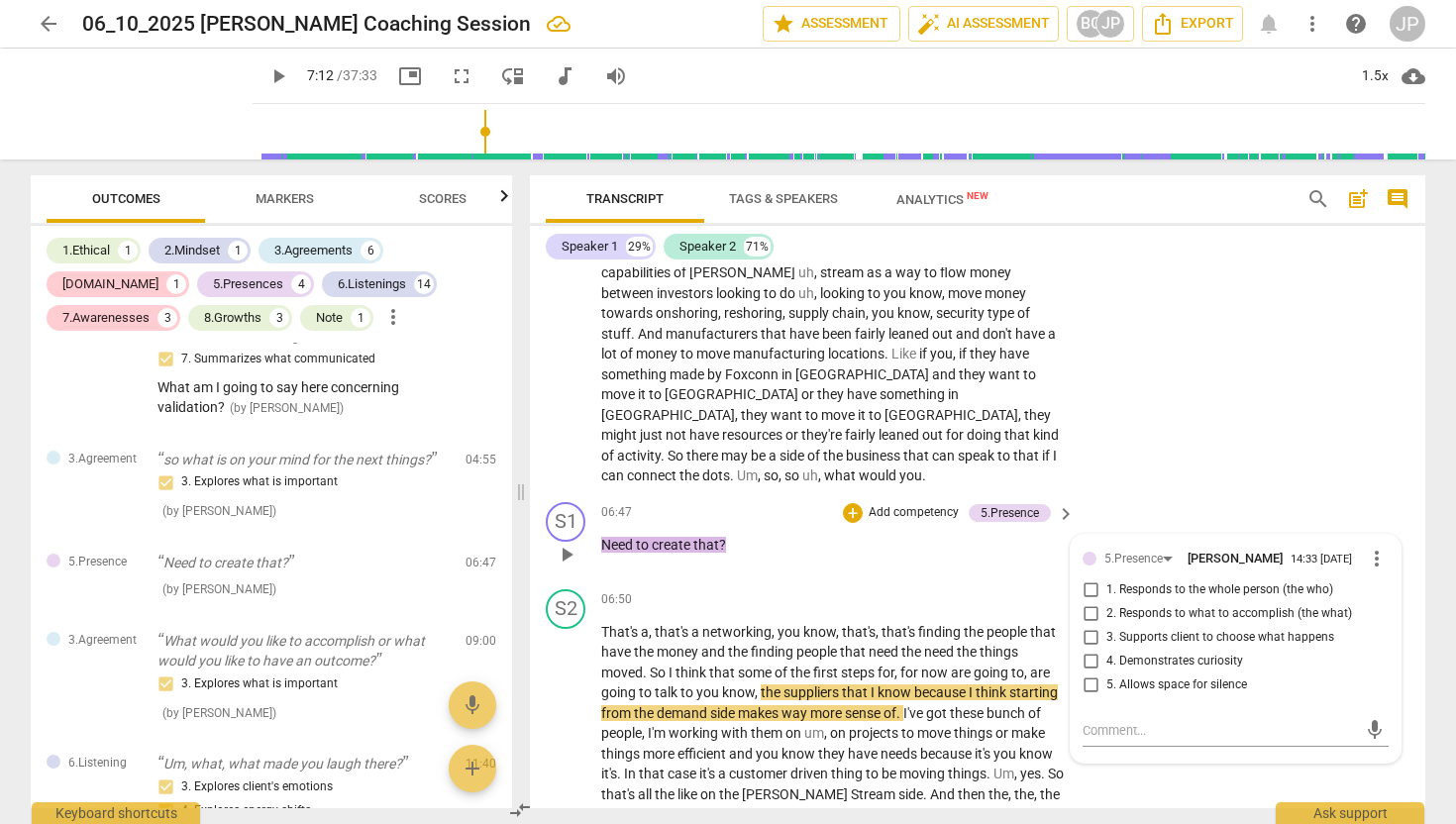 click on "3. Supports client to choose what happens" at bounding box center [1220, 638] 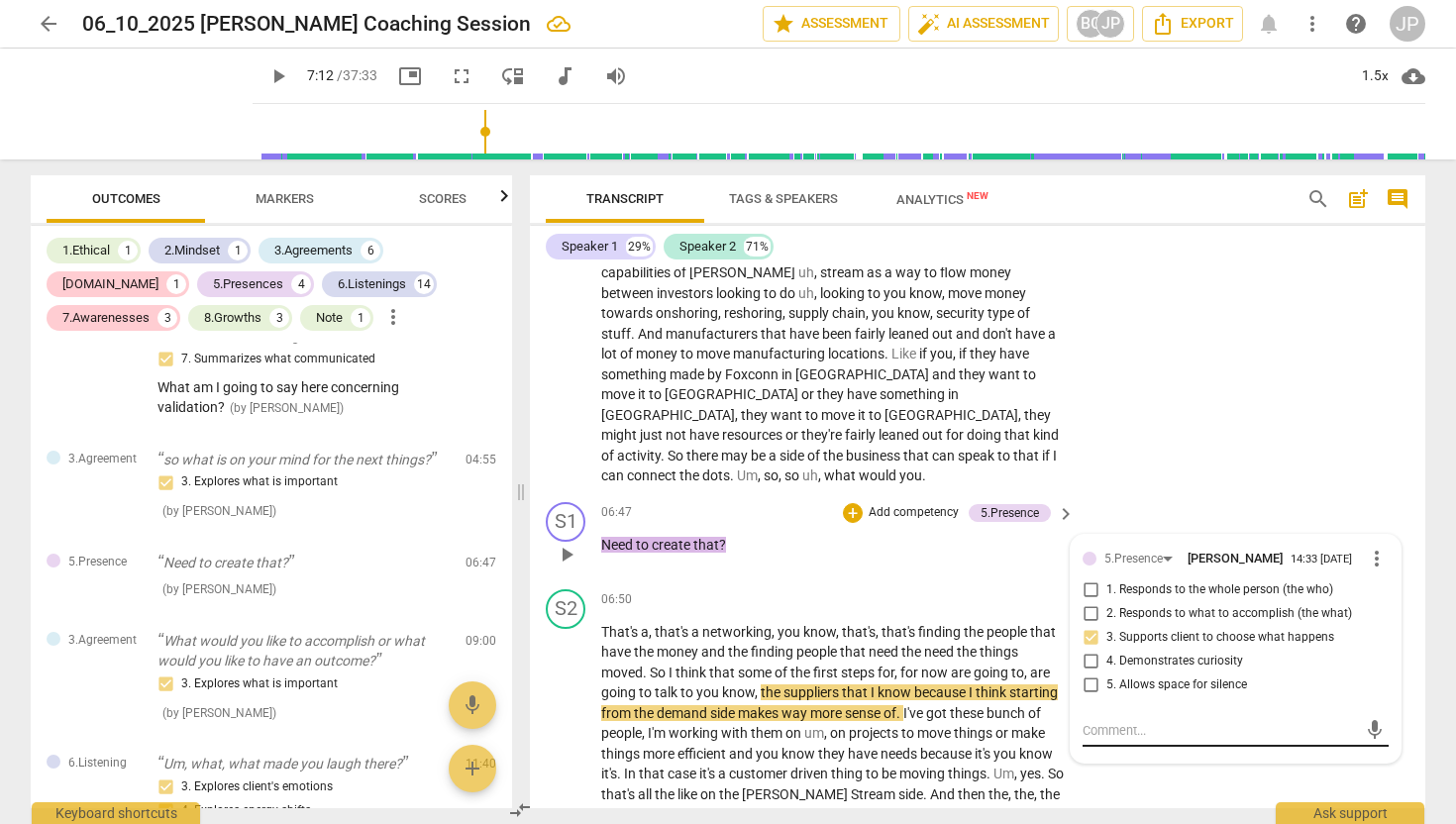 click at bounding box center [1219, 730] 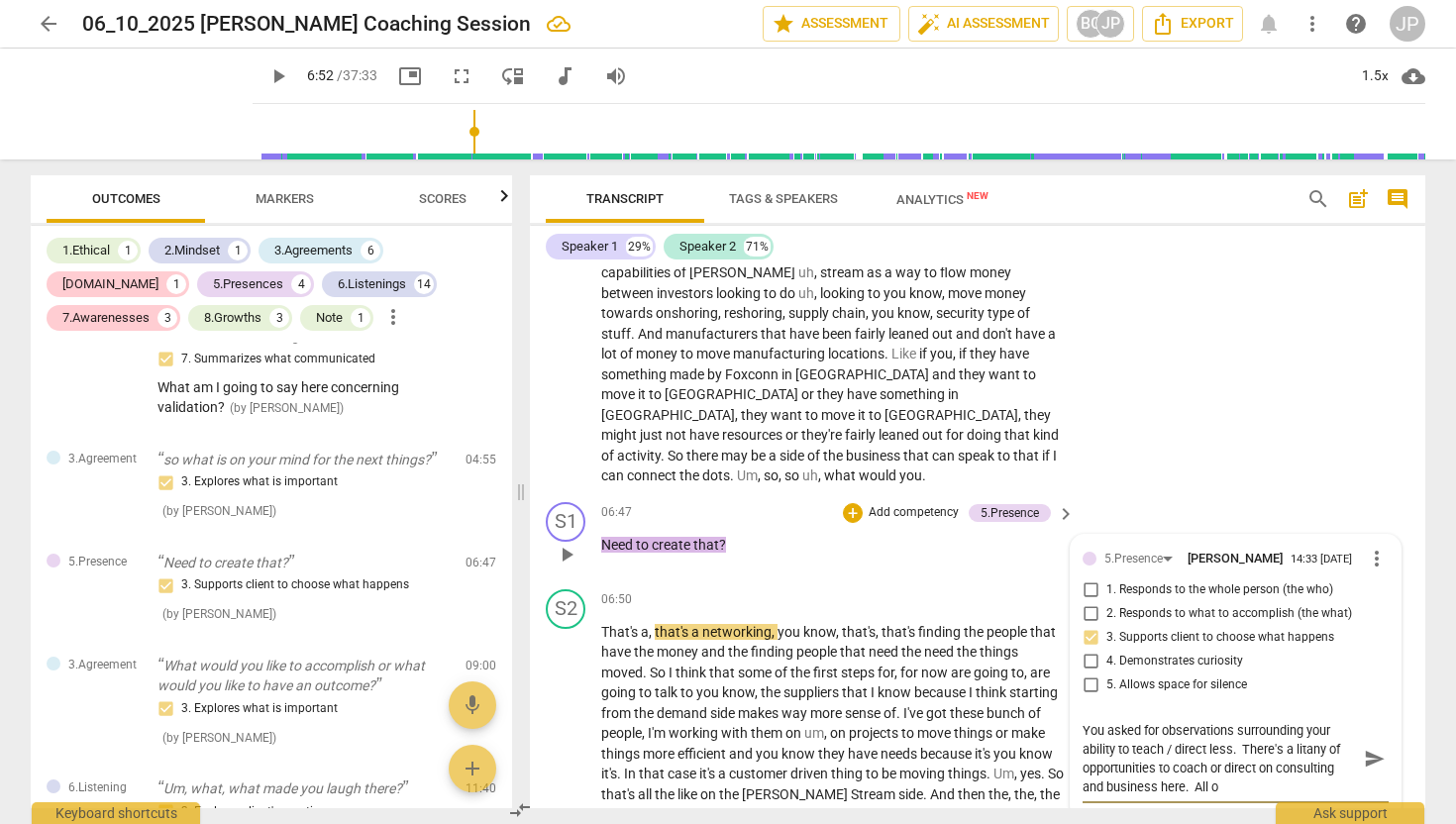 scroll, scrollTop: 0, scrollLeft: 0, axis: both 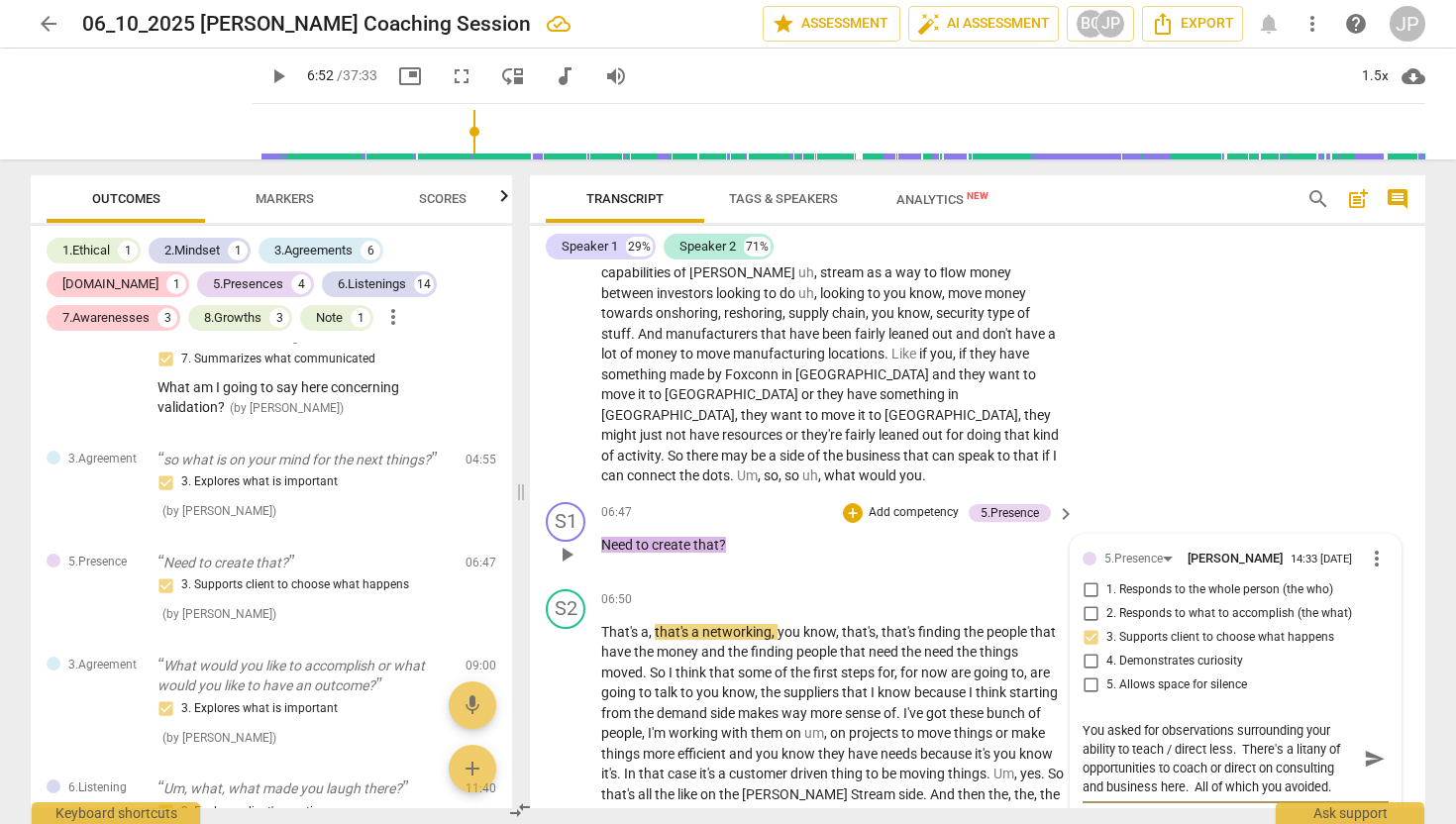click on "send" at bounding box center (1375, 759) 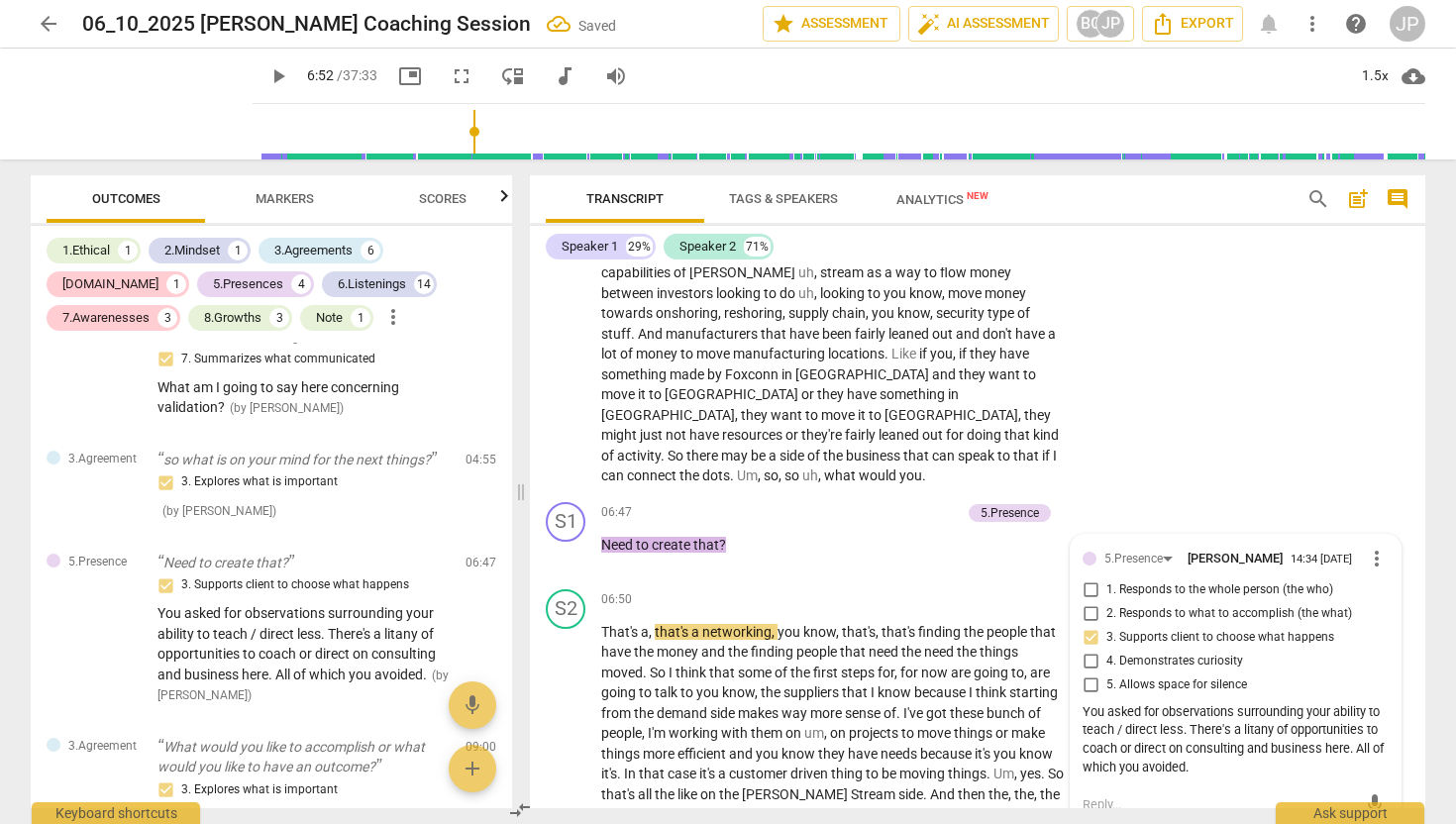 click on "play_arrow" at bounding box center (278, 76) 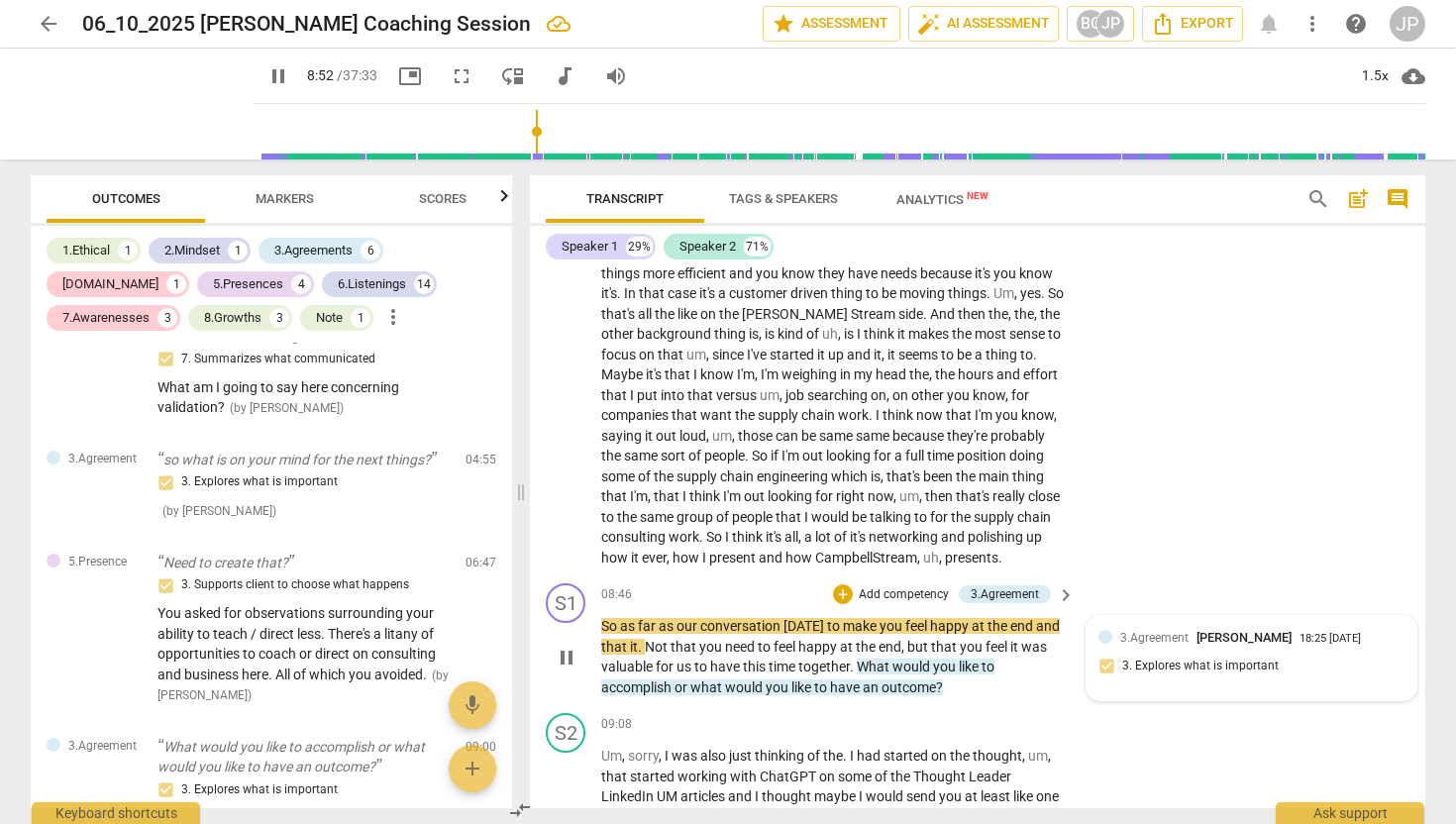 scroll, scrollTop: 2241, scrollLeft: 0, axis: vertical 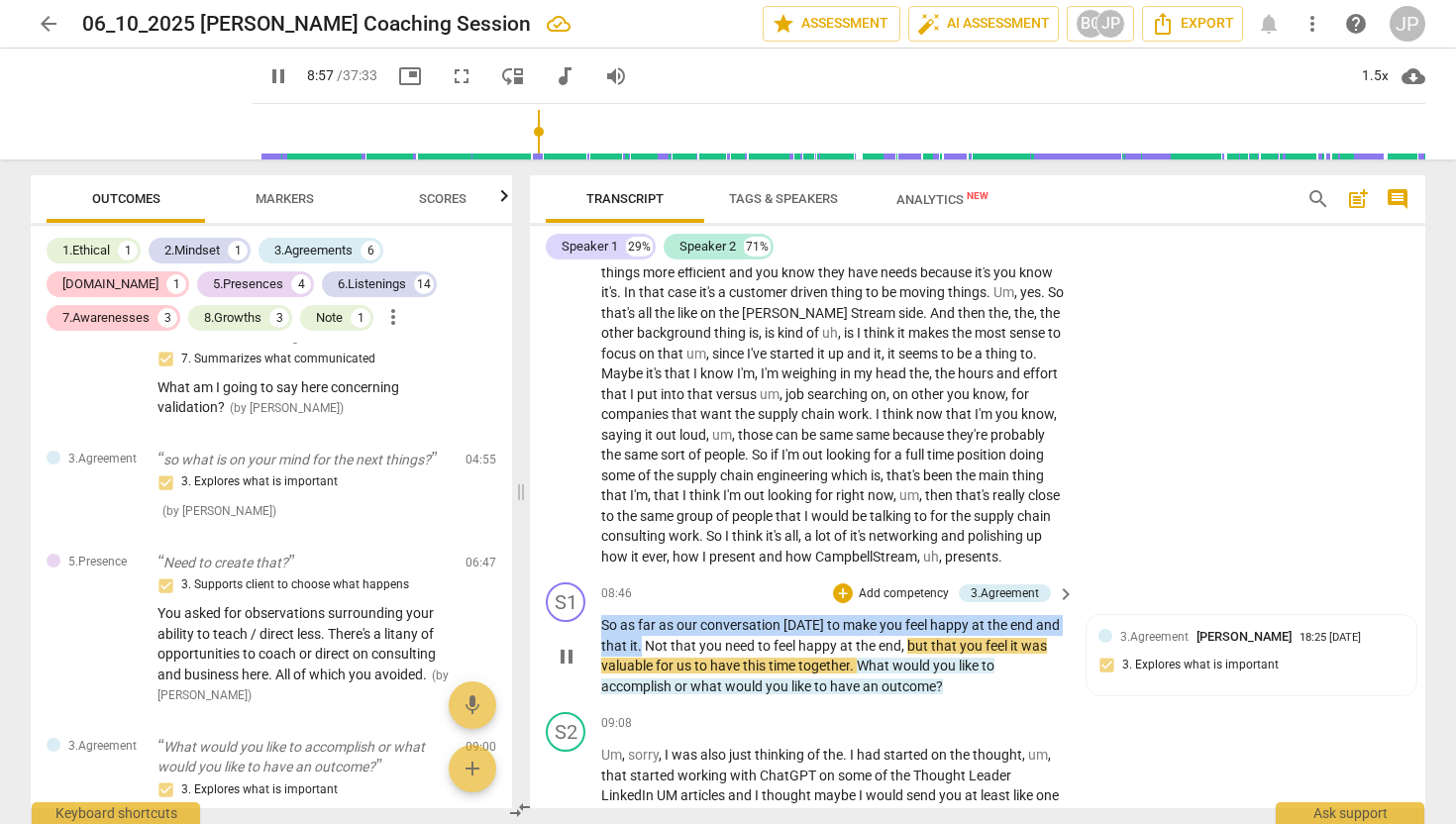 drag, startPoint x: 641, startPoint y: 669, endPoint x: 597, endPoint y: 648, distance: 48.754487 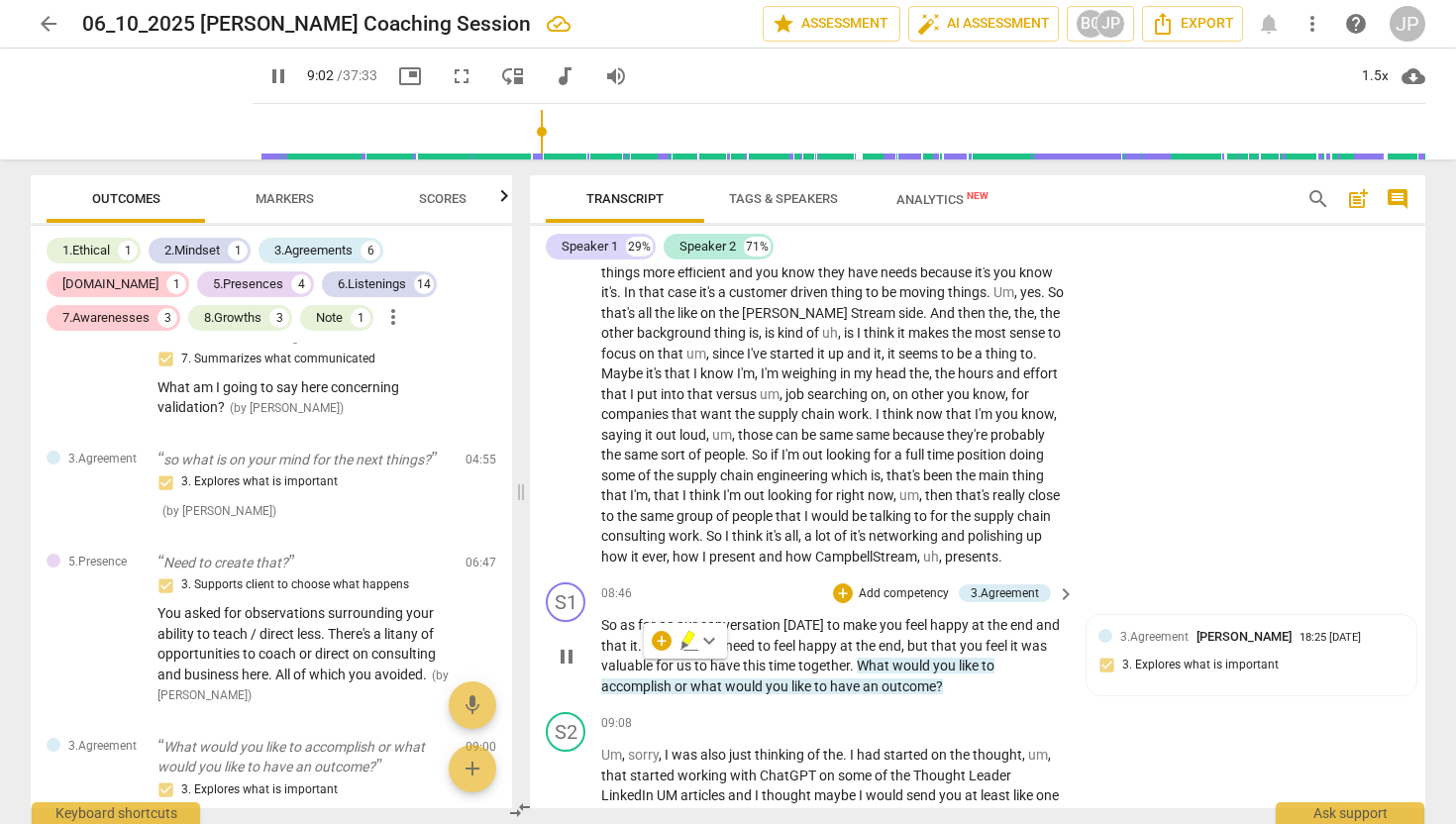 click on "valuable" at bounding box center (628, 666) 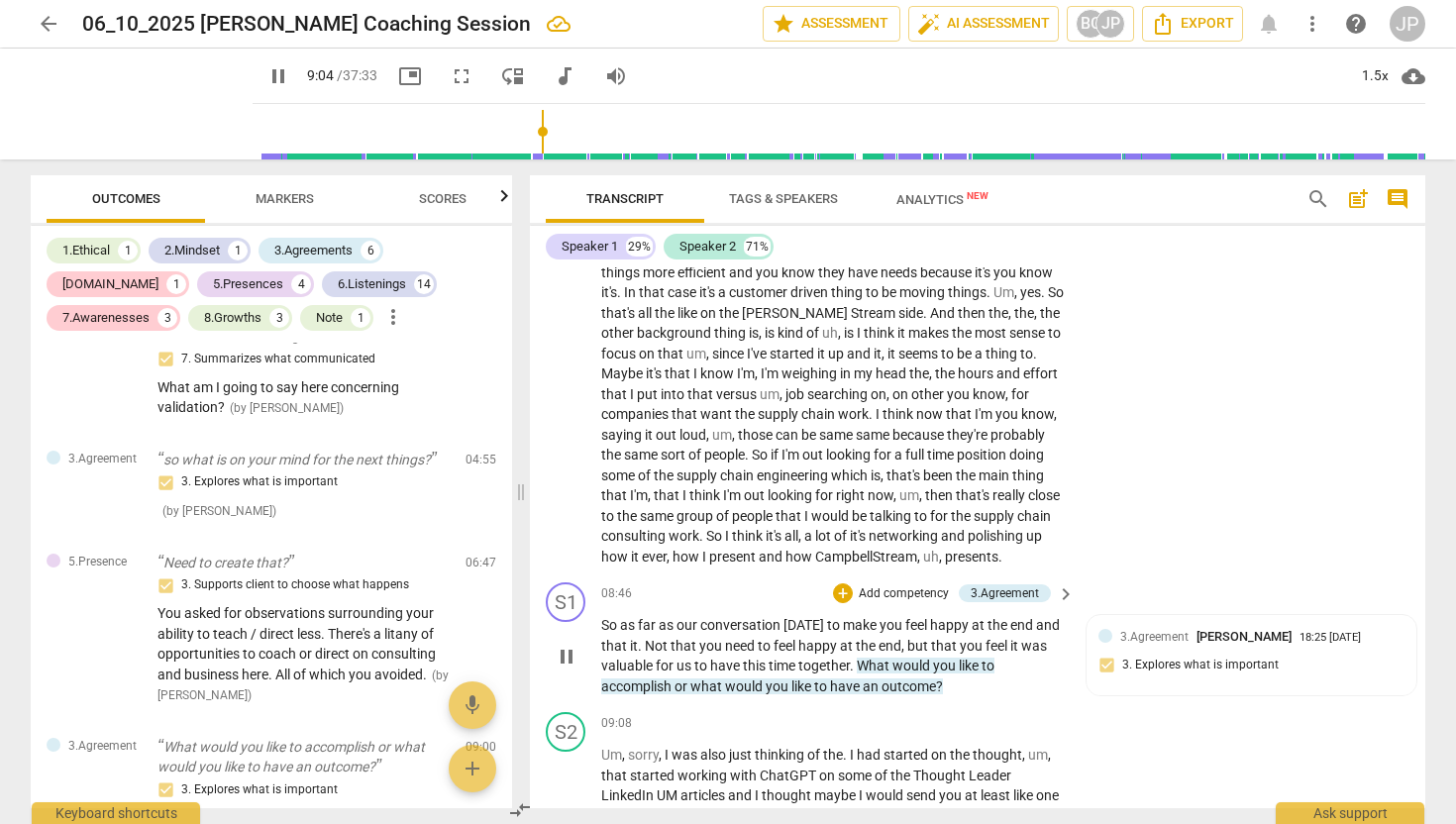 click on "pause" at bounding box center (567, 657) 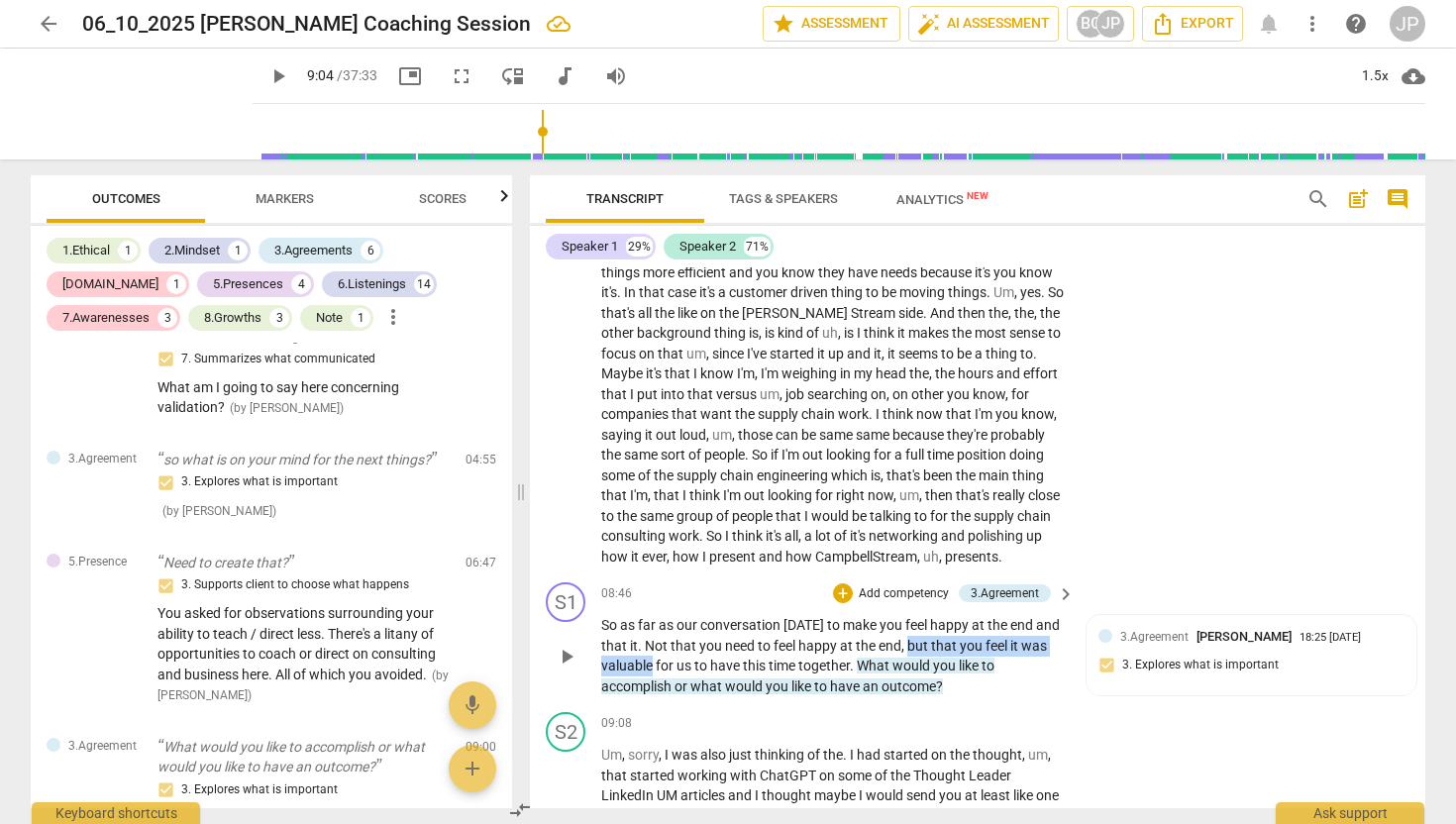 drag, startPoint x: 907, startPoint y: 665, endPoint x: 651, endPoint y: 684, distance: 256.70411 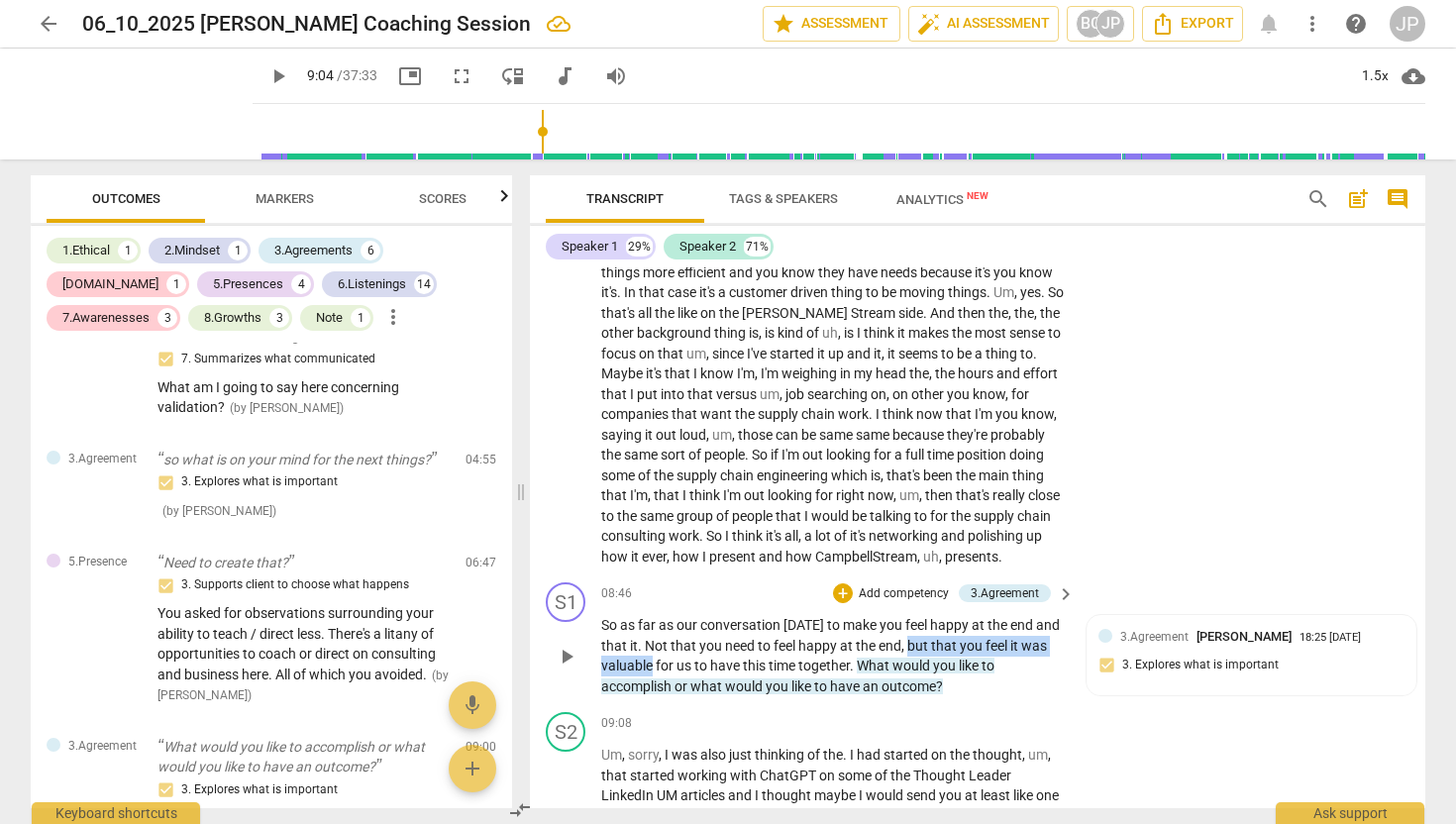 click on "So   as   far   as   our   conversation   [DATE]   to   make   you   feel   happy   at   the   end   and   that   it .   Not   that   you   need   to   feel   happy   at   the   end ,   but   that   you   feel   it   was   valuable   for   us   to   have   this   time   together .   What   would   you   like   to   accomplish   or   what   would   you   like   to   have   an   outcome ?" at bounding box center [833, 656] 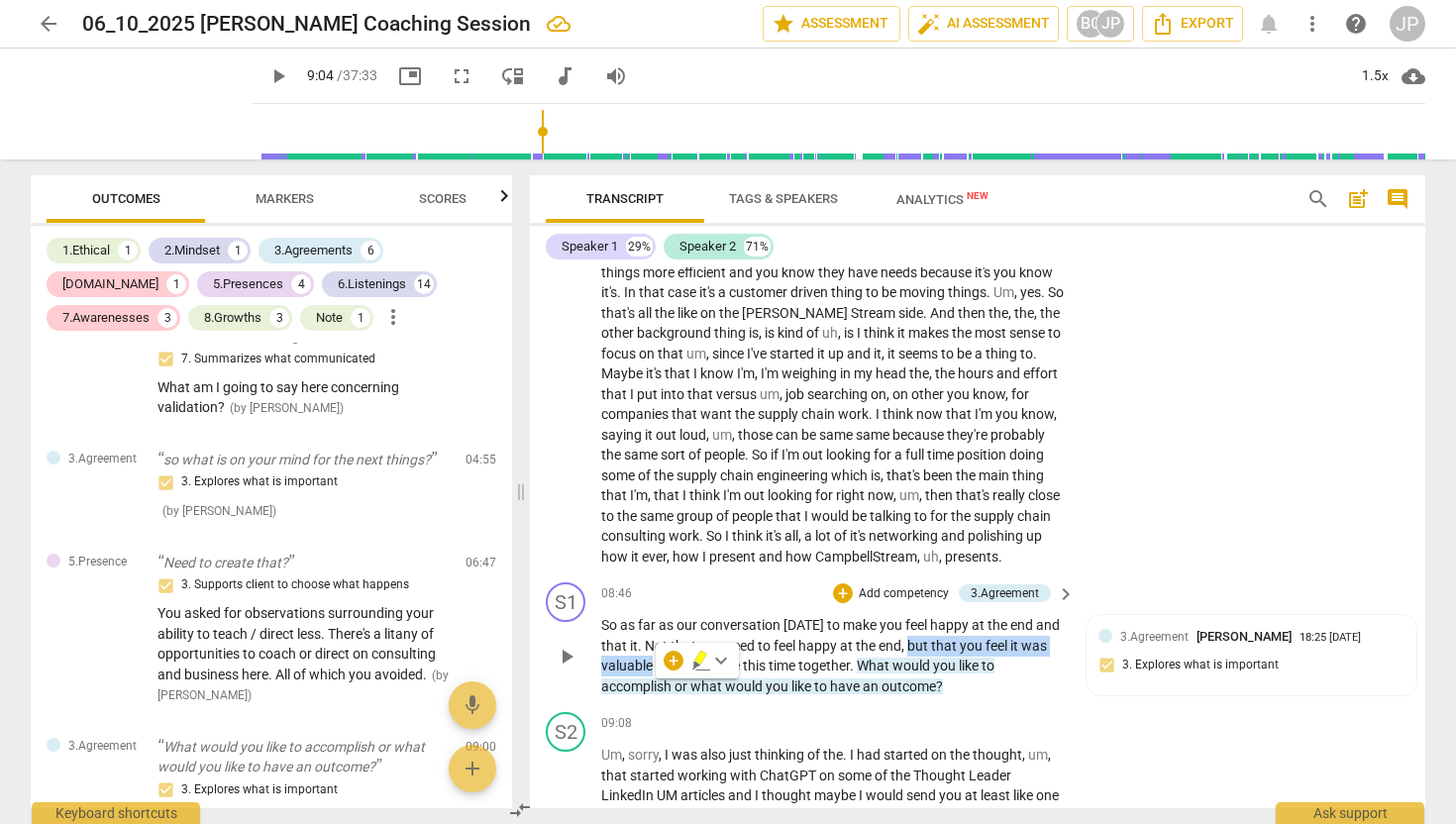 click on "Add competency" at bounding box center (903, 594) 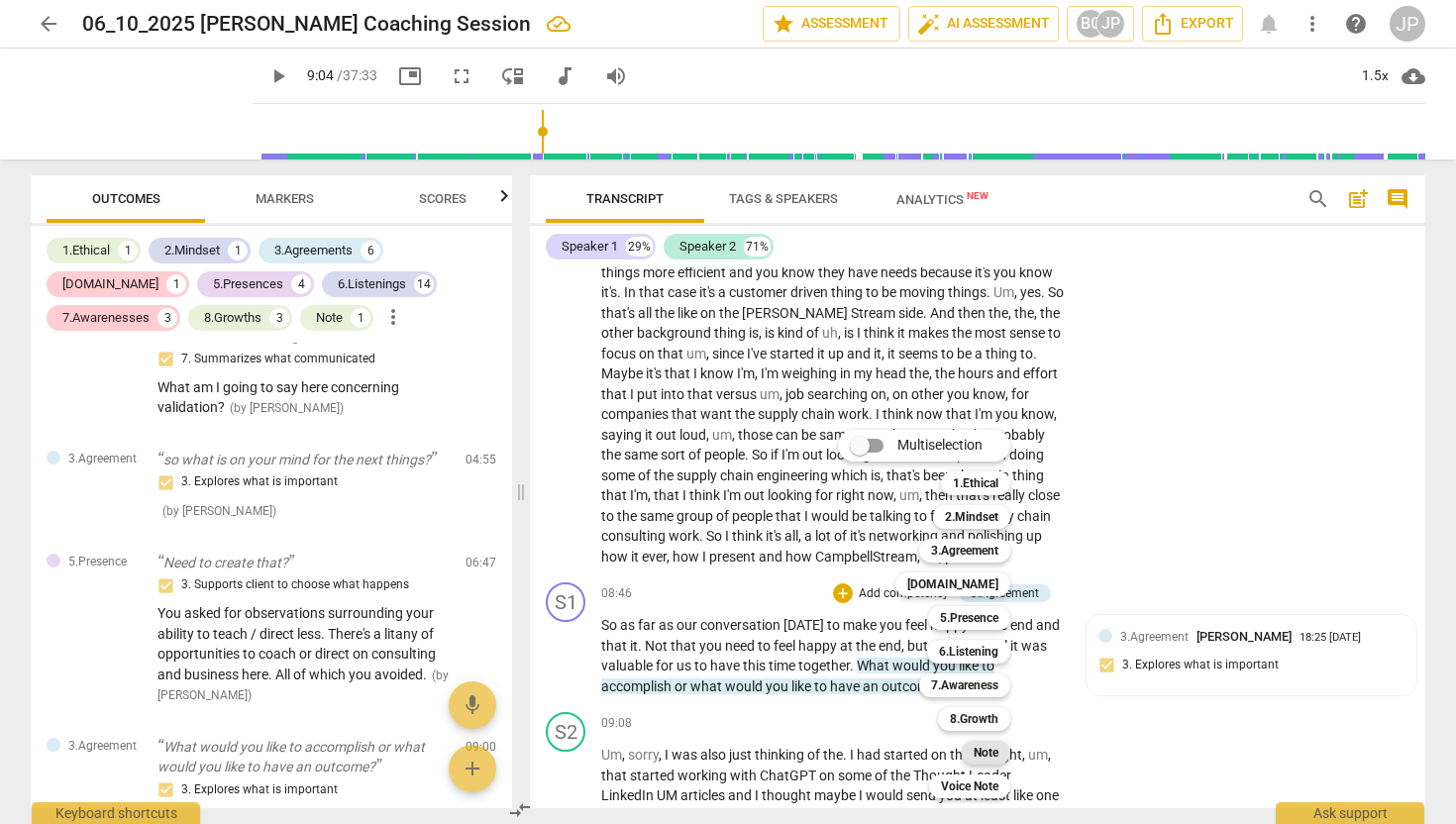 click on "Note" at bounding box center [986, 753] 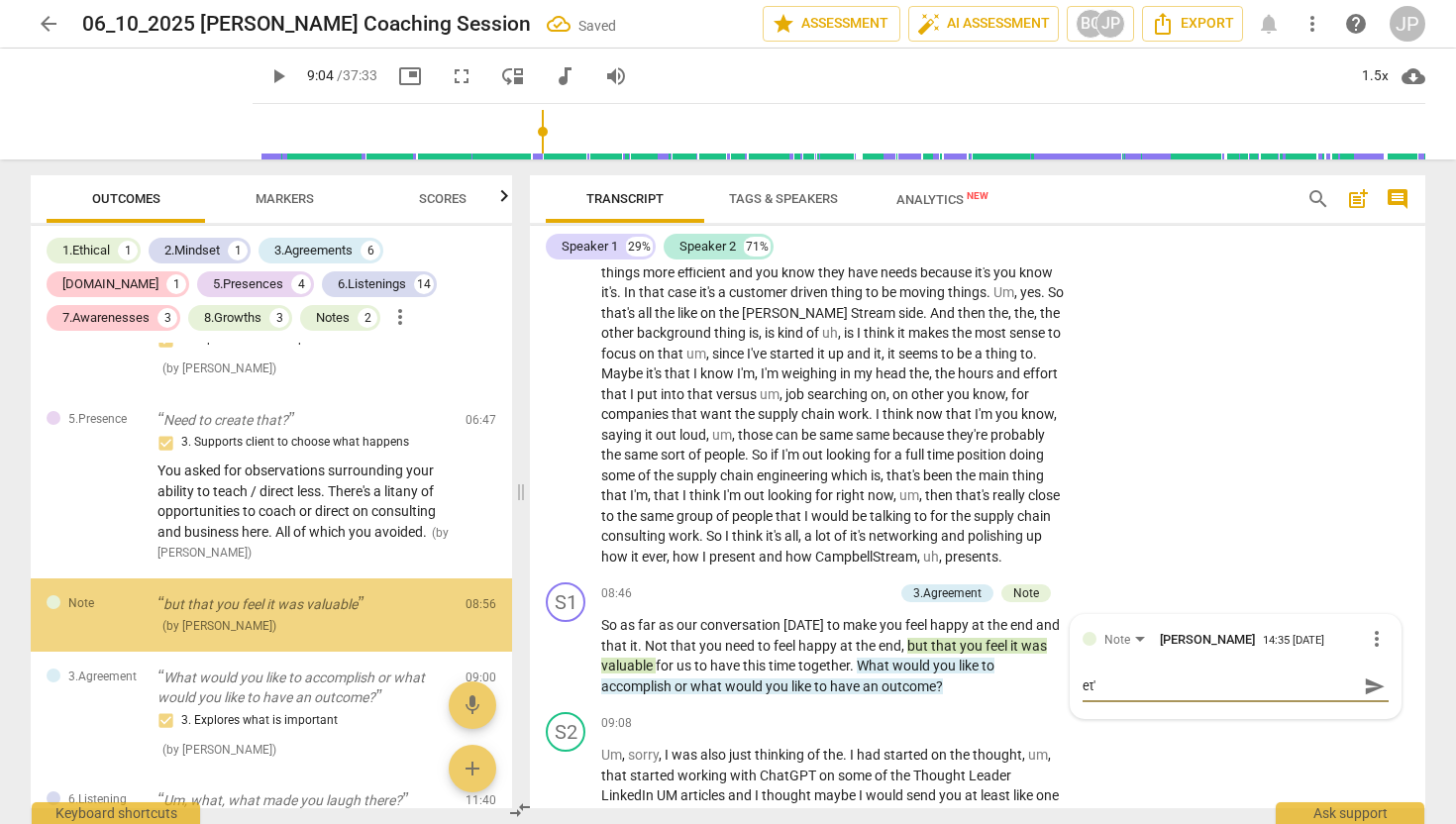 scroll, scrollTop: 831, scrollLeft: 0, axis: vertical 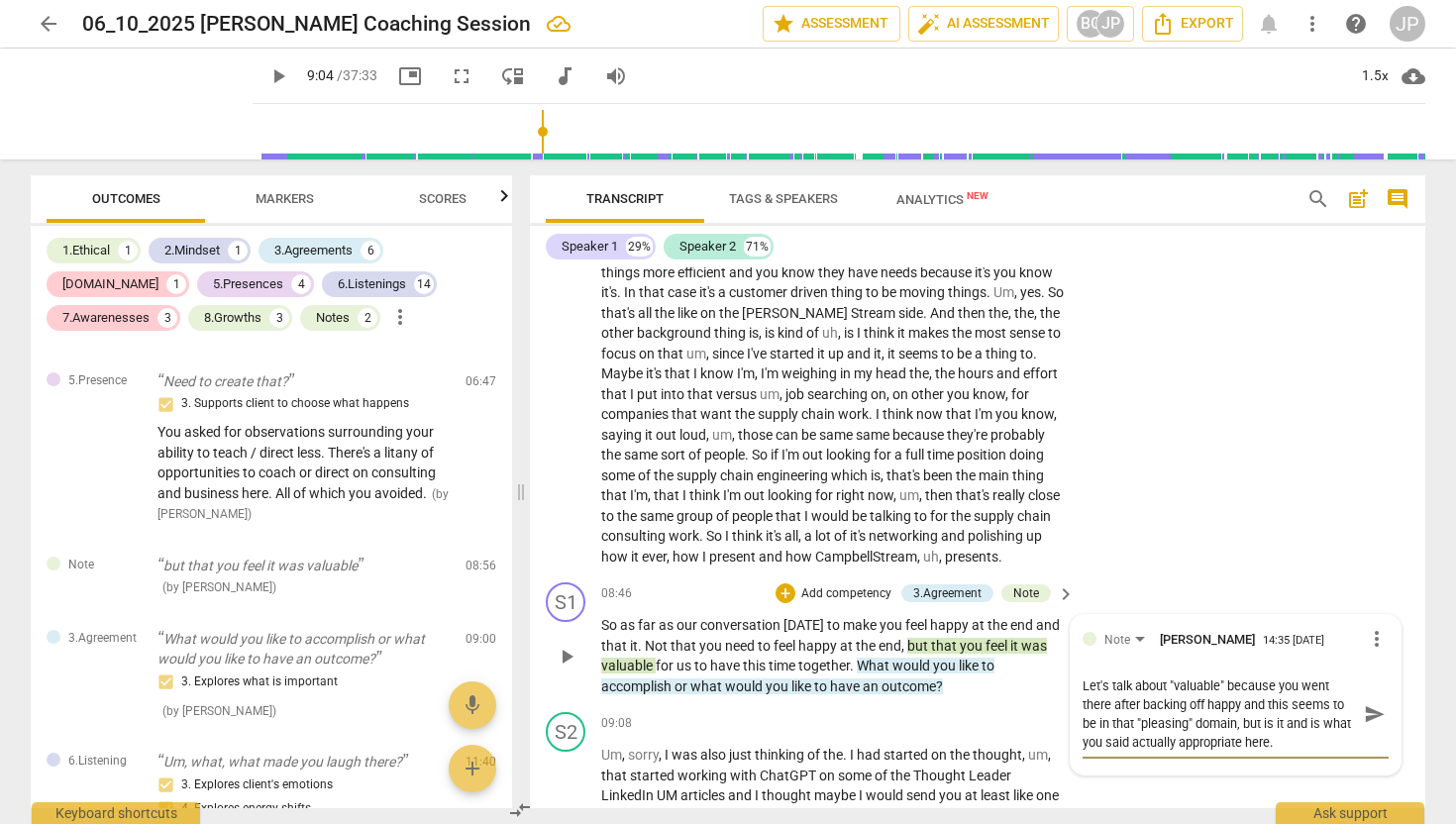 click on "send" at bounding box center [1375, 714] 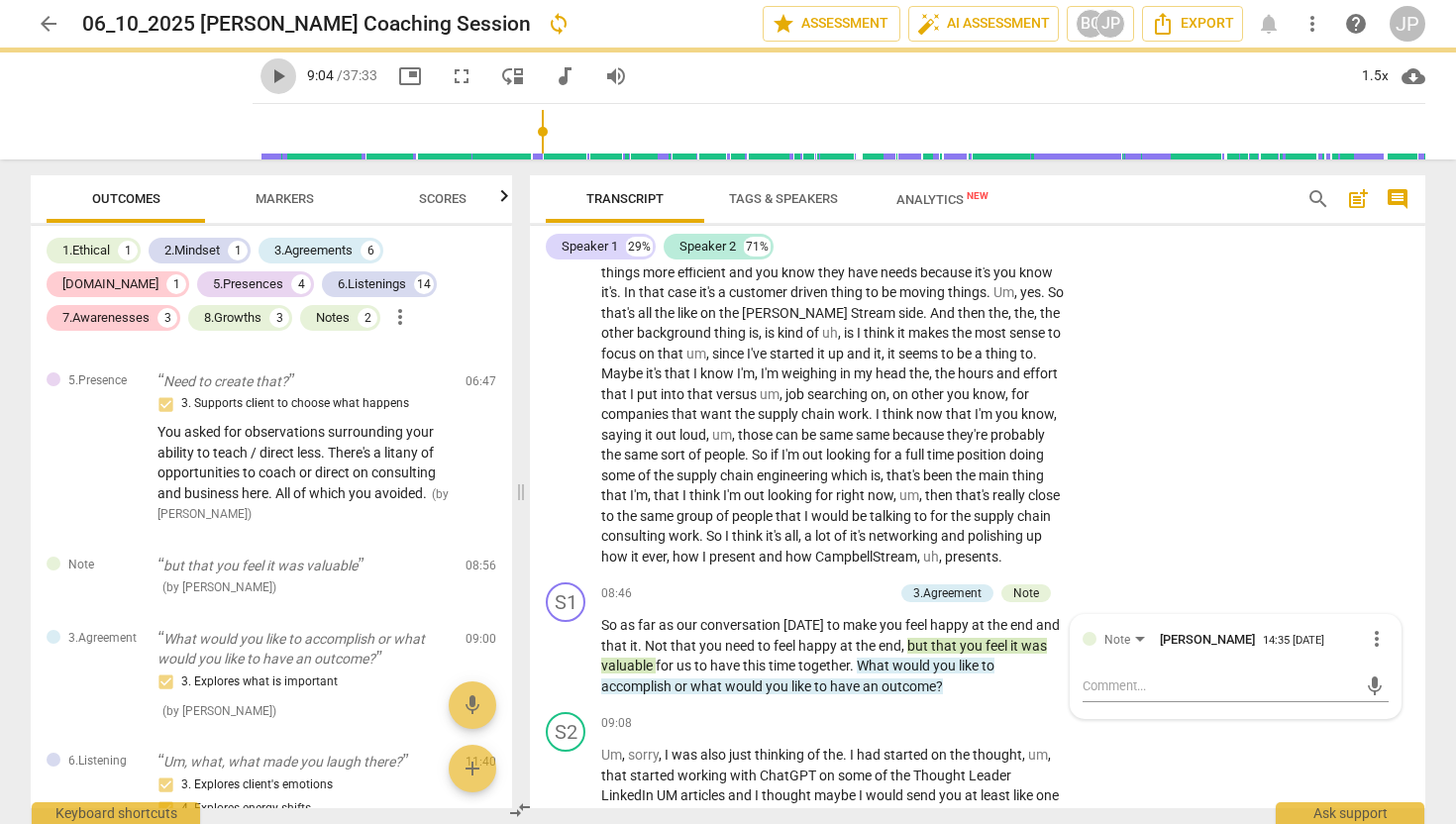 click on "play_arrow" at bounding box center [278, 76] 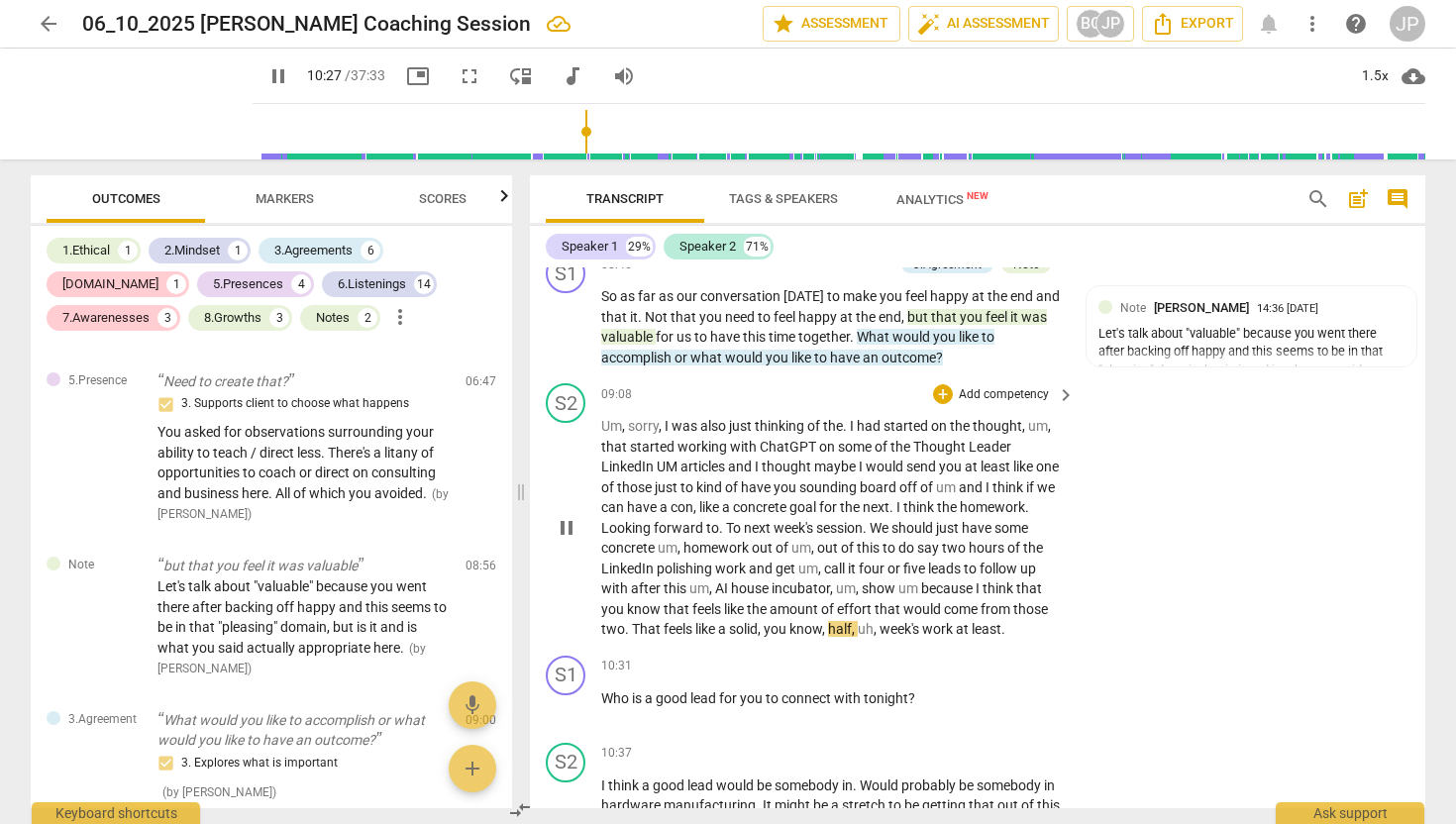 scroll, scrollTop: 2627, scrollLeft: 0, axis: vertical 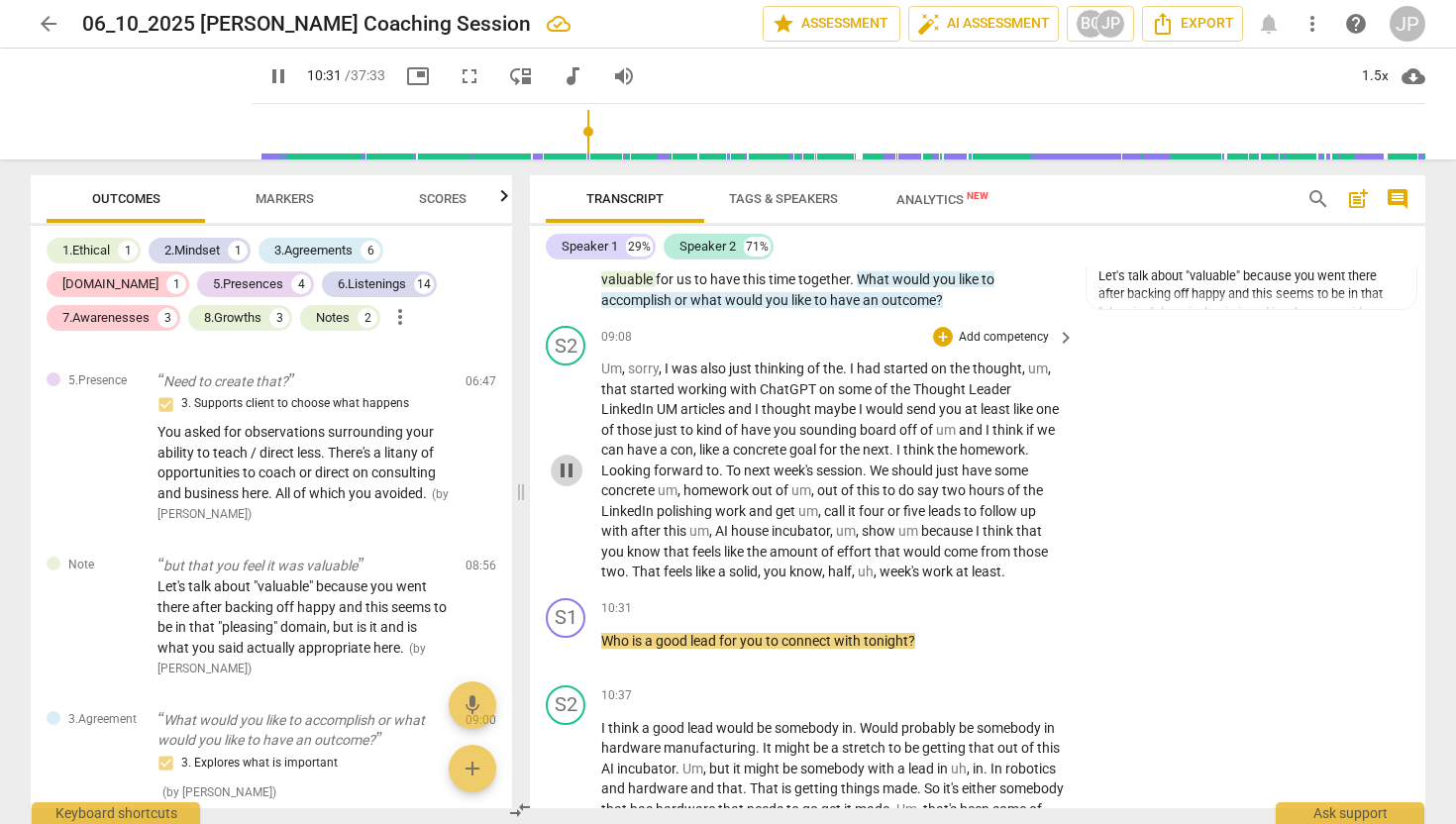 click on "pause" at bounding box center [567, 470] 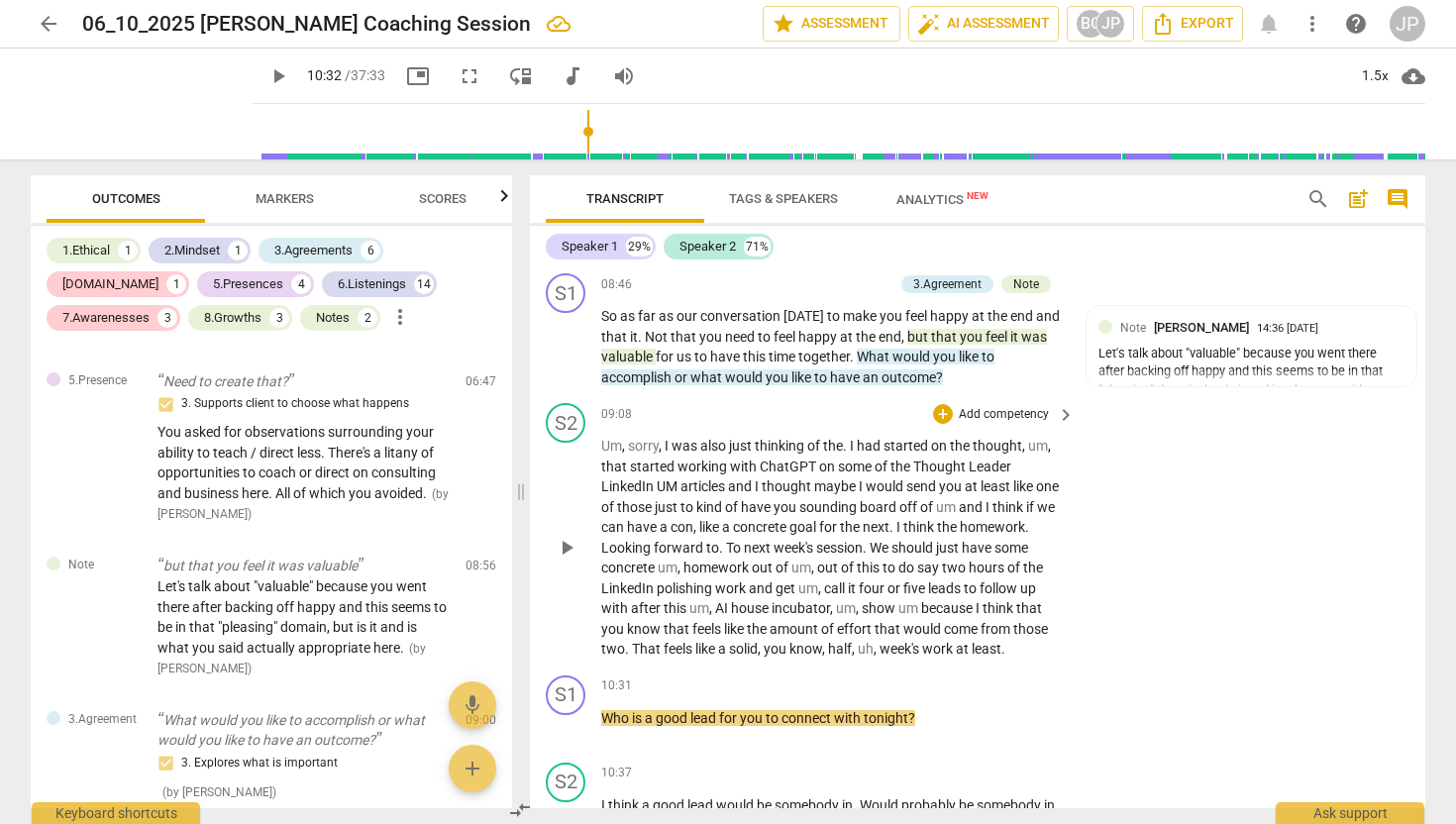 scroll, scrollTop: 2549, scrollLeft: 0, axis: vertical 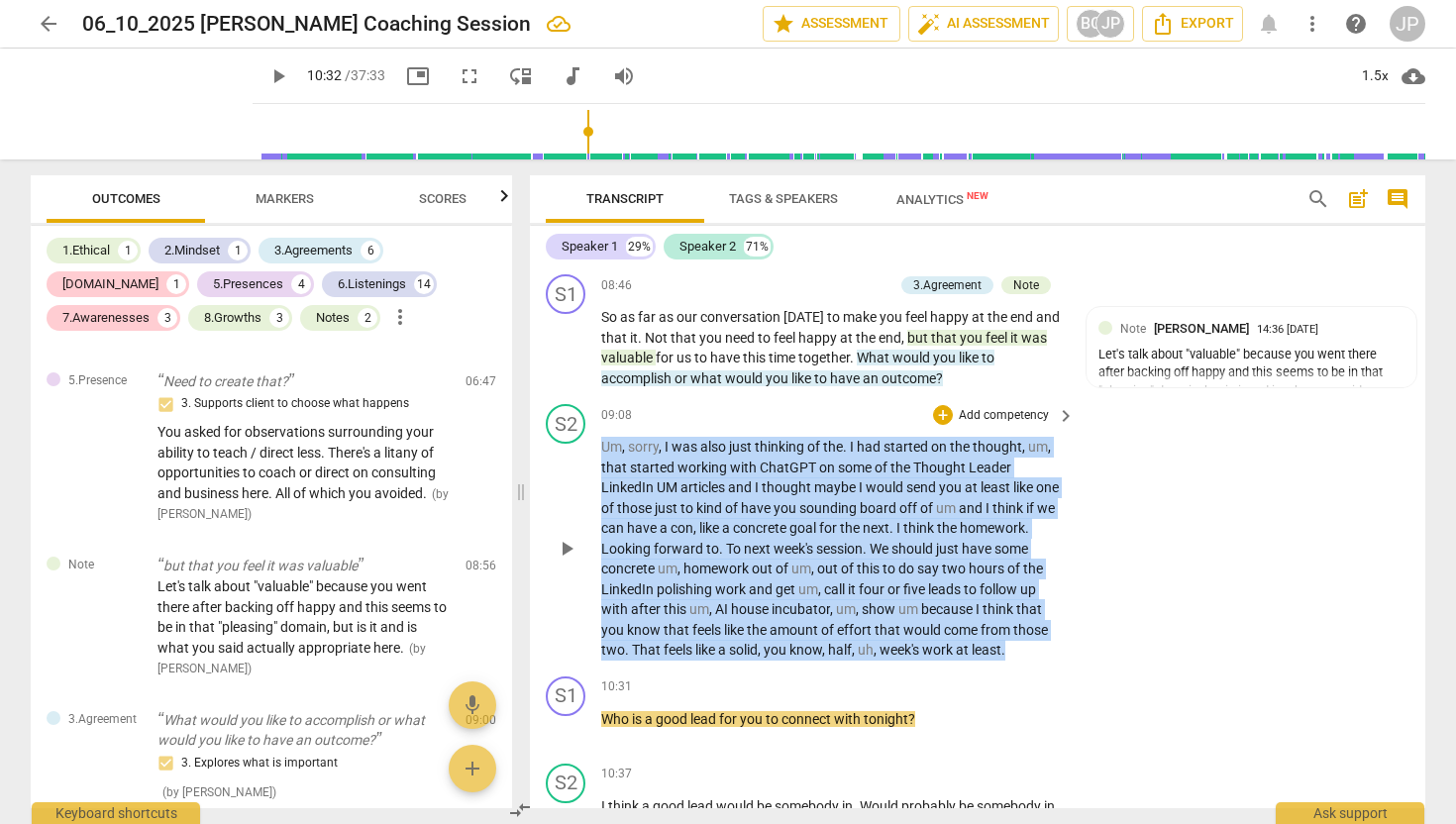 drag, startPoint x: 645, startPoint y: 692, endPoint x: 595, endPoint y: 469, distance: 228.53665 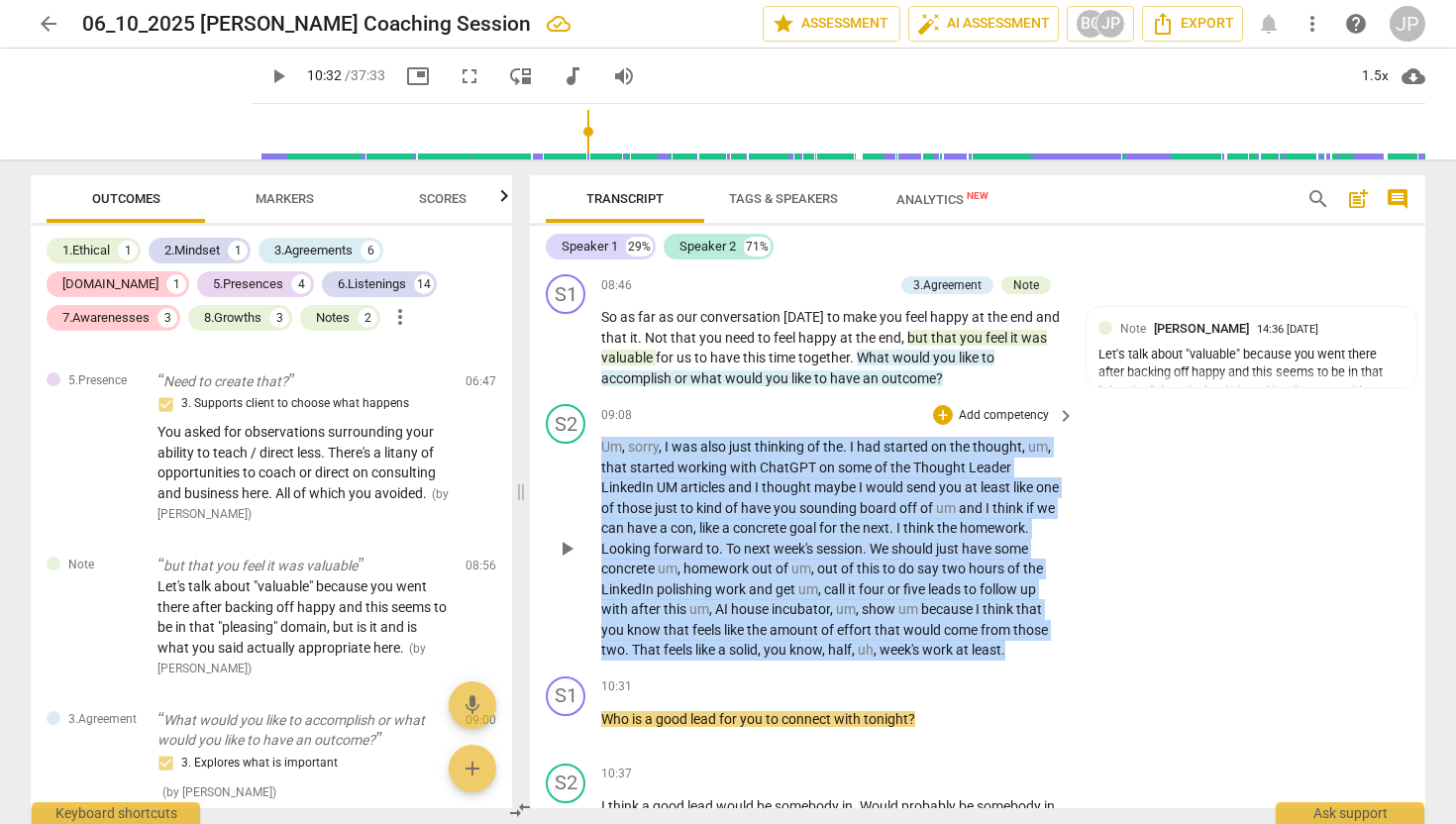 click on "S2 play_arrow pause 09:08 + Add competency keyboard_arrow_right Um ,   sorry ,   I   was   also   just   thinking   of   the .   I   had   started   on   the   thought ,   um ,   that   started   working   with   ChatGPT   on   some   of   the   Thought   Leader   LinkedIn   UM   articles   and   I   thought   maybe   I   would   send   you   at   least   like   one   of   those   just   to   kind   of   have   you   sounding   board   off   of   um   and   I   think   if   we   can   have   a   con ,   like   a   concrete   goal   for   the   next .   I   think   the   homework .   Looking   forward   to .   To   next   week's   session .   We   should   just   have   some   concrete   um ,   homework   out   of   um ,   out   of   this   to   do   say   two   hours   of   the   LinkedIn   polishing   work   and   get   um ,   call   it   four   or   five   leads   to   follow   up   with   after   this   um ,   AI   house   incubator ,   um ,   show   um   because   I   think   that   you   know   that" at bounding box center (978, 532) 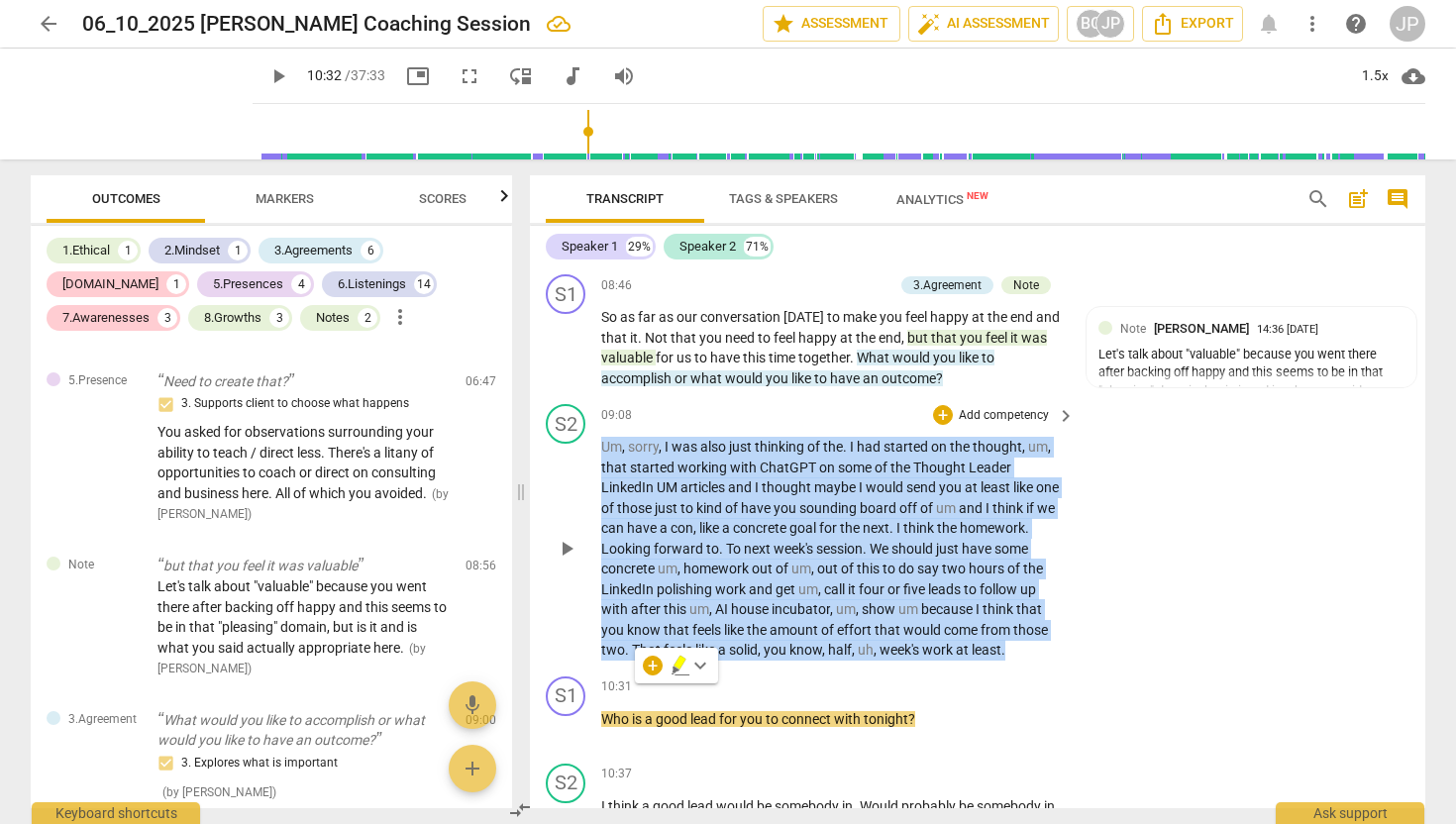 click on "Add competency" at bounding box center [1003, 416] 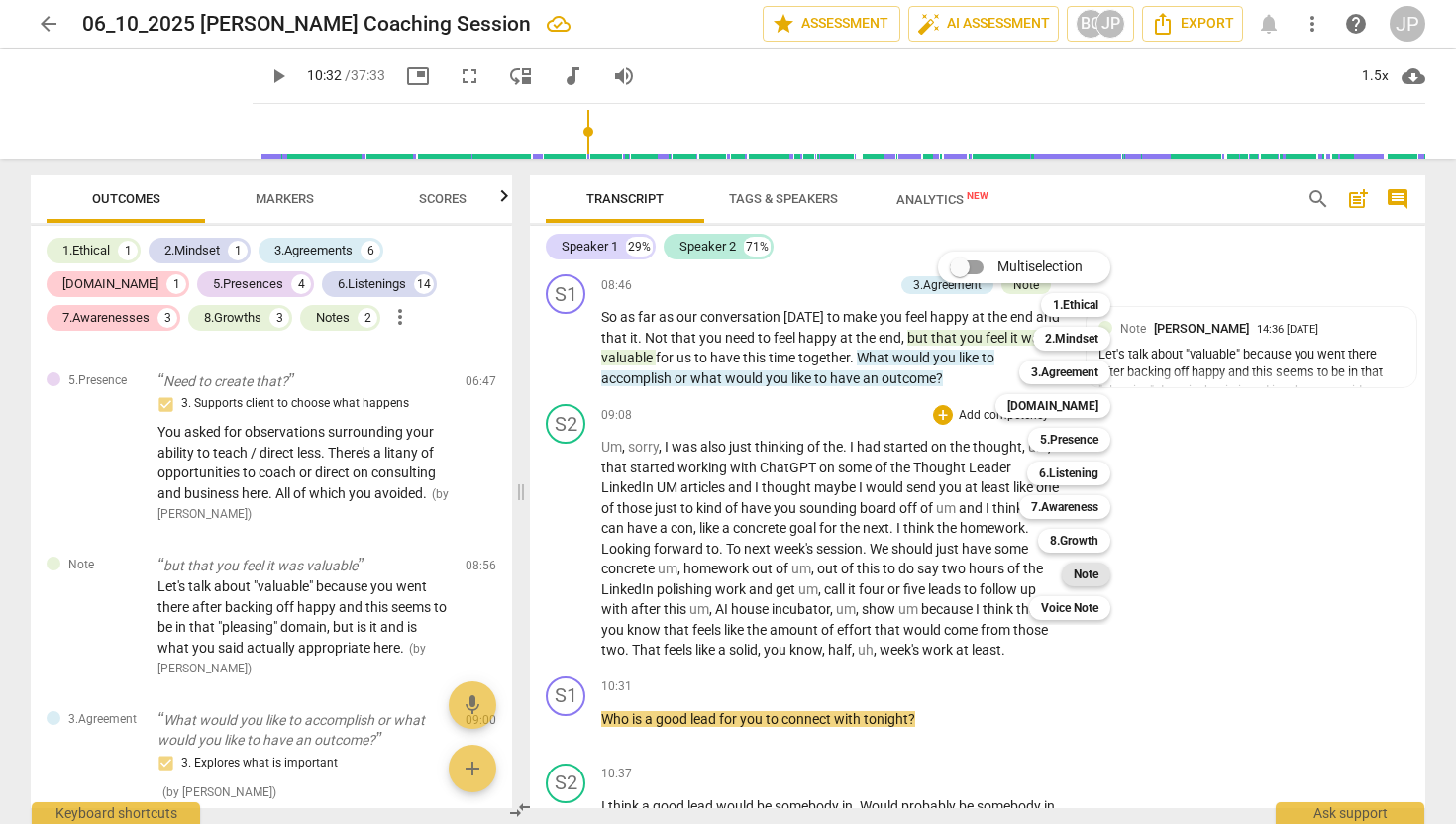 click on "Note" at bounding box center [1086, 574] 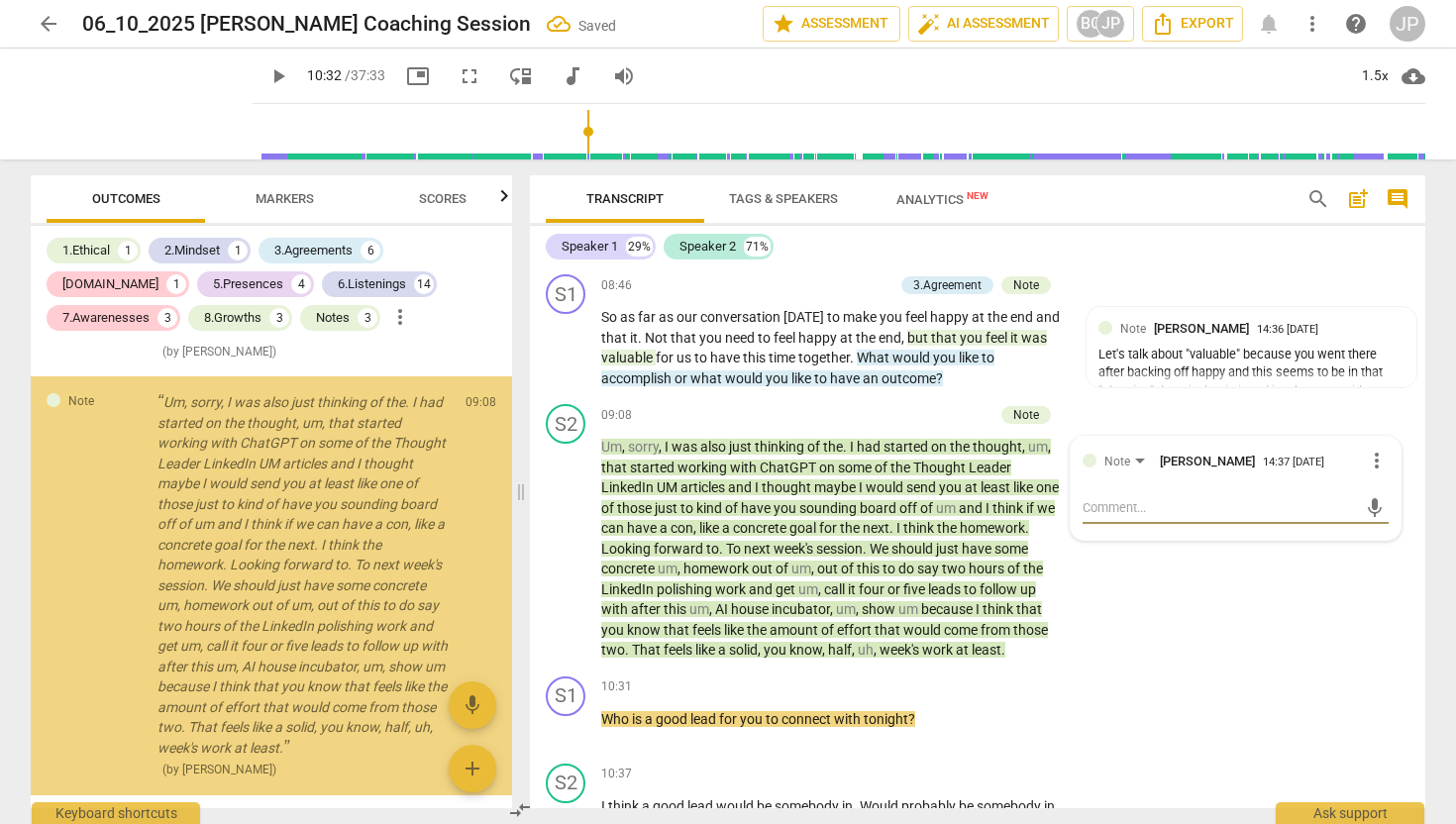 scroll, scrollTop: 1291, scrollLeft: 0, axis: vertical 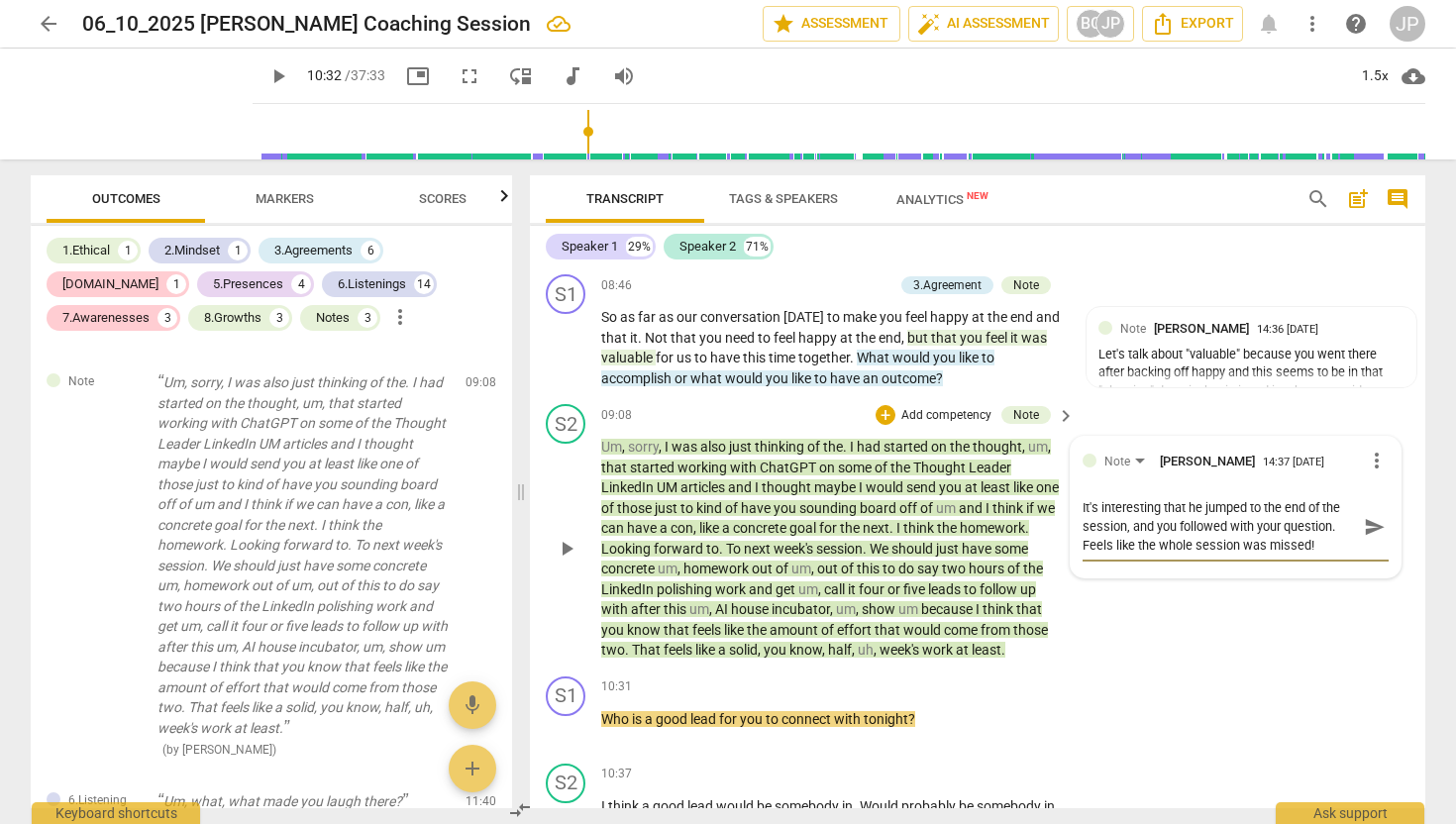 click on "send" at bounding box center (1375, 527) 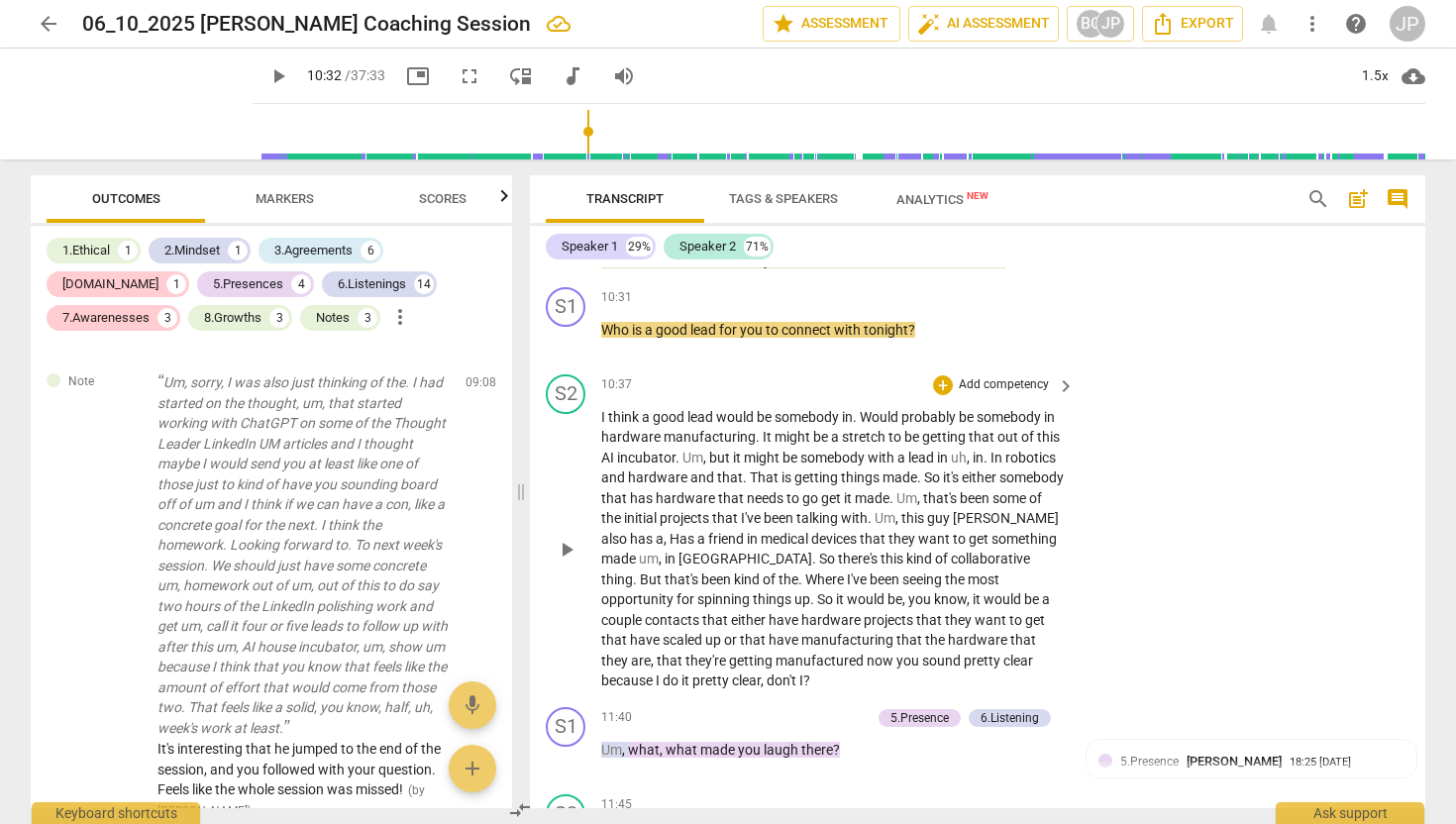 scroll, scrollTop: 2941, scrollLeft: 0, axis: vertical 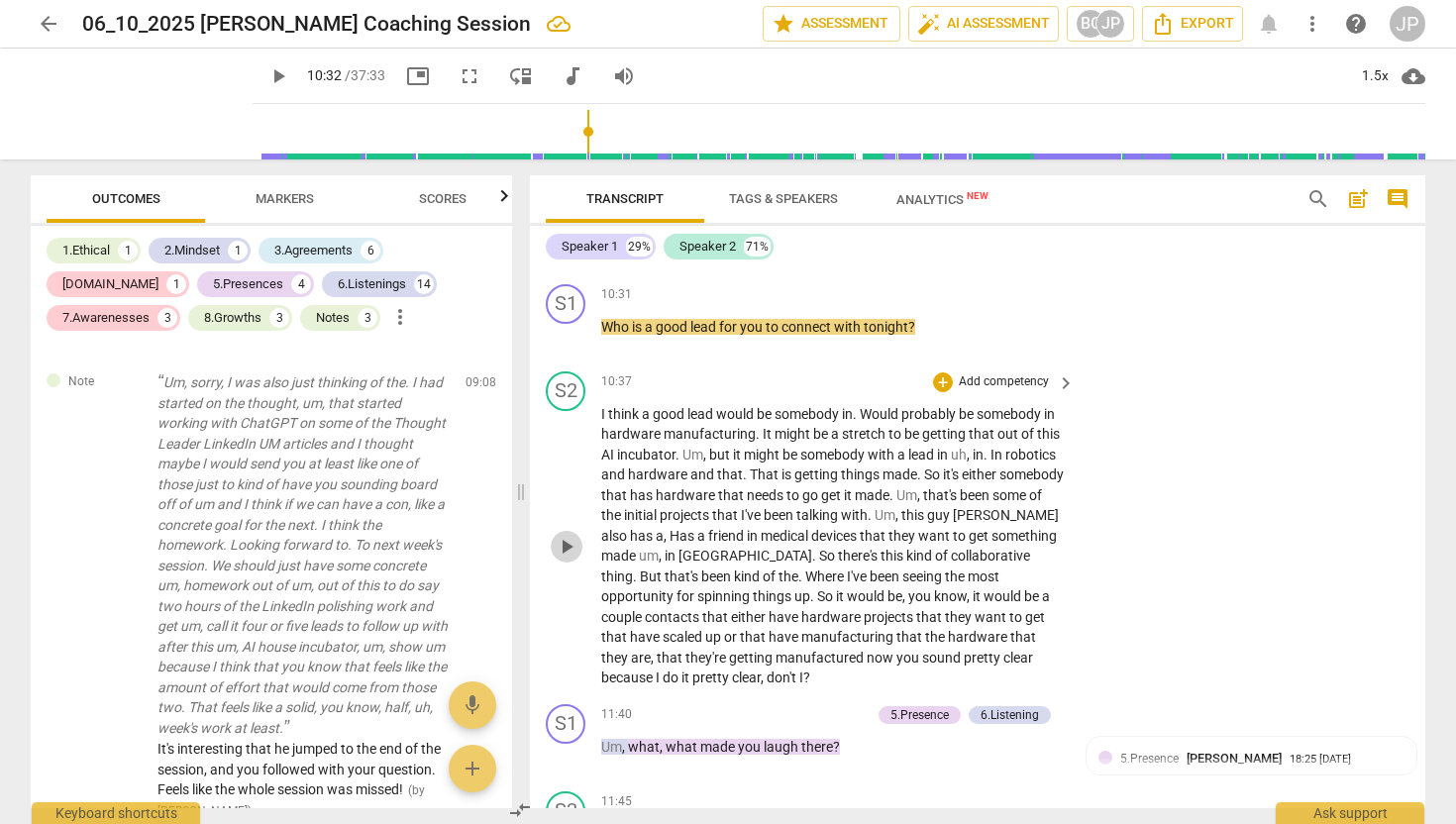 click on "play_arrow" at bounding box center (567, 547) 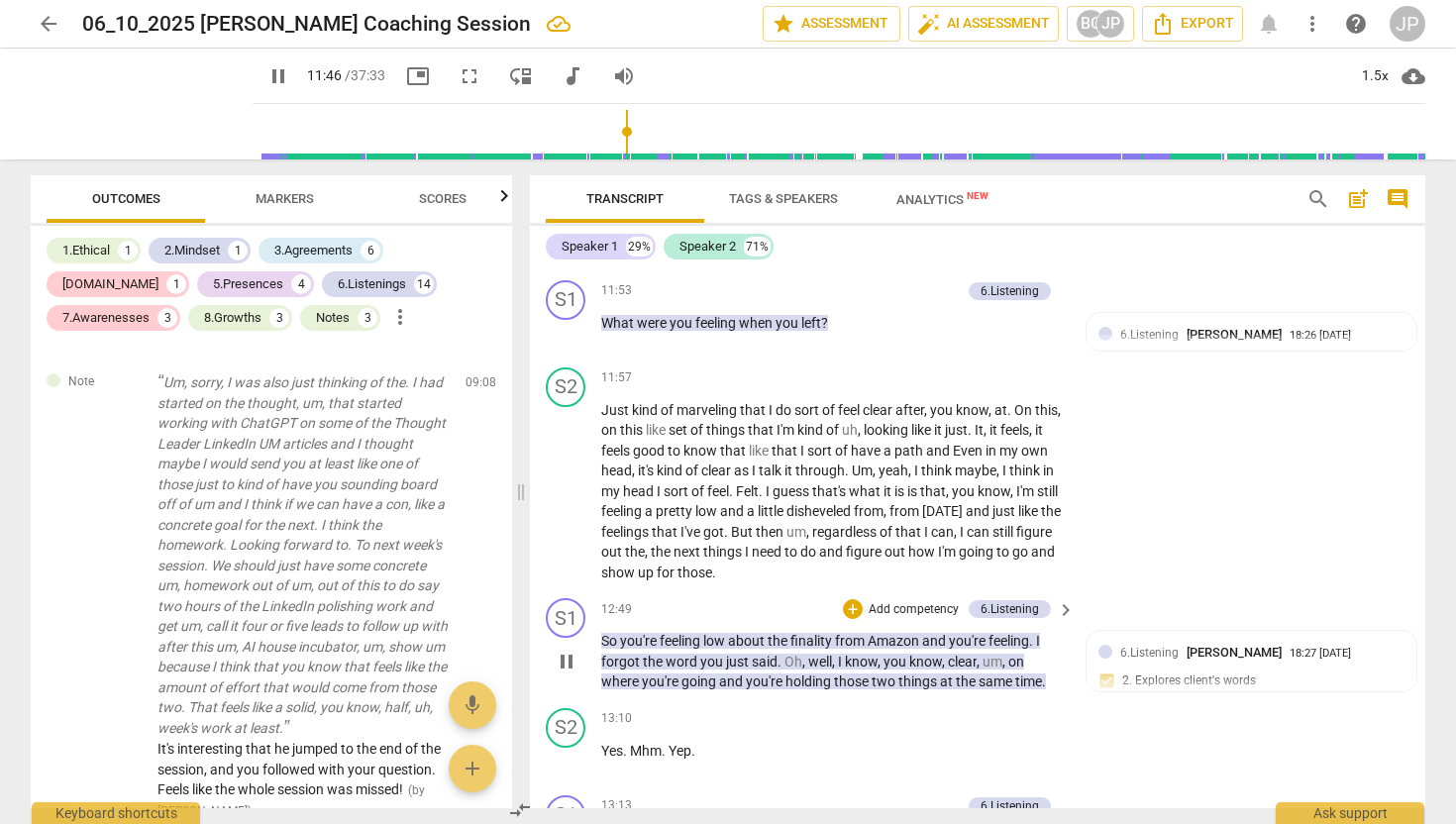 scroll, scrollTop: 3589, scrollLeft: 0, axis: vertical 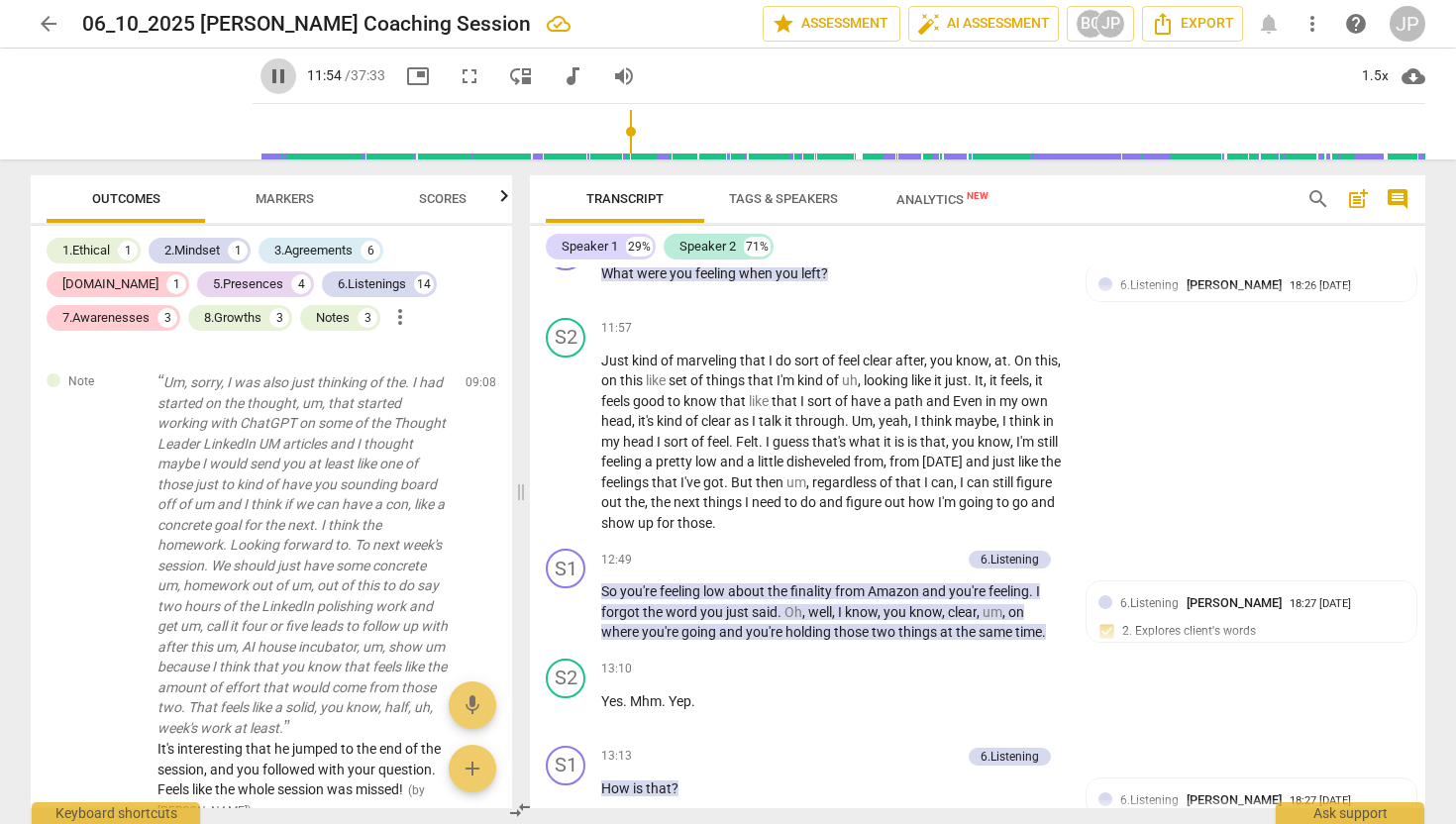 click on "pause" at bounding box center [278, 76] 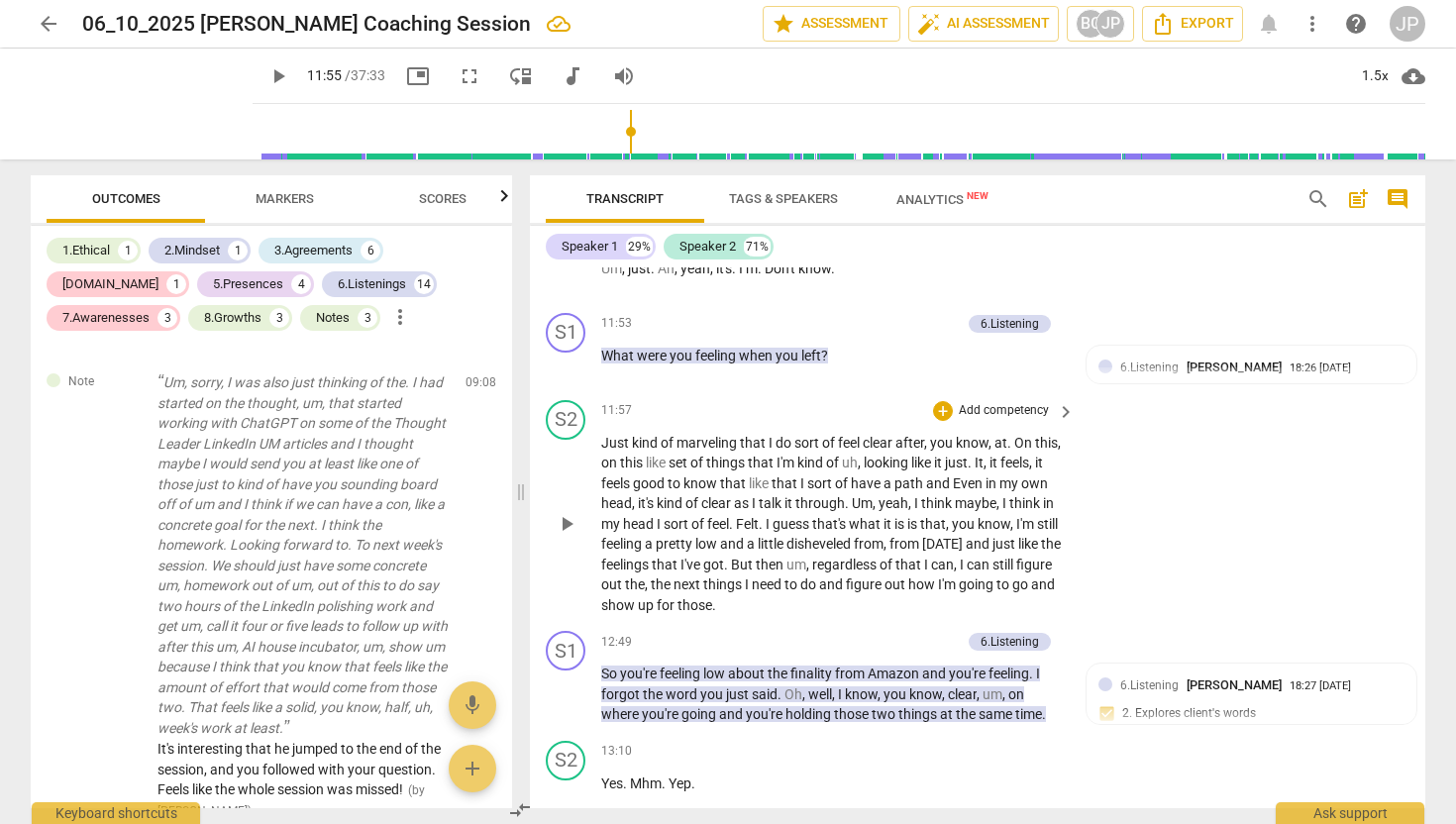 scroll, scrollTop: 3492, scrollLeft: 0, axis: vertical 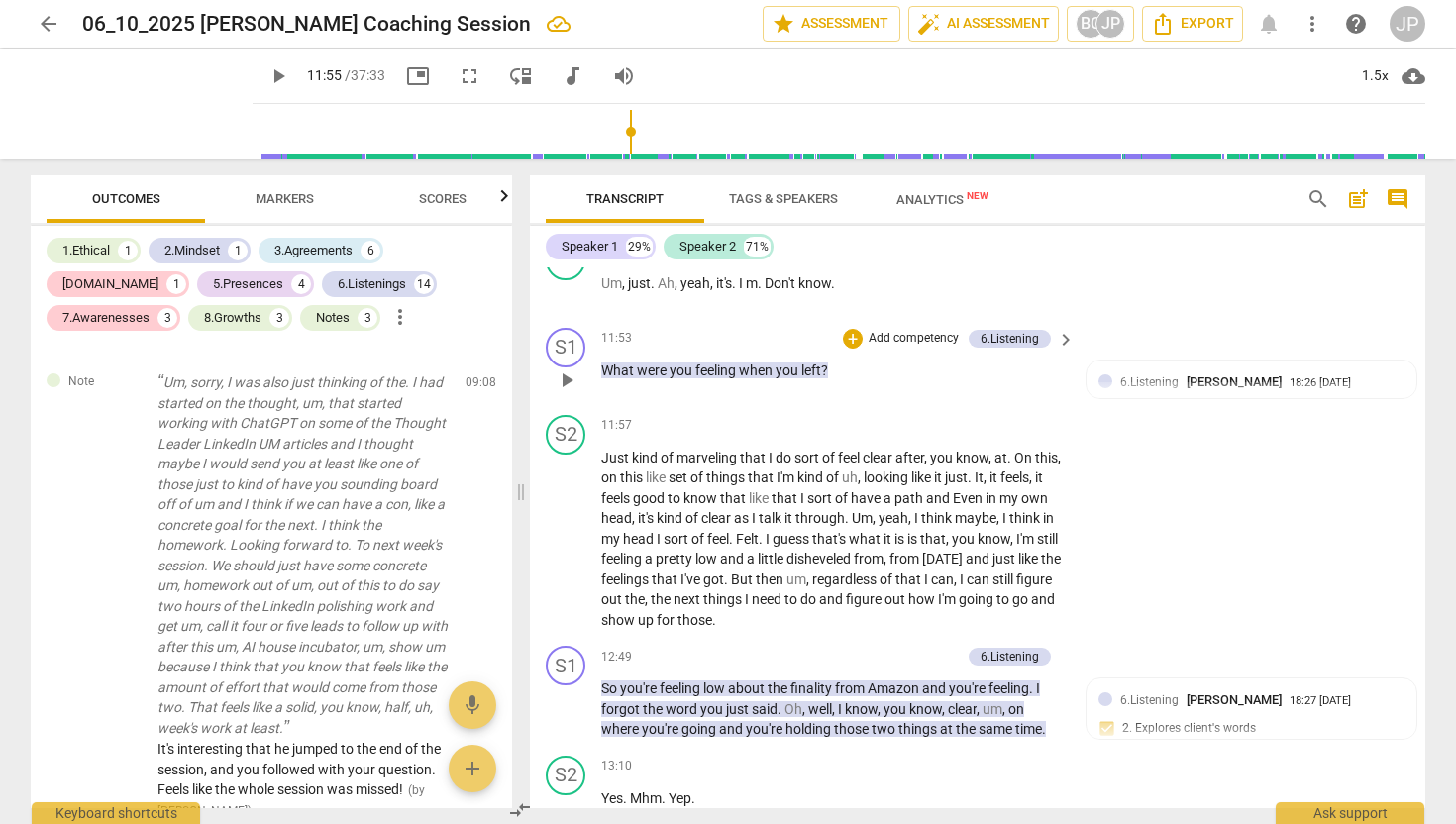 click on "Add competency" at bounding box center (913, 339) 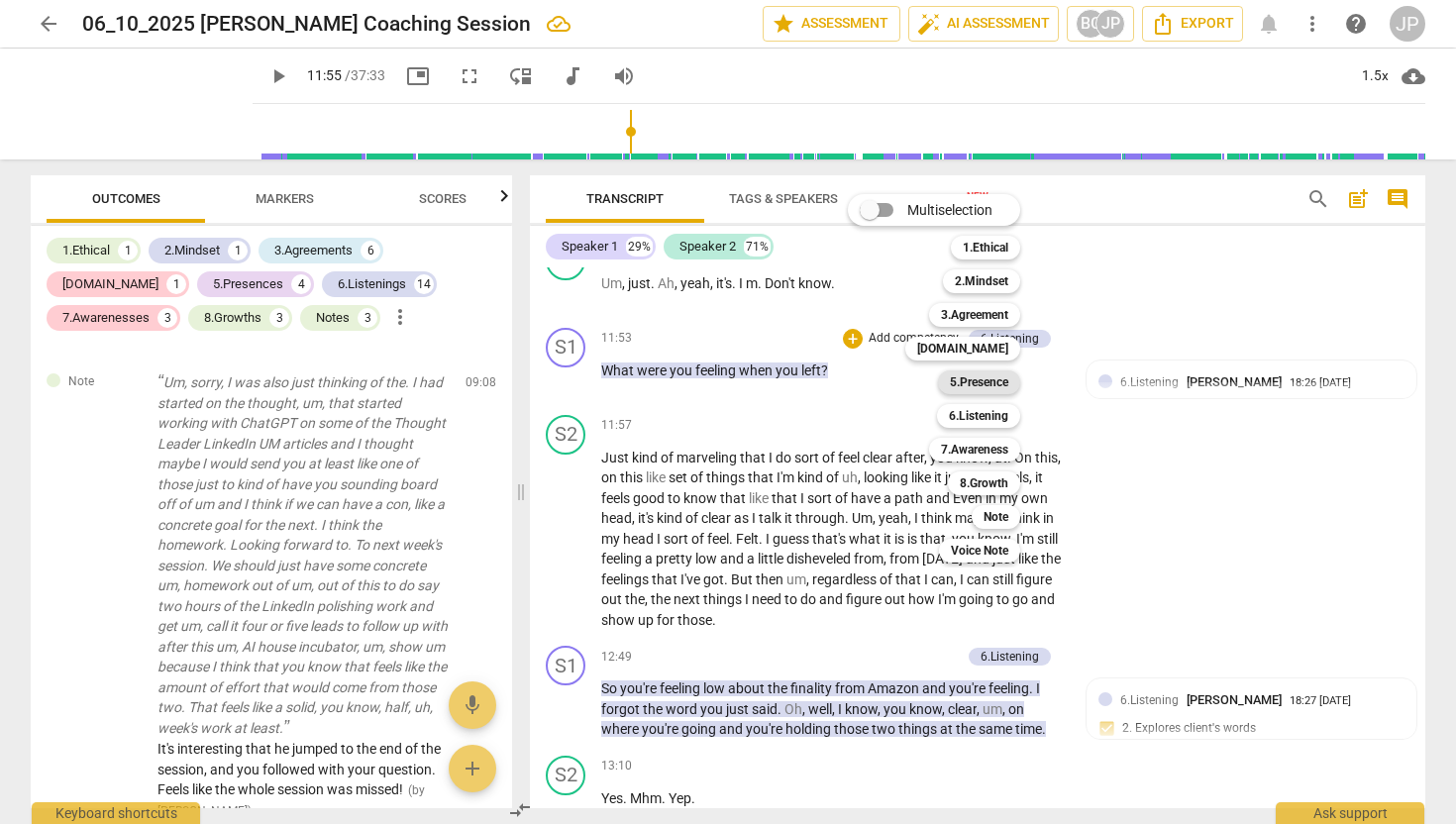 click on "5.Presence" at bounding box center (979, 382) 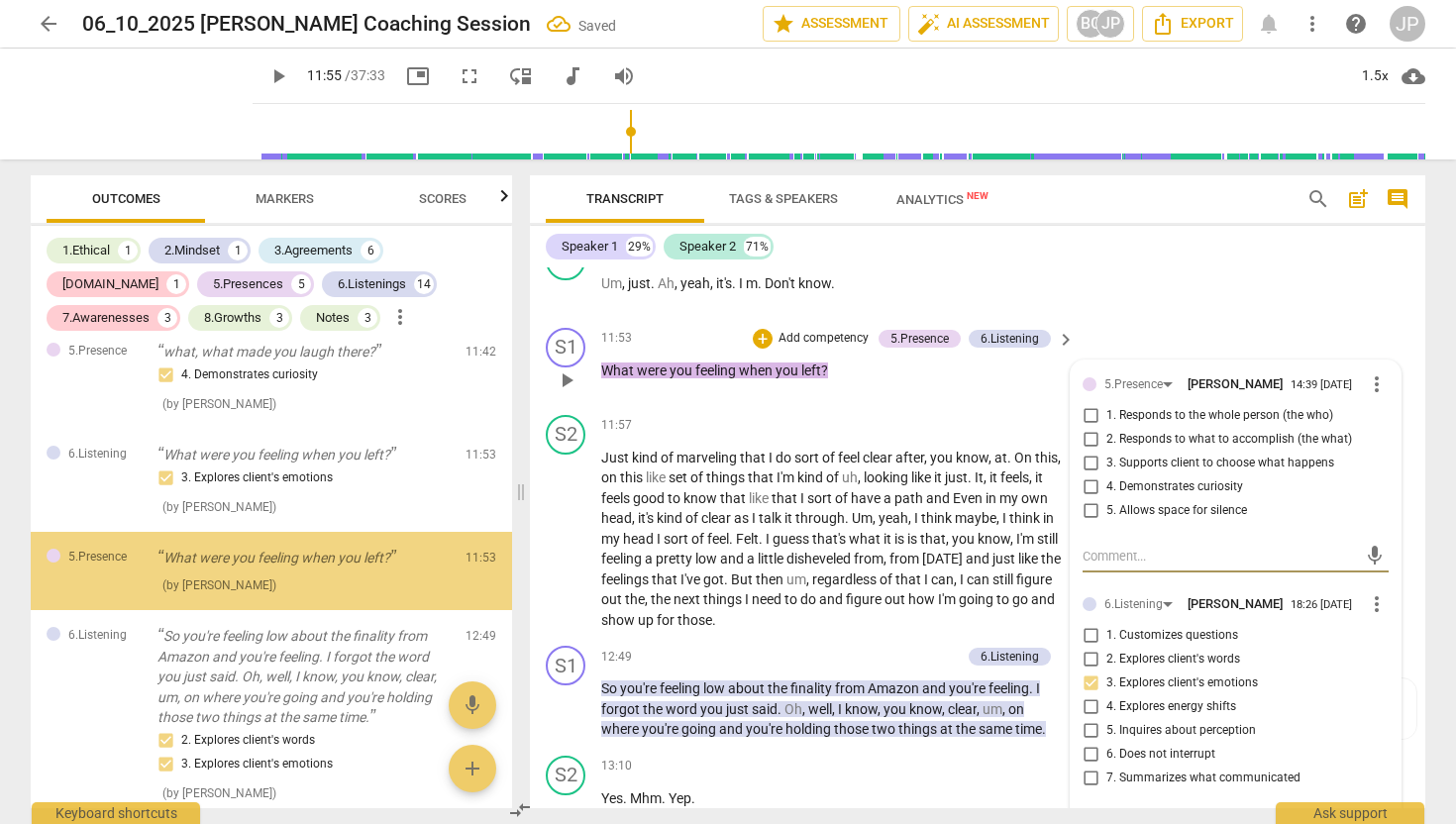 scroll, scrollTop: 1968, scrollLeft: 0, axis: vertical 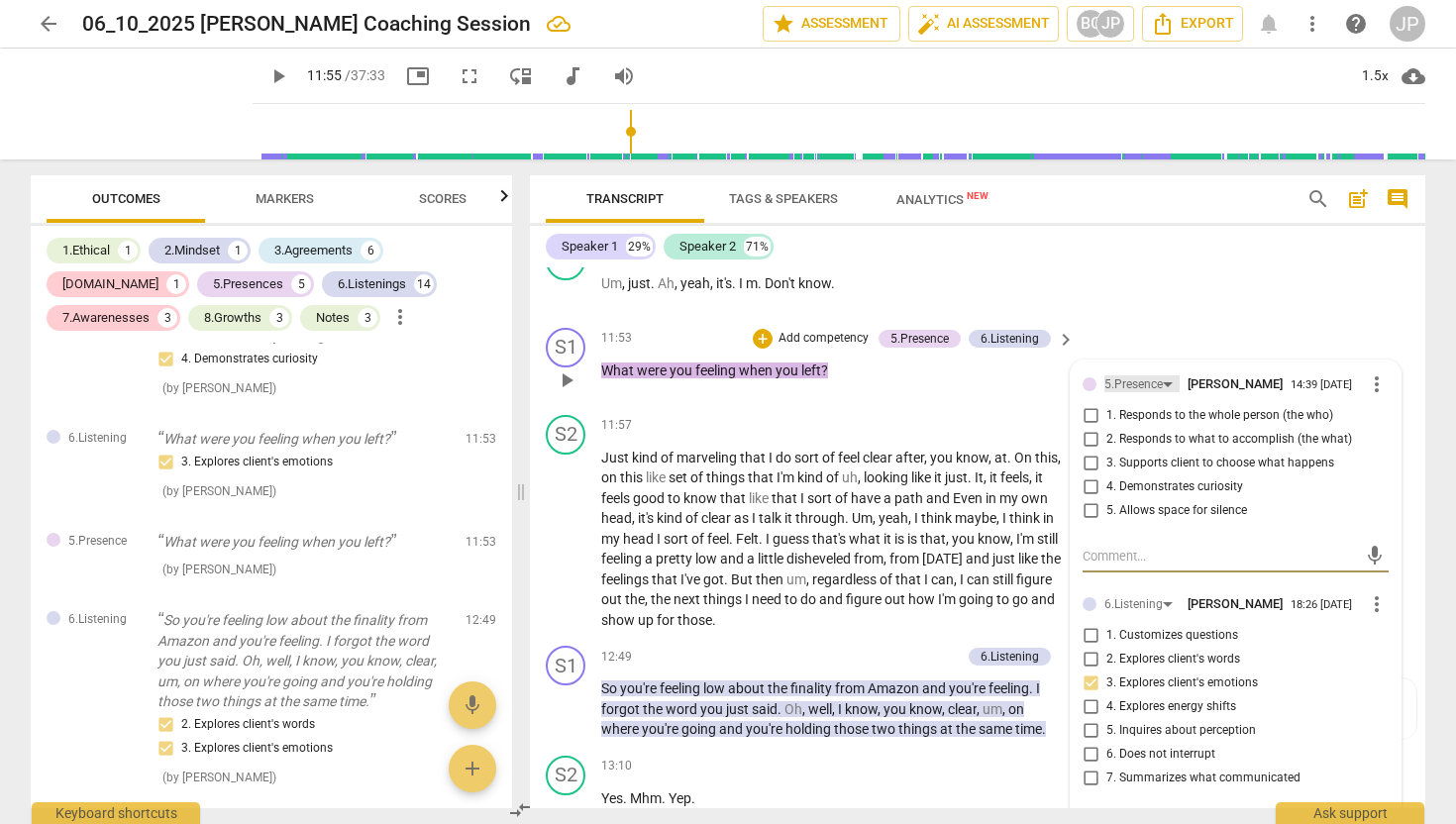 click on "5.Presence" at bounding box center (1133, 384) 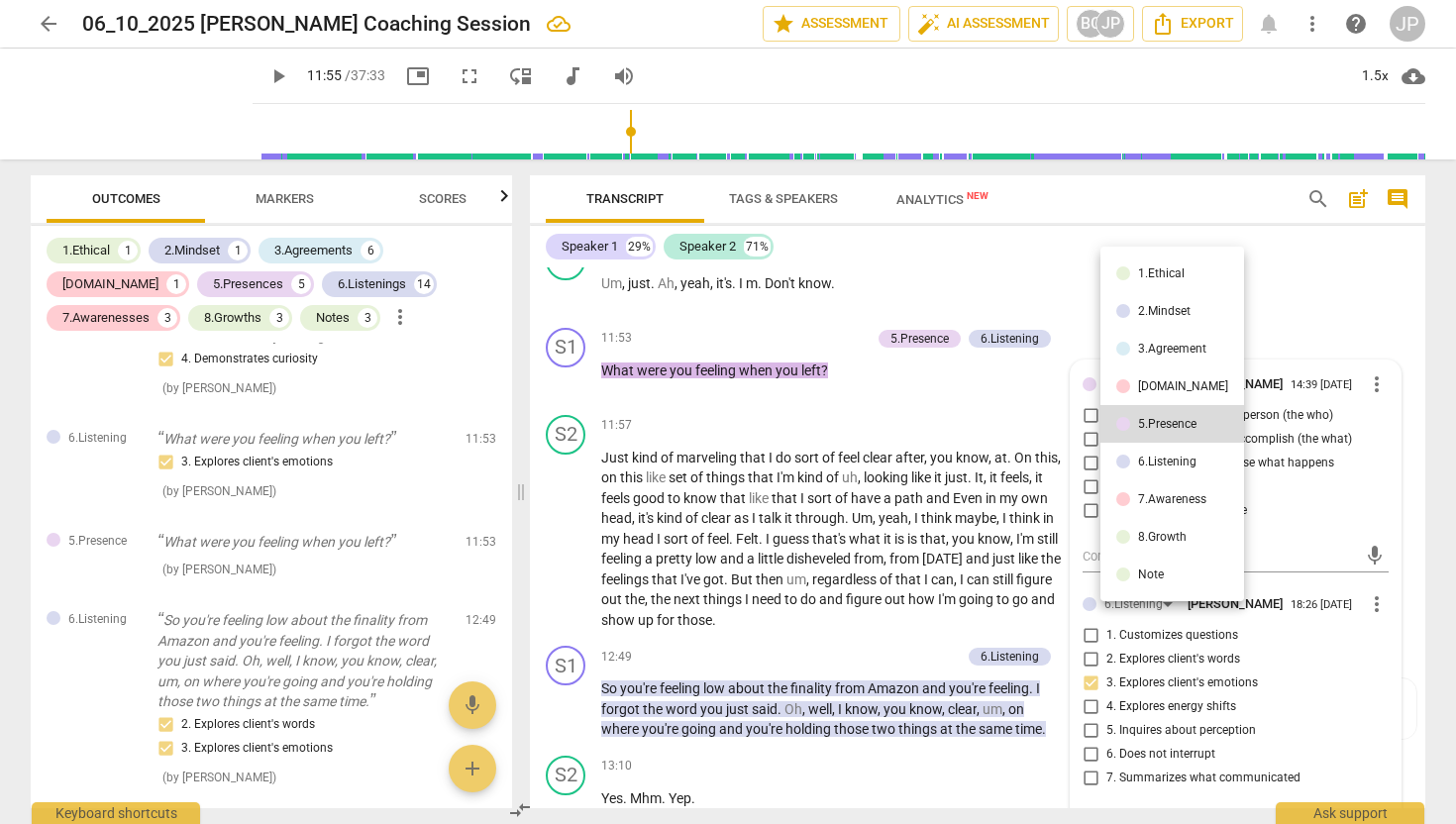 click on "6.Listening" at bounding box center (1167, 462) 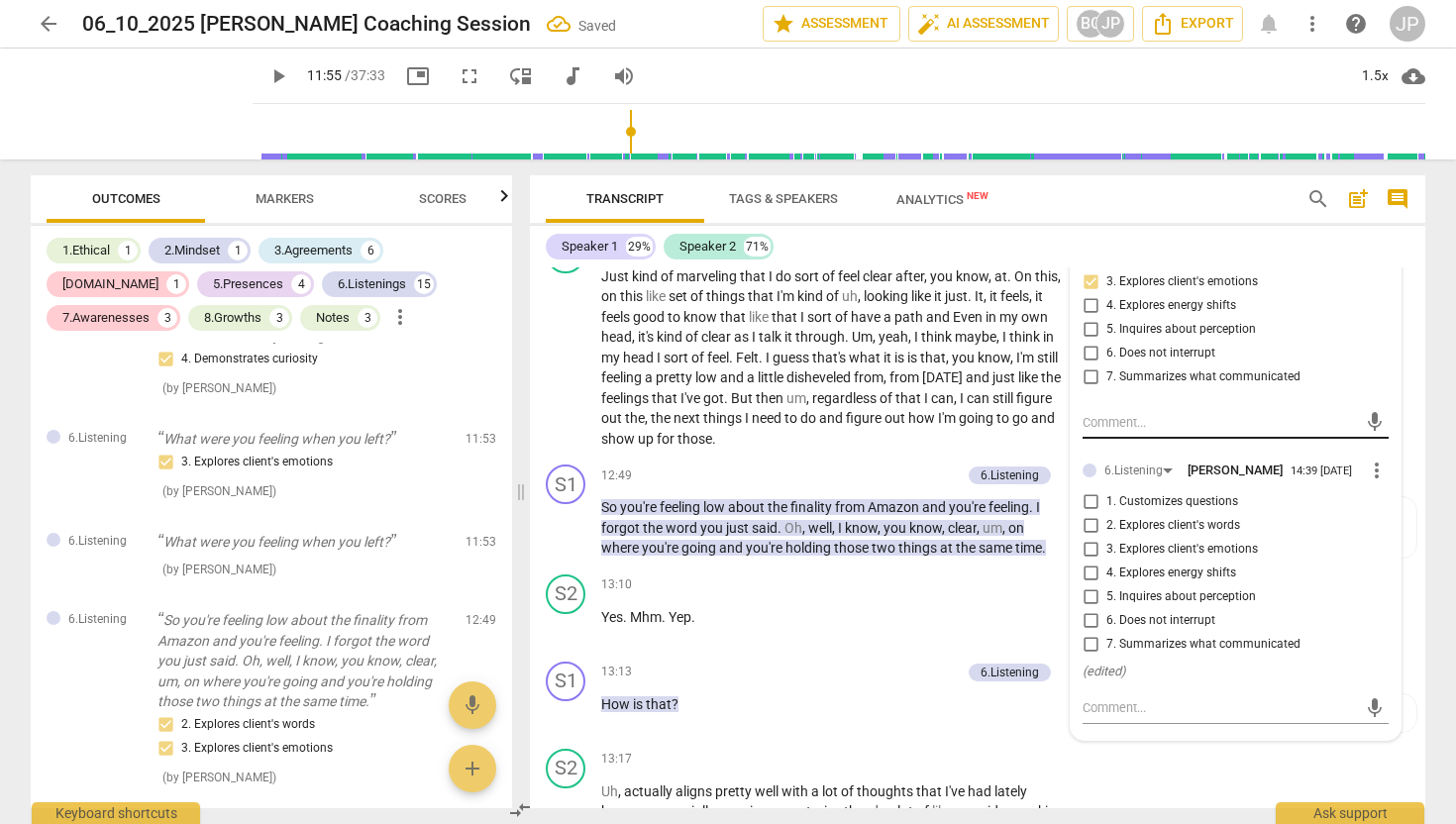scroll, scrollTop: 3674, scrollLeft: 0, axis: vertical 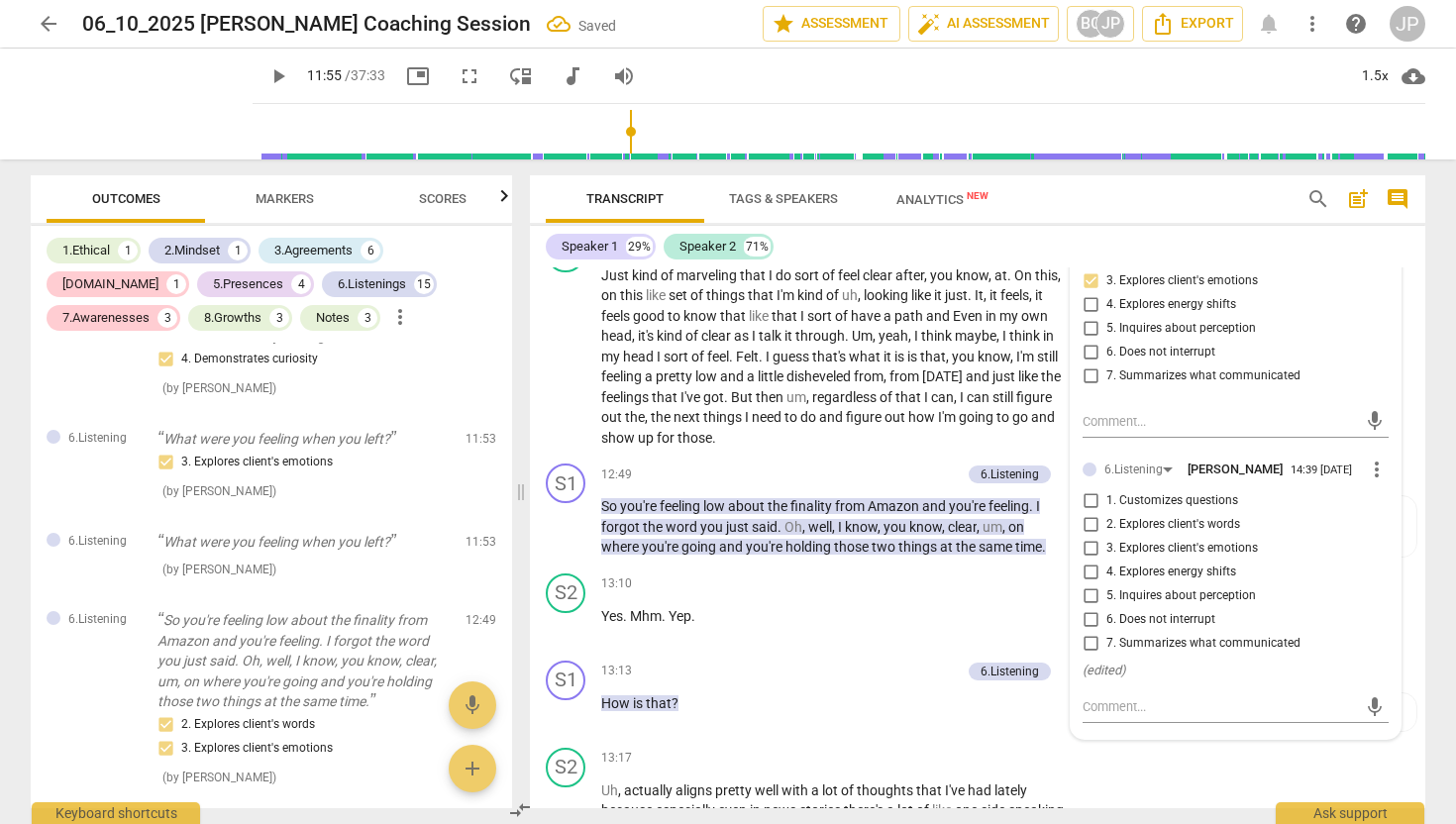 click on "3. Explores client's emotions" at bounding box center [1182, 549] 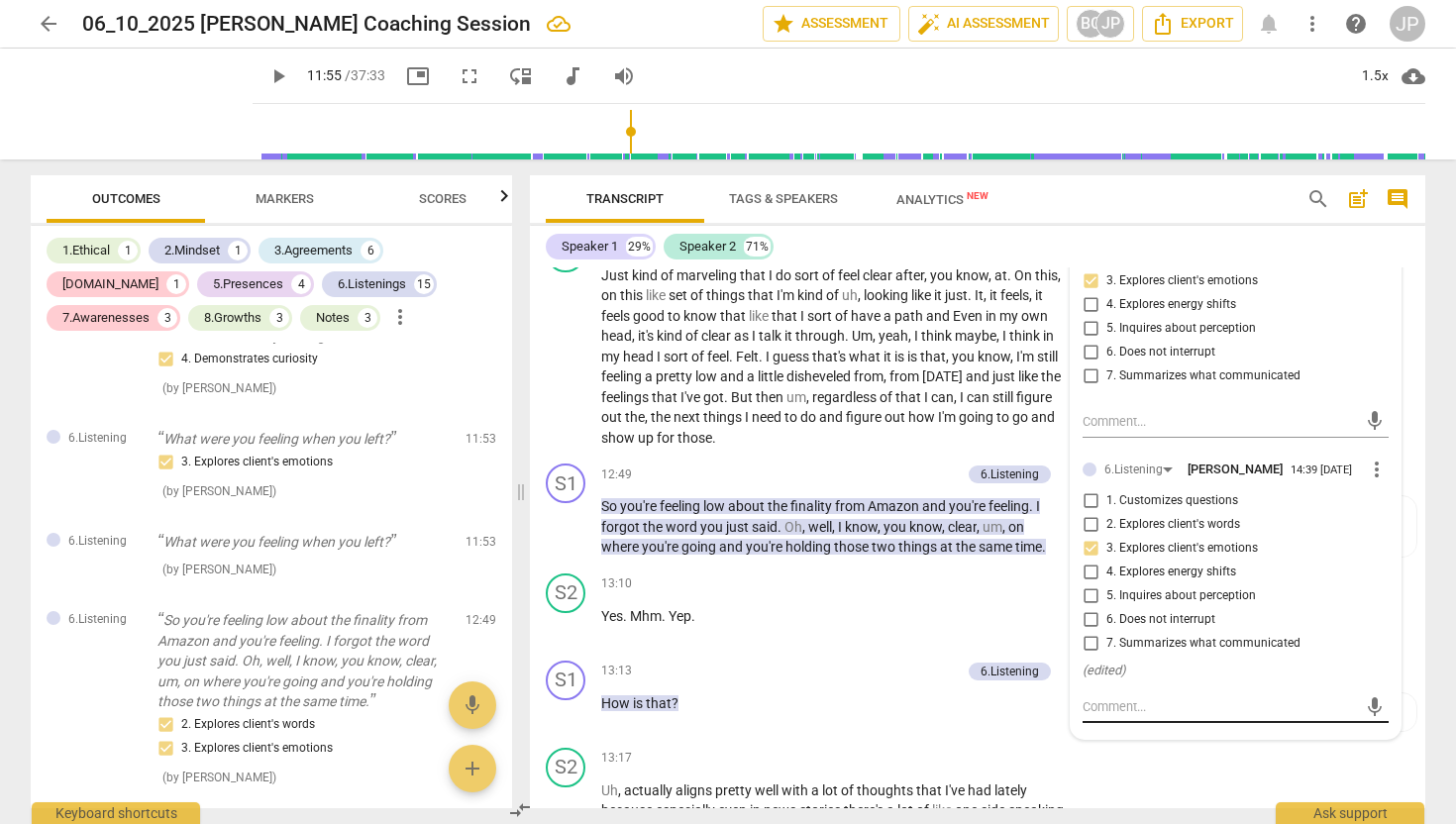 click on "mic" at bounding box center (1235, 707) 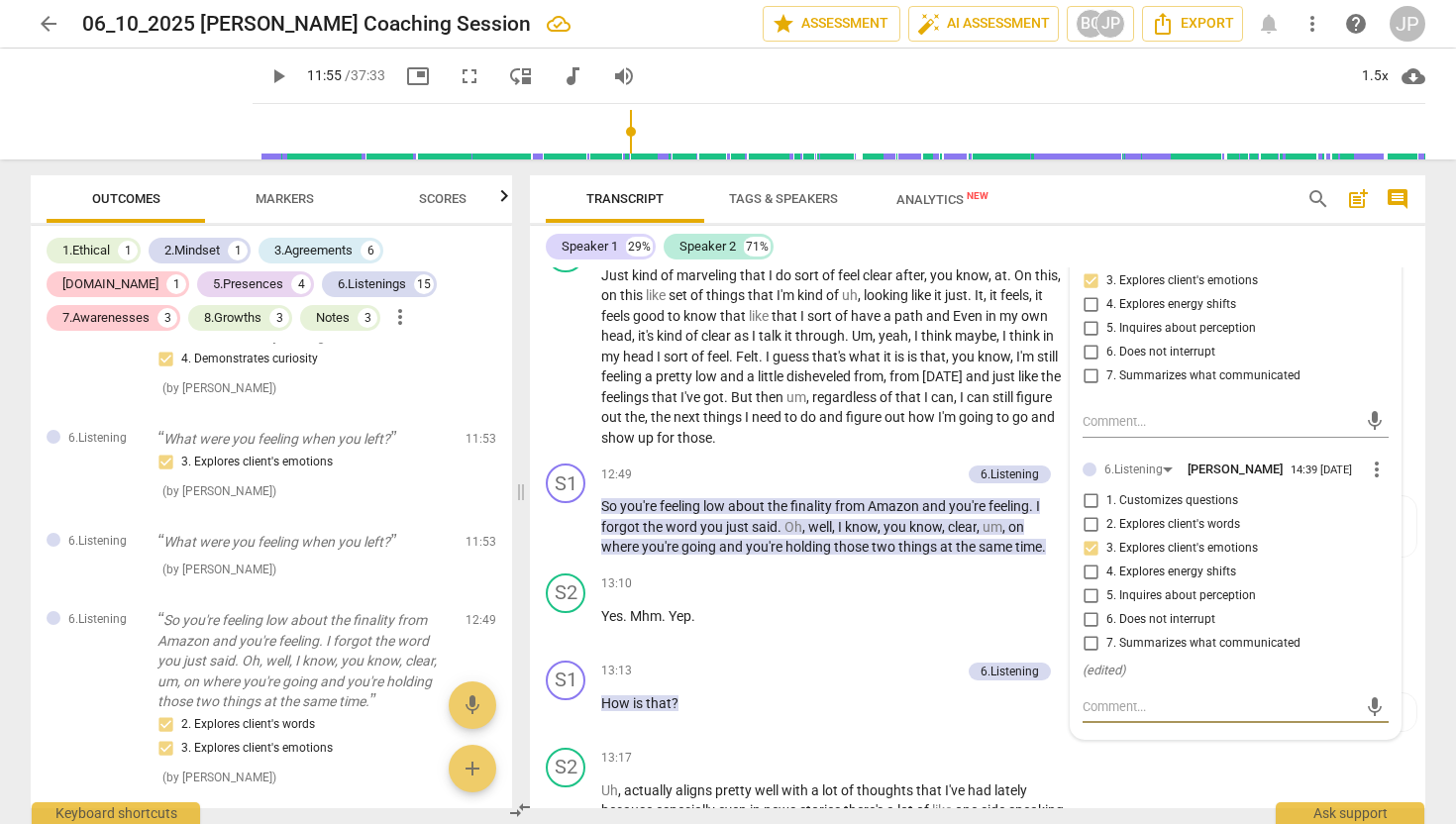click at bounding box center [1219, 706] 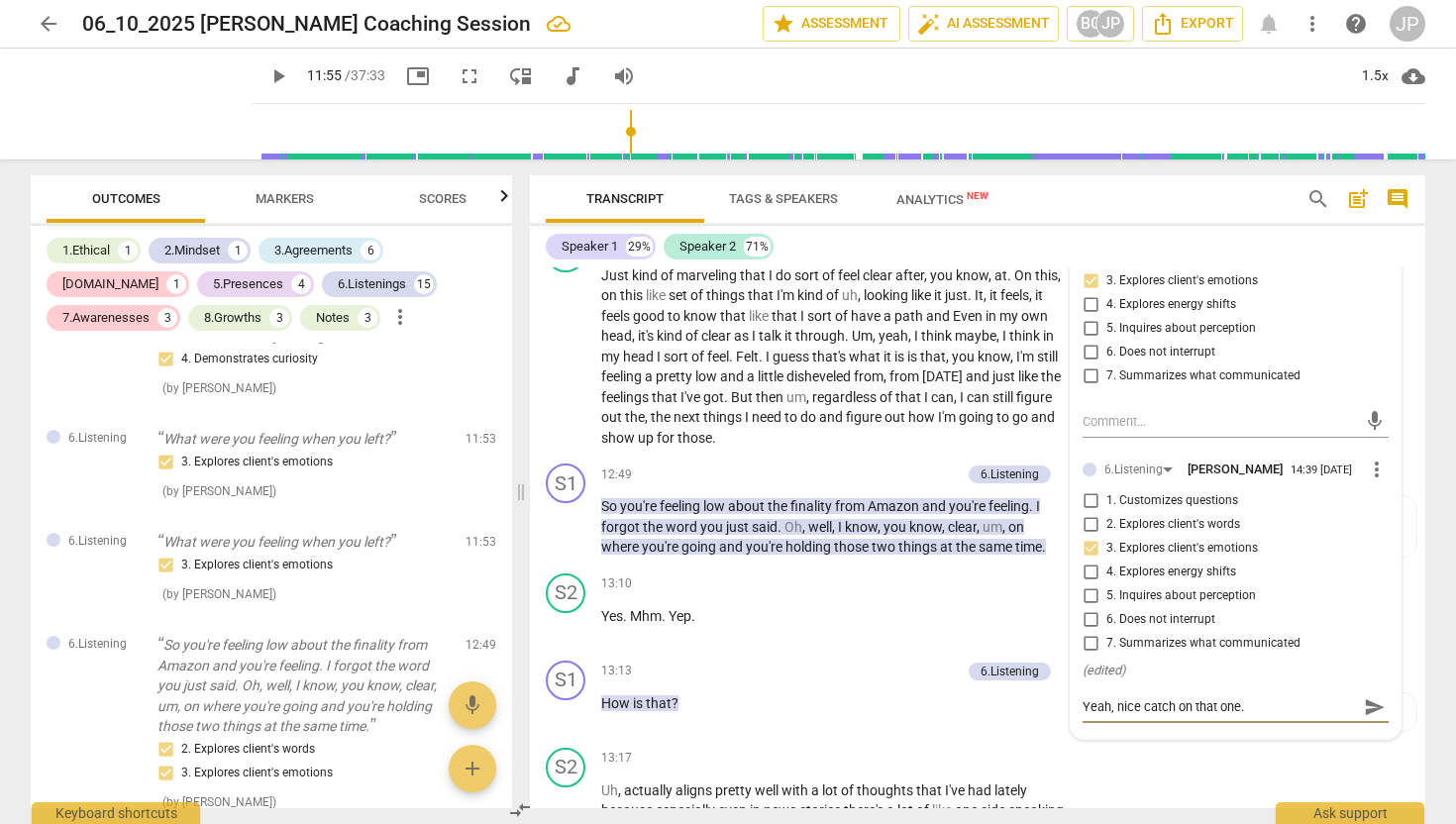 click on "send" at bounding box center (1375, 707) 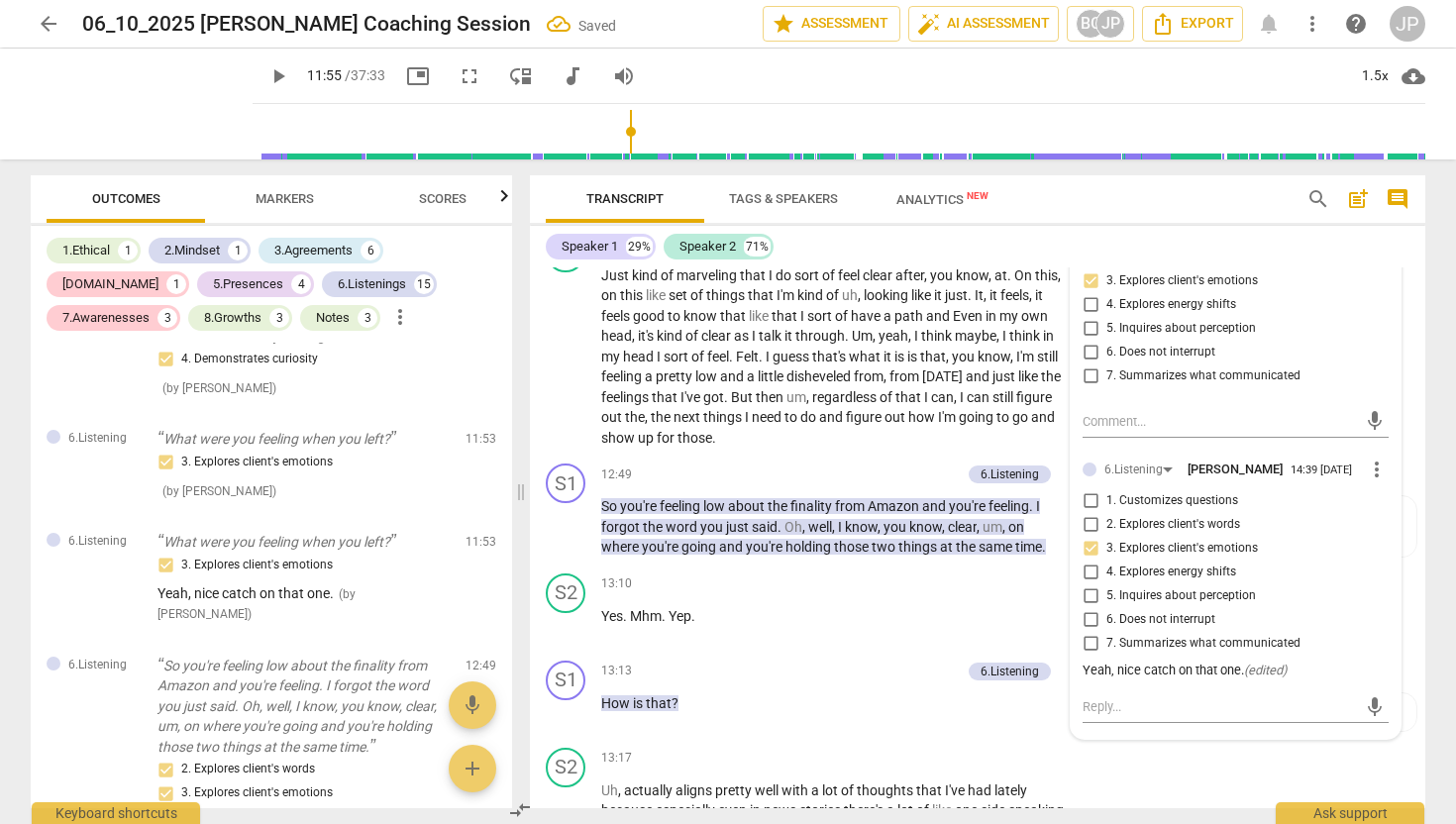 click on "play_arrow" at bounding box center [278, 76] 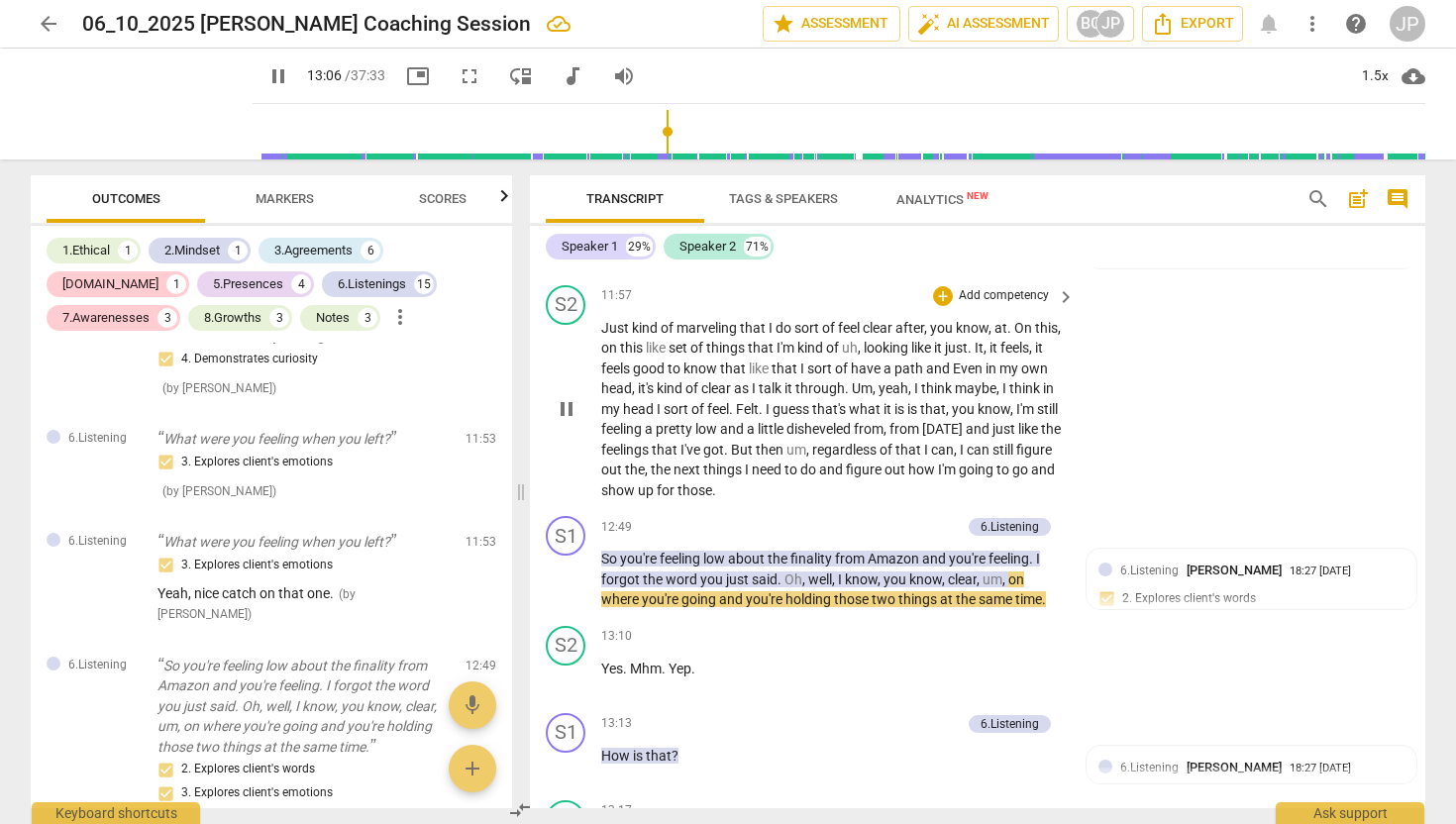 scroll, scrollTop: 3628, scrollLeft: 0, axis: vertical 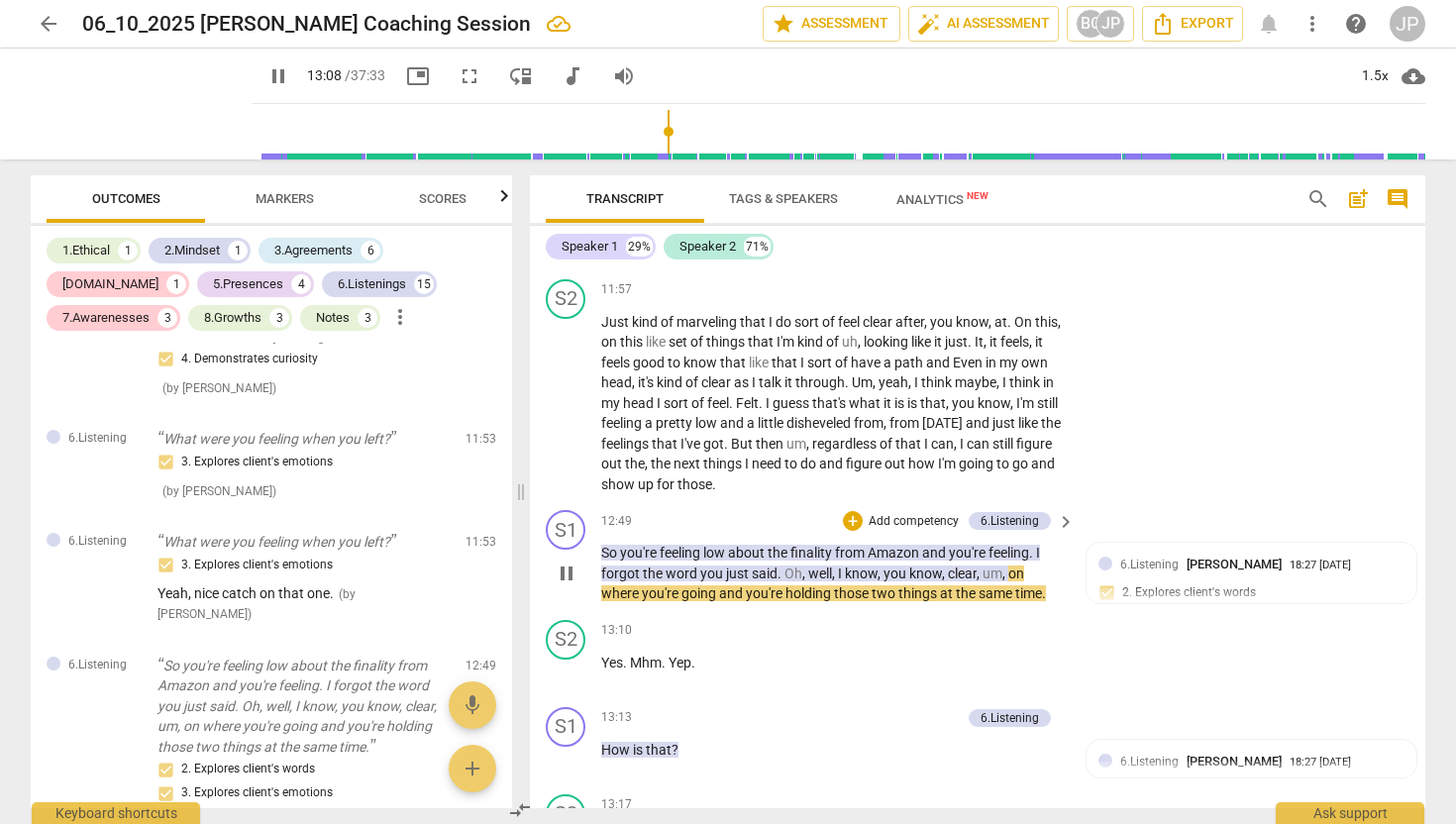 click on "Amazon" at bounding box center (894, 553) 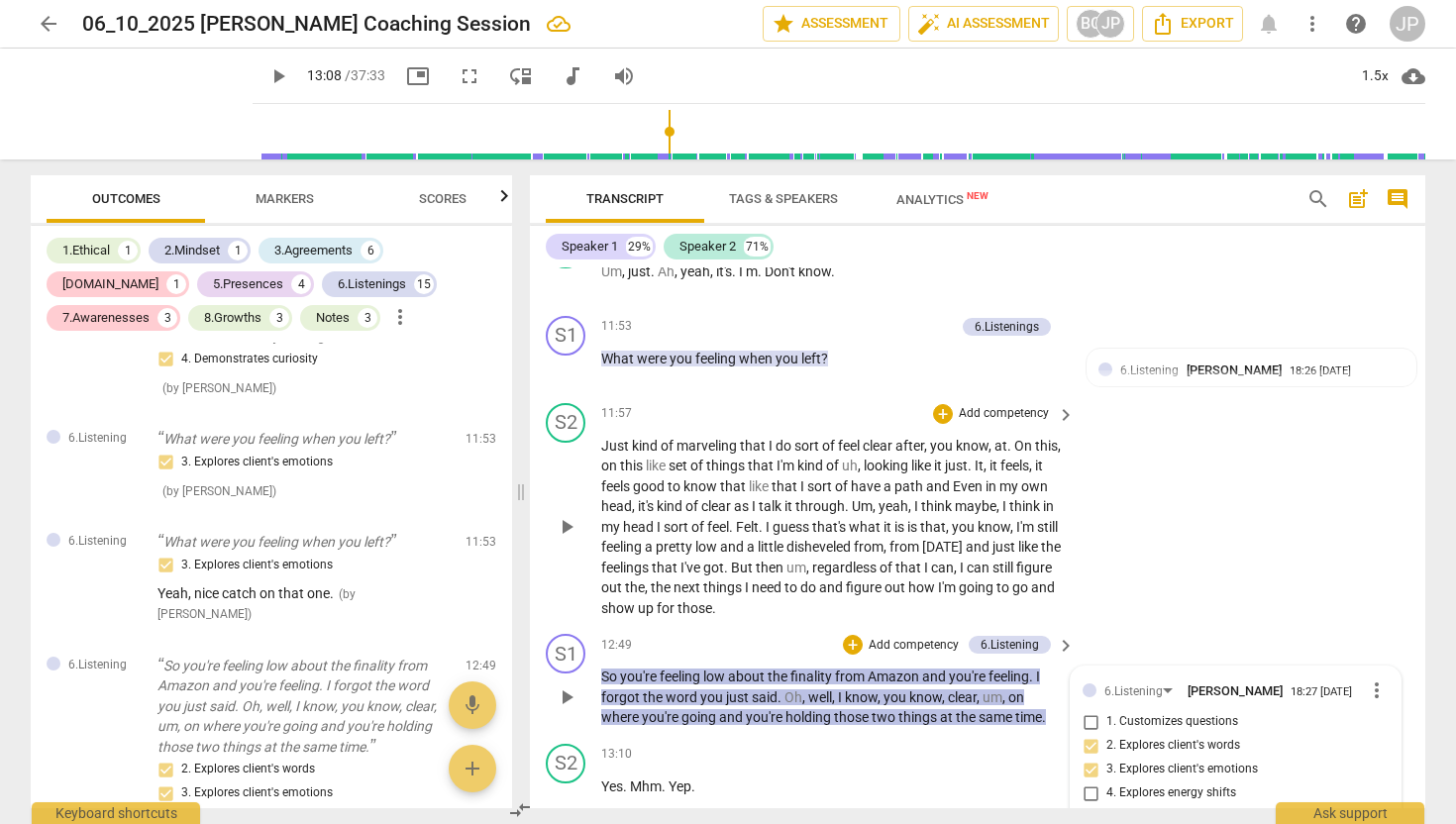 scroll, scrollTop: 3502, scrollLeft: 0, axis: vertical 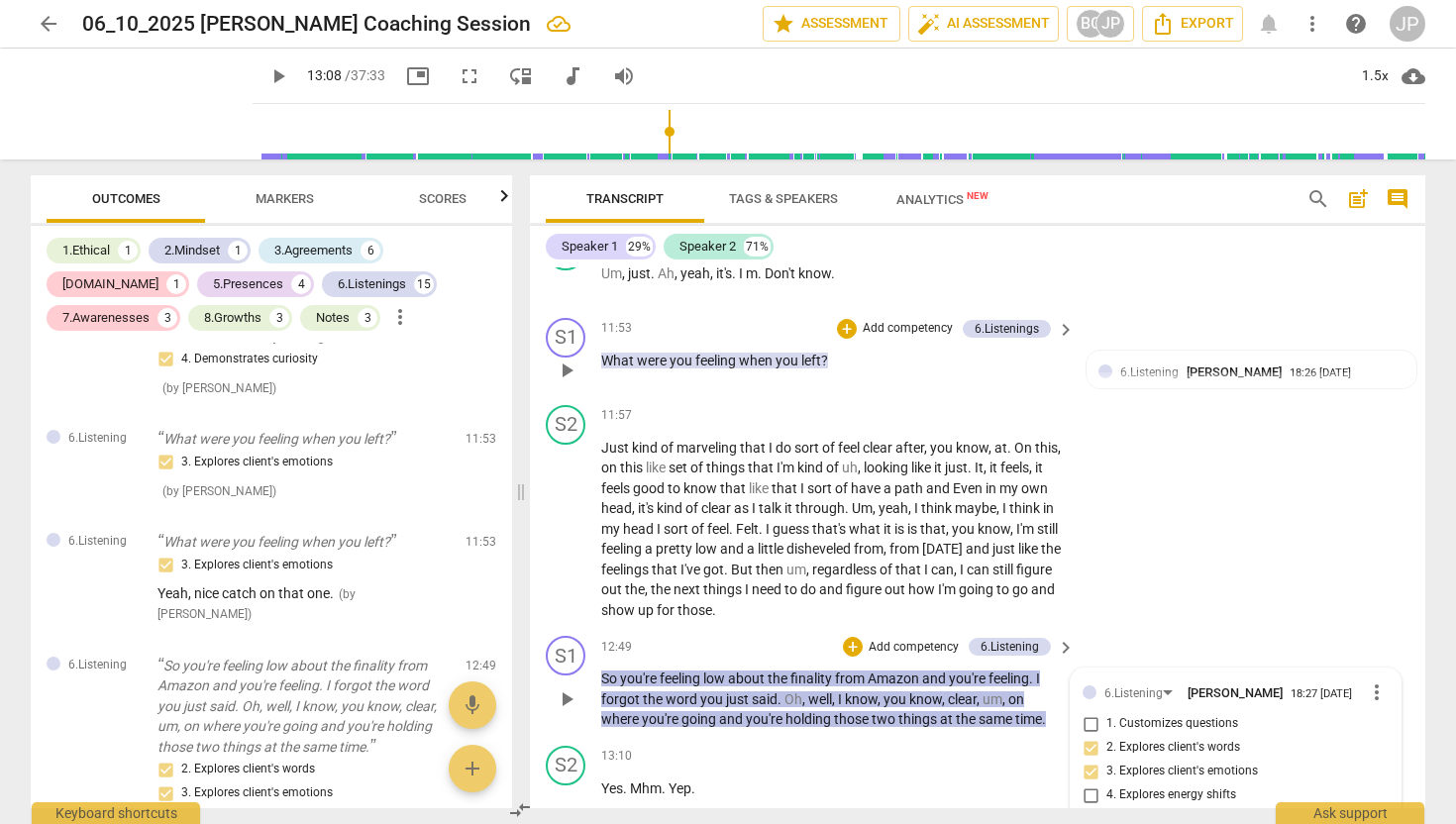 click on "when" at bounding box center [757, 360] 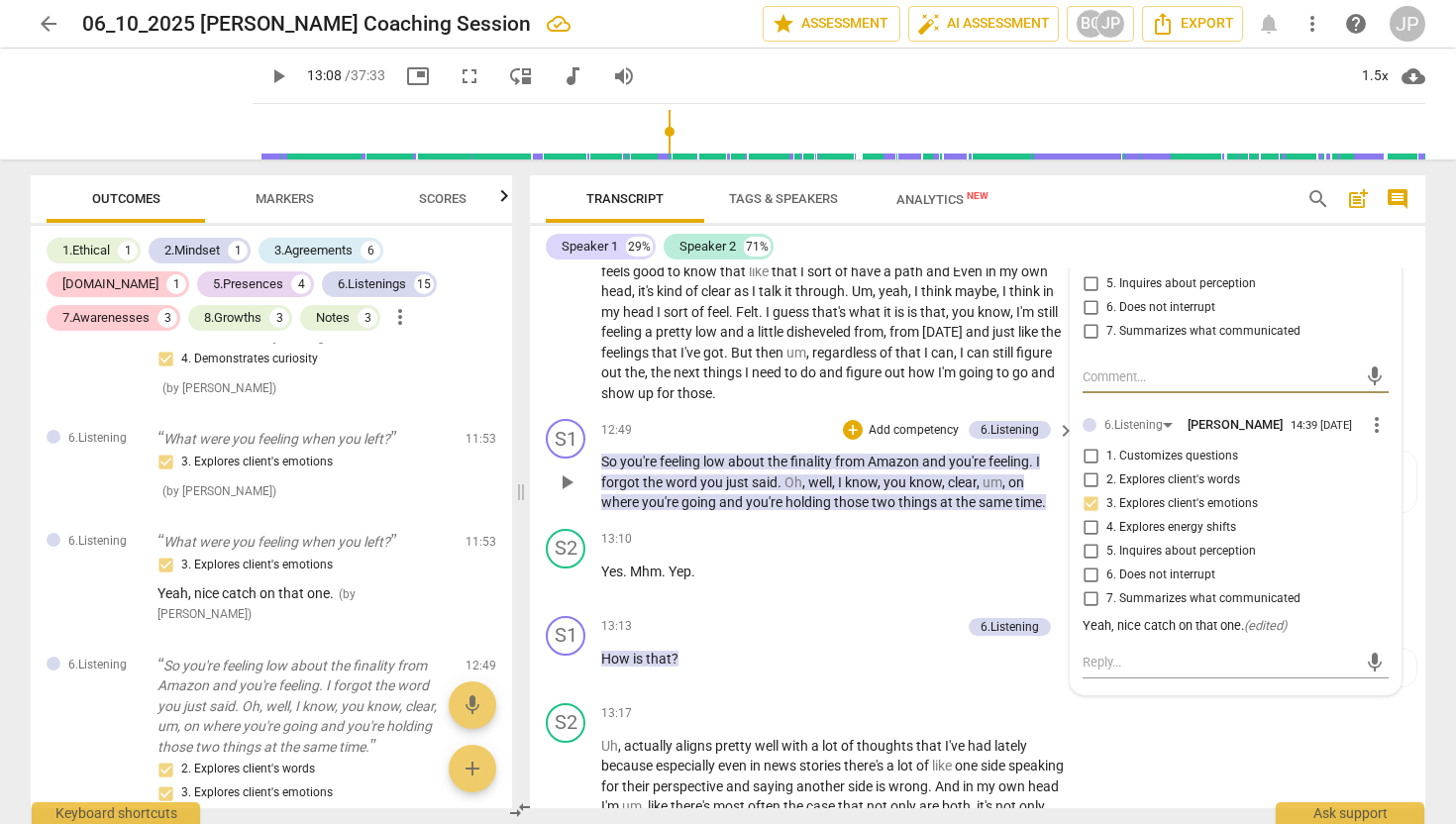 scroll, scrollTop: 3783, scrollLeft: 0, axis: vertical 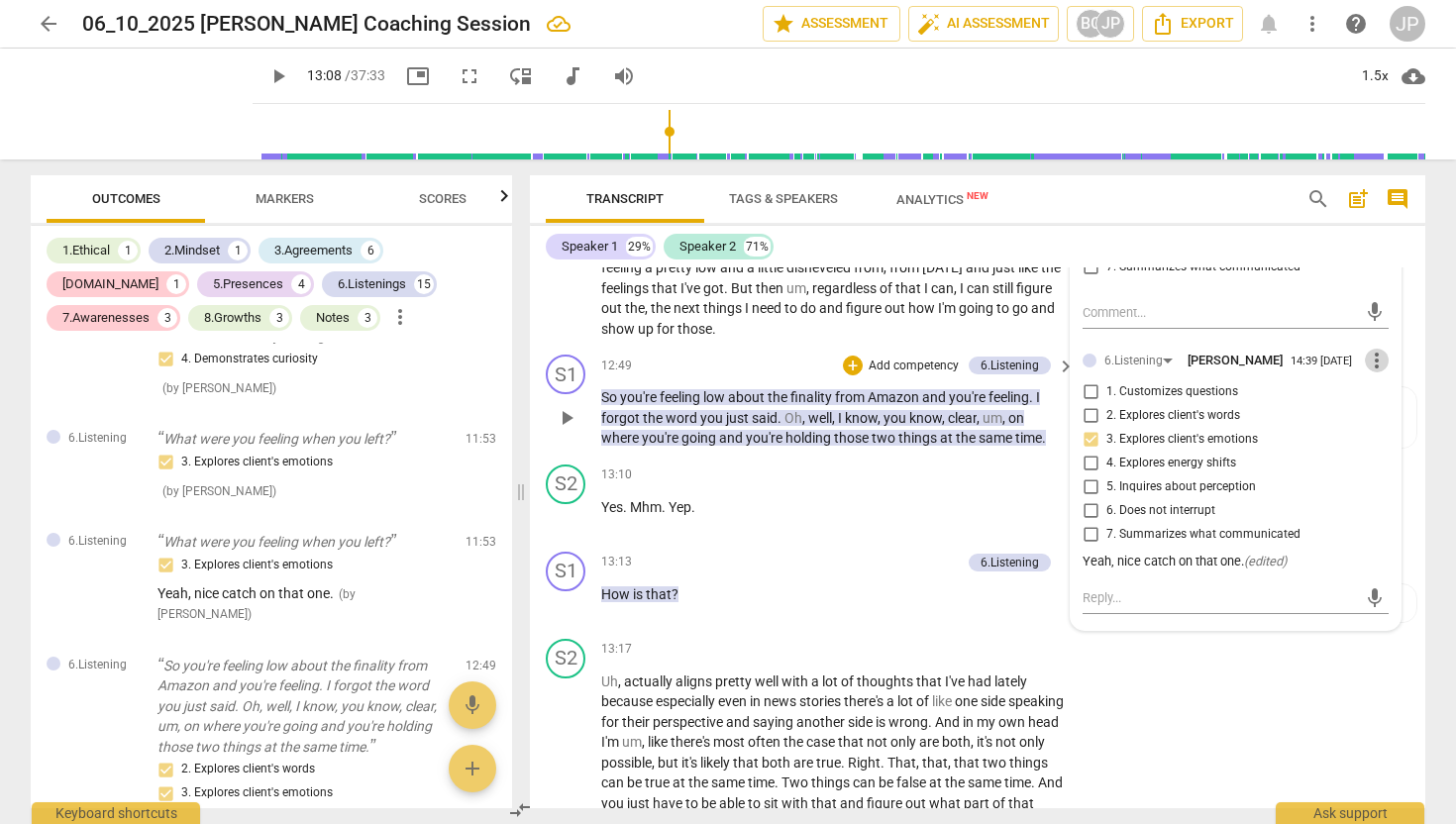 click on "more_vert" at bounding box center (1377, 360) 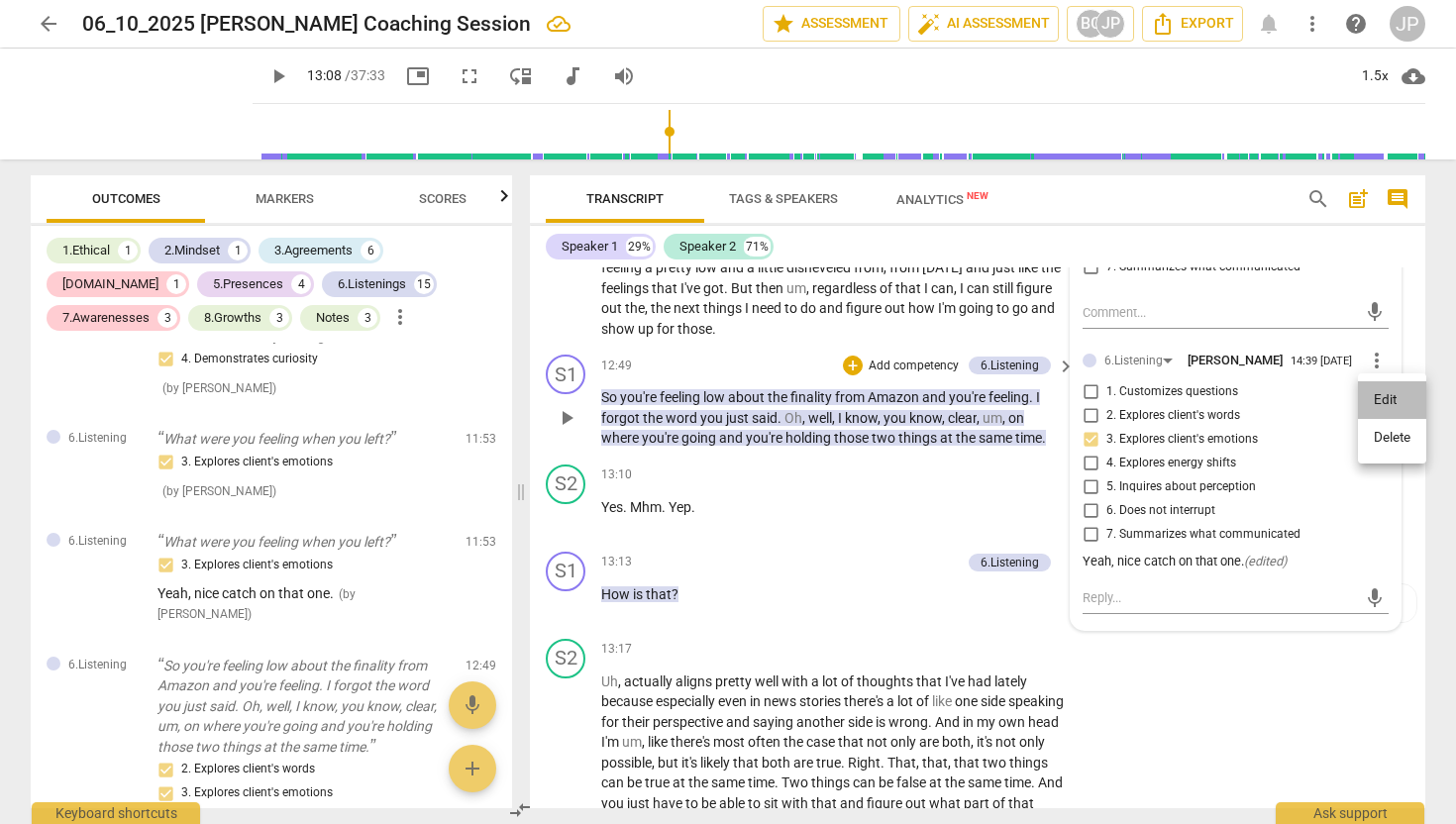 click on "Edit" at bounding box center [1392, 400] 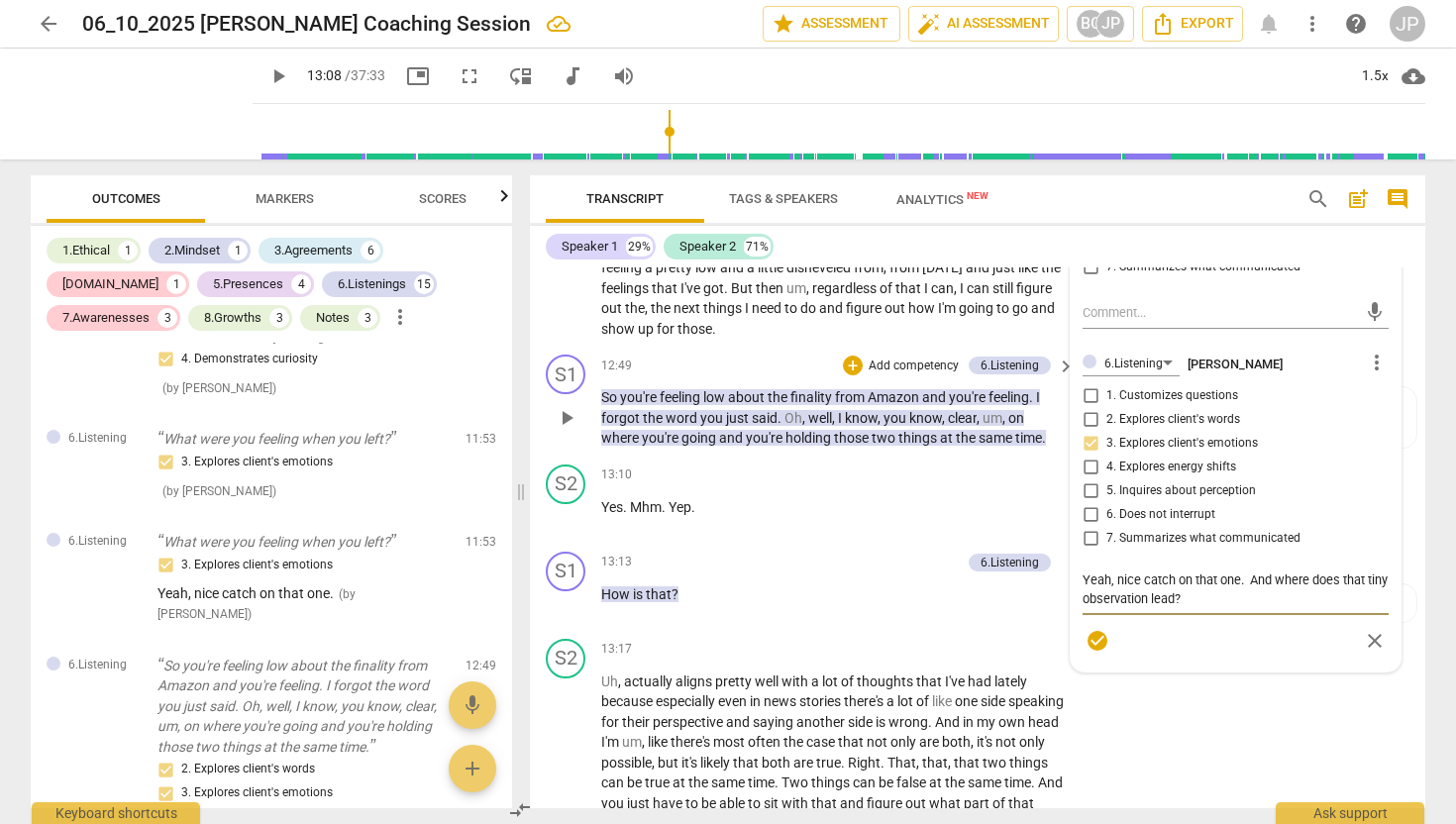 click on "check_circle" at bounding box center [1097, 641] 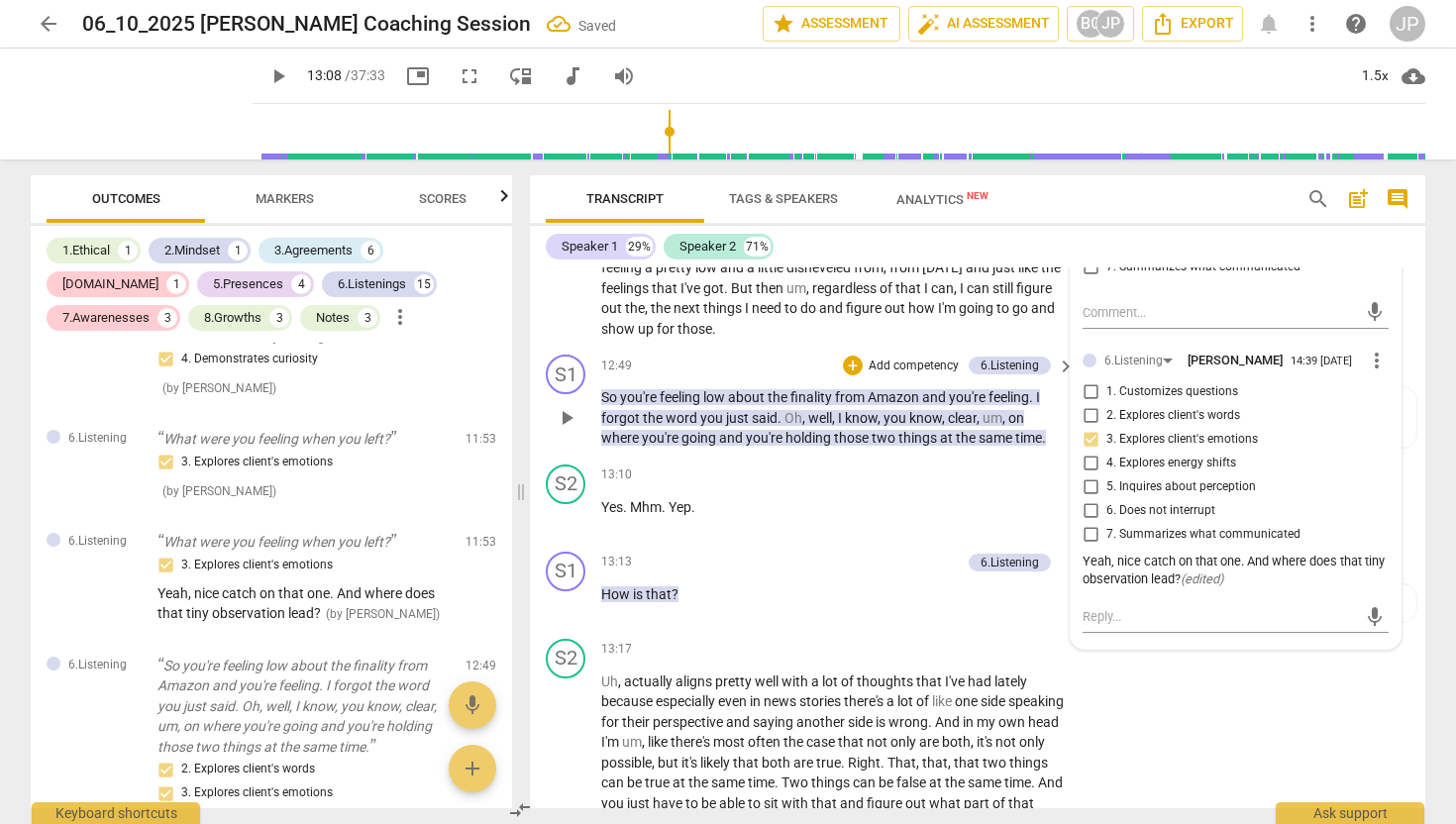 click on "play_arrow" at bounding box center [278, 76] 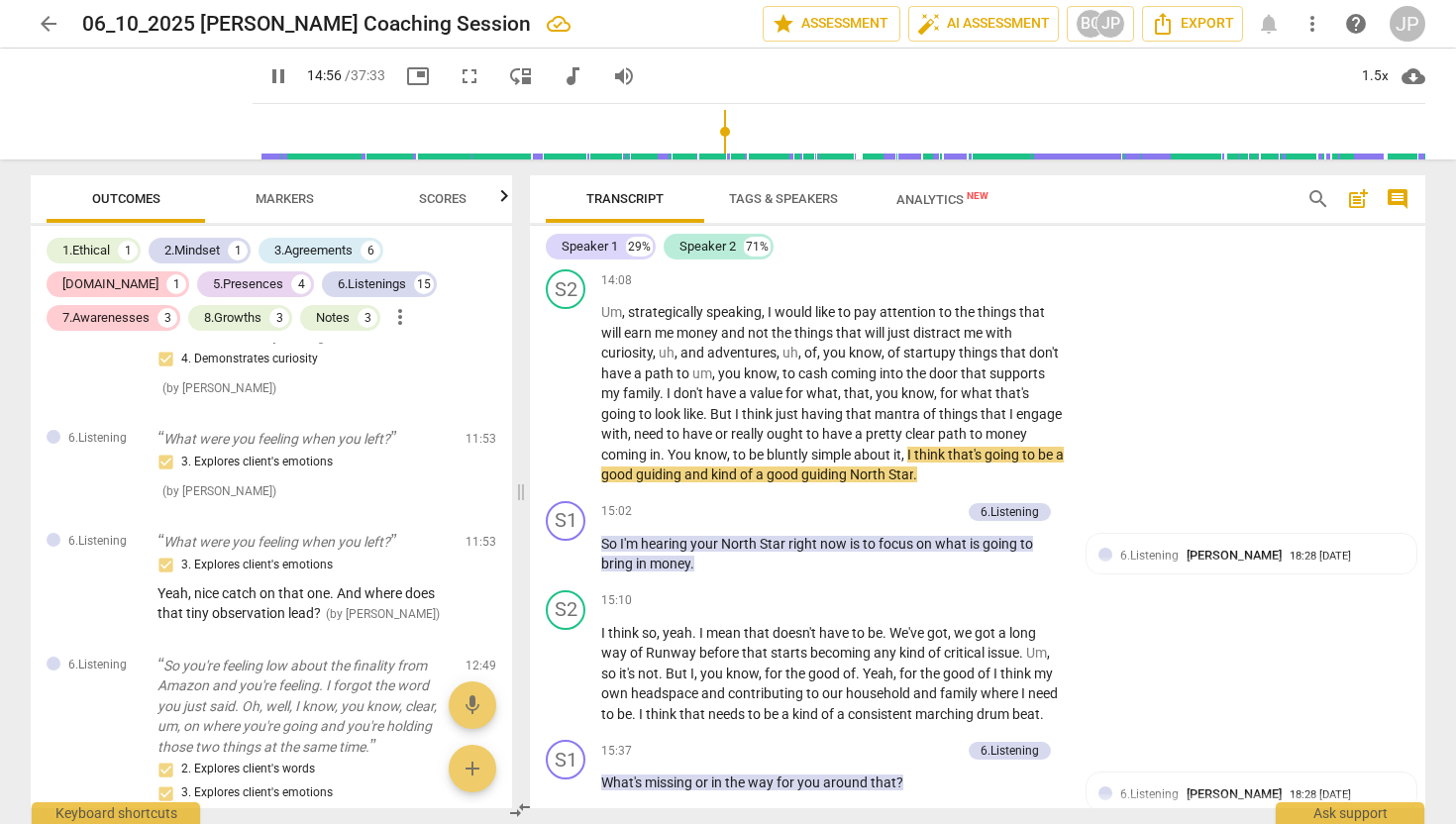 scroll, scrollTop: 4473, scrollLeft: 0, axis: vertical 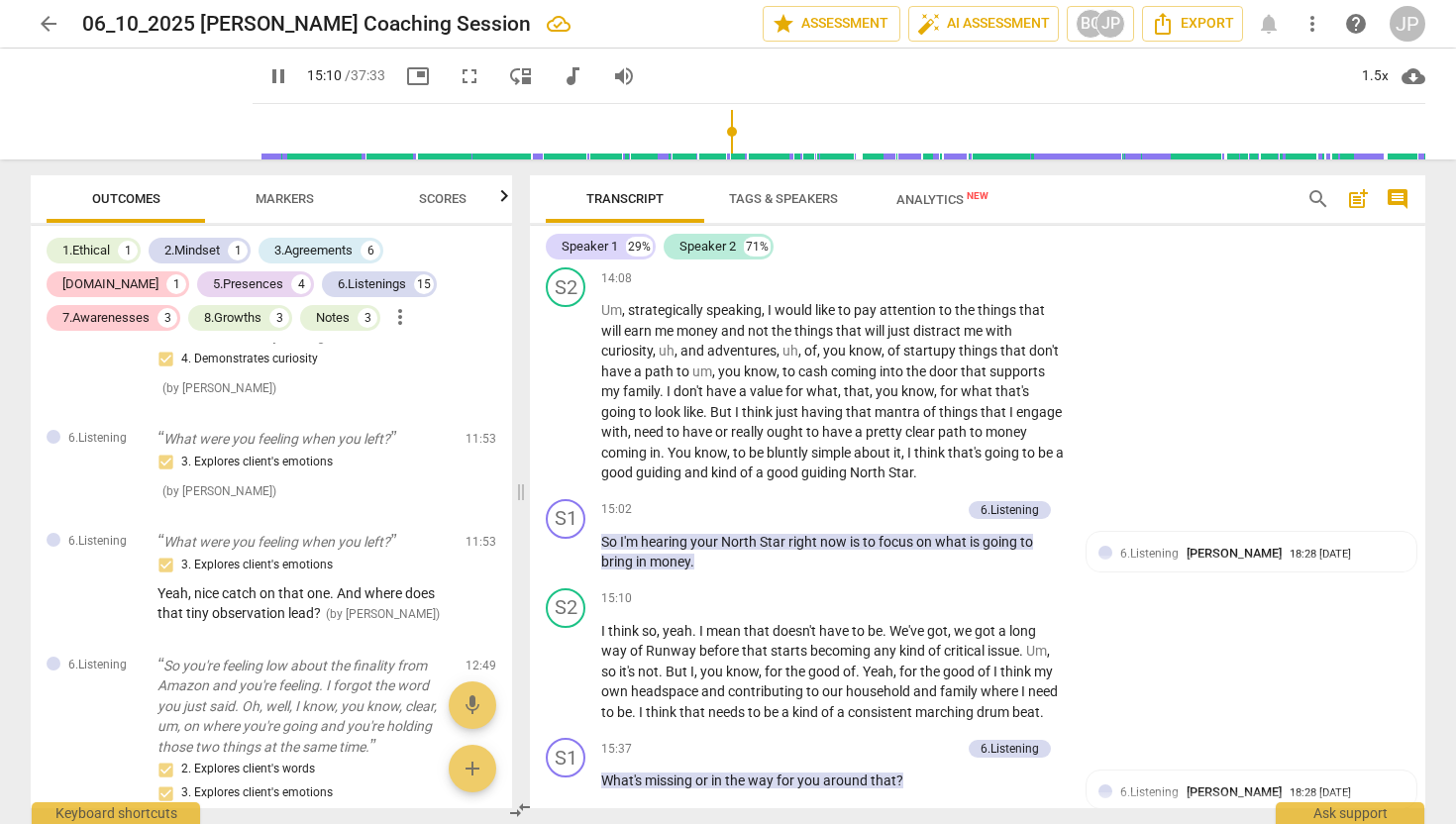 click on "pause" at bounding box center [278, 76] 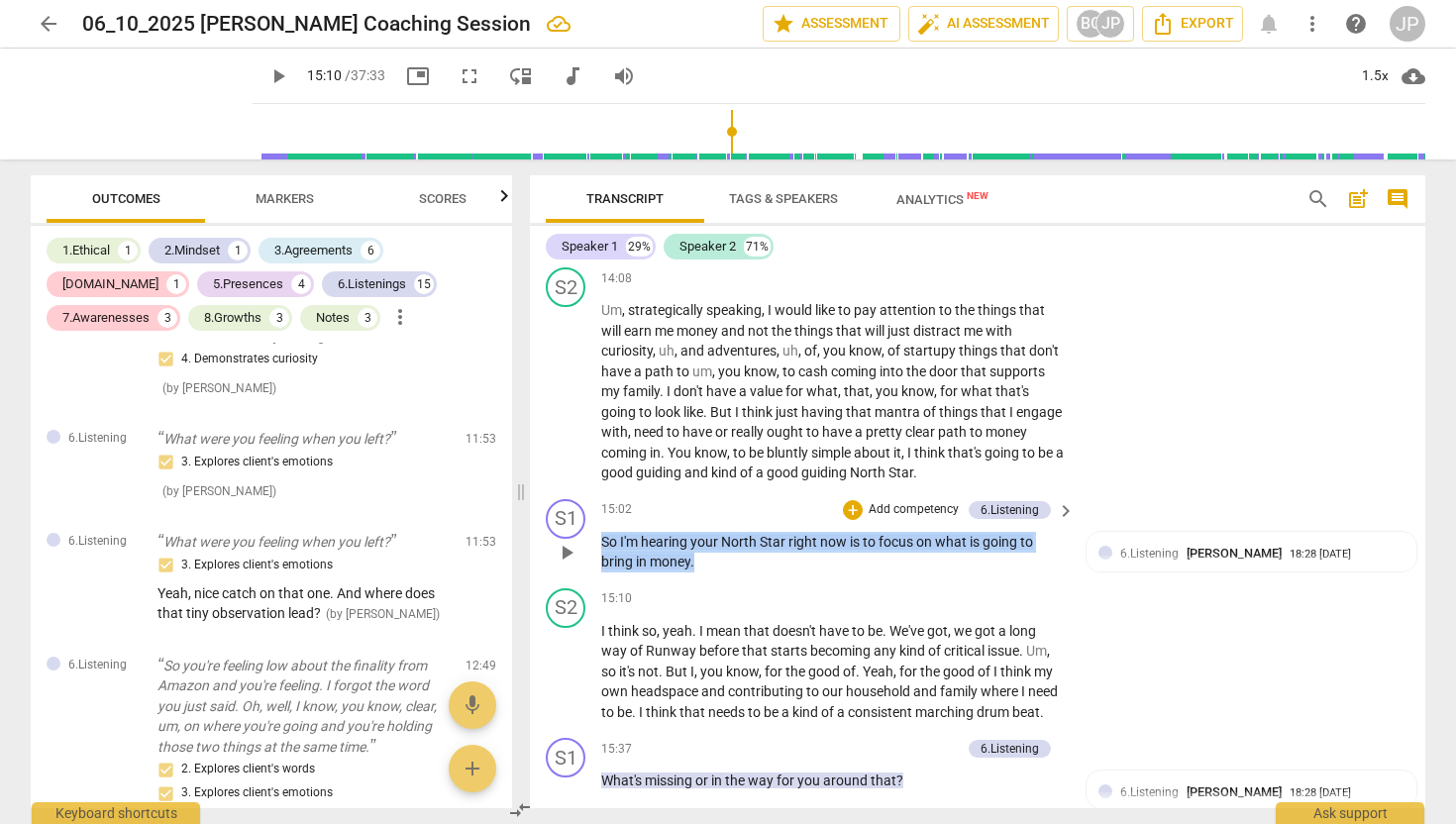 drag, startPoint x: 703, startPoint y: 605, endPoint x: 600, endPoint y: 585, distance: 104.92378 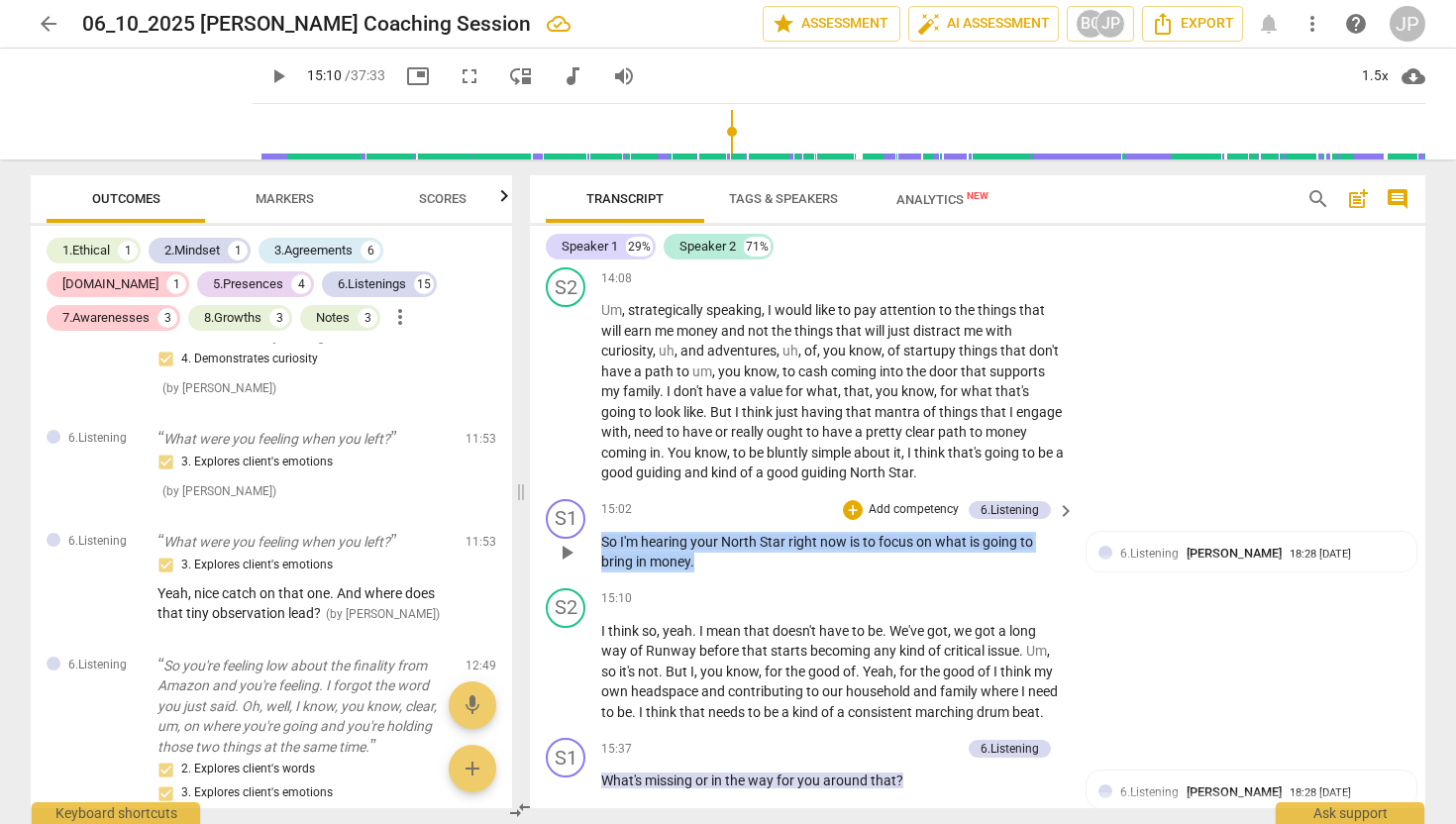 click on "So   I'm   hearing   your   North   Star   right   now   is   to   focus   on   what   is   going   to   bring   in   money ." at bounding box center (833, 552) 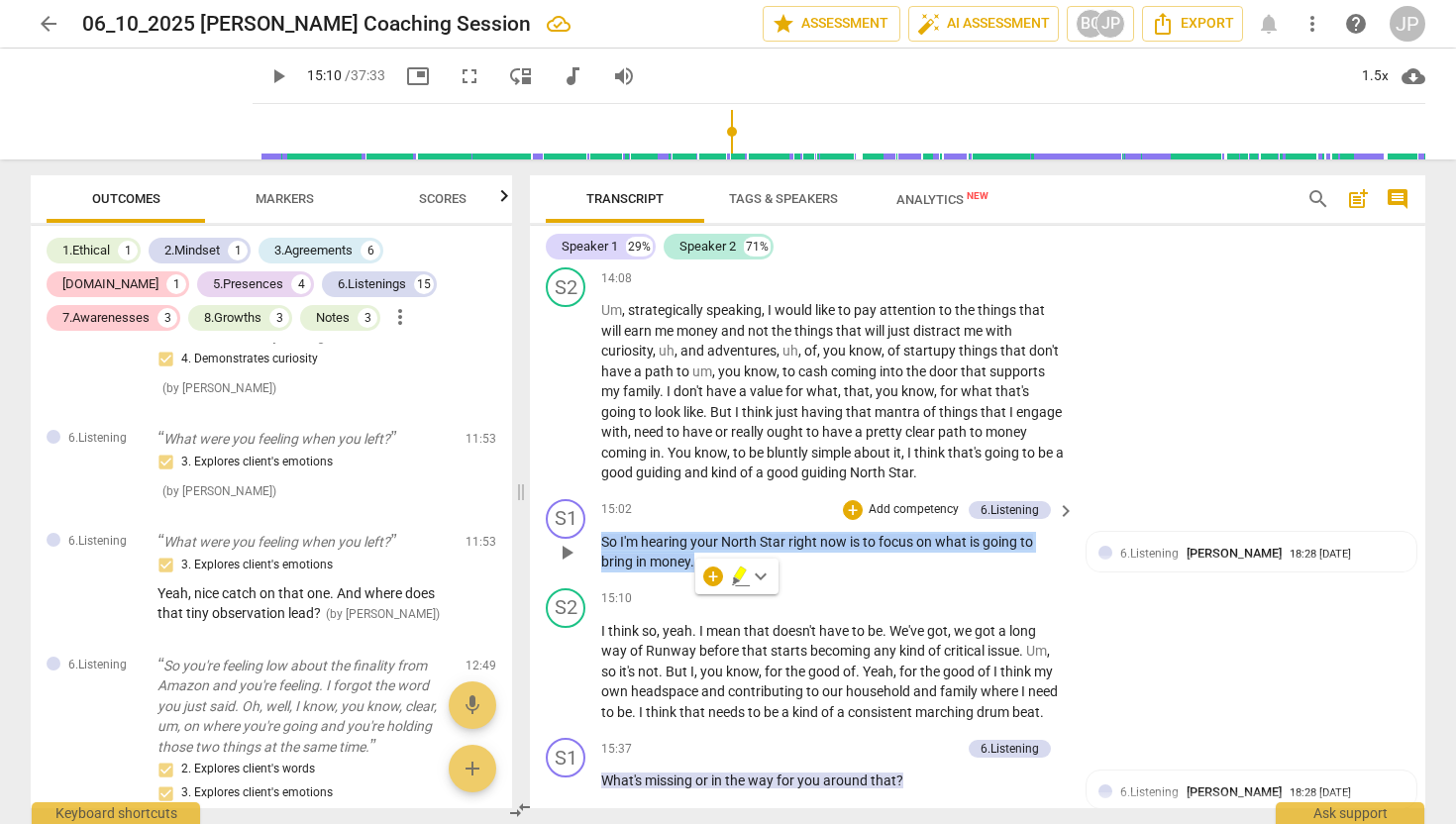 click on "Add competency" at bounding box center [913, 510] 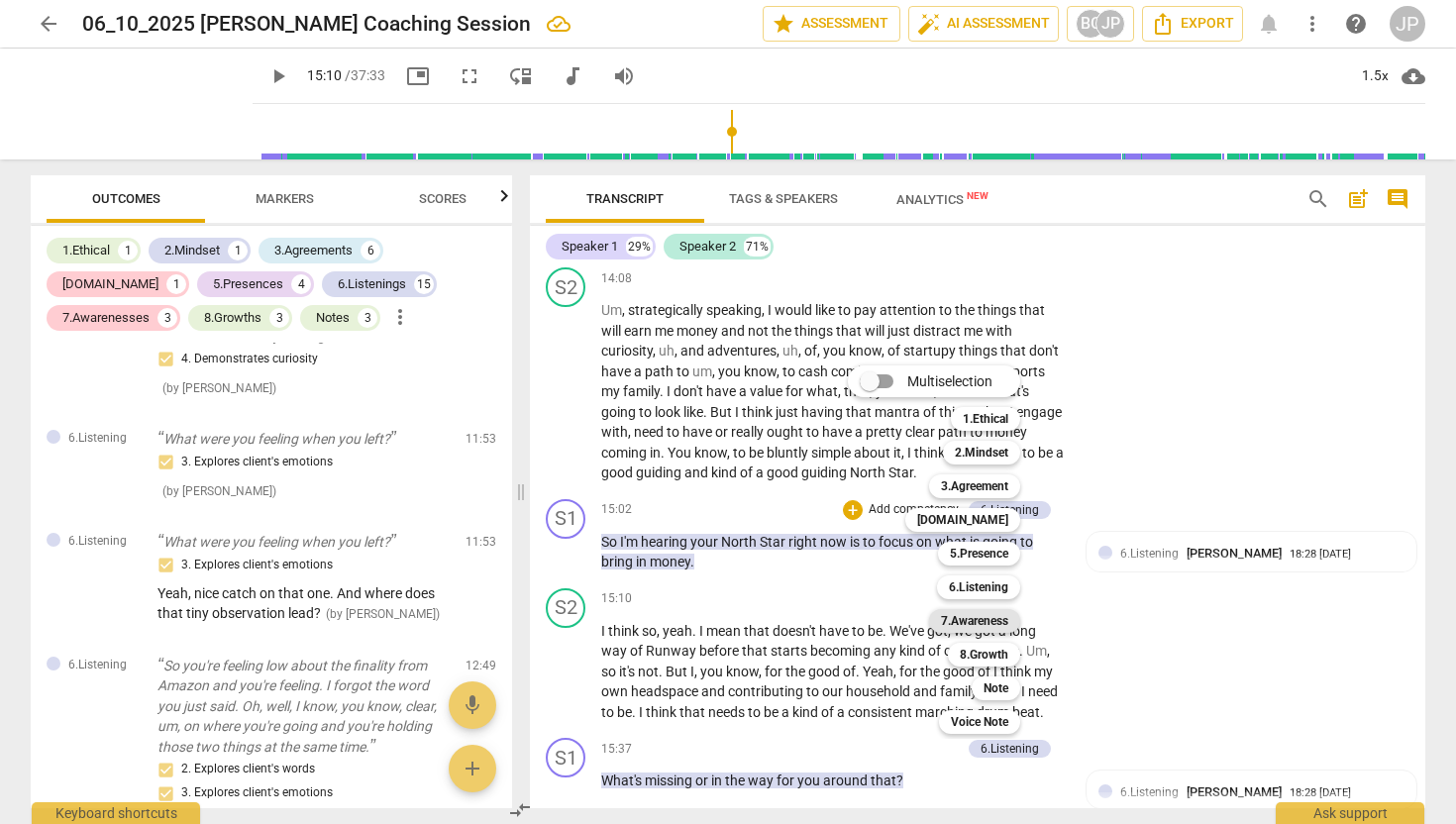click on "7.Awareness" at bounding box center [975, 621] 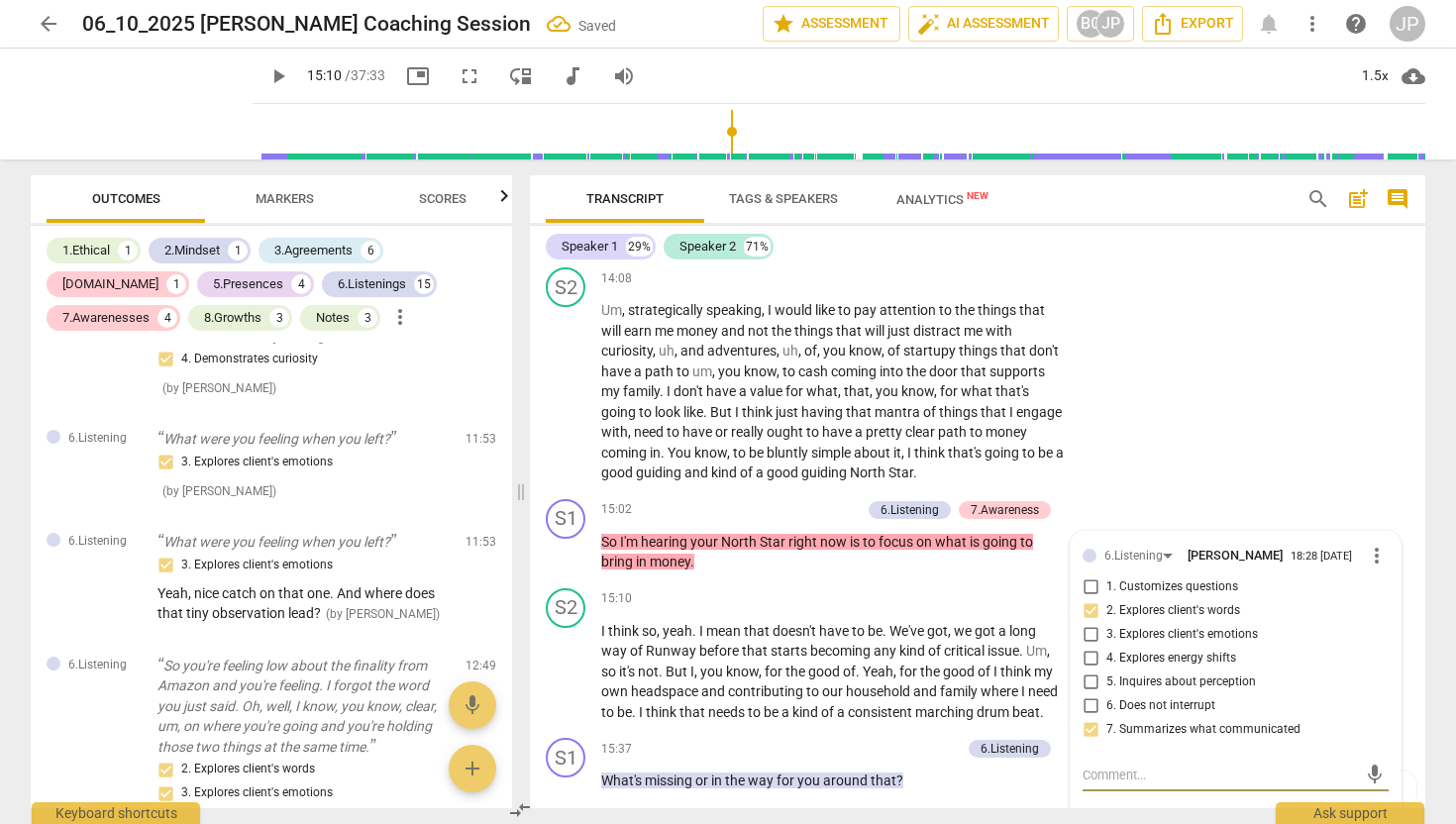scroll, scrollTop: 4486, scrollLeft: 0, axis: vertical 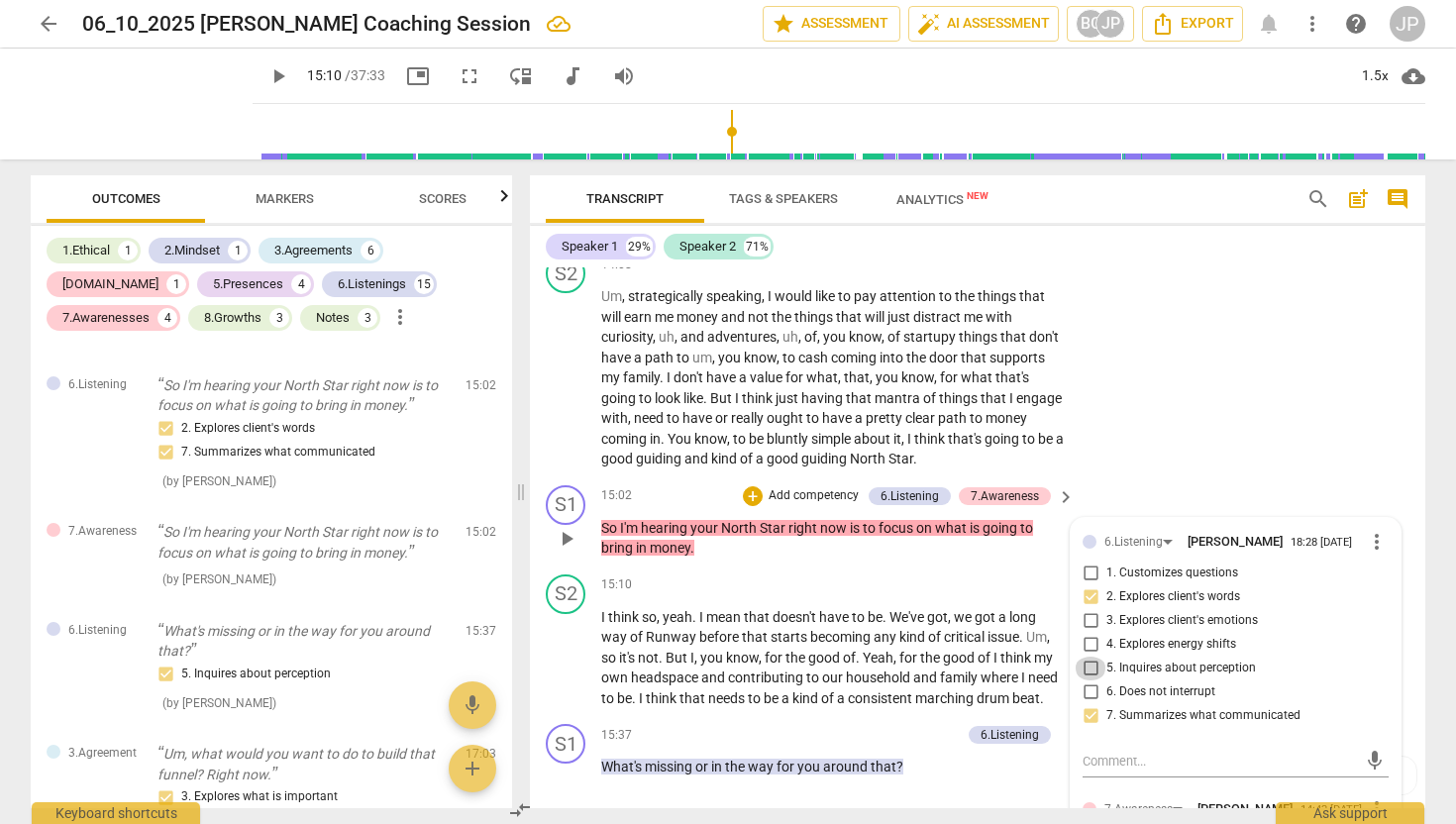 click on "5. Inquires about perception" at bounding box center (1091, 669) 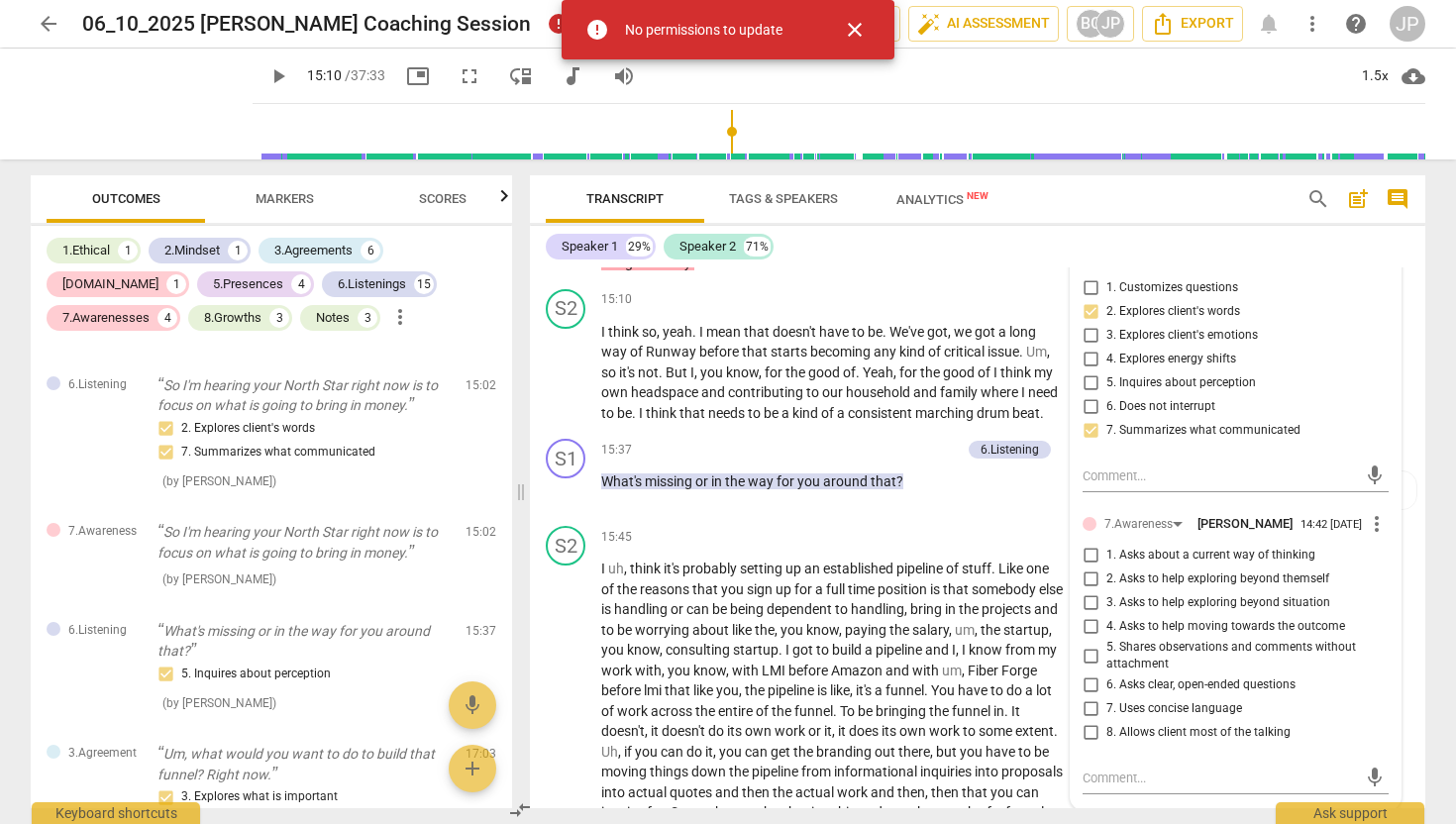 scroll, scrollTop: 4781, scrollLeft: 0, axis: vertical 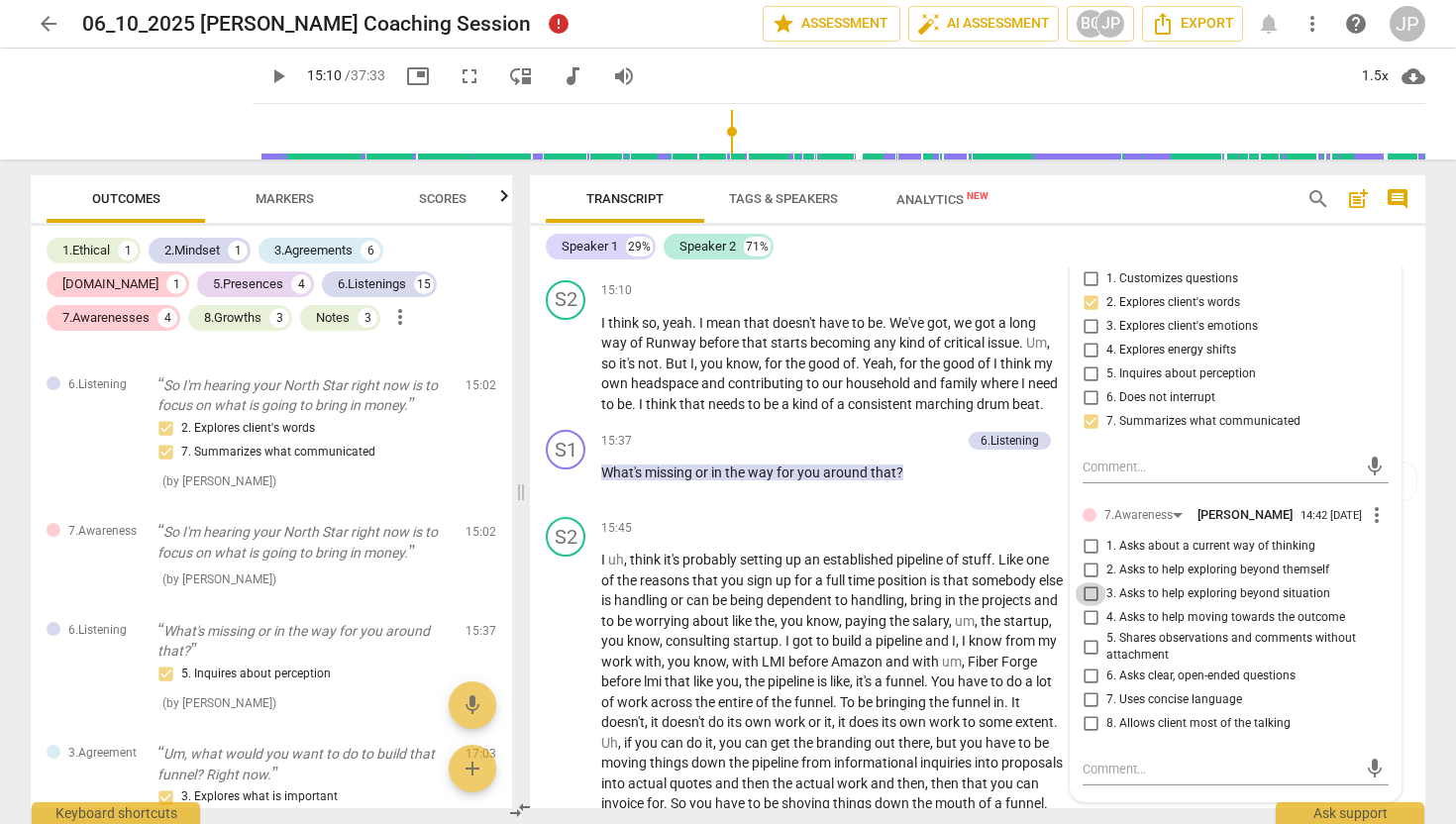 click on "3. Asks to help exploring beyond situation" at bounding box center (1091, 594) 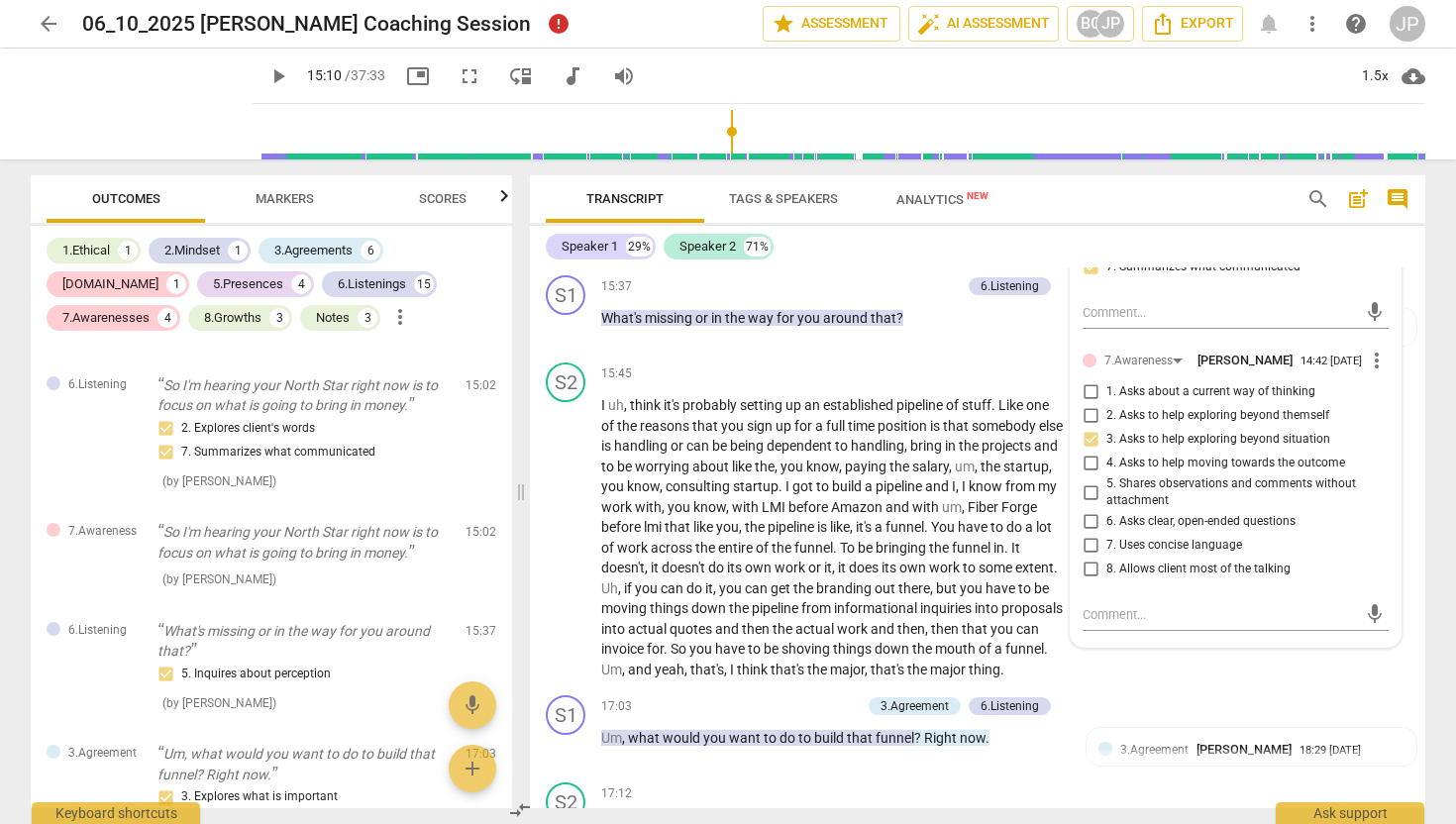scroll, scrollTop: 4940, scrollLeft: 0, axis: vertical 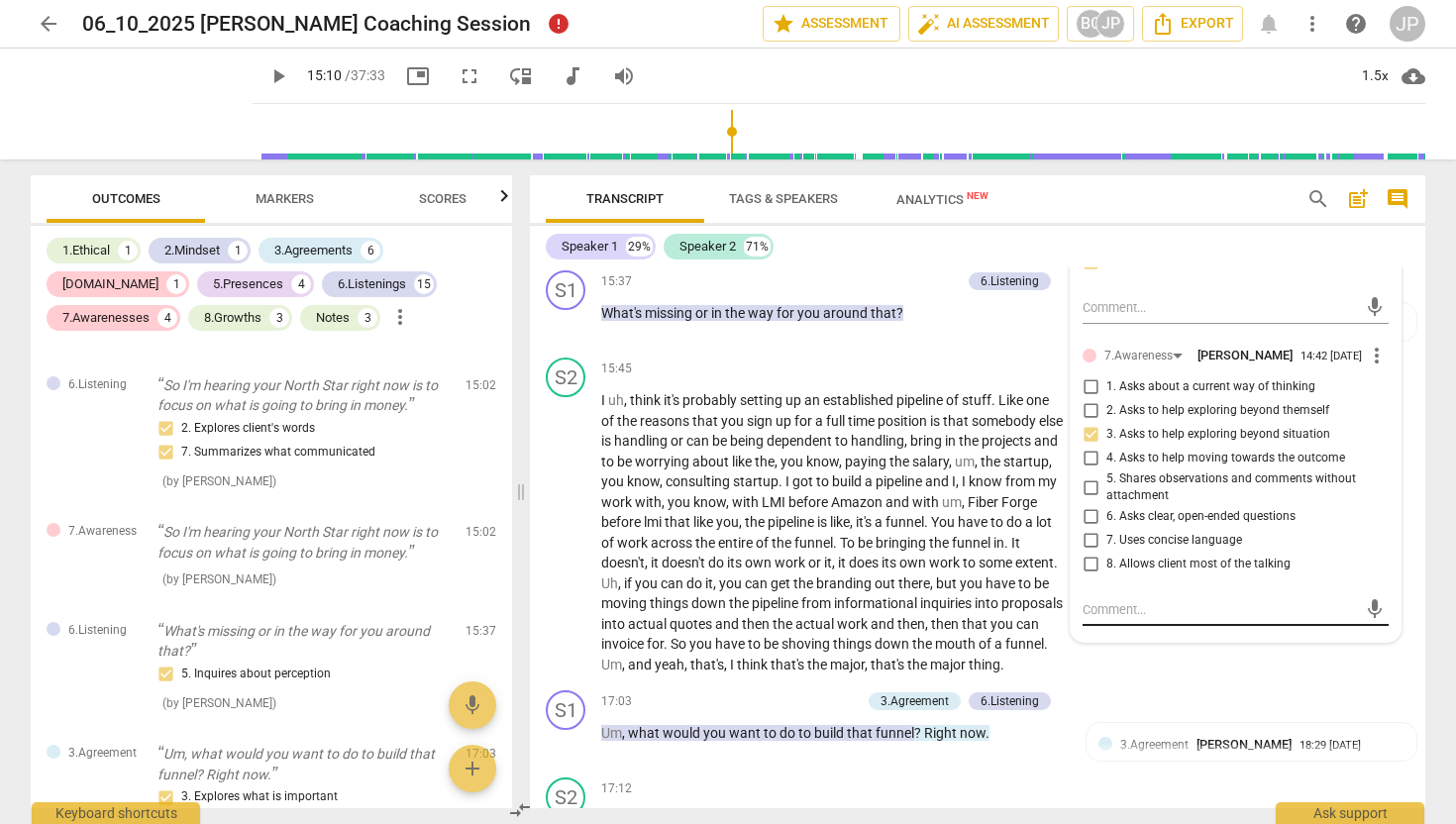 click at bounding box center (1219, 609) 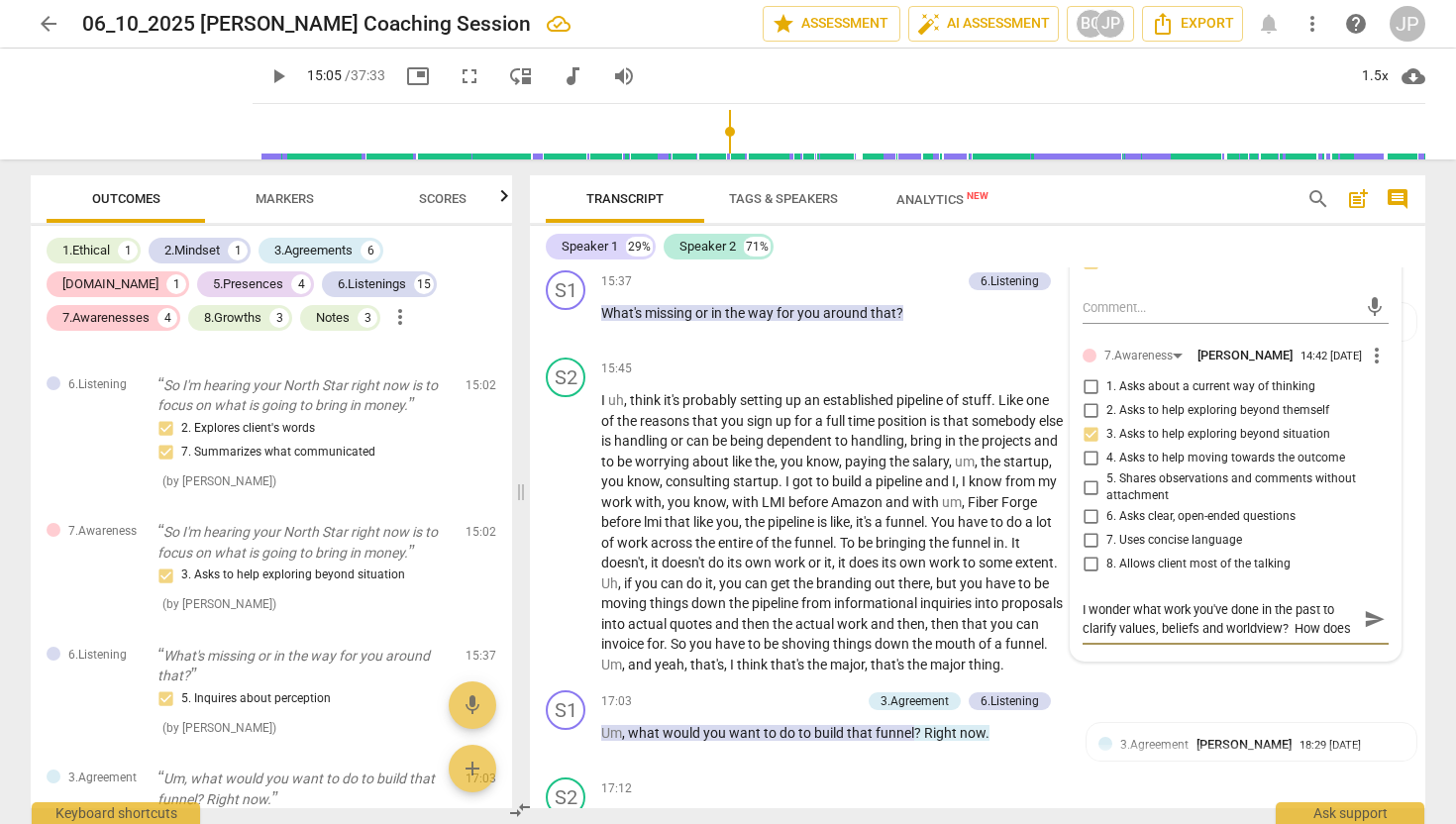 scroll, scrollTop: 17, scrollLeft: 0, axis: vertical 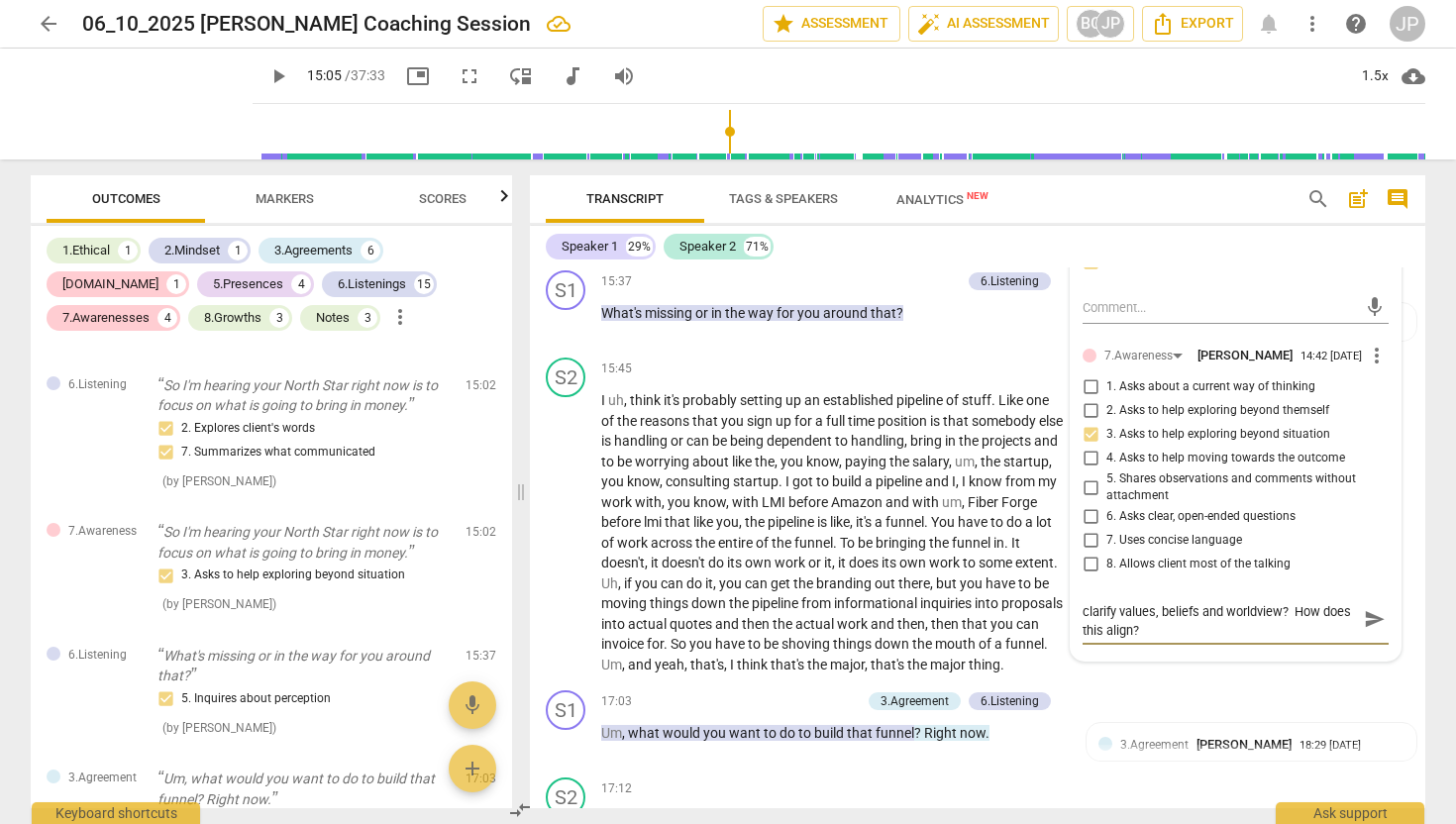click on "send" at bounding box center (1375, 619) 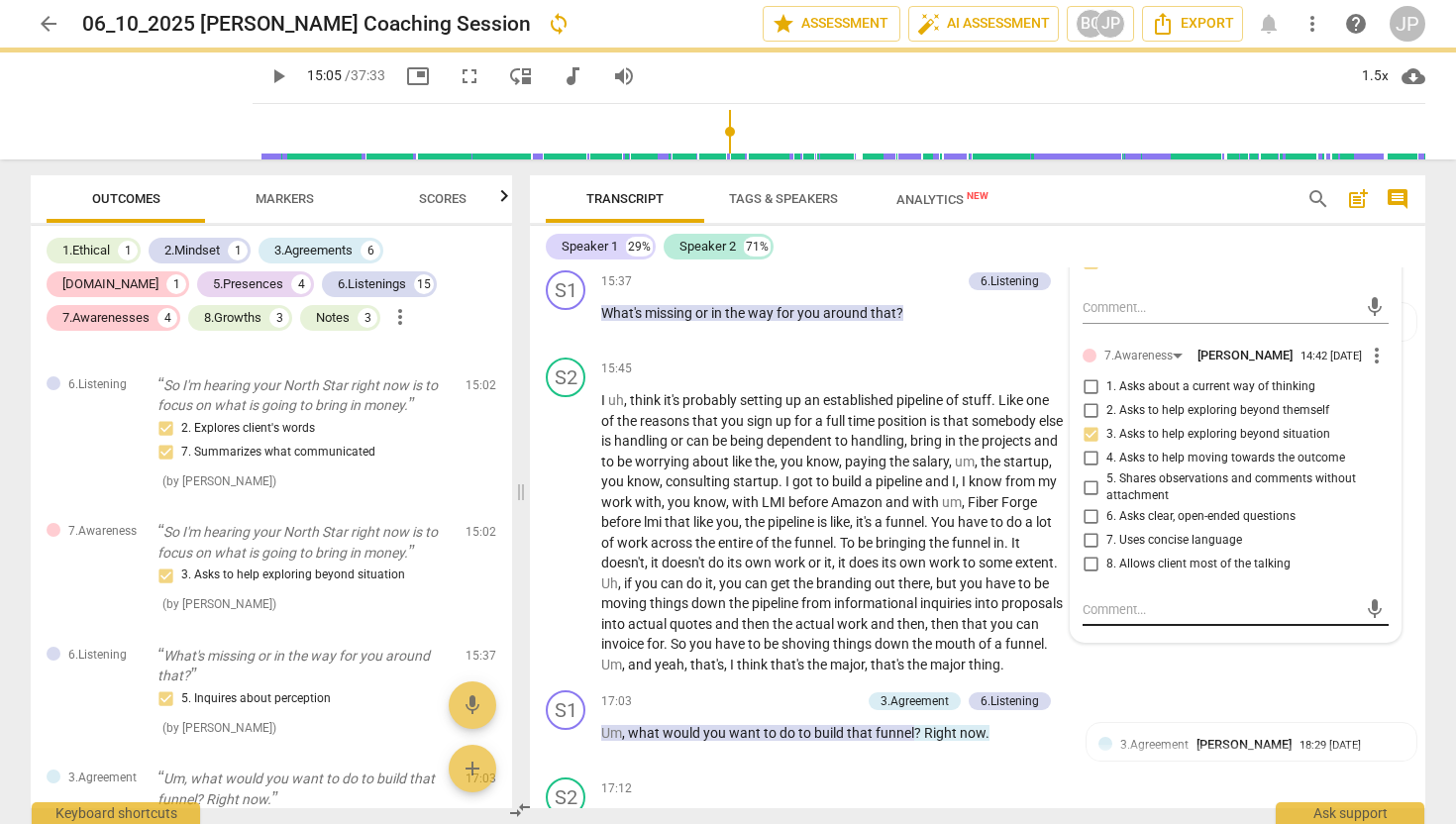 scroll, scrollTop: 0, scrollLeft: 0, axis: both 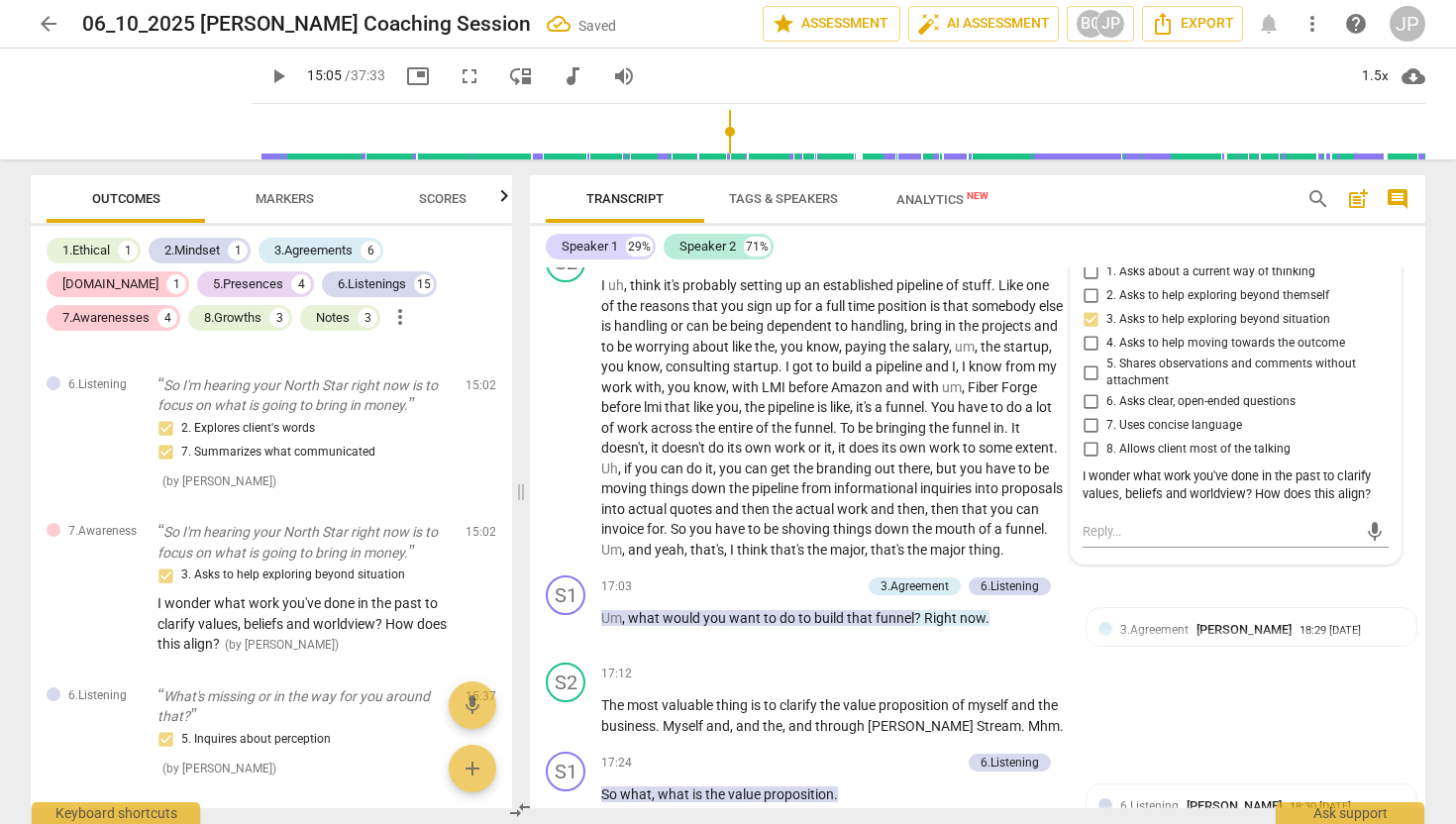 click on "play_arrow" at bounding box center (278, 76) 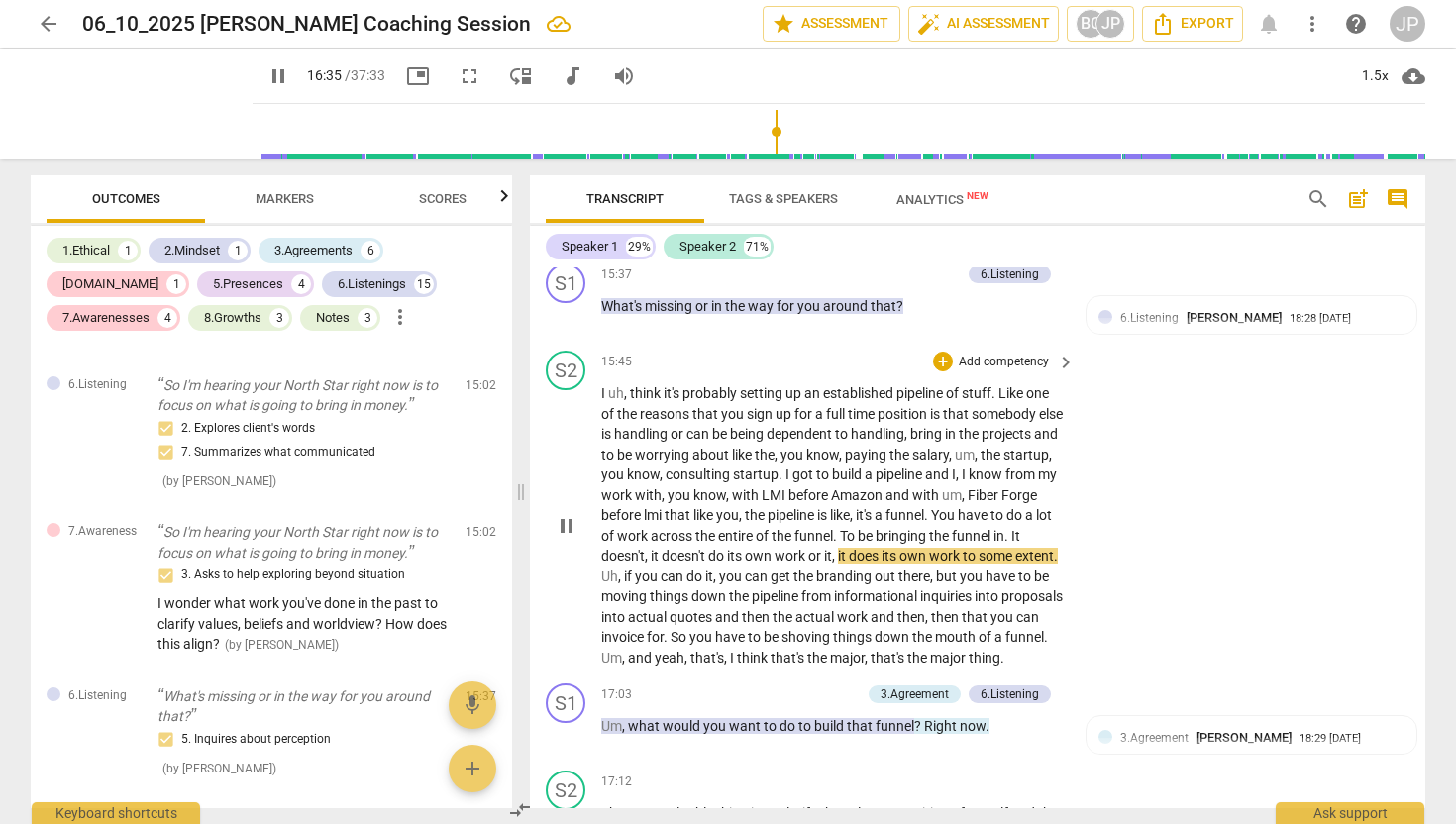 scroll, scrollTop: 5010, scrollLeft: 0, axis: vertical 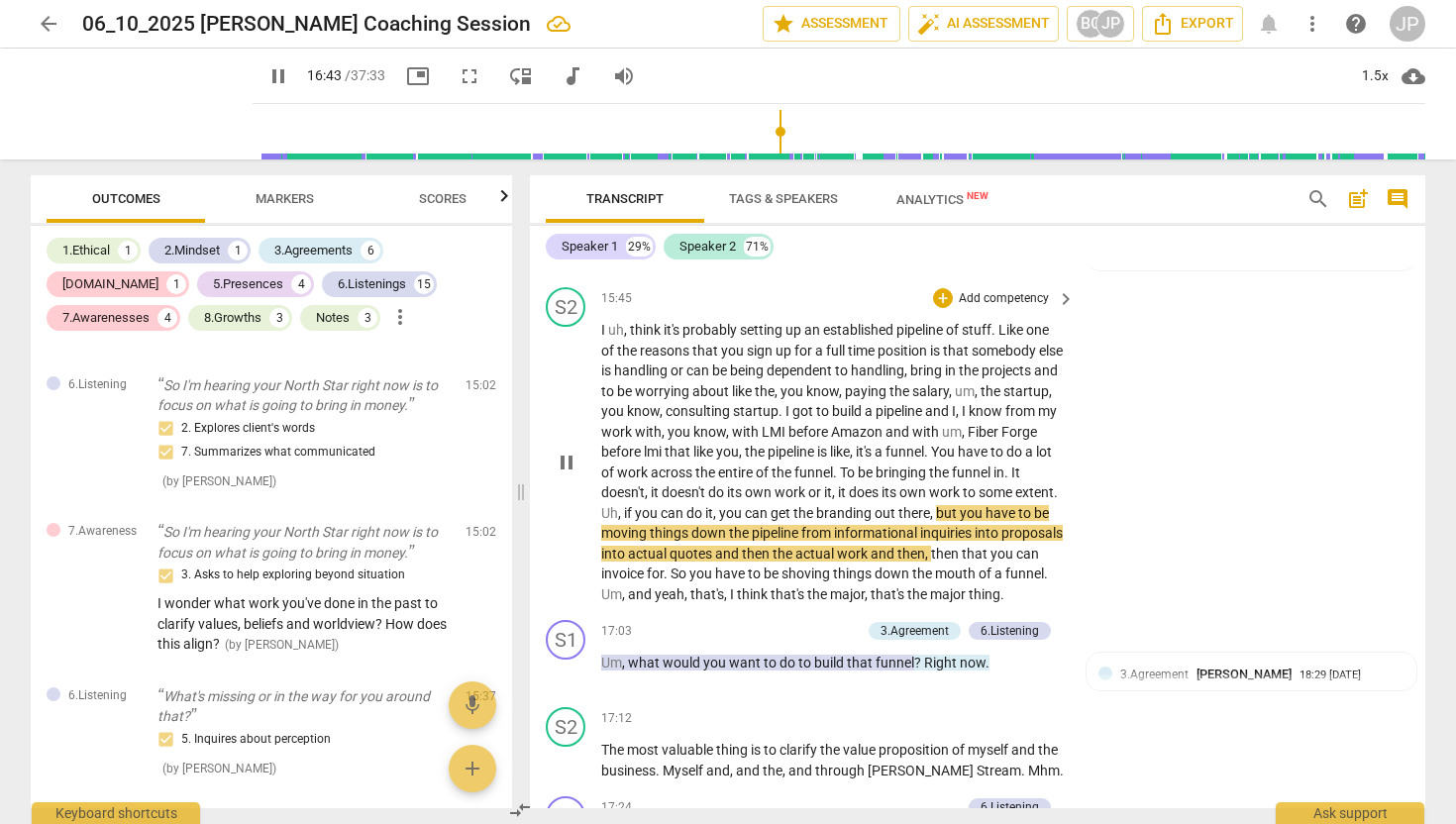 click on "pause" at bounding box center (567, 463) 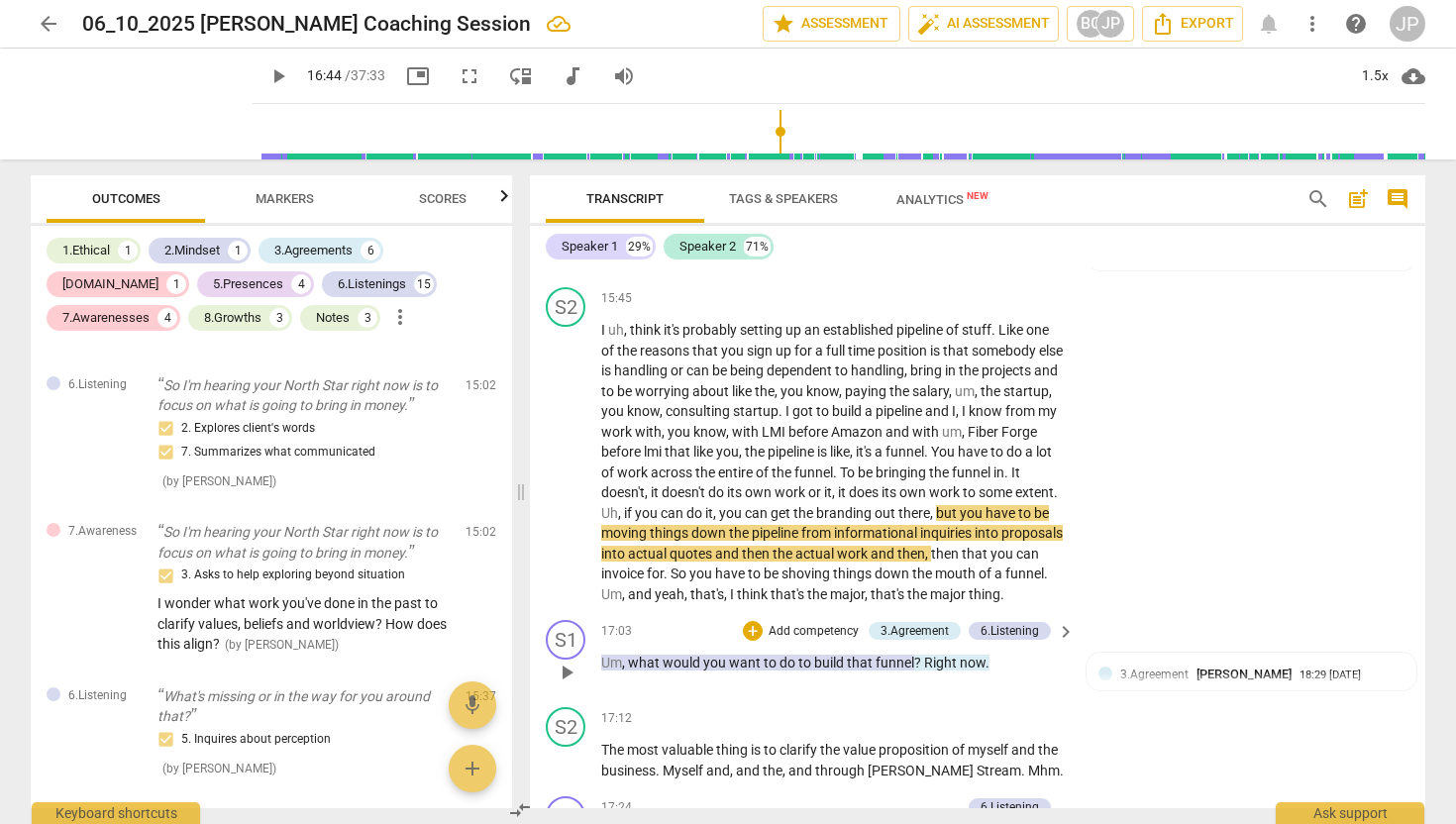 click on "Add competency" at bounding box center (813, 632) 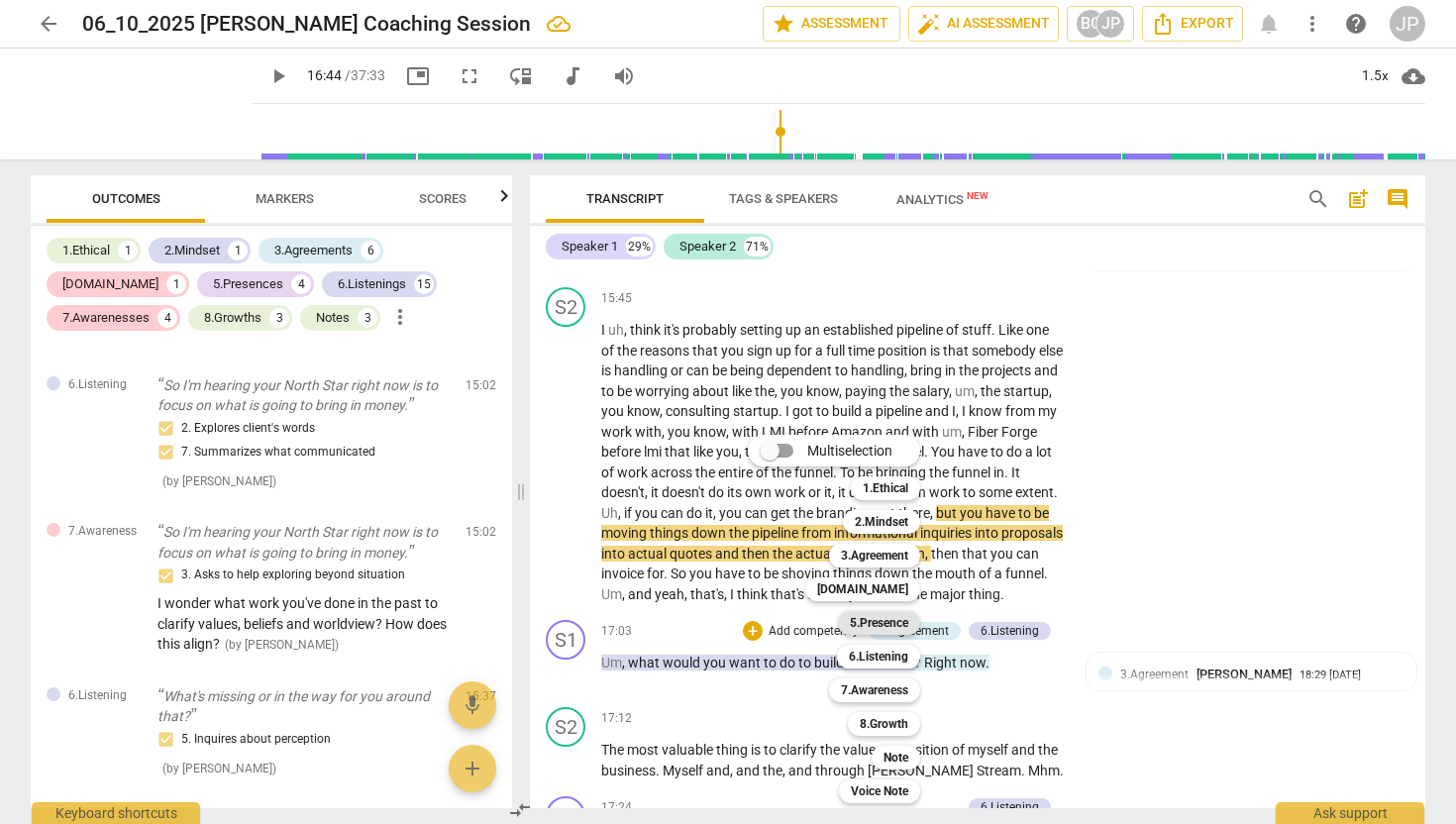 click on "5.Presence" at bounding box center [879, 623] 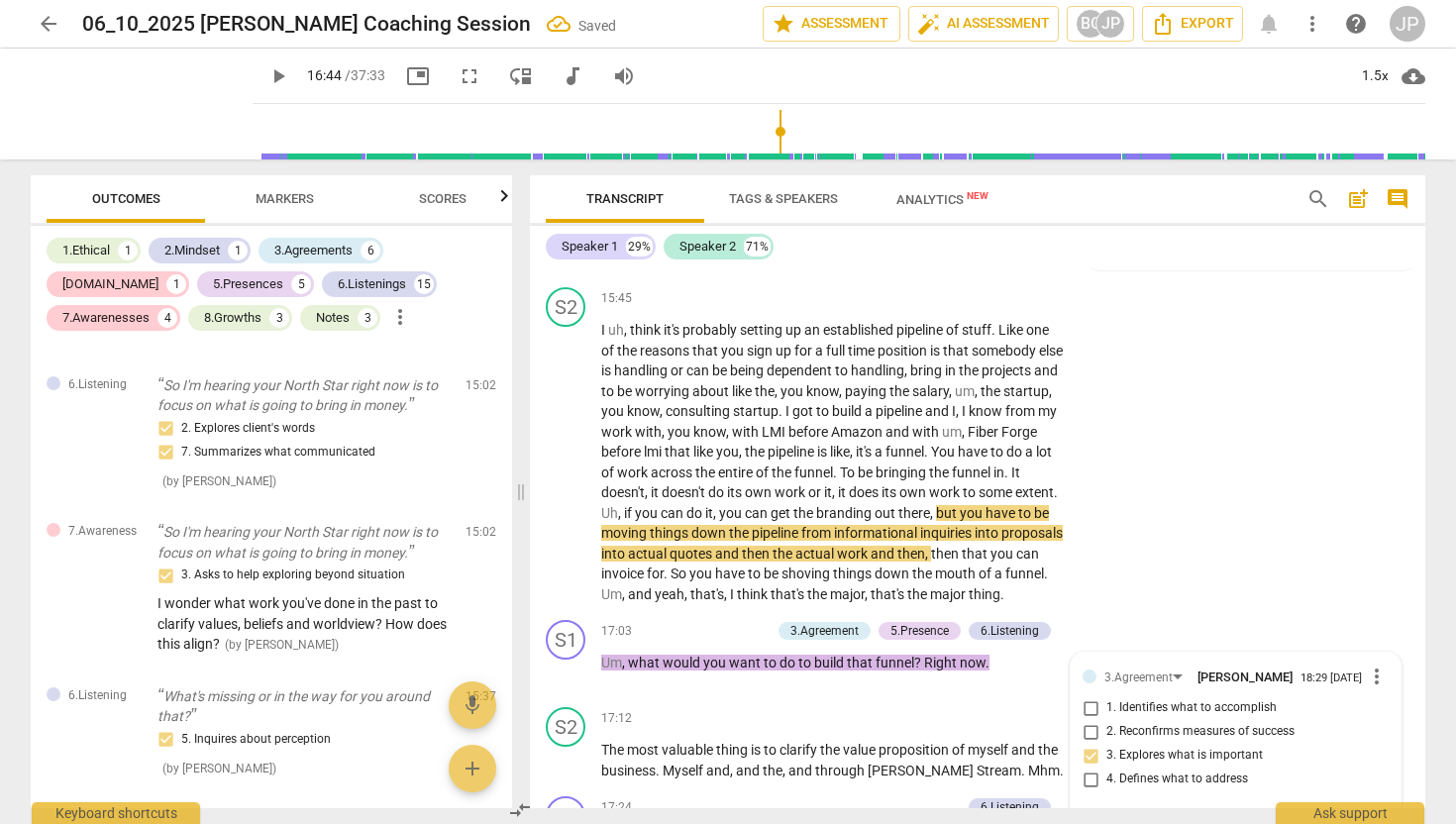 scroll, scrollTop: 5365, scrollLeft: 0, axis: vertical 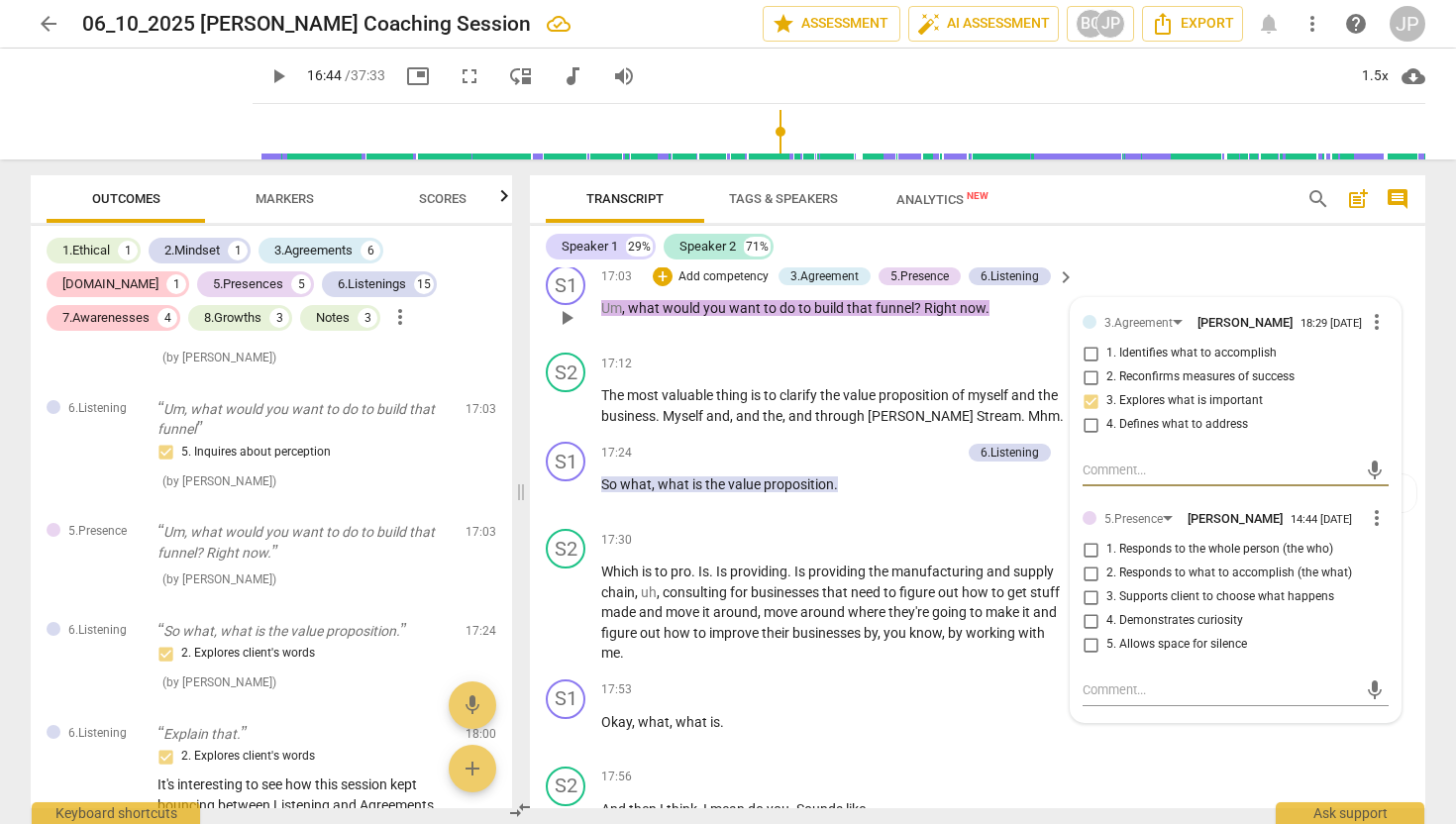 click on "4. Demonstrates curiosity" at bounding box center [1091, 621] 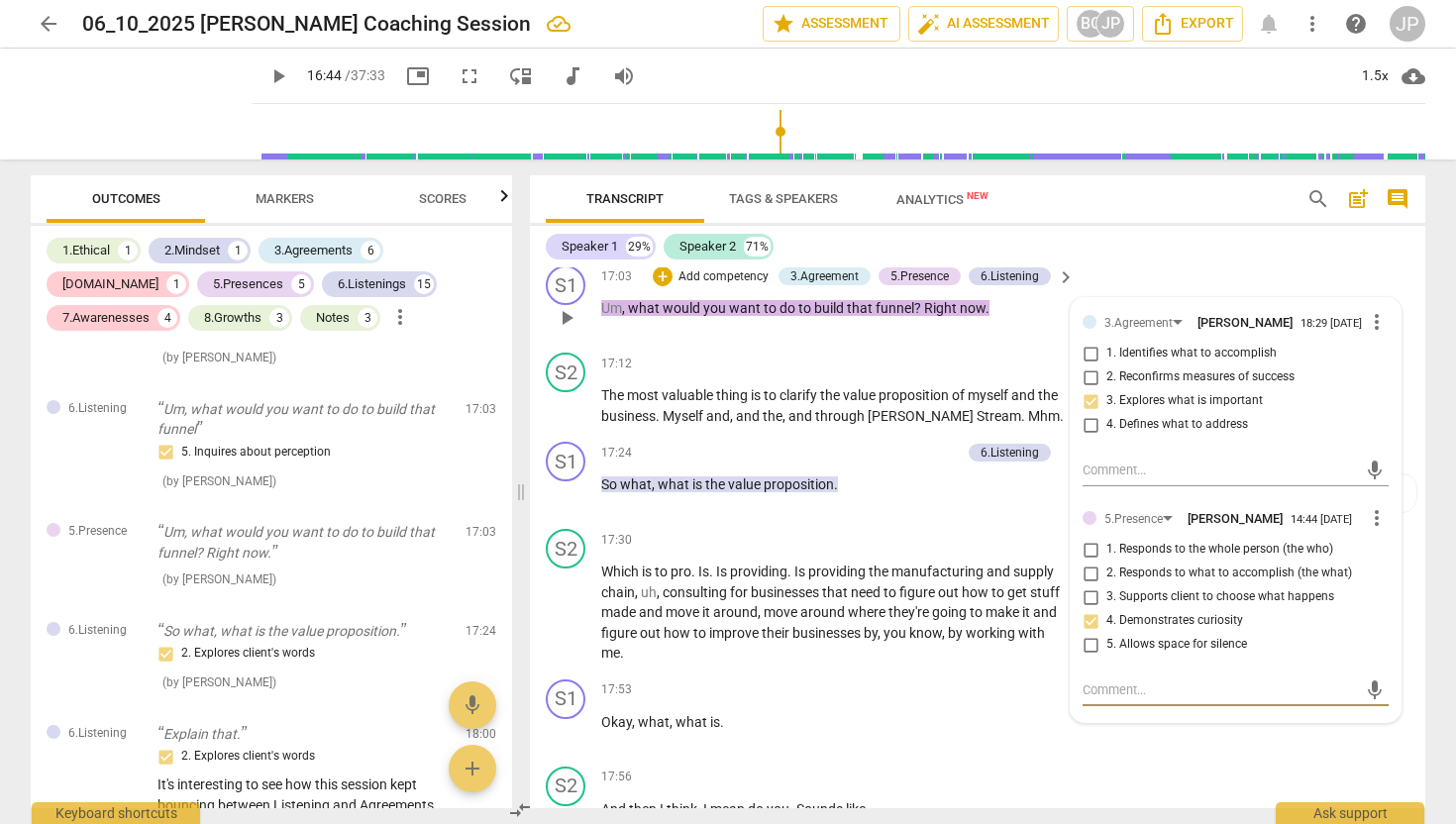 click at bounding box center (1219, 689) 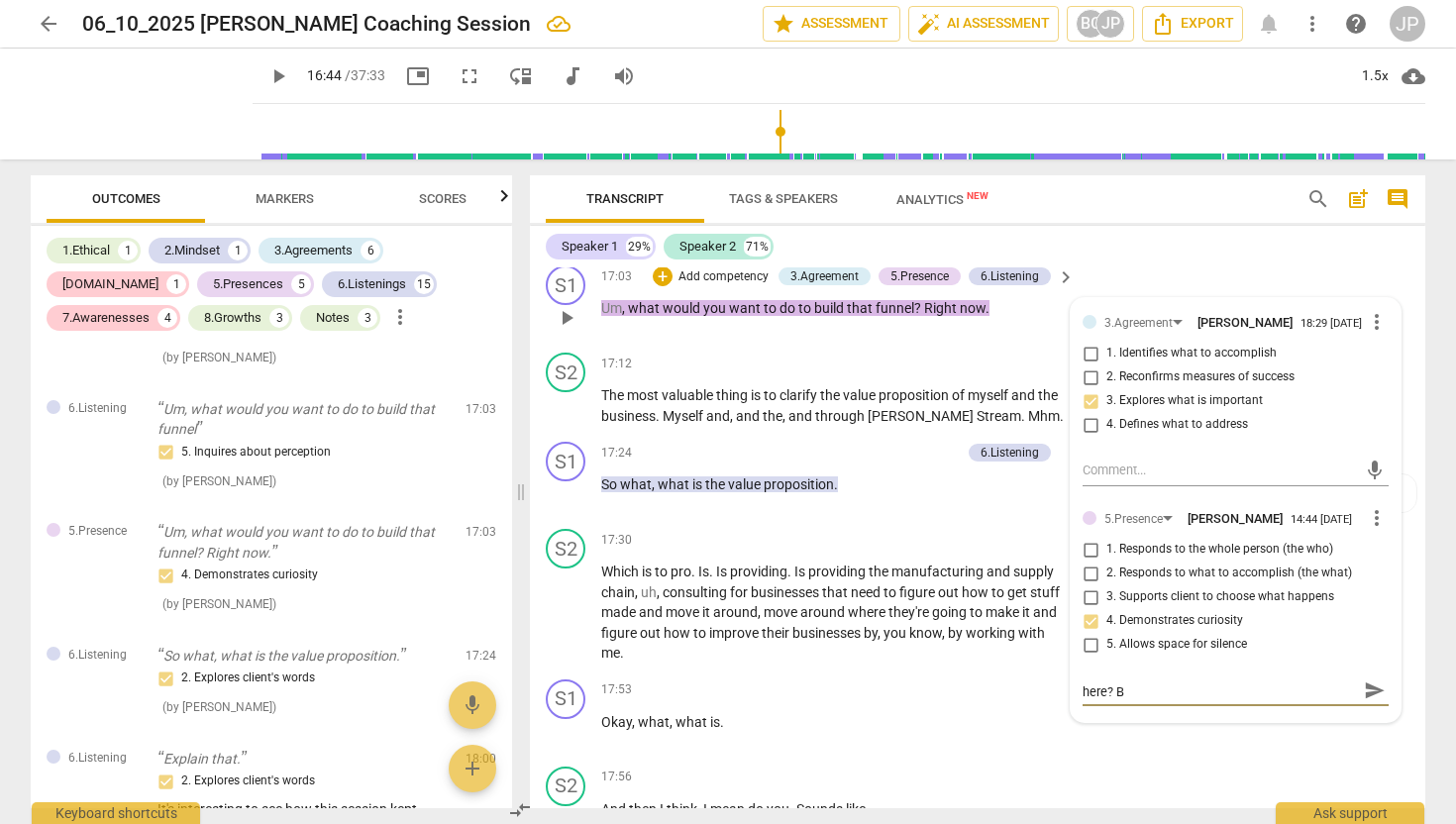 scroll, scrollTop: 0, scrollLeft: 0, axis: both 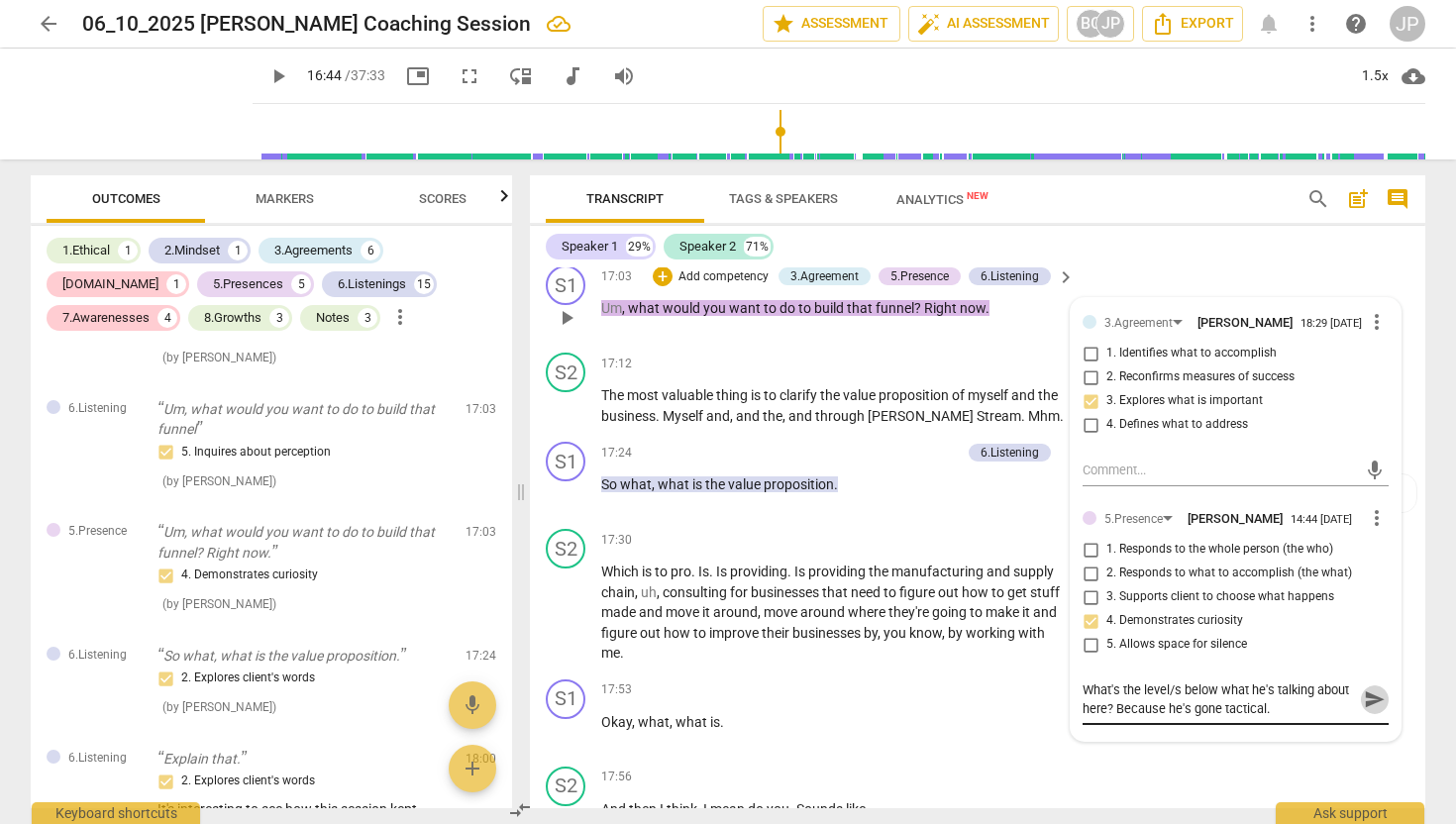 click on "send" at bounding box center (1375, 699) 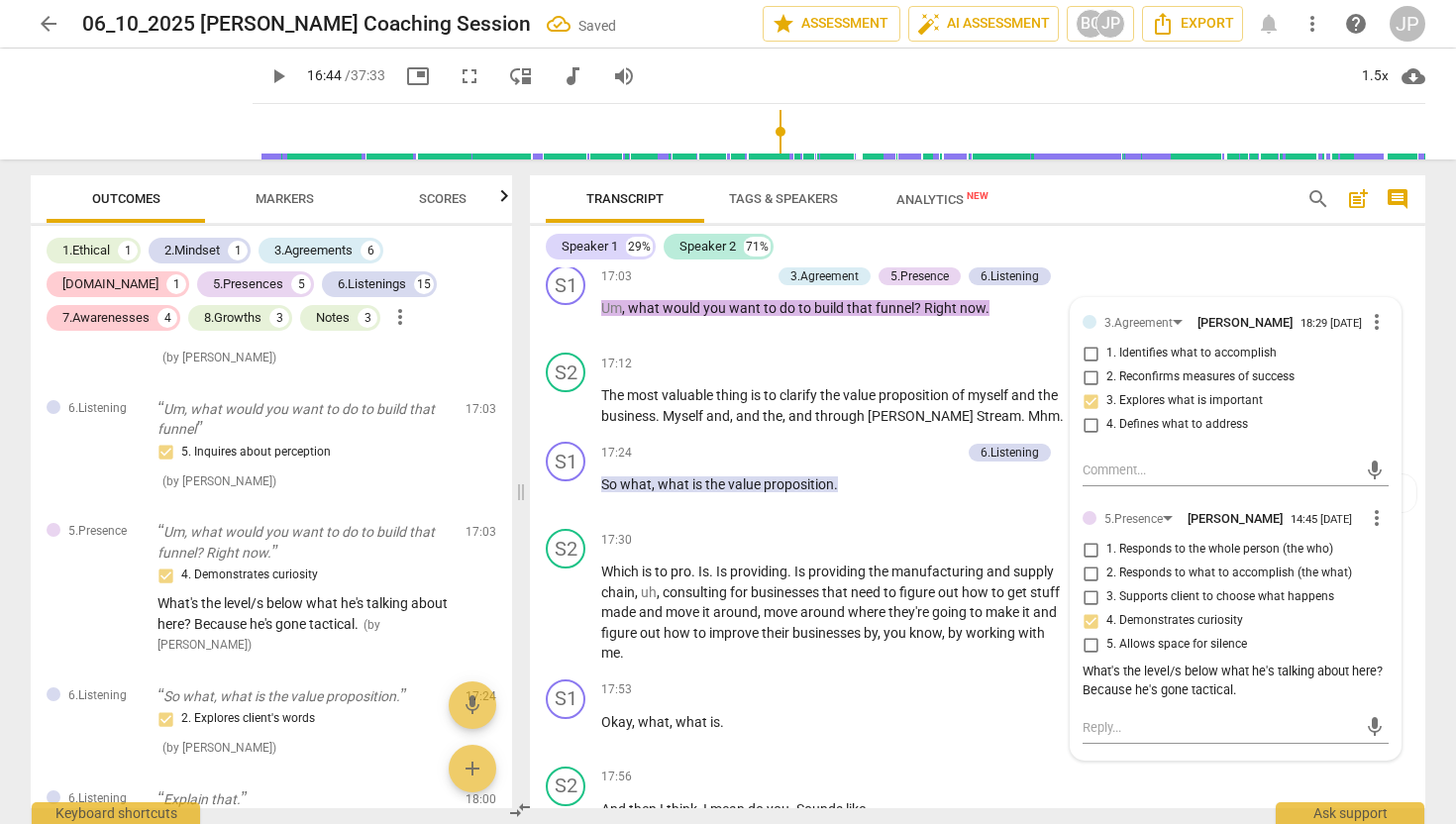 click on "play_arrow" at bounding box center (278, 76) 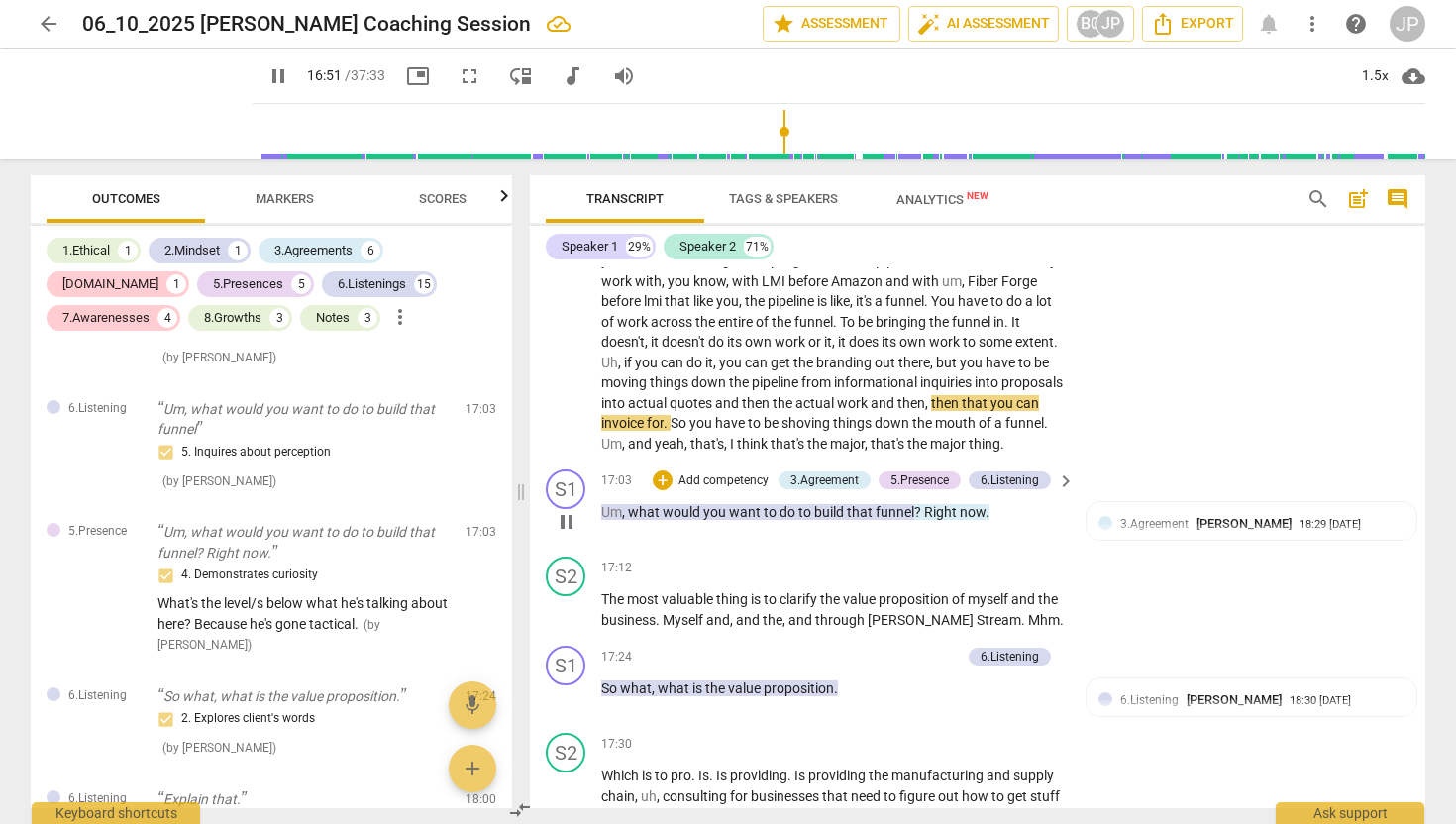 scroll, scrollTop: 5148, scrollLeft: 0, axis: vertical 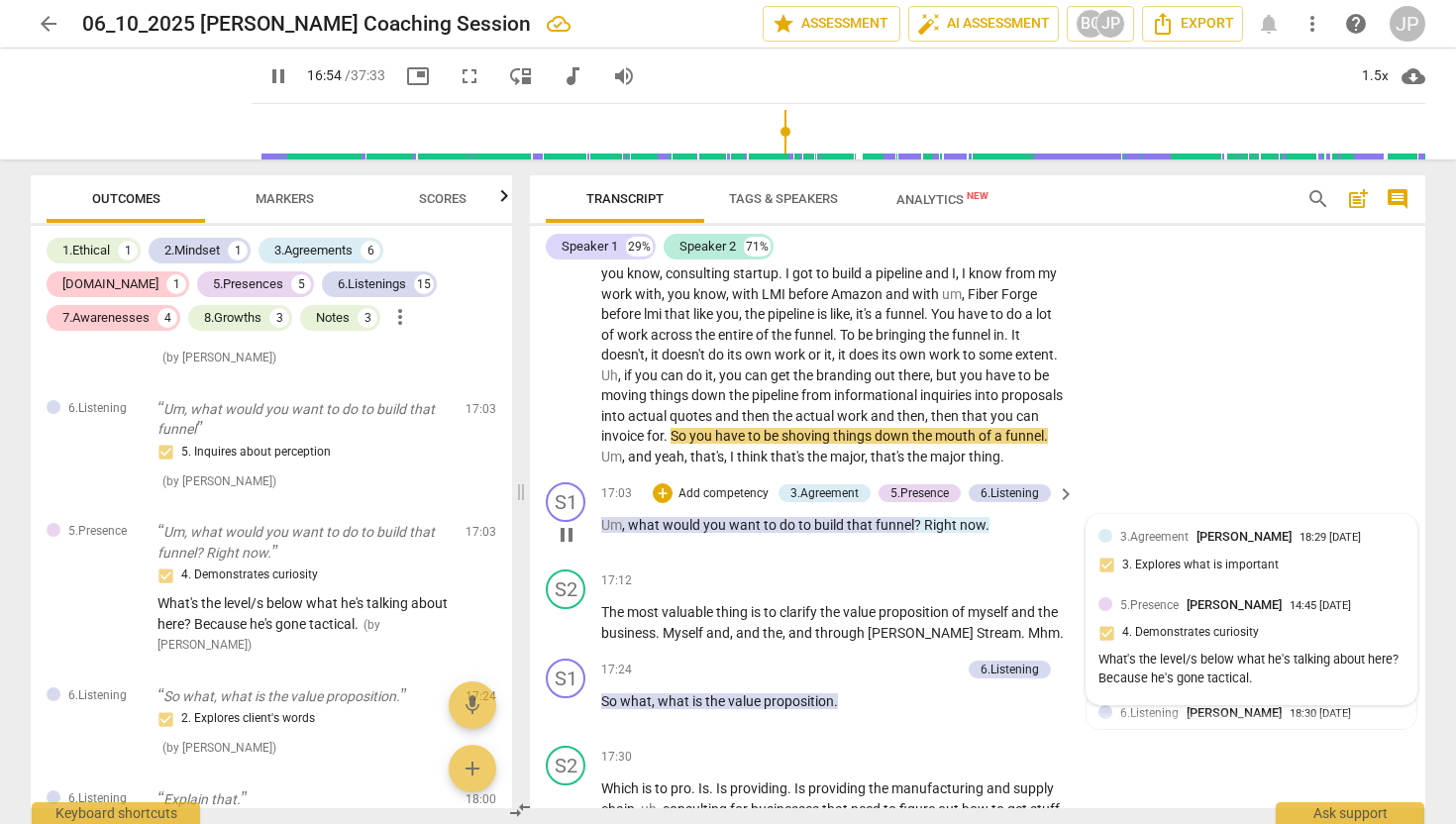 click on "What's the level/s below what he's talking about here? Because he's gone tactical." at bounding box center [1251, 670] 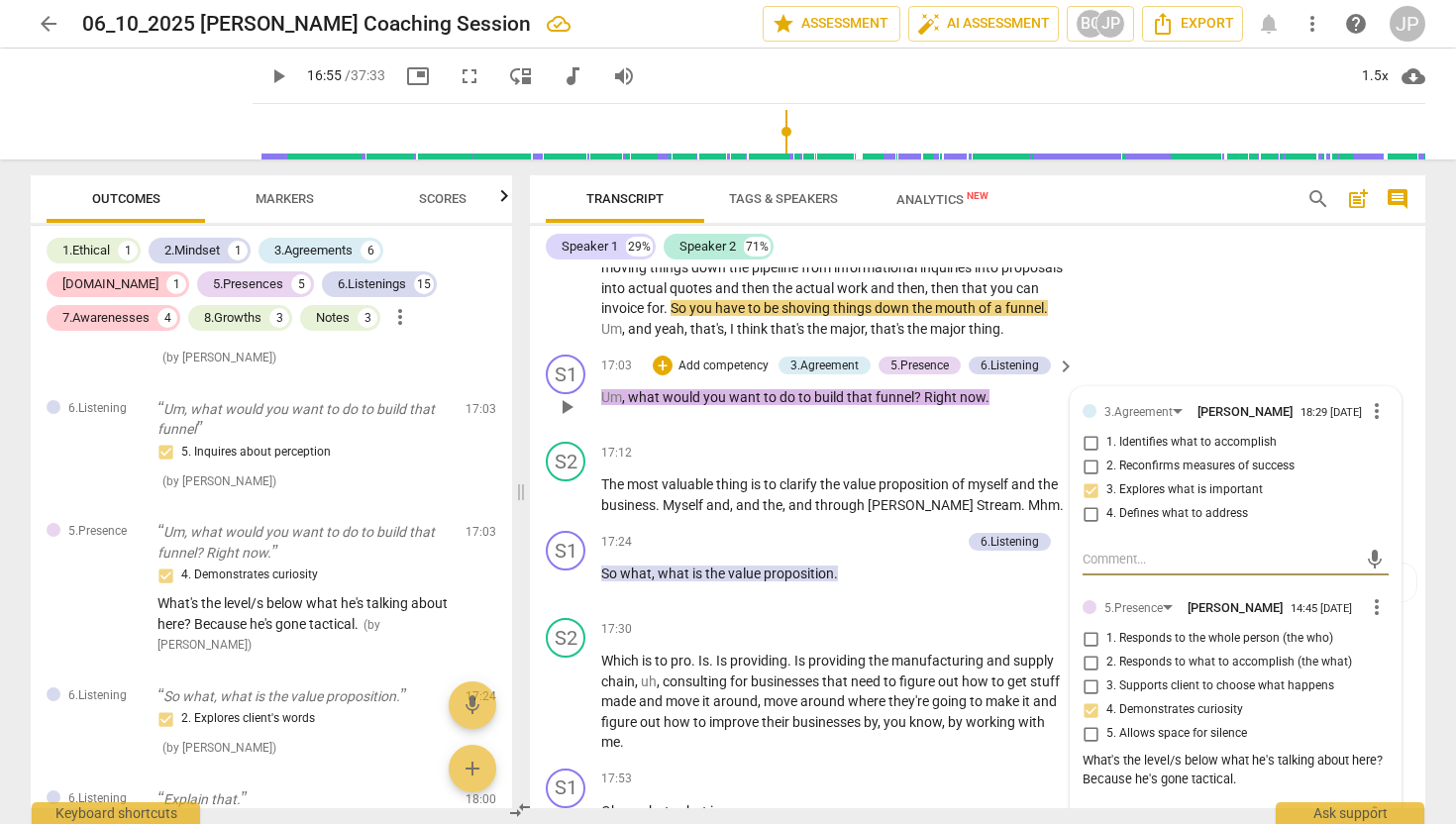 scroll, scrollTop: 5348, scrollLeft: 0, axis: vertical 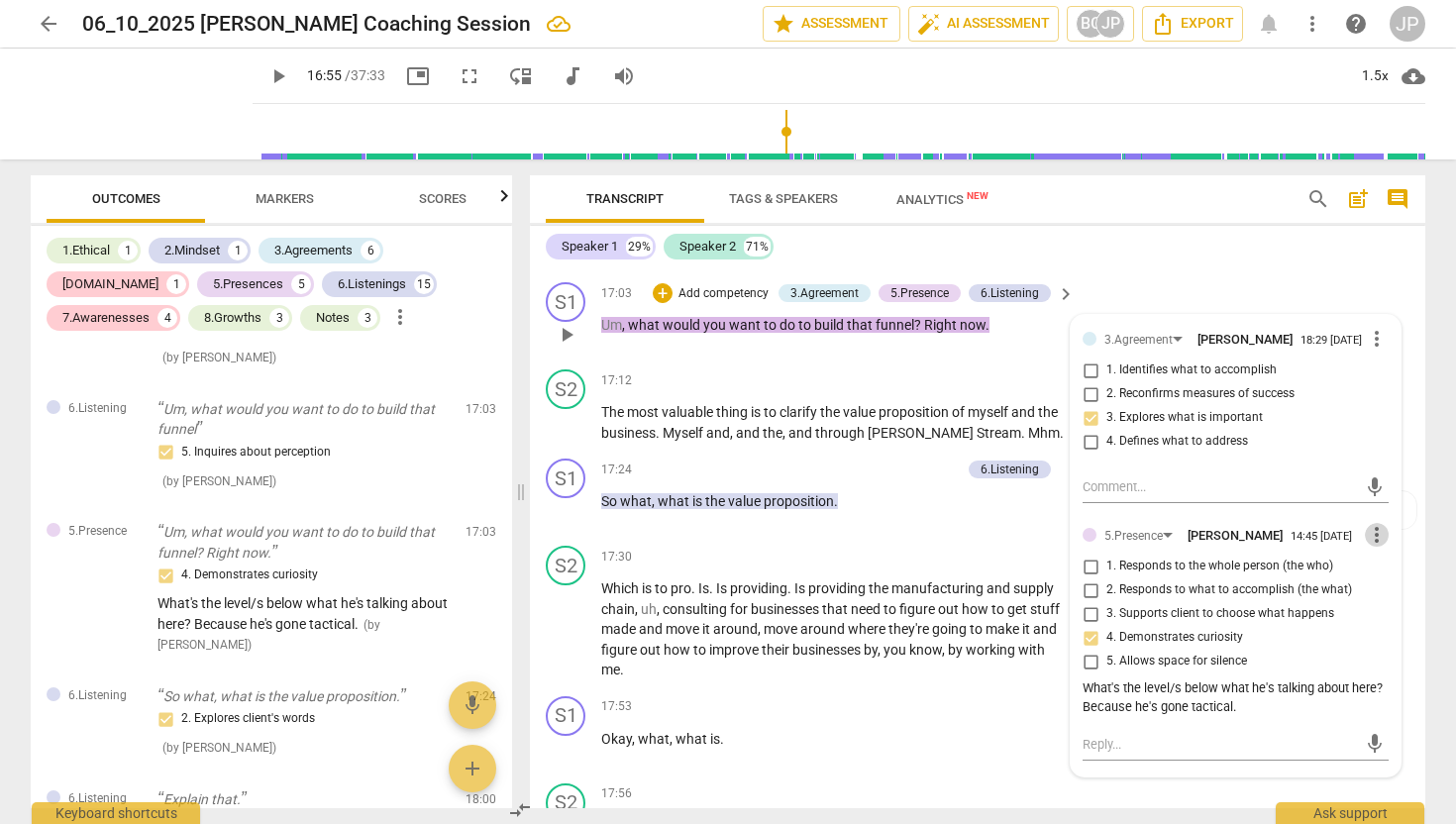 click on "more_vert" at bounding box center [1377, 535] 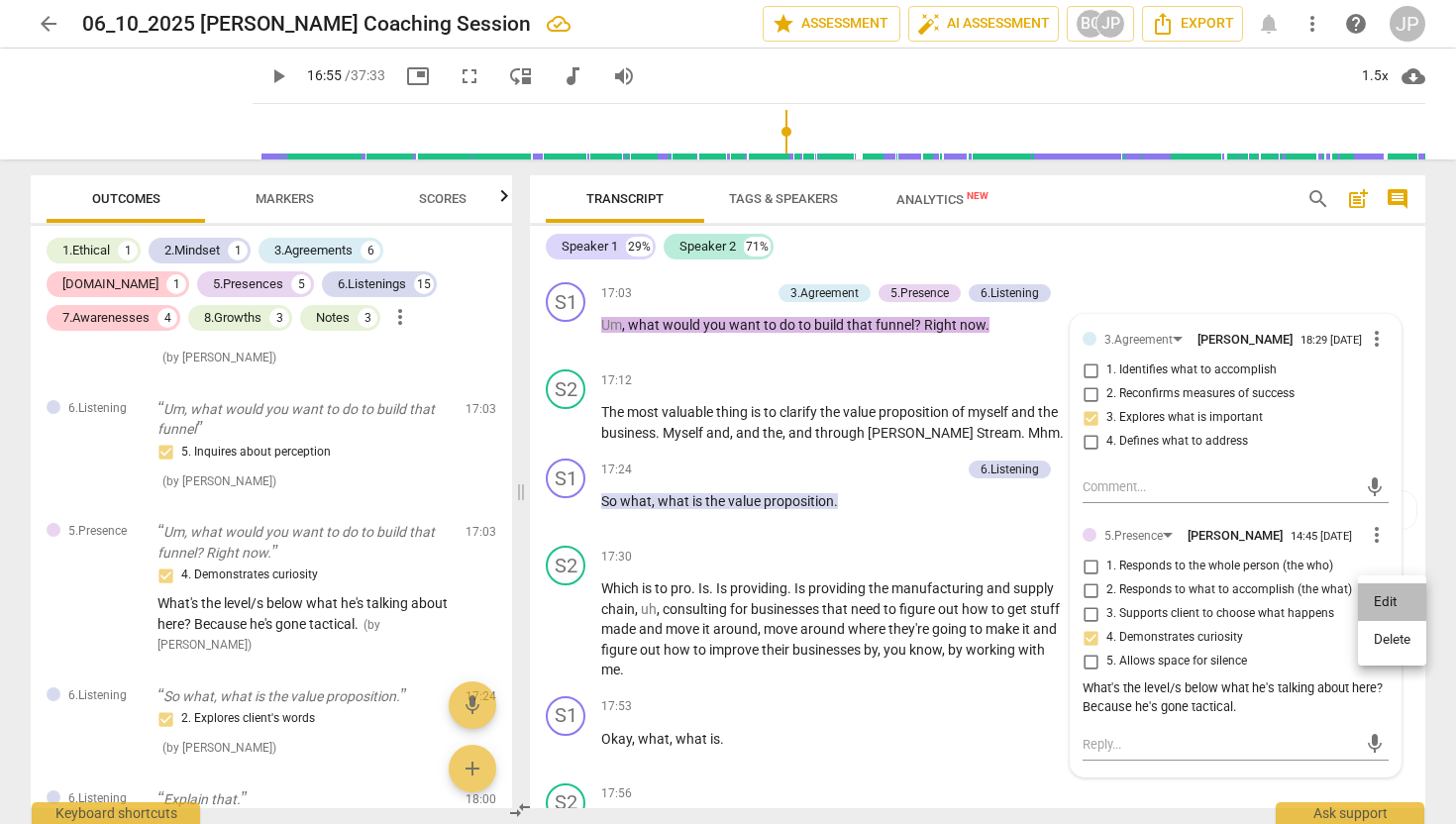 click on "Edit" at bounding box center (1392, 602) 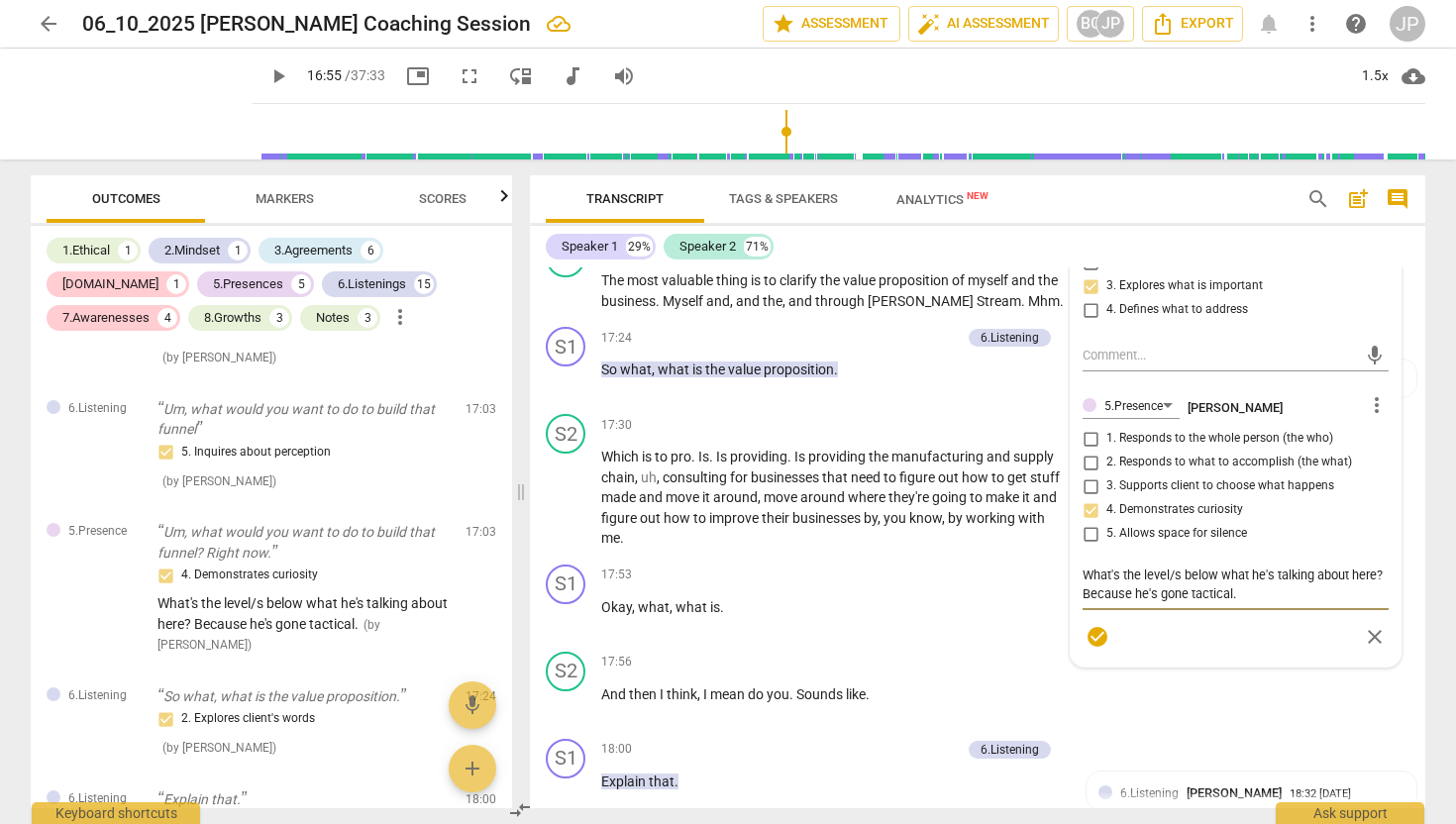 scroll, scrollTop: 5557, scrollLeft: 0, axis: vertical 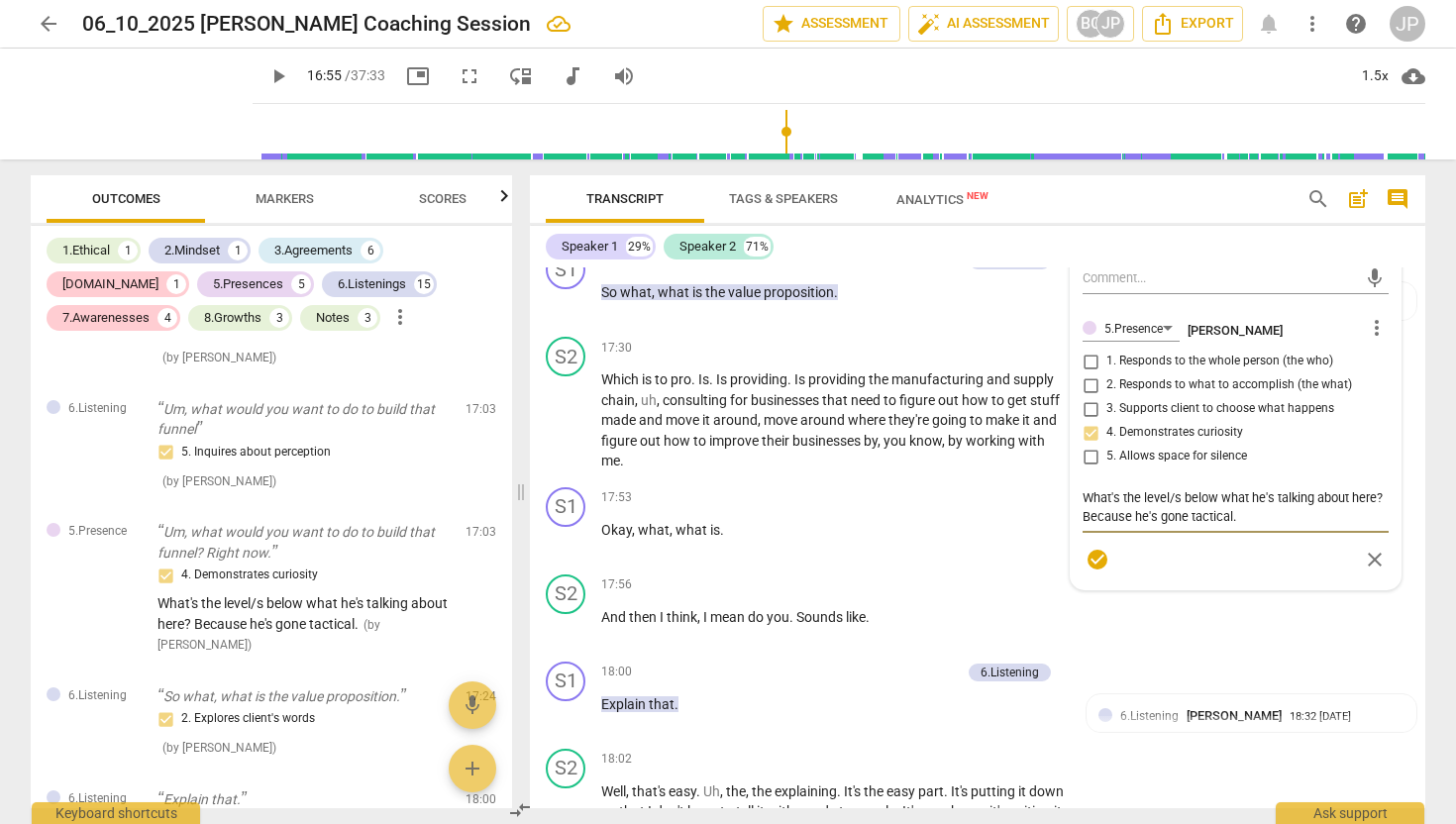 click on "What's the level/s below what he's talking about here? Because he's gone tactical. What's the level/s below what he's talking about here? Because he's gone tactical." at bounding box center [1235, 507] 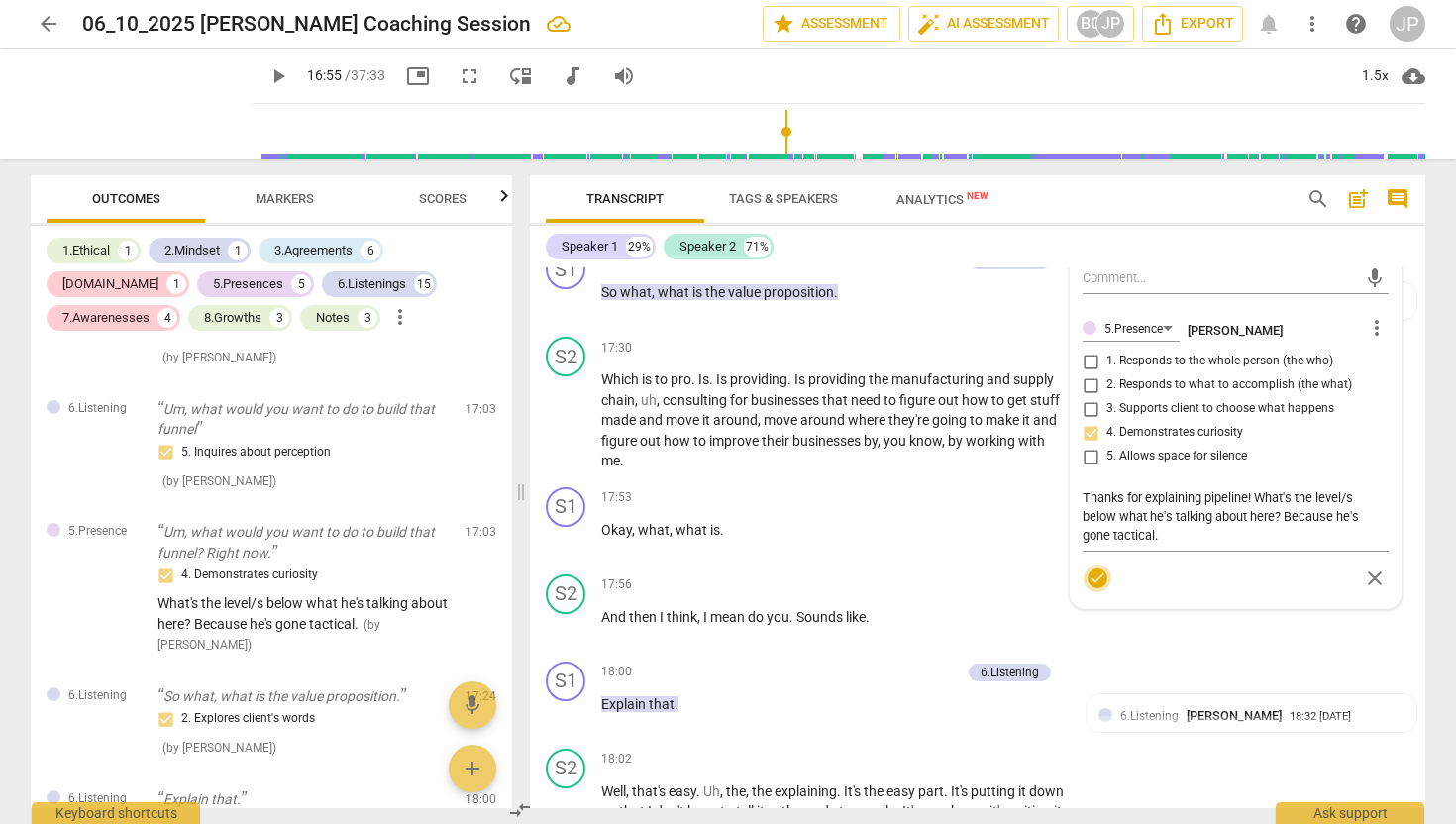 click on "check_circle" at bounding box center [1097, 578] 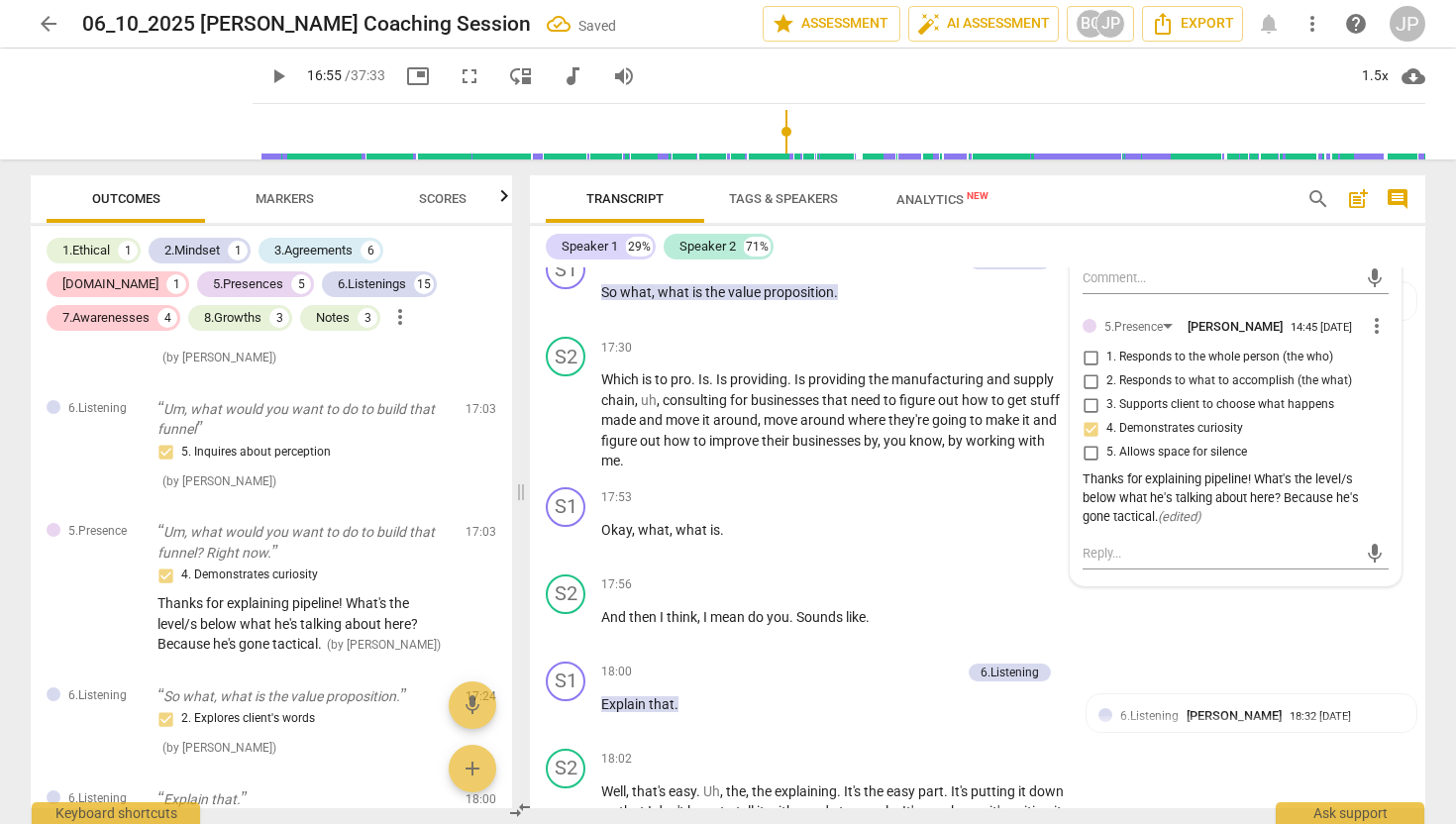 click on "play_arrow" at bounding box center [278, 76] 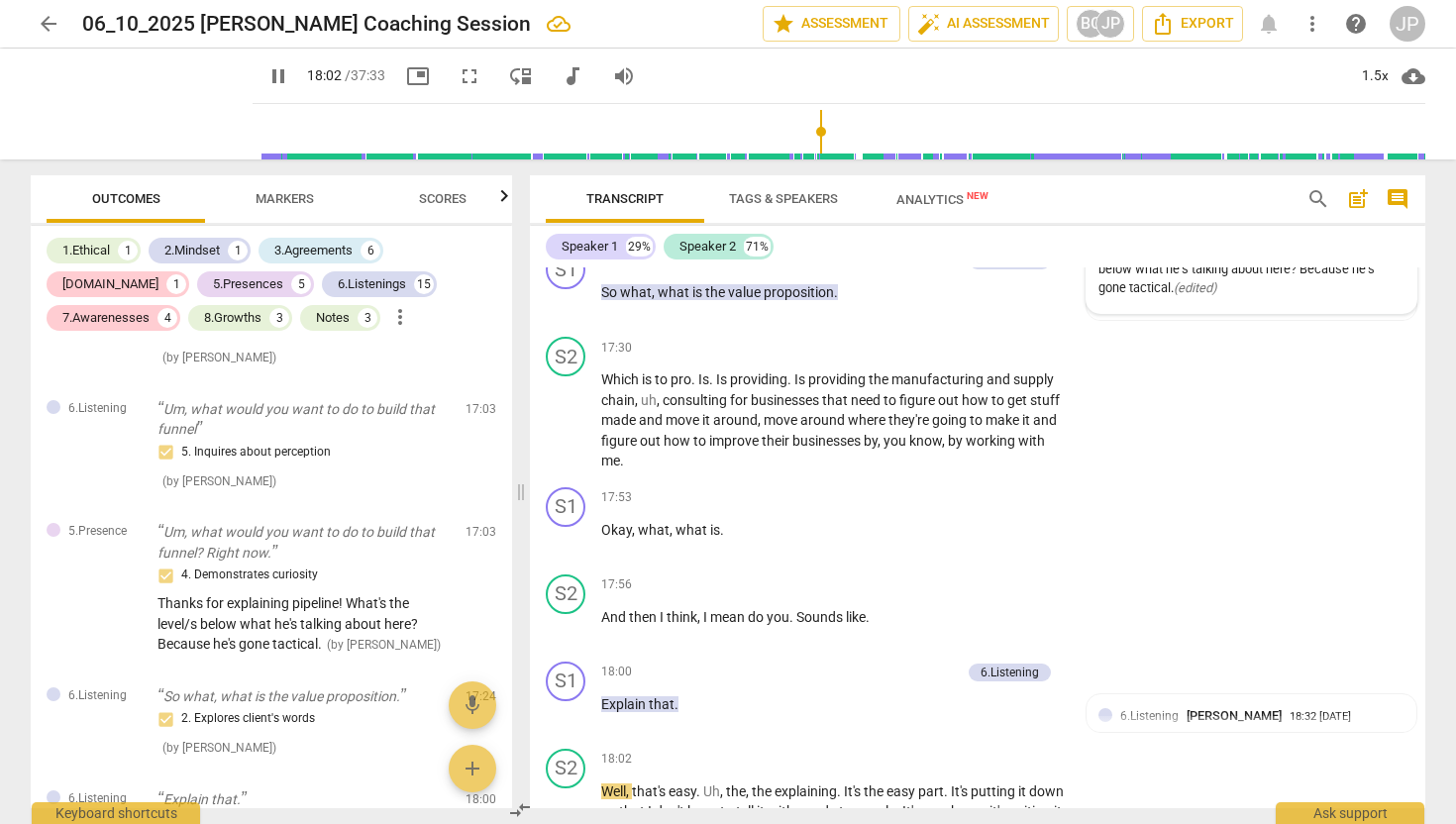 scroll, scrollTop: 6133, scrollLeft: 0, axis: vertical 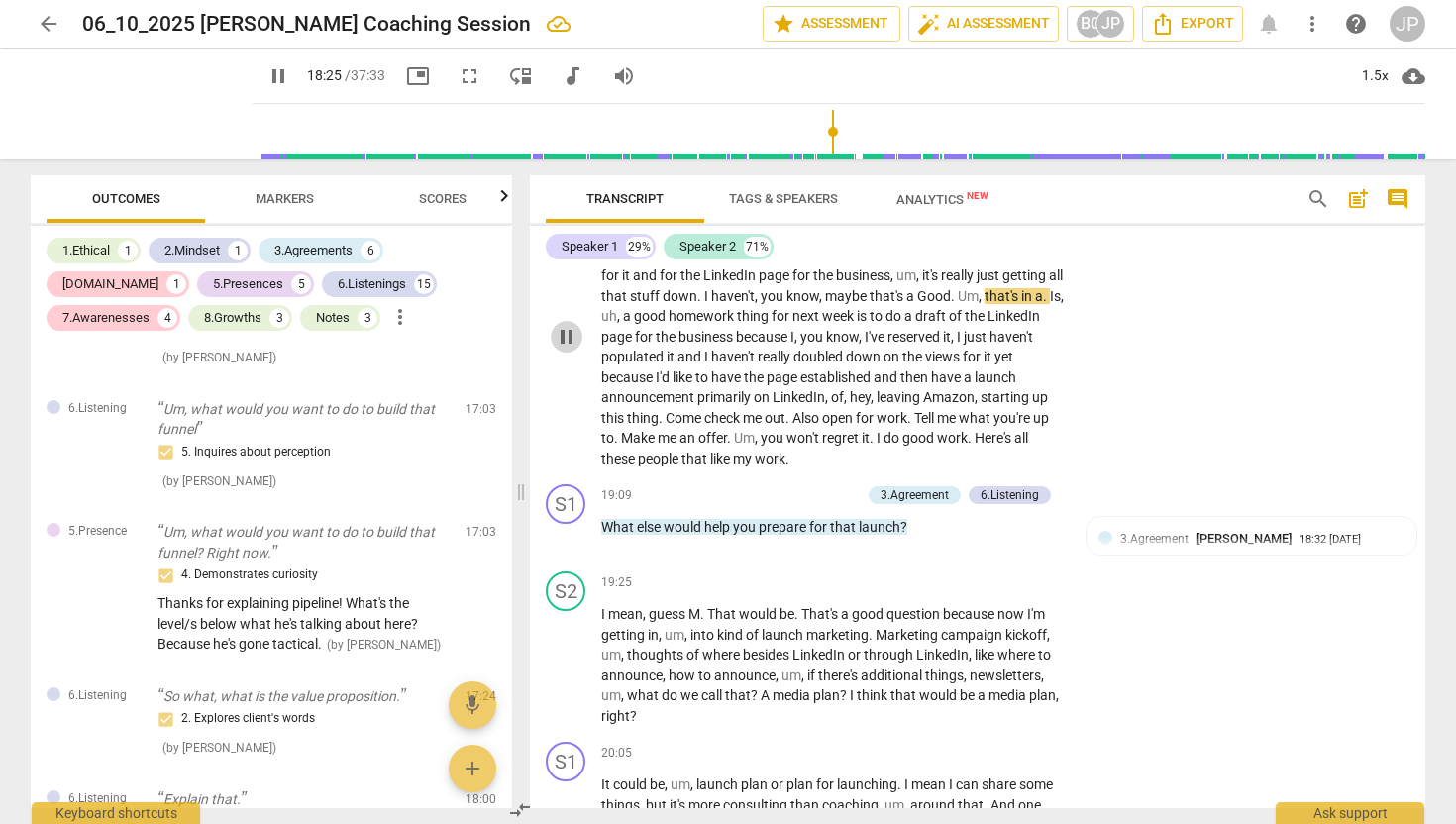 click on "pause" at bounding box center [567, 337] 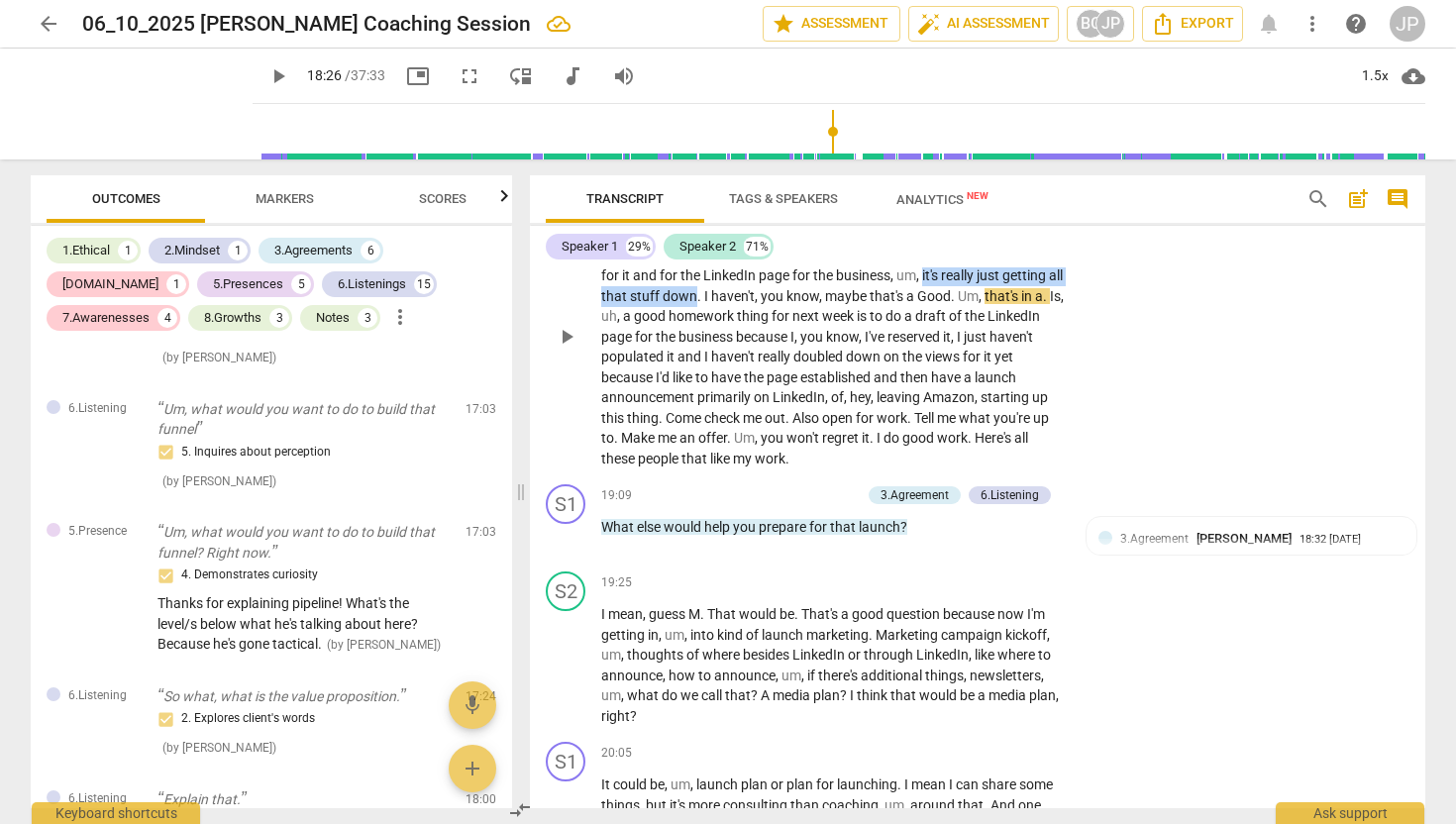 drag, startPoint x: 995, startPoint y: 337, endPoint x: 785, endPoint y: 355, distance: 210.77002 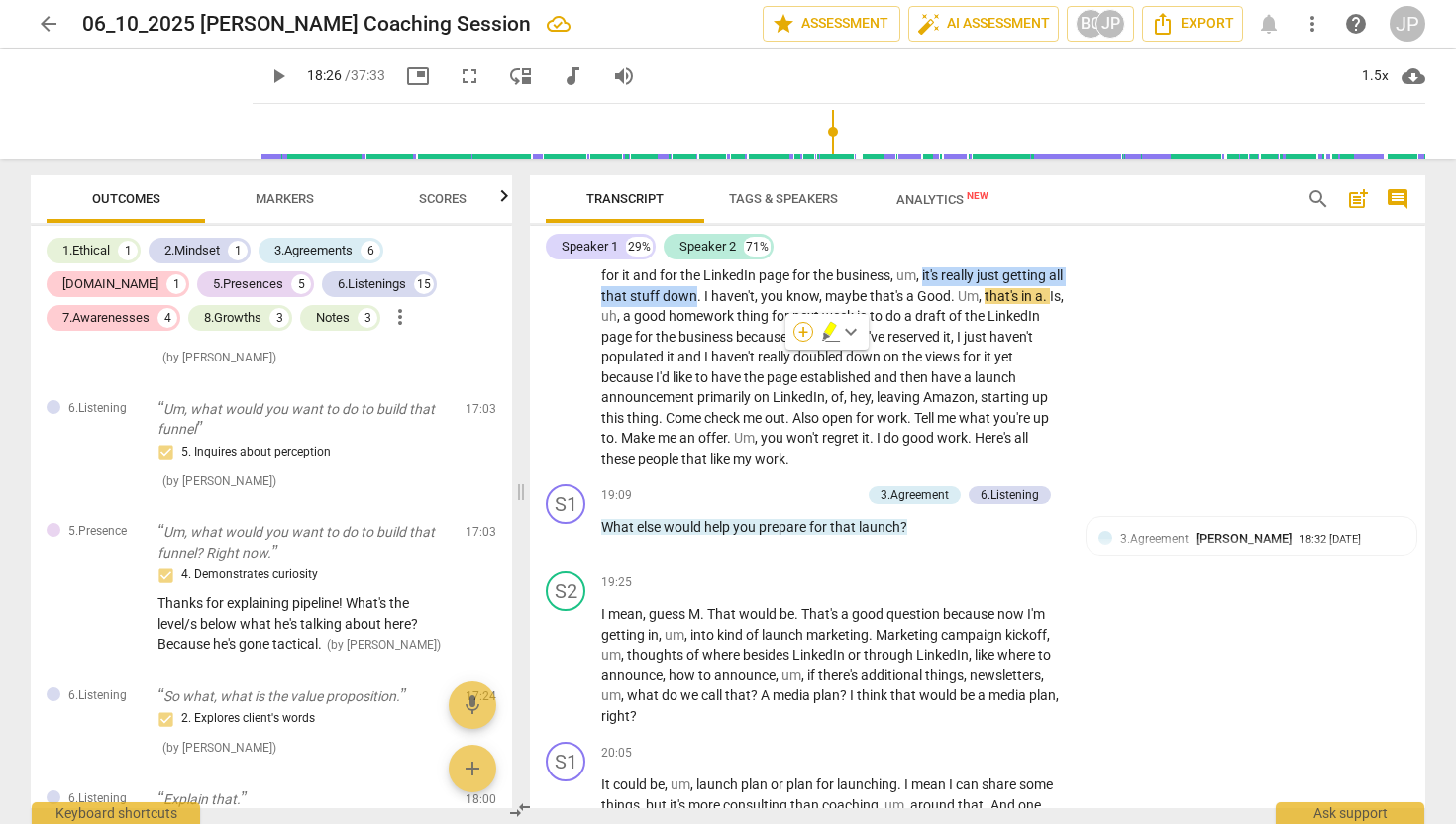 click on "+" at bounding box center [803, 332] 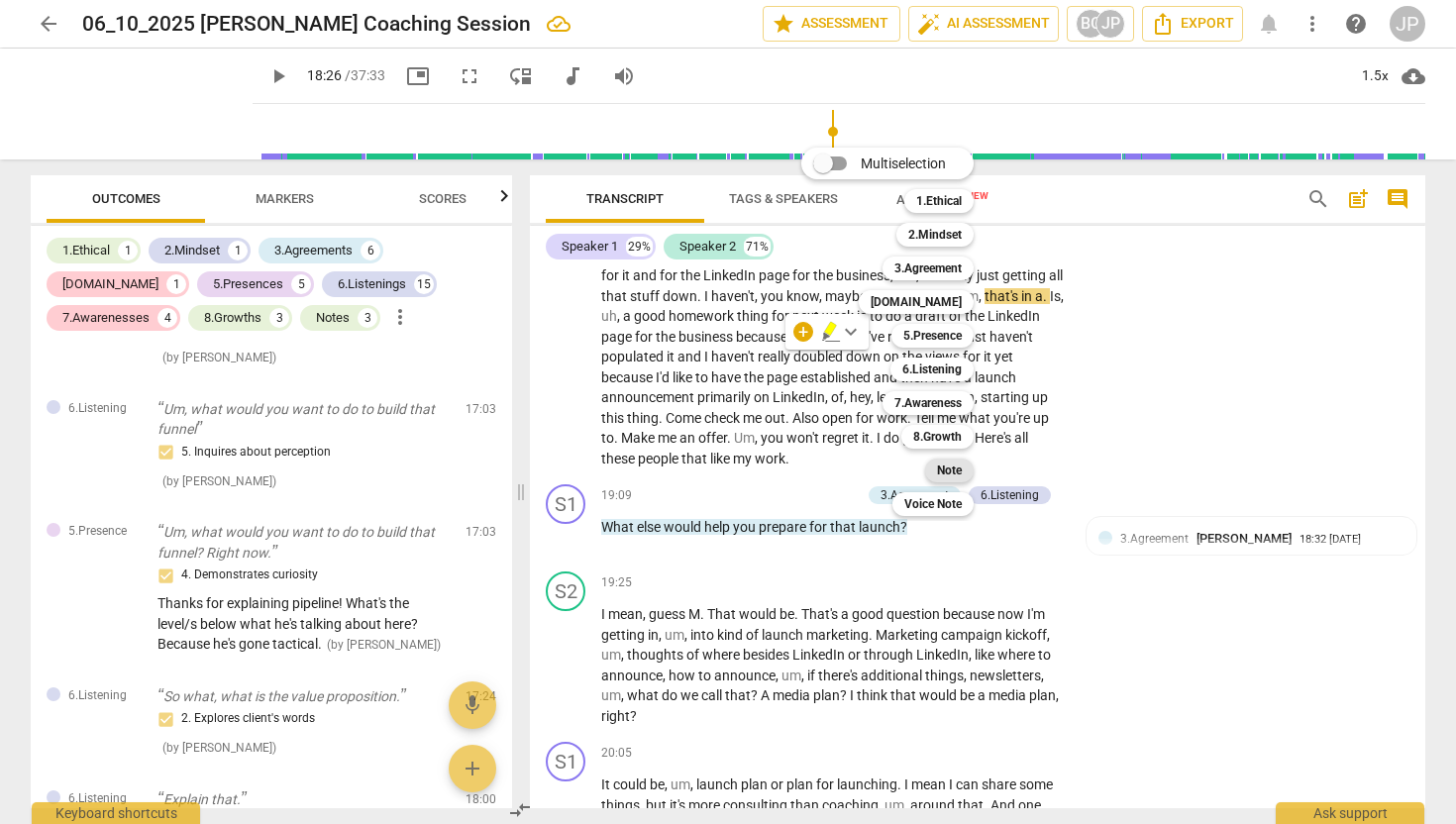 click on "Note" at bounding box center (949, 470) 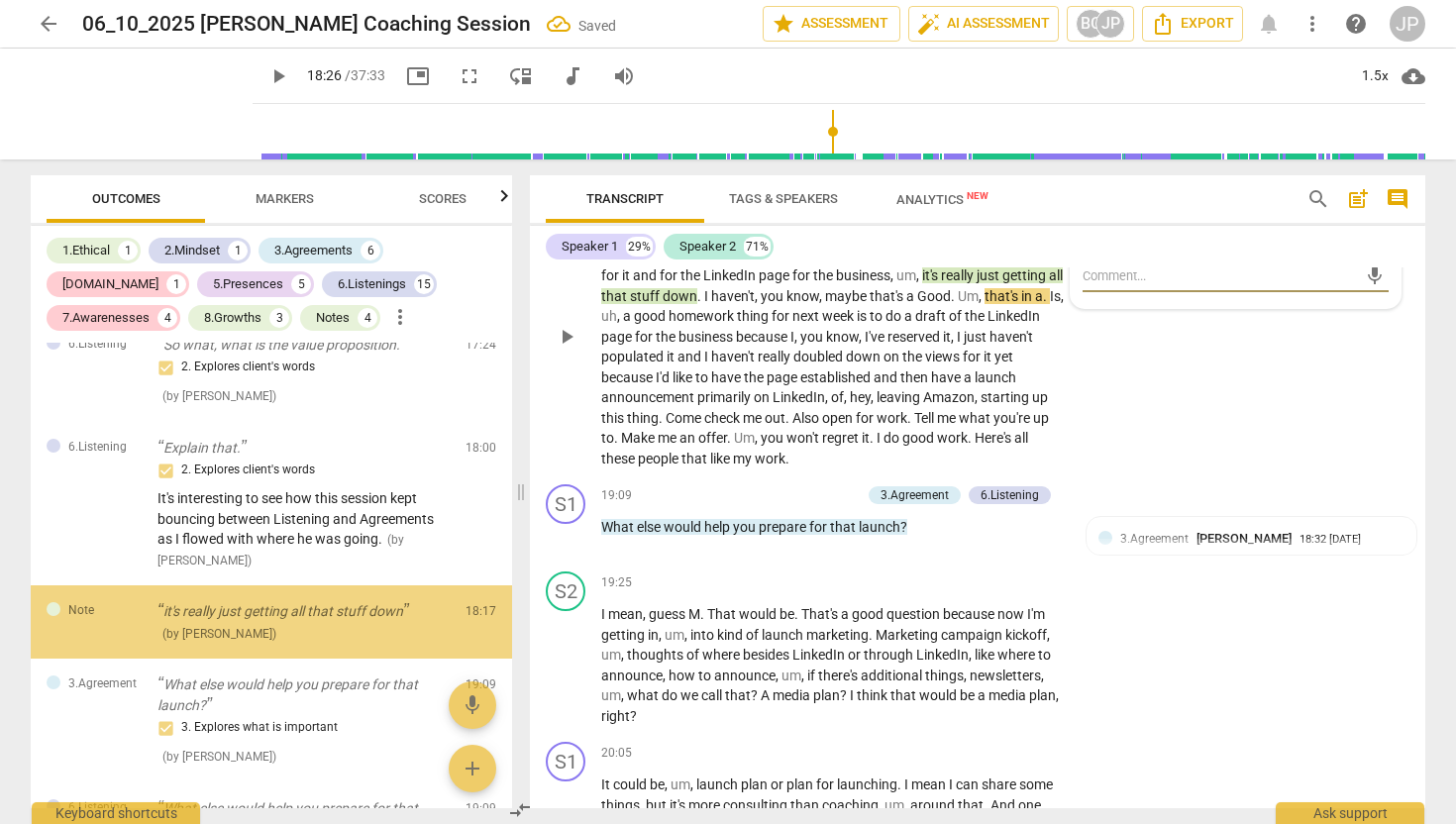 scroll, scrollTop: 3614, scrollLeft: 0, axis: vertical 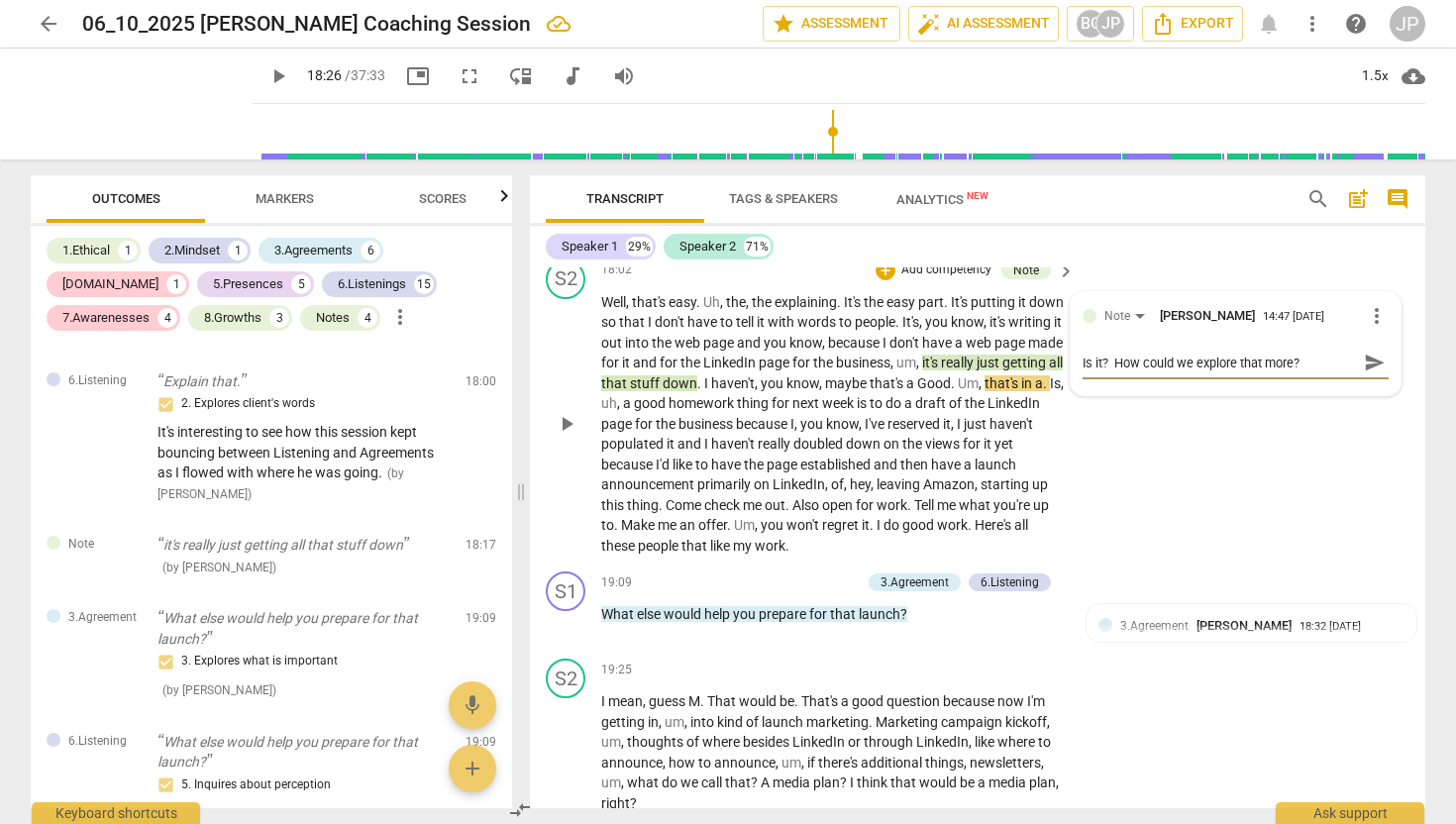 click on "send" at bounding box center (1375, 362) 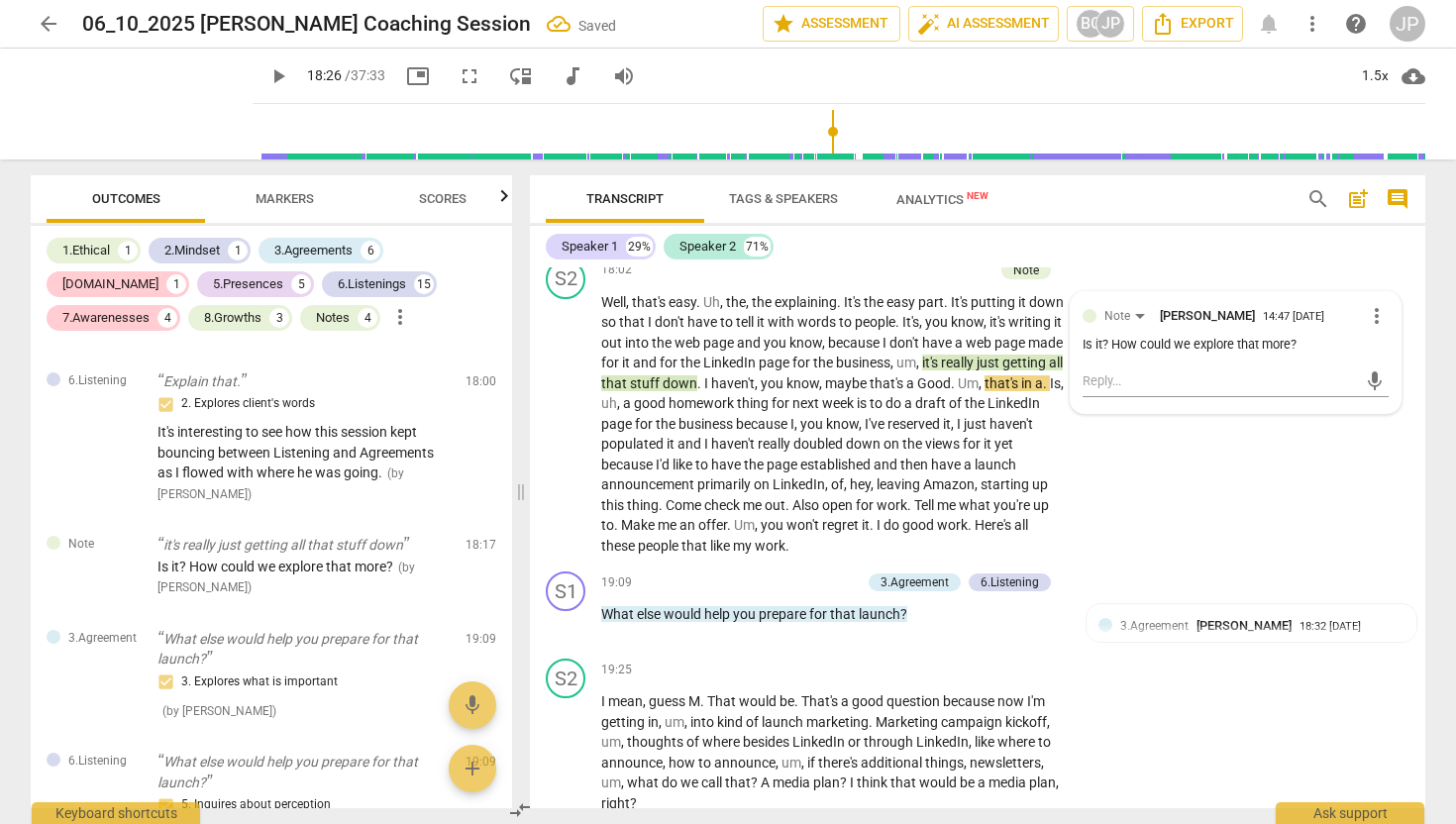 click on "play_arrow" at bounding box center [278, 76] 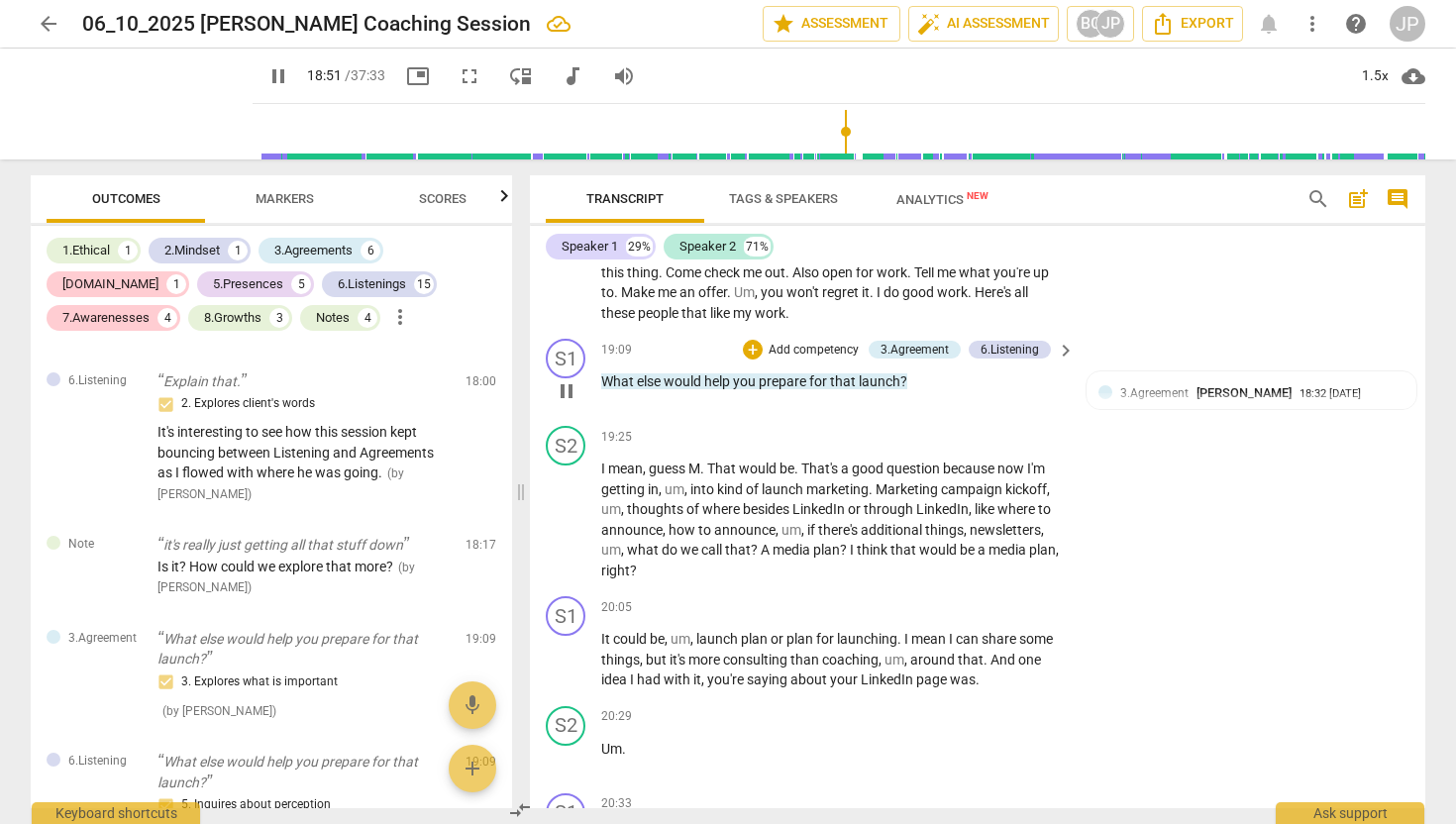 scroll, scrollTop: 6303, scrollLeft: 0, axis: vertical 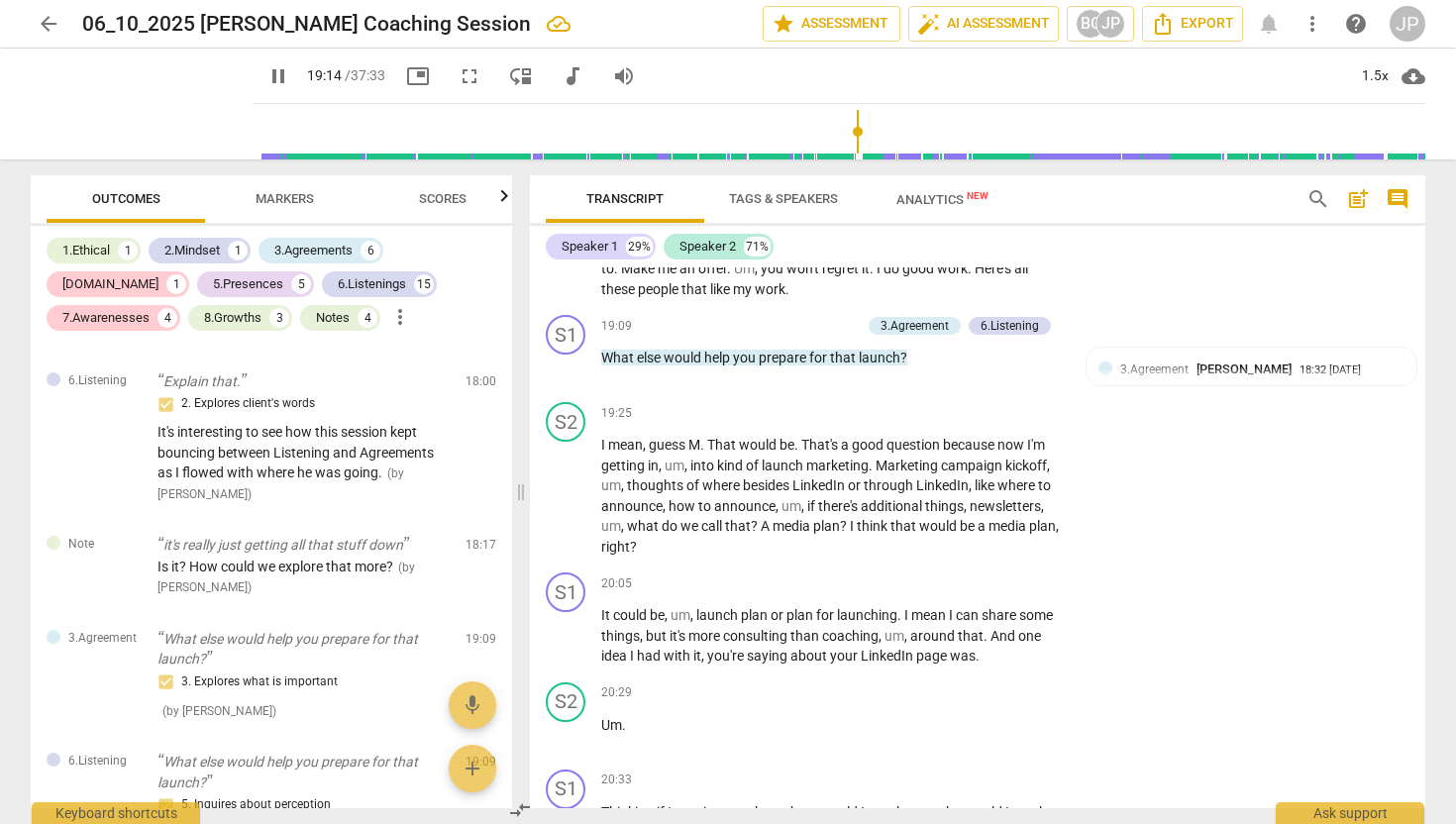 click on "pause" at bounding box center [278, 76] 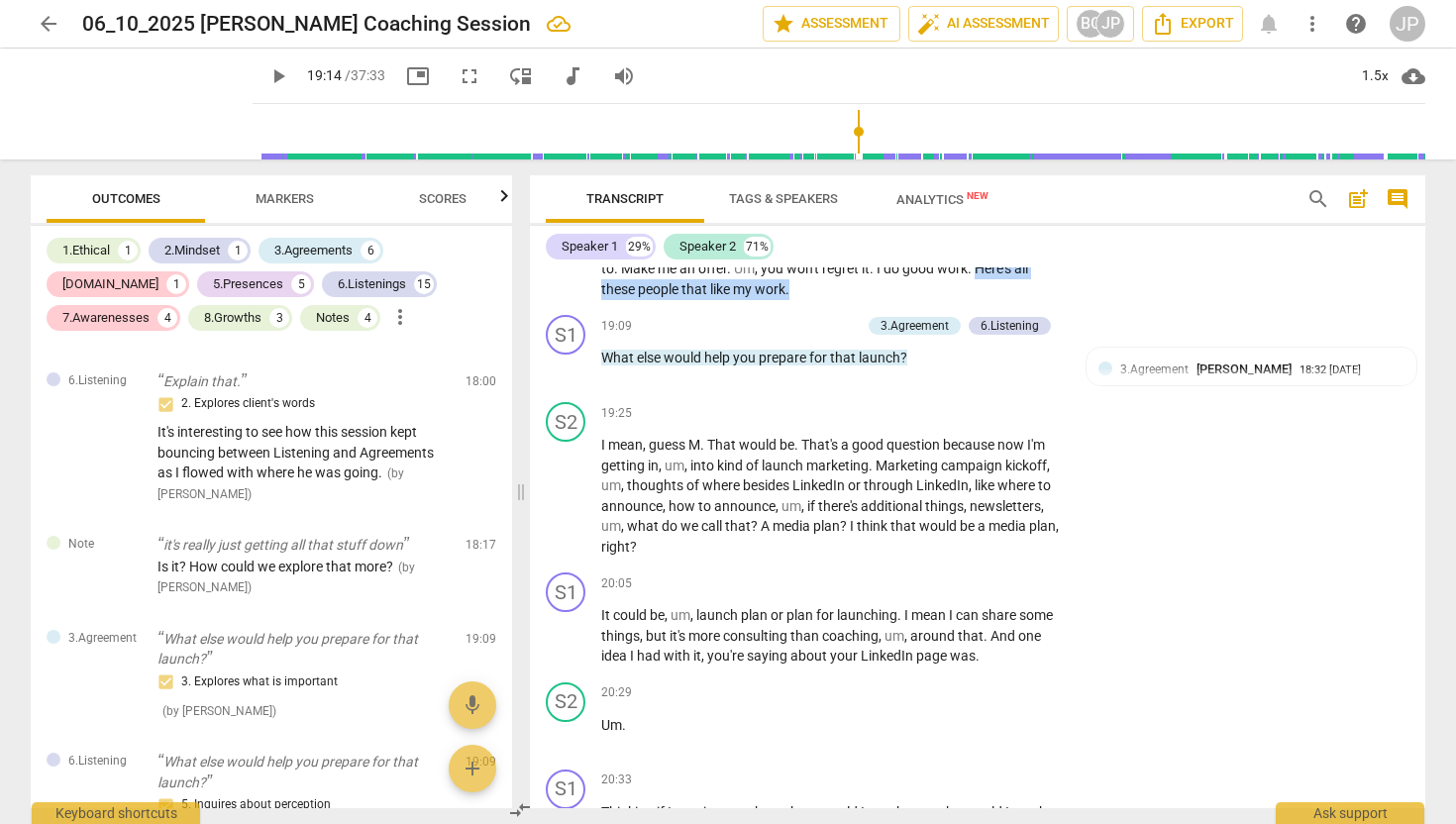 drag, startPoint x: 791, startPoint y: 351, endPoint x: 976, endPoint y: 321, distance: 187.41665 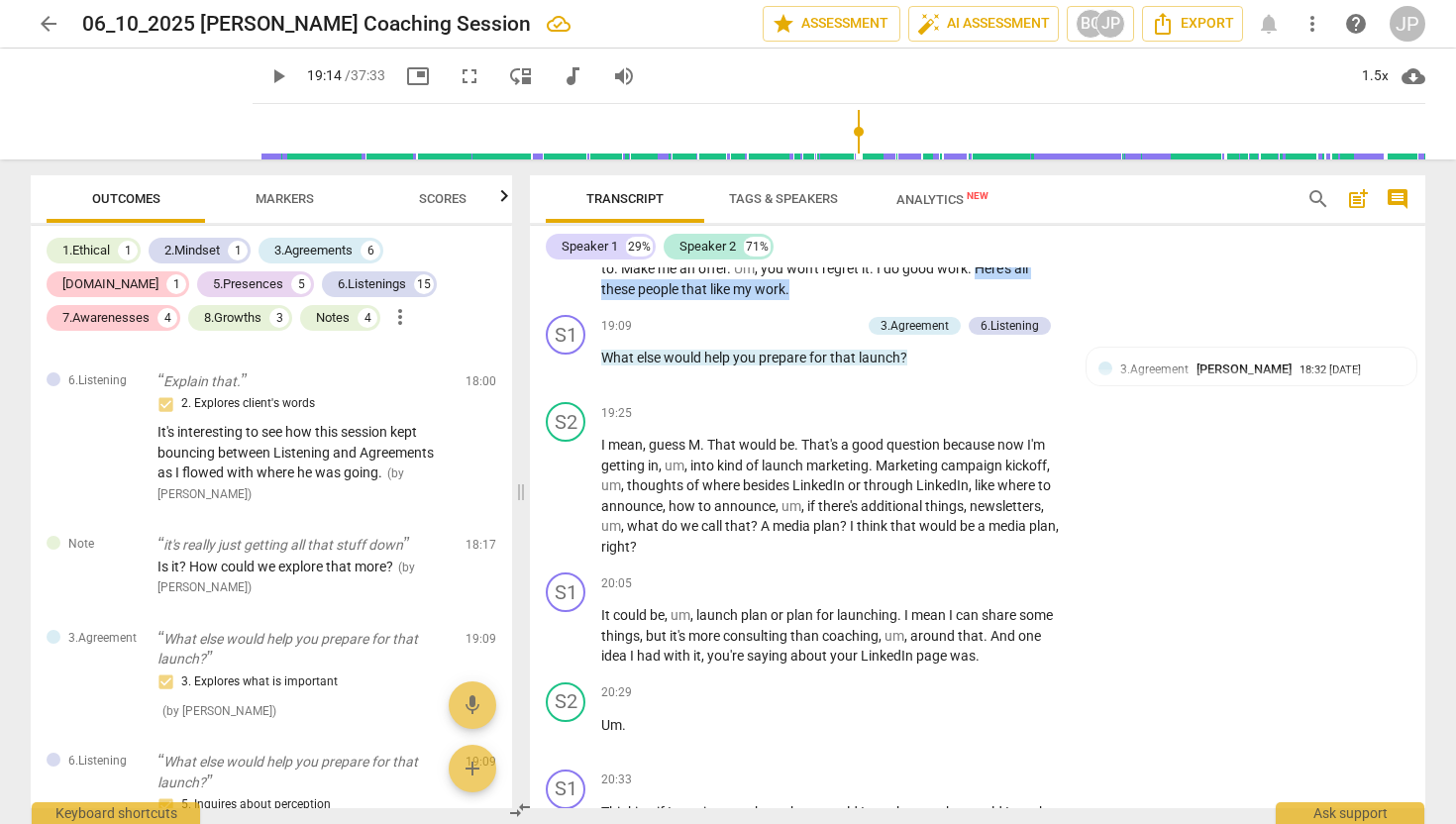 click on "Well ,   that's   easy .   Uh ,   the ,   the   explaining .   It's   the   easy   part .   It's   putting   it   down   so   that   I   don't   have   to   tell   it   with   words   to   people .   It's ,   you   know ,   it's   writing   it   out   into   the   web   page   and   you   know ,   because   I   don't   have   a   web   page   made   for   it   and   for   the   LinkedIn   page   for   the   business ,   um ,   it's   really   just   getting   all   that   stuff   down .   I   haven't ,   you   know ,   maybe   that's   a   Good .   Um ,   that's   in   a .   Is ,   uh ,   a   good   homework   thing   for   next   week   is   to   do   a   draft   of   the   LinkedIn   page   for   the   business   because   I ,   you   know ,   I've   reserved   it ,   I   just   haven't   populated   it   and   I   haven't   really   doubled   down   on   the   views   for   it   yet   because   I'd   like   to   have   the   page   established   and   then   have   a   launch   announcement   primarily" at bounding box center [833, 167] 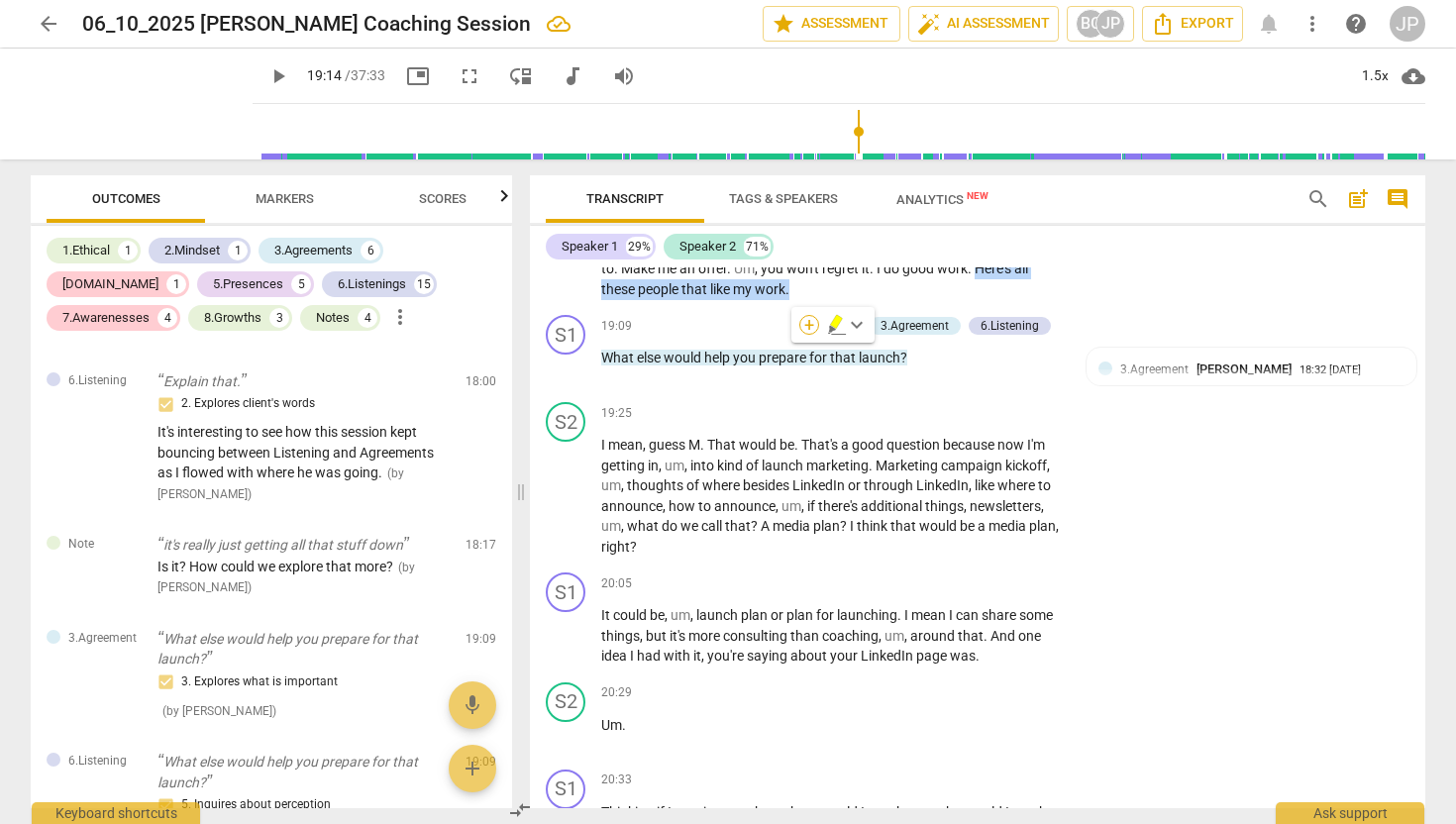 click on "+" at bounding box center (809, 325) 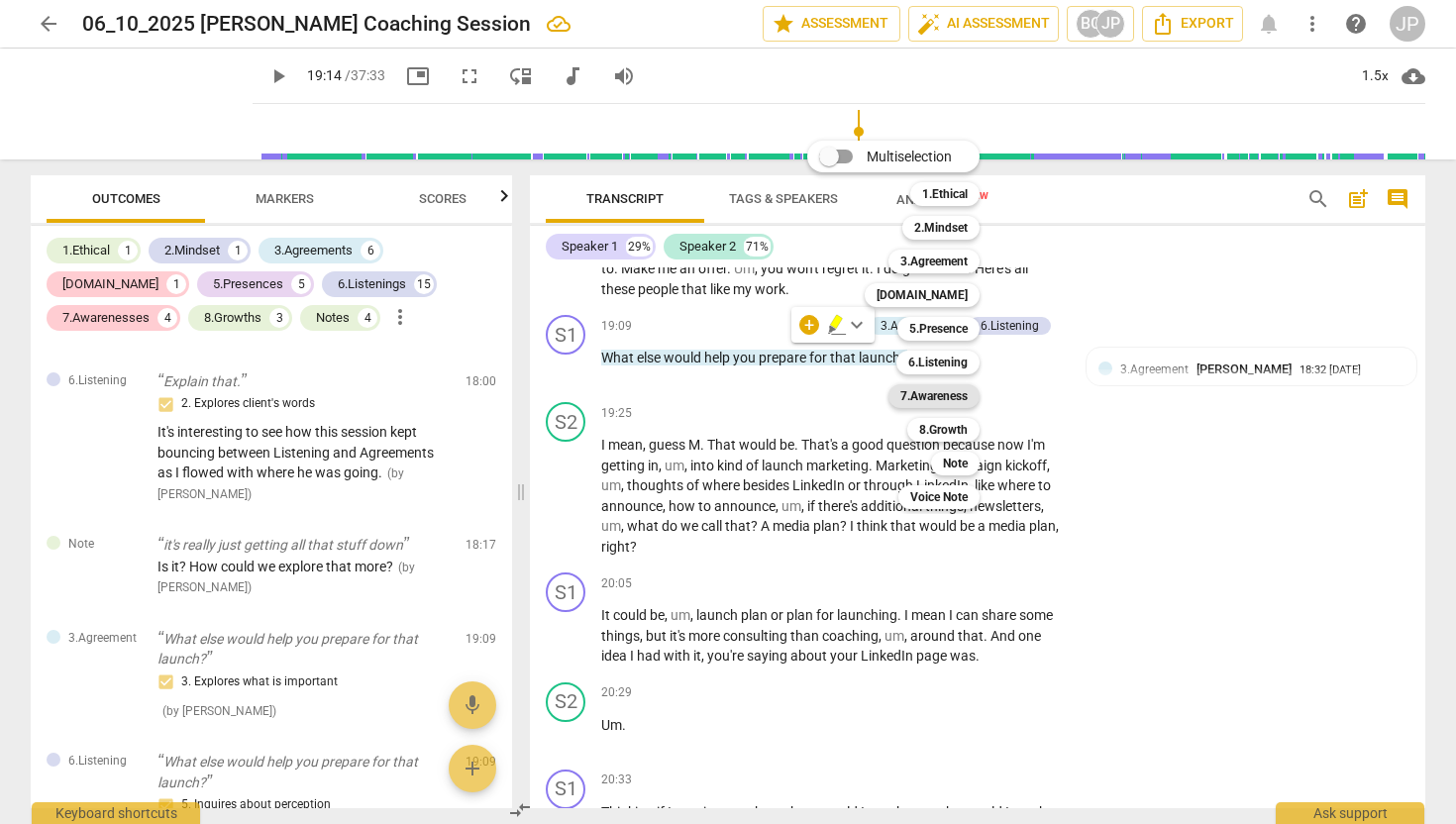 click on "7.Awareness" at bounding box center (934, 396) 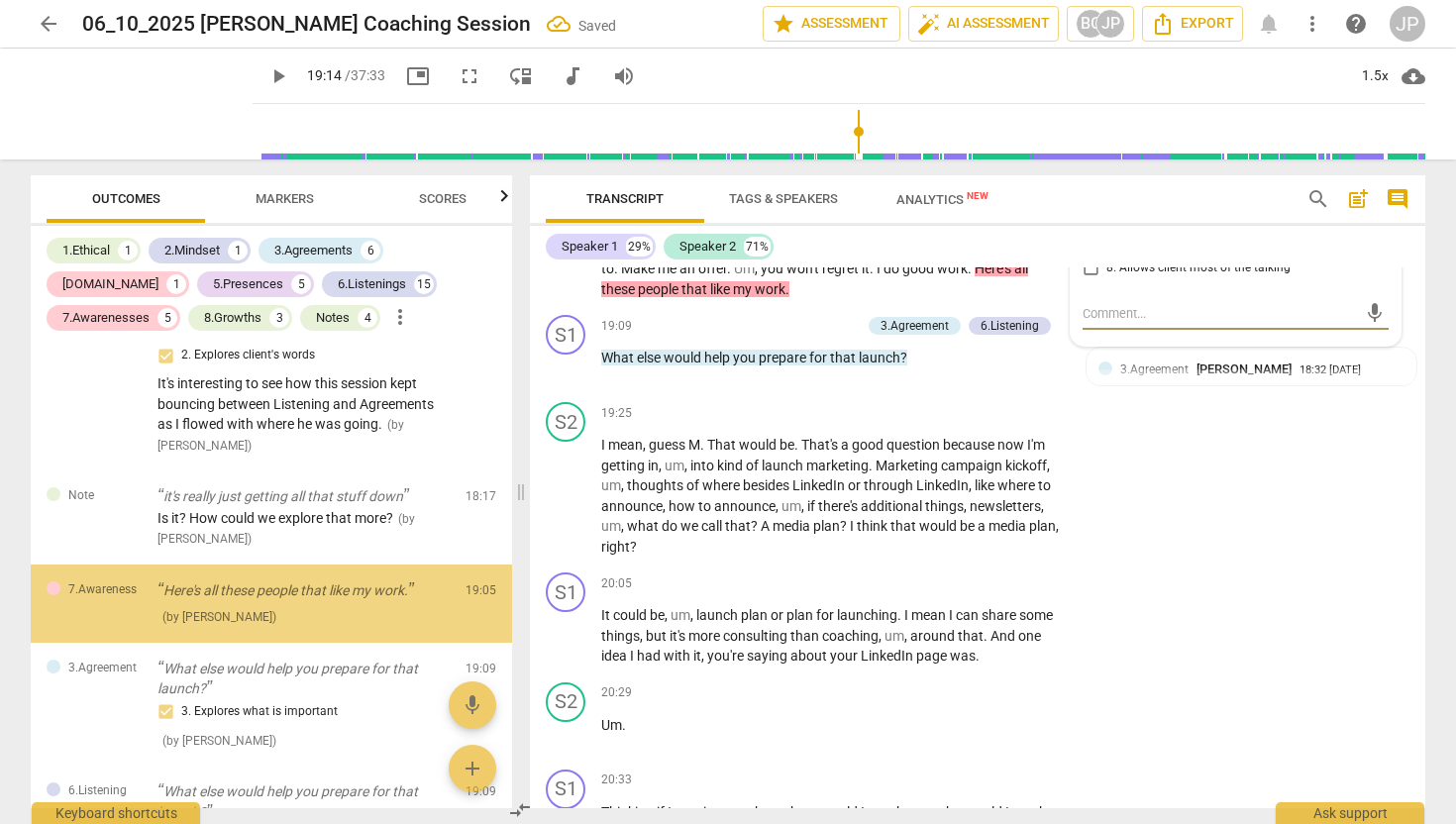 scroll, scrollTop: 3710, scrollLeft: 0, axis: vertical 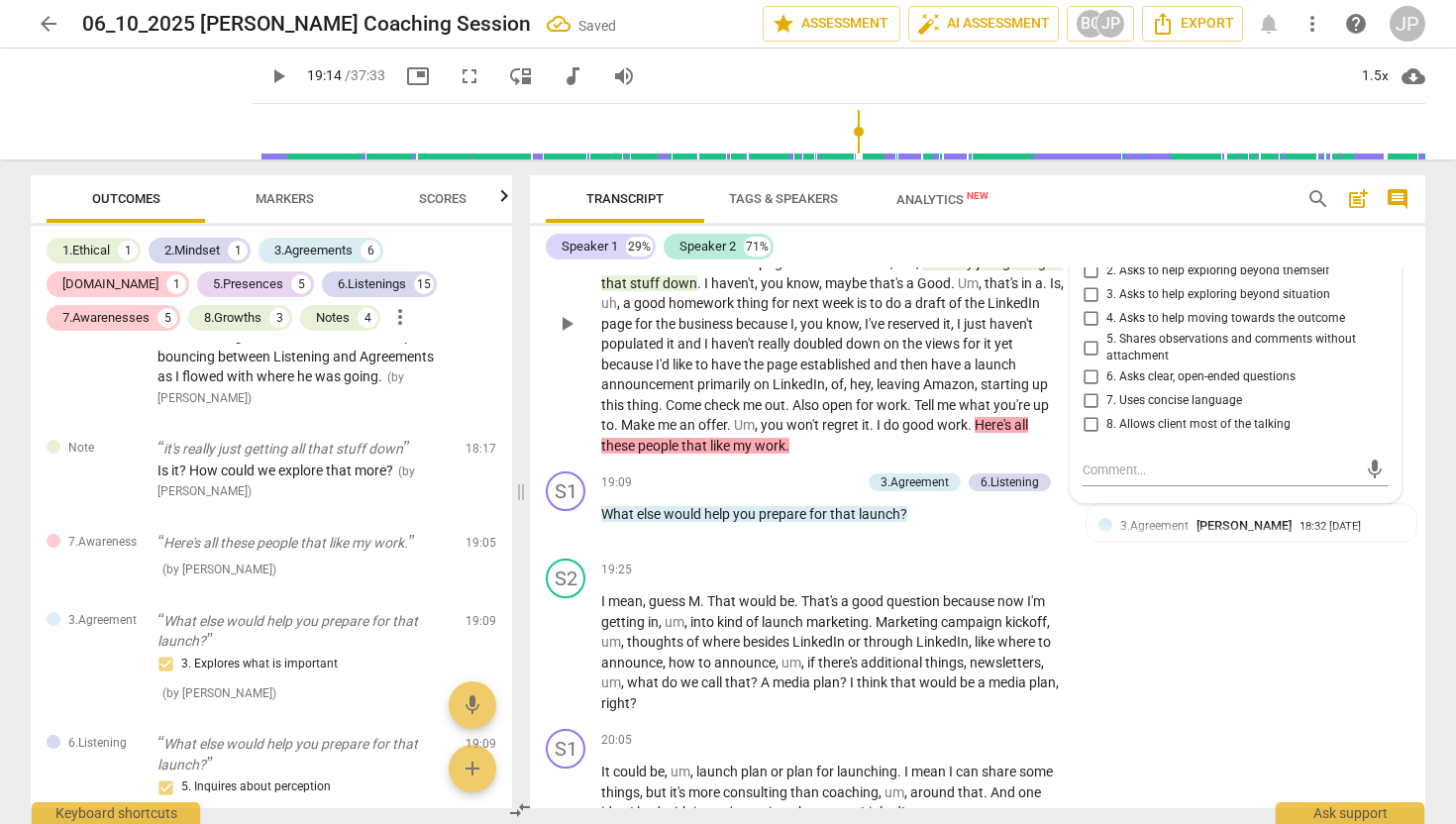 click on "7.Awareness" at bounding box center (1138, 216) 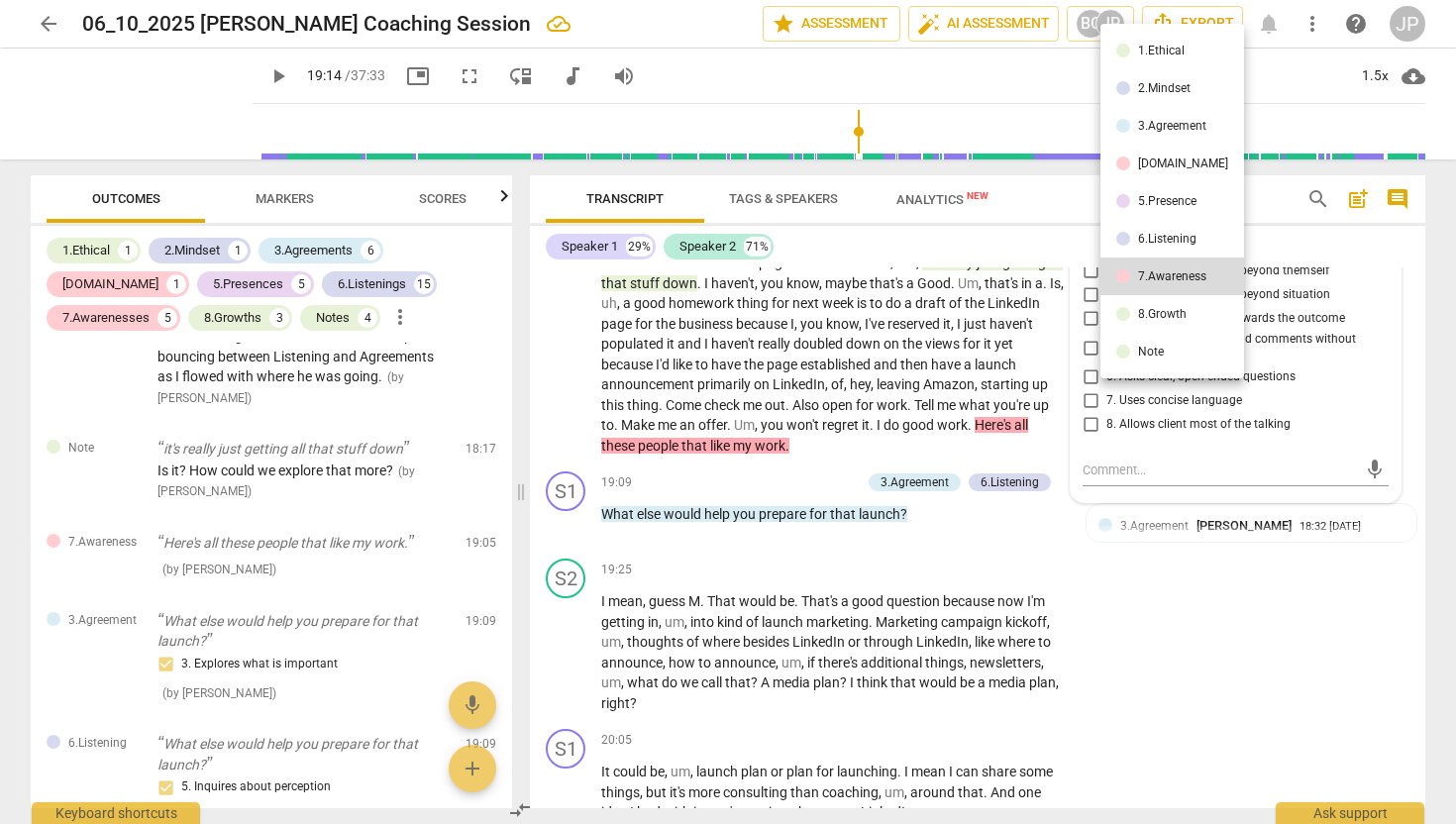 click on "6.Listening" at bounding box center [1167, 239] 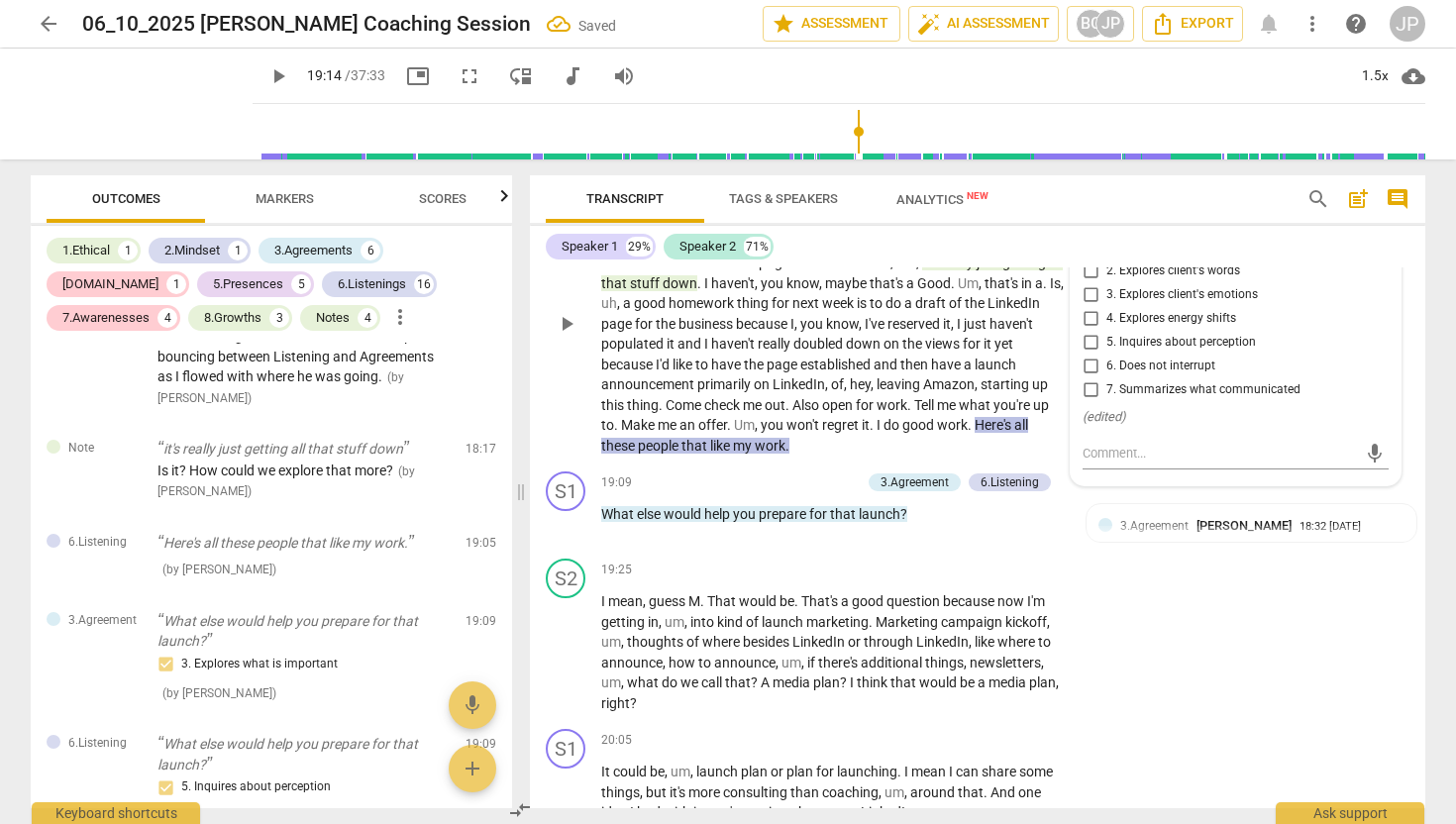 click on "6.Listening" at bounding box center [1133, 216] 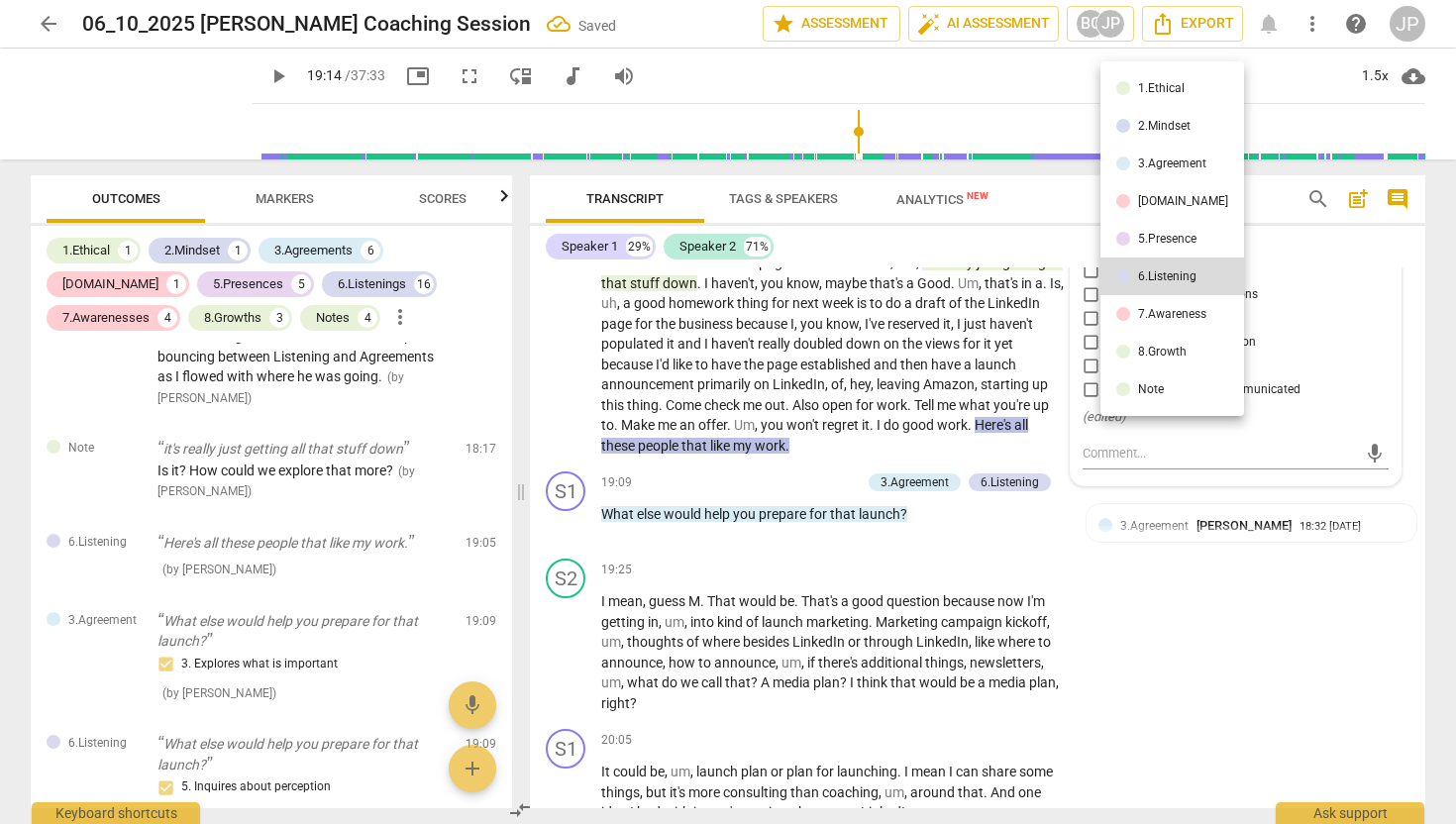 click on "8.Growth" at bounding box center (1162, 352) 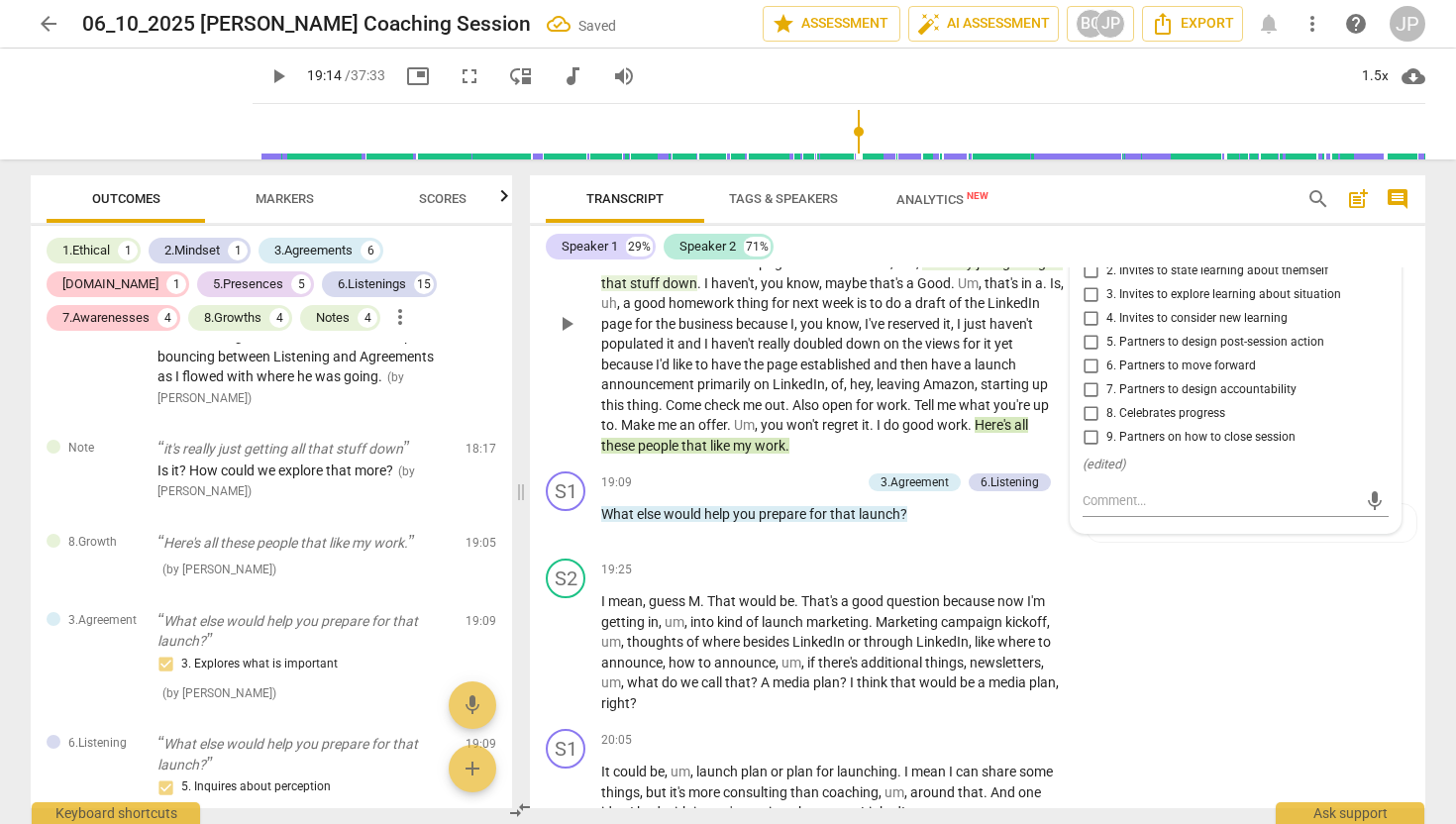 click on "8.Growth" at bounding box center (1128, 216) 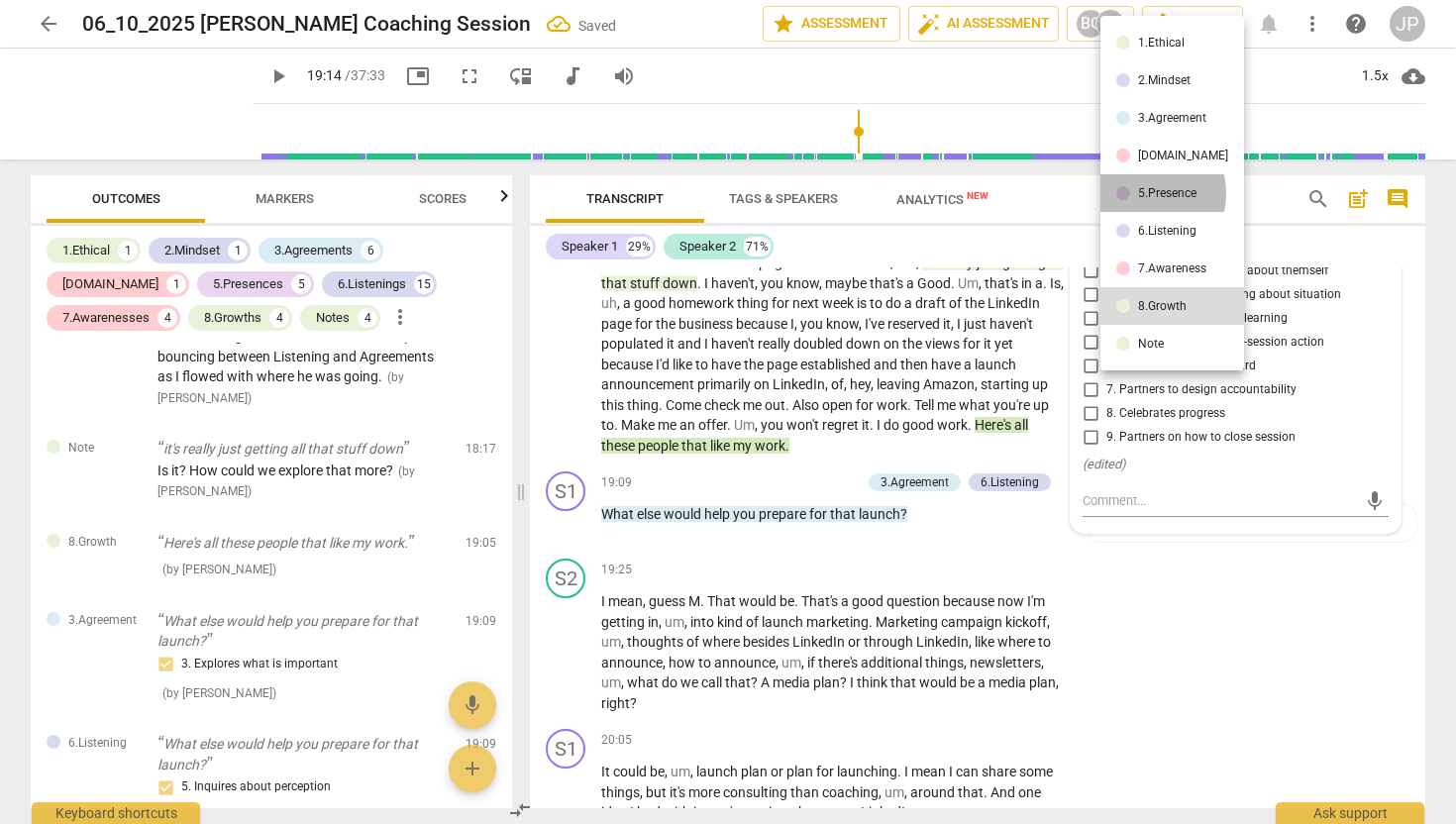 click on "5.Presence" at bounding box center [1167, 193] 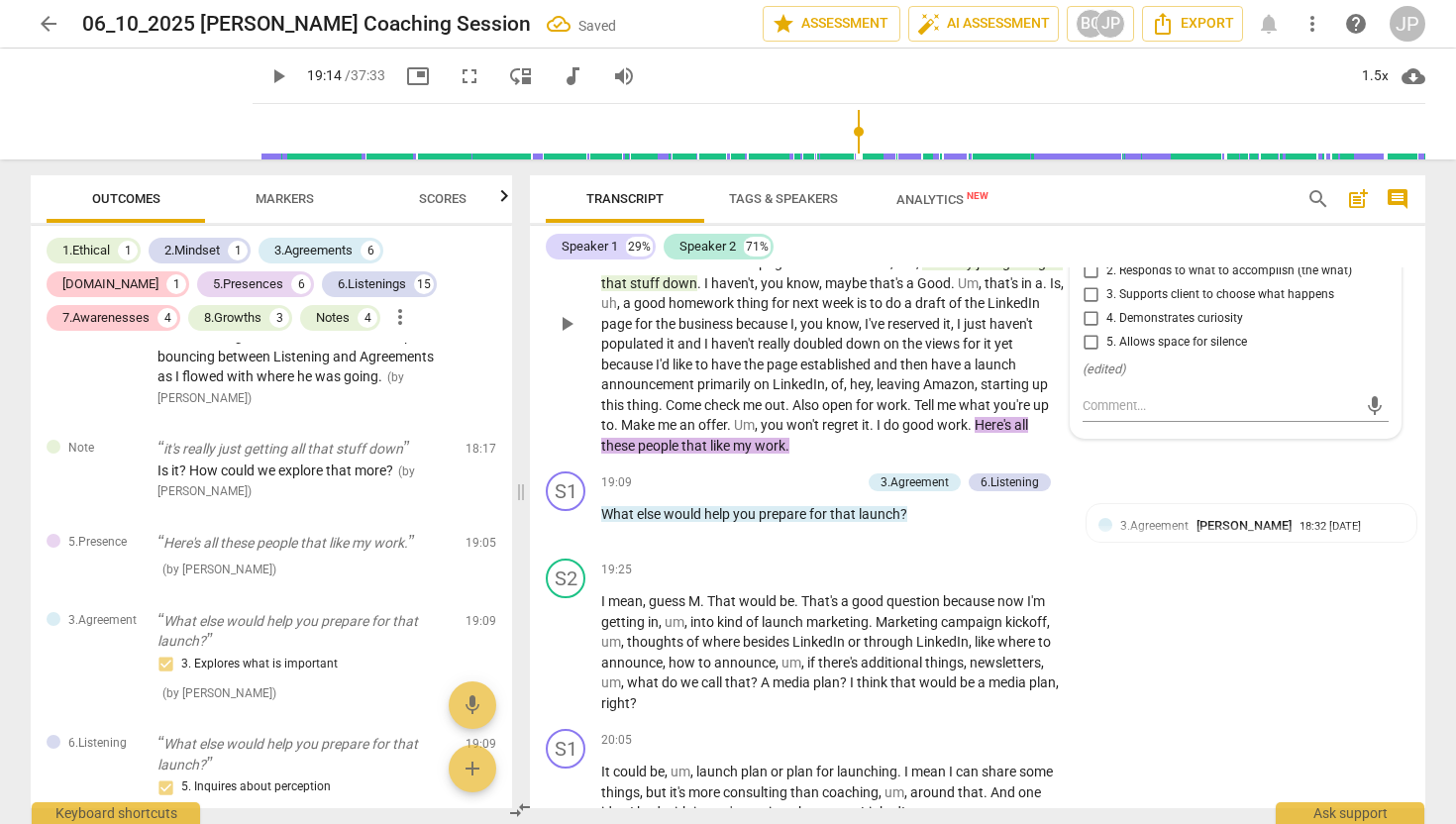 click on "4. Demonstrates curiosity" at bounding box center [1091, 319] 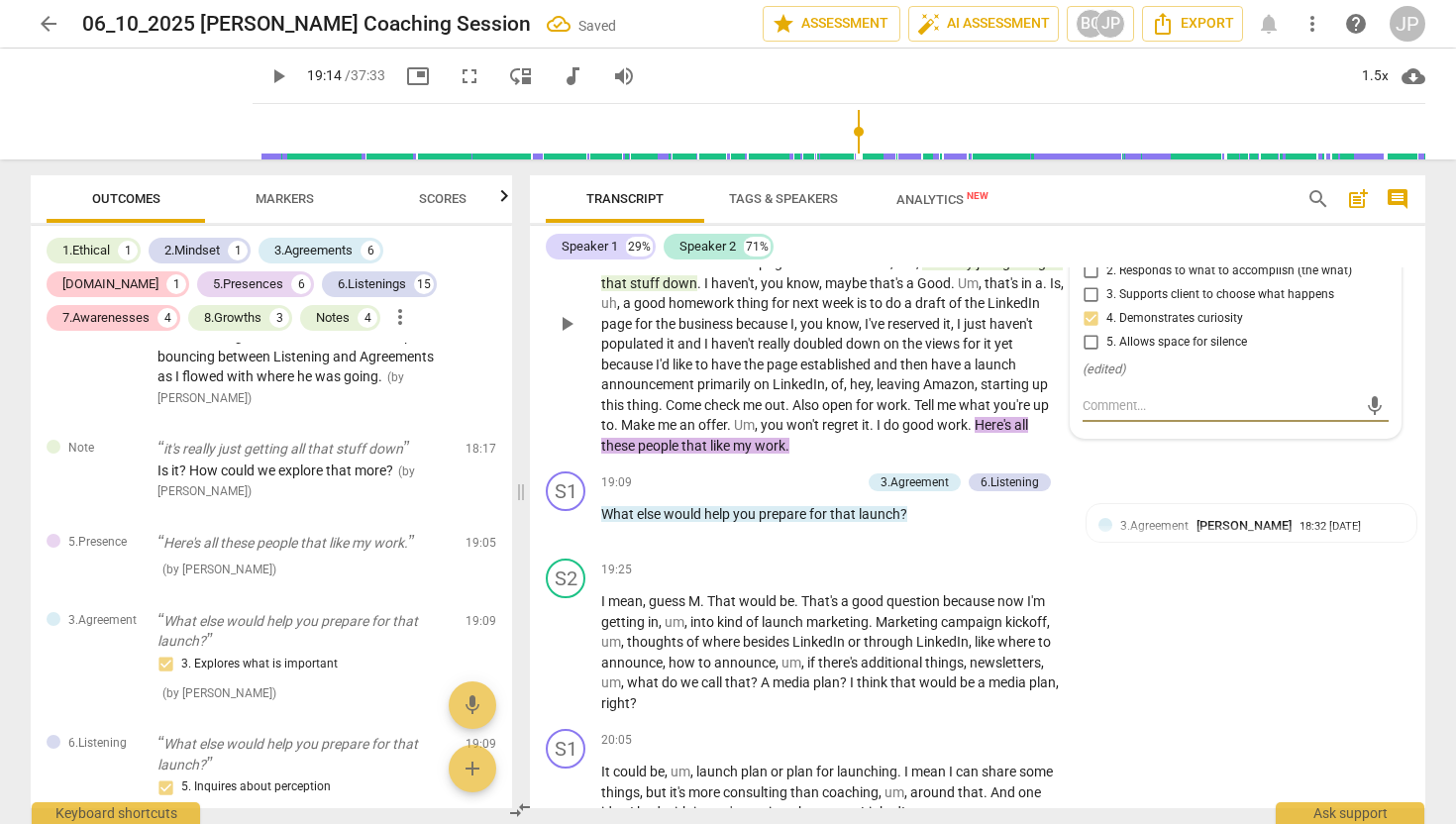 click at bounding box center [1219, 405] 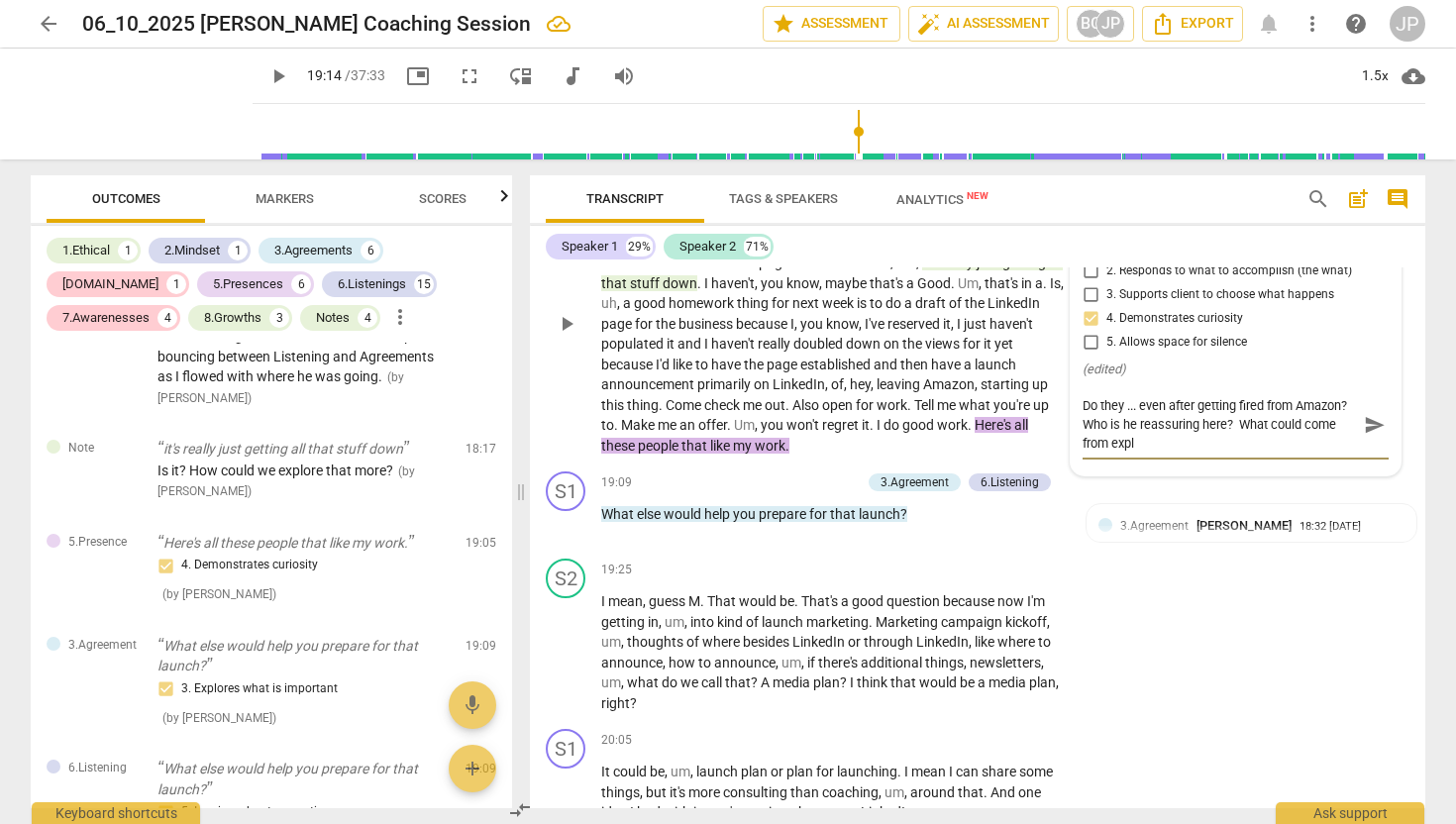scroll, scrollTop: 0, scrollLeft: 0, axis: both 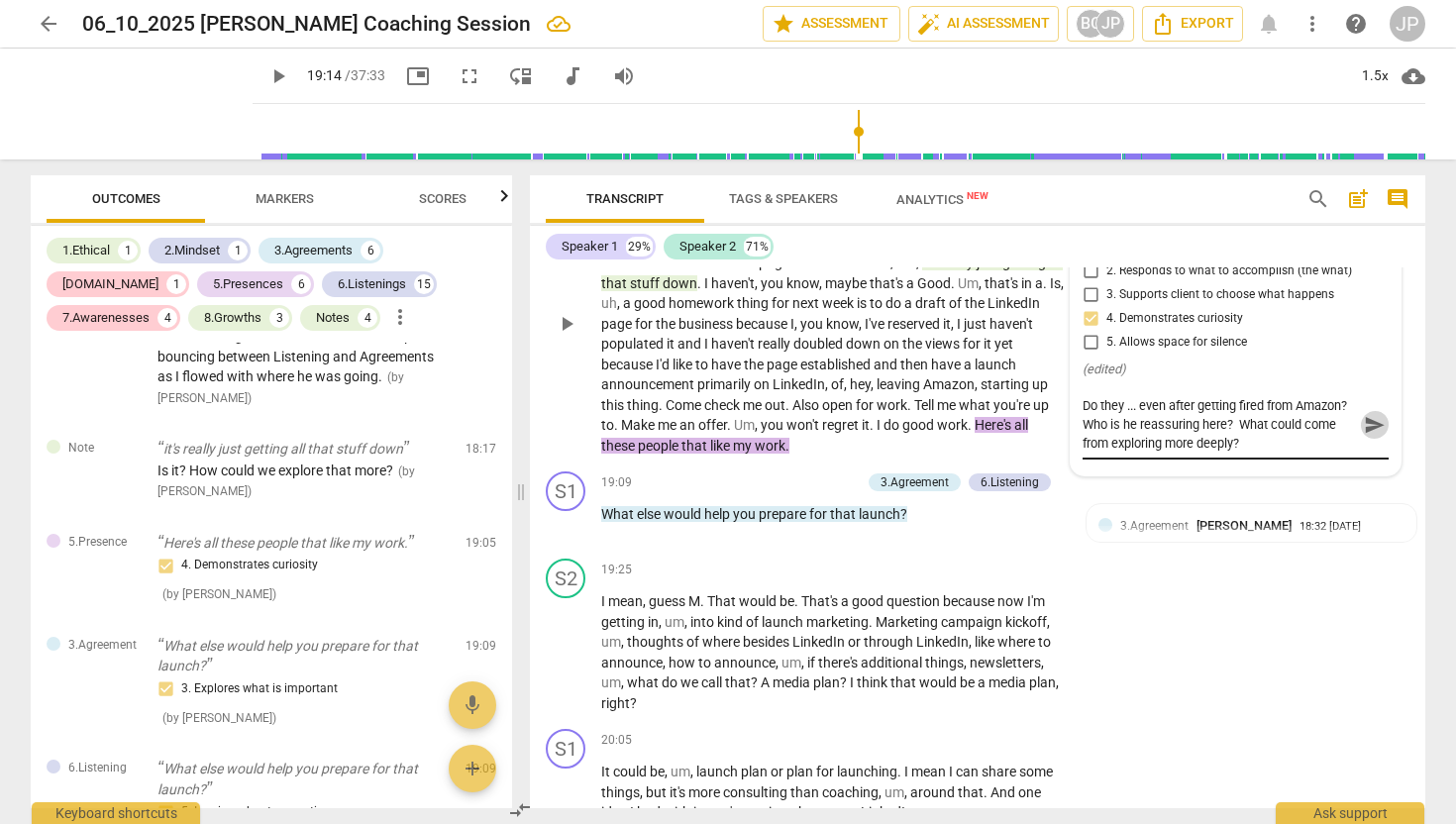 click on "send" at bounding box center (1375, 425) 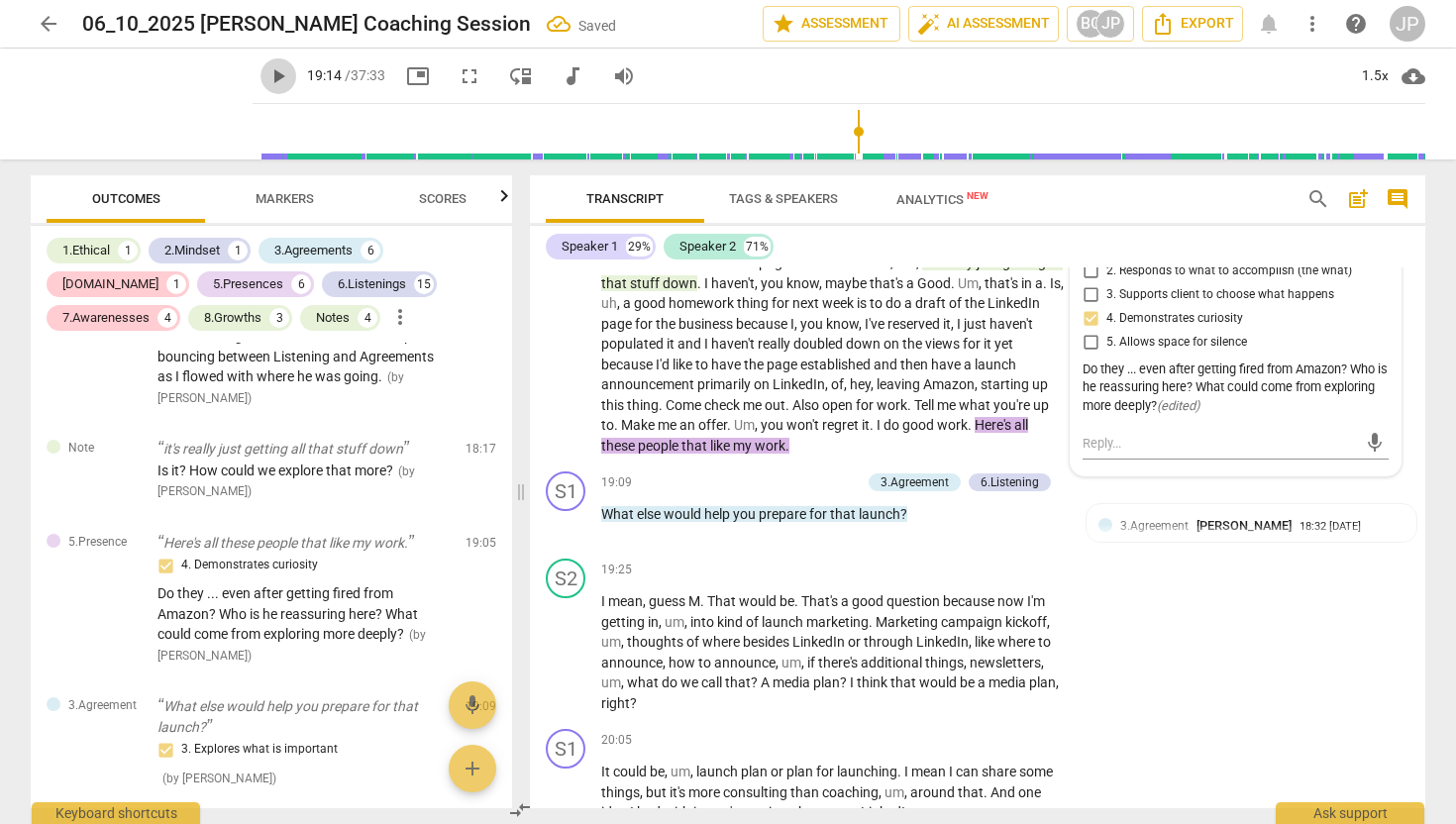 click on "play_arrow" at bounding box center [278, 76] 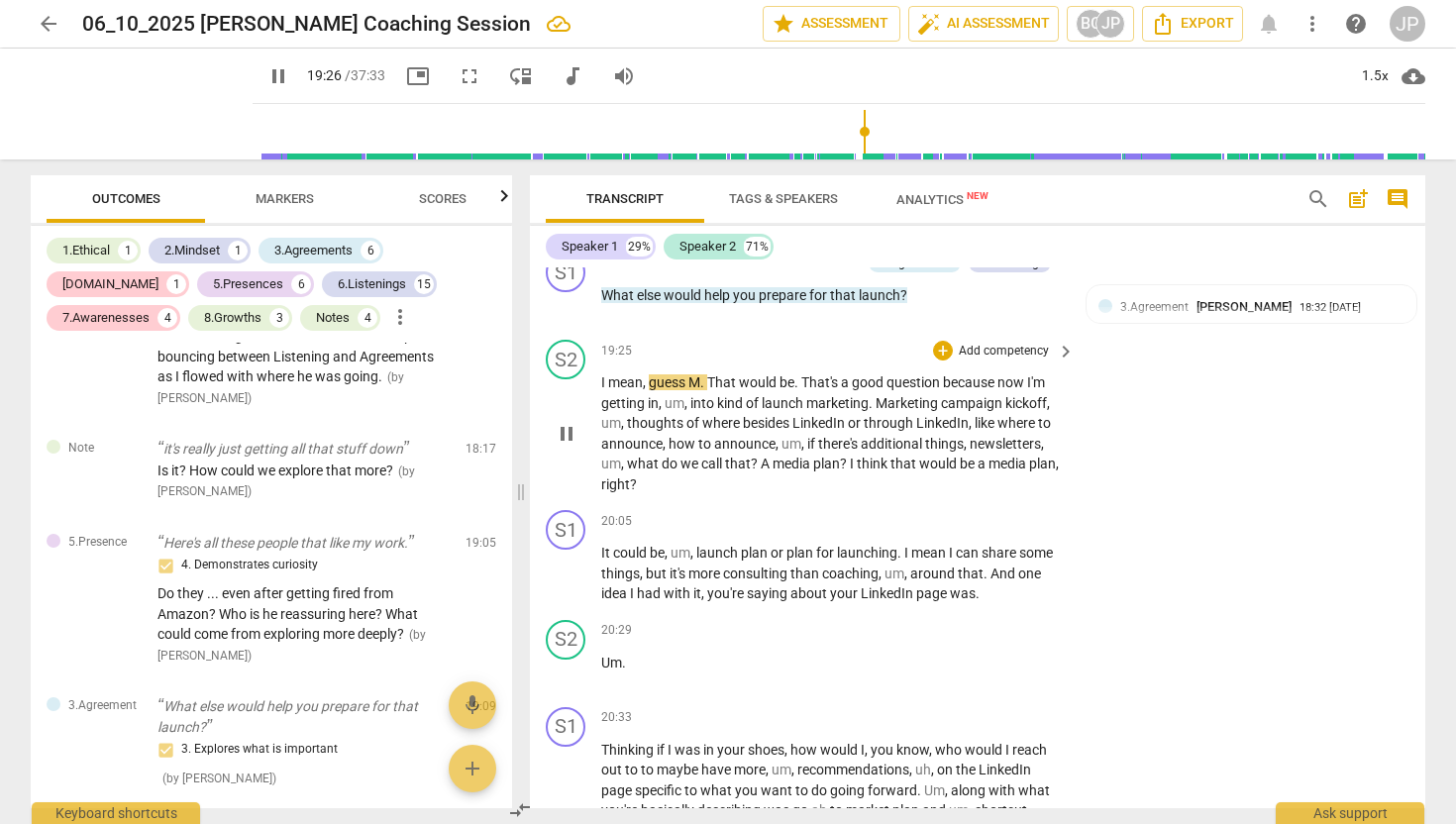 scroll, scrollTop: 6366, scrollLeft: 0, axis: vertical 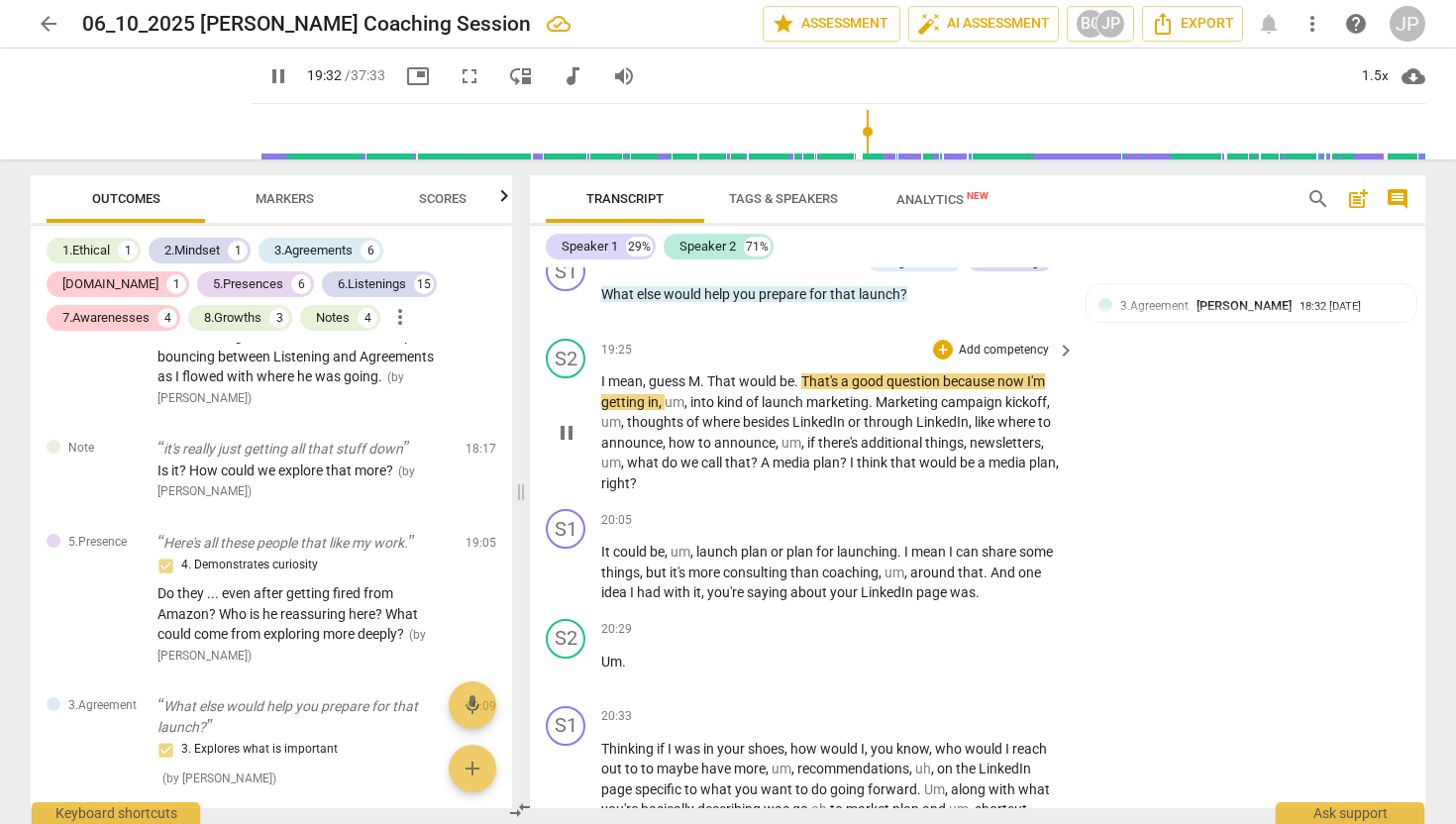 click on "pause" at bounding box center (567, 433) 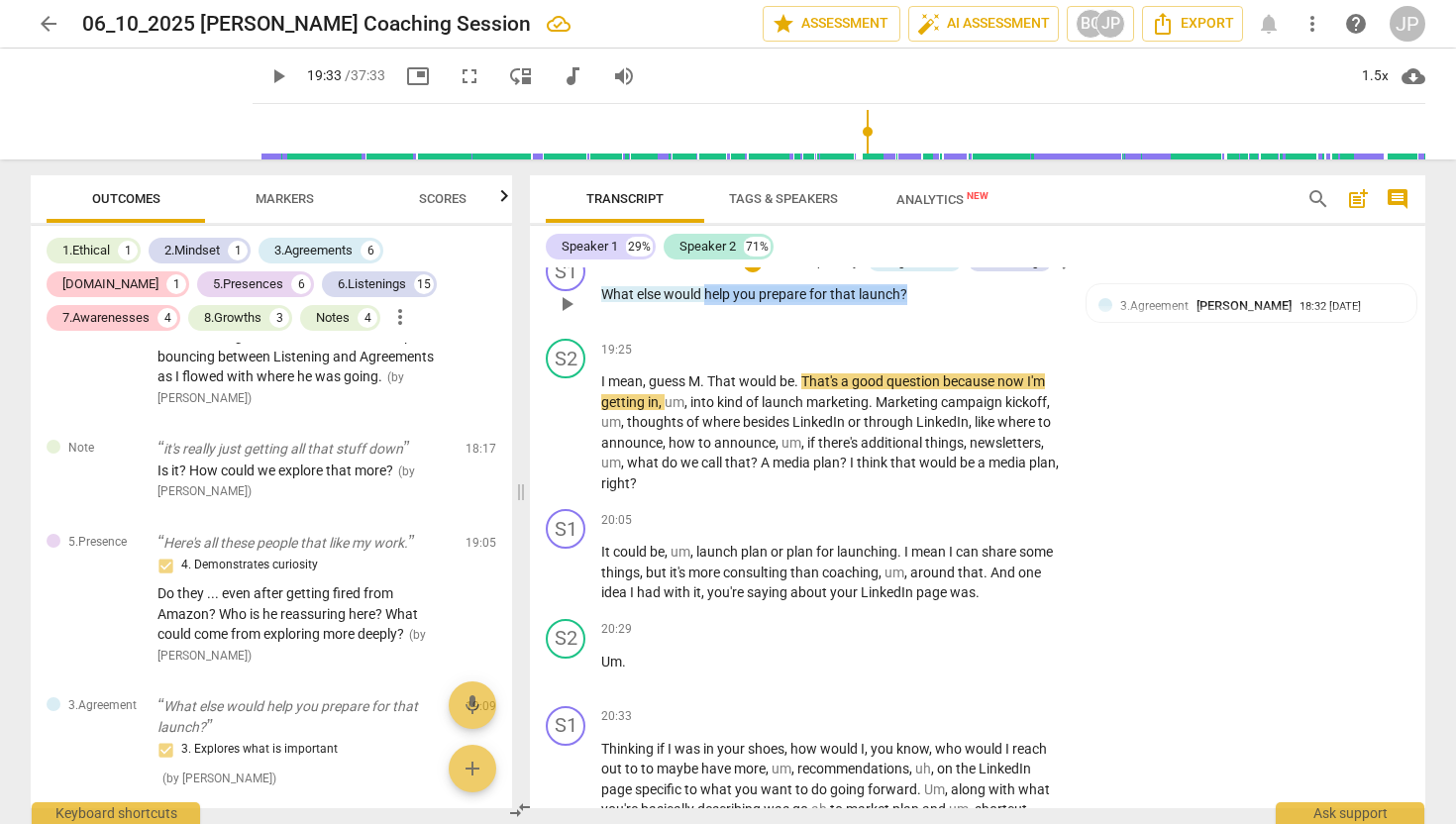 drag, startPoint x: 916, startPoint y: 356, endPoint x: 705, endPoint y: 359, distance: 211.02133 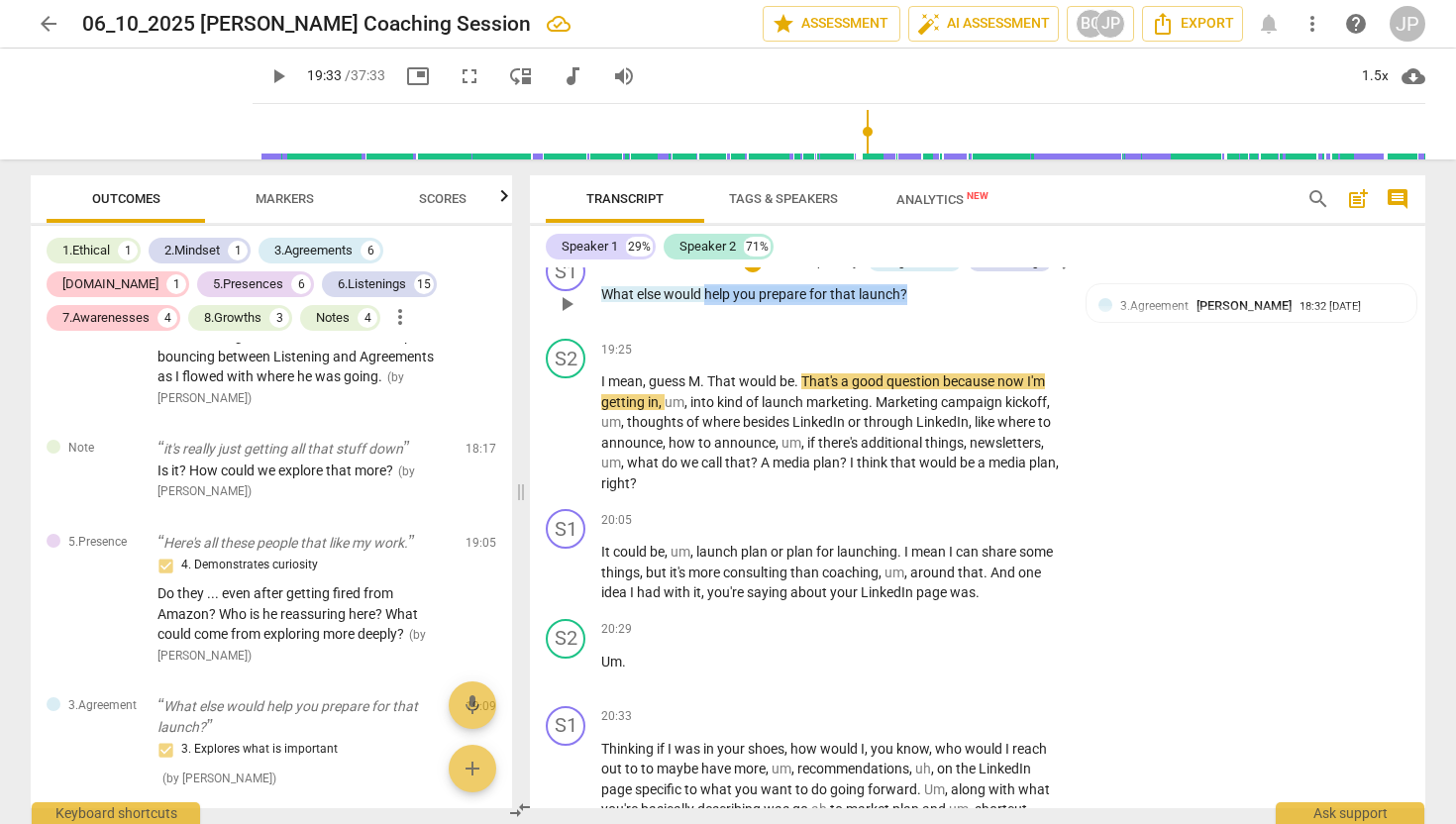 click on "What   else   would   help   you   prepare   for   that   launch ?" at bounding box center [833, 294] 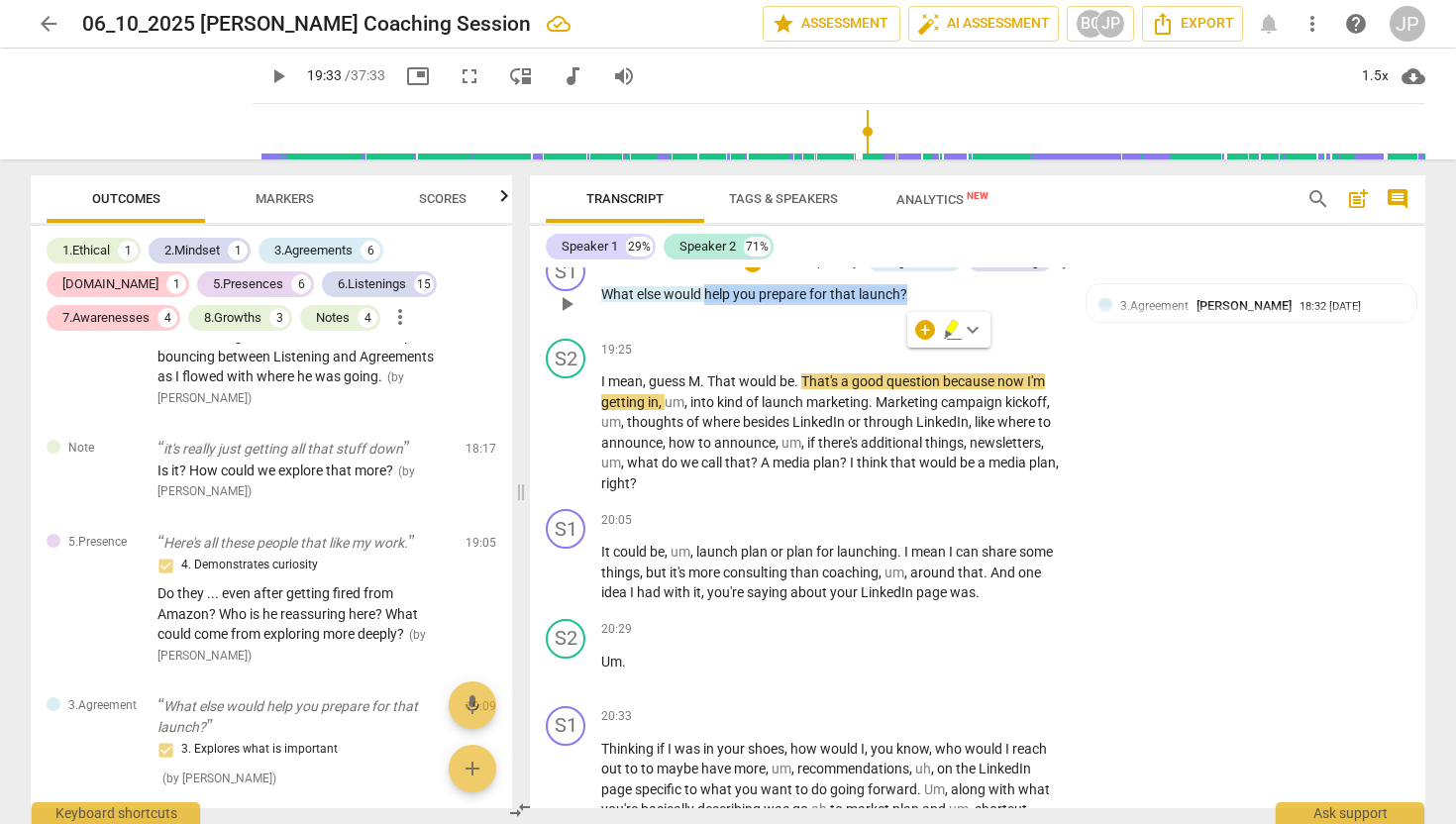 click on "Add competency" at bounding box center [813, 263] 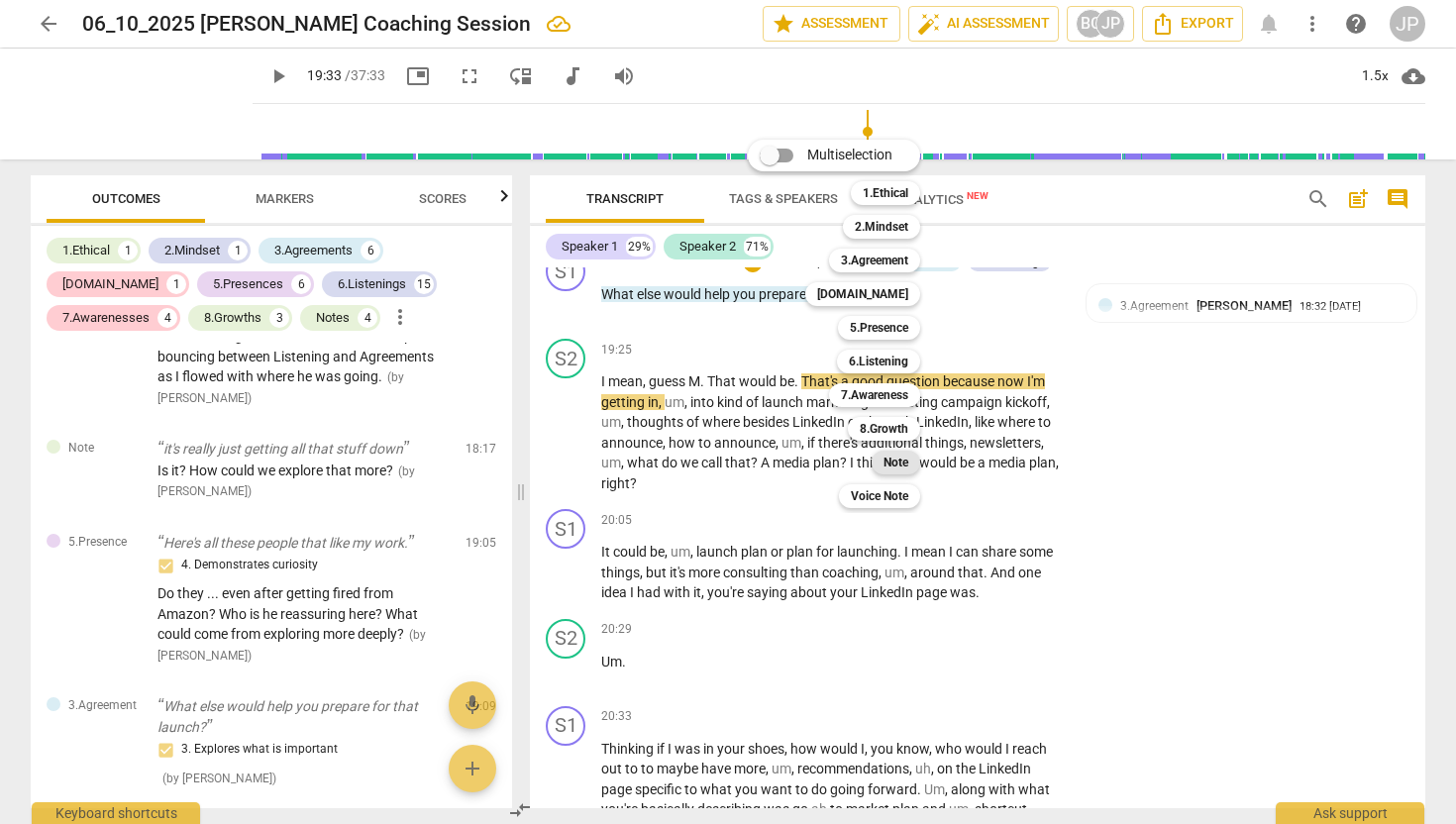click on "Note" at bounding box center [895, 463] 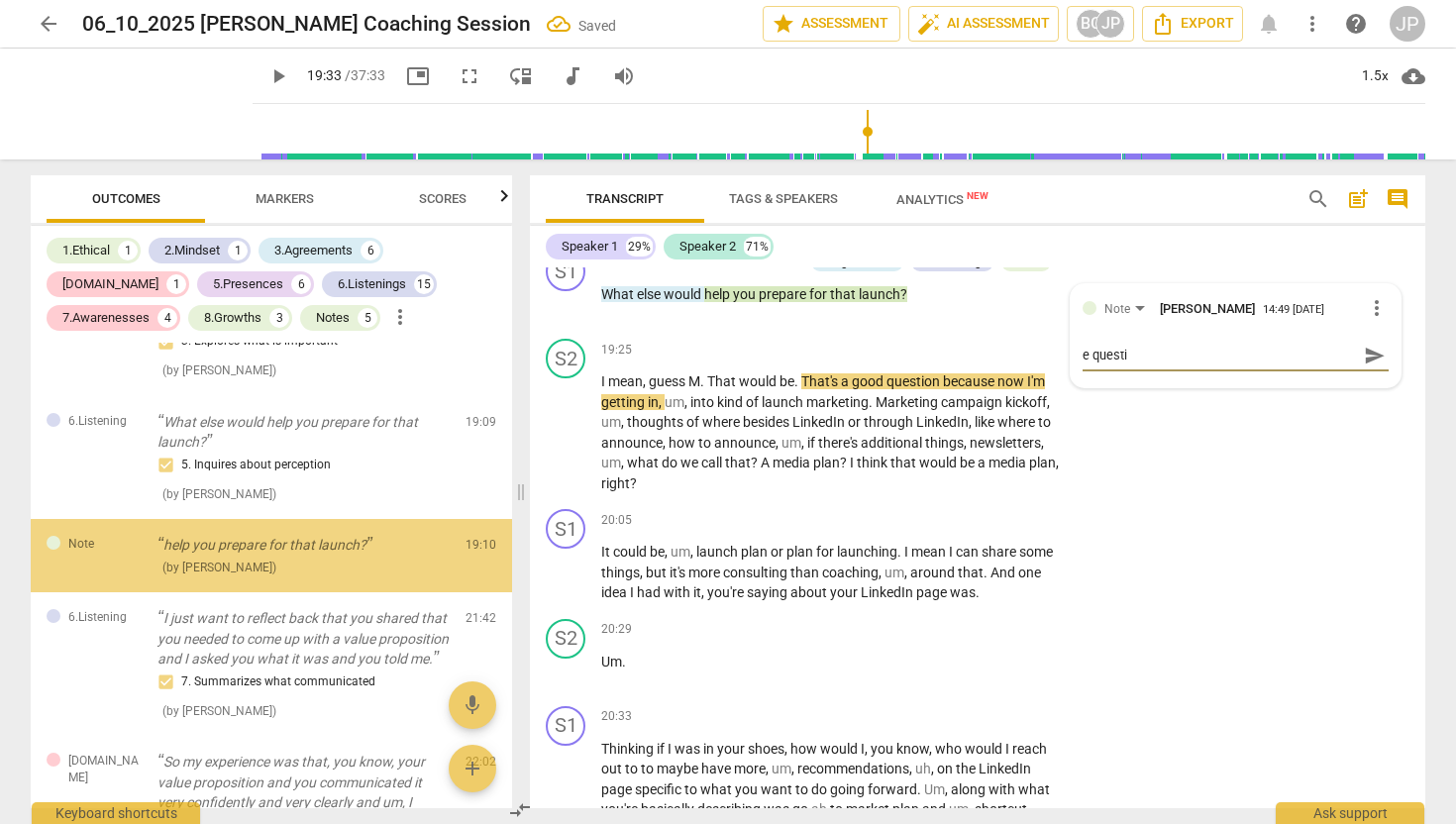 scroll, scrollTop: 4118, scrollLeft: 0, axis: vertical 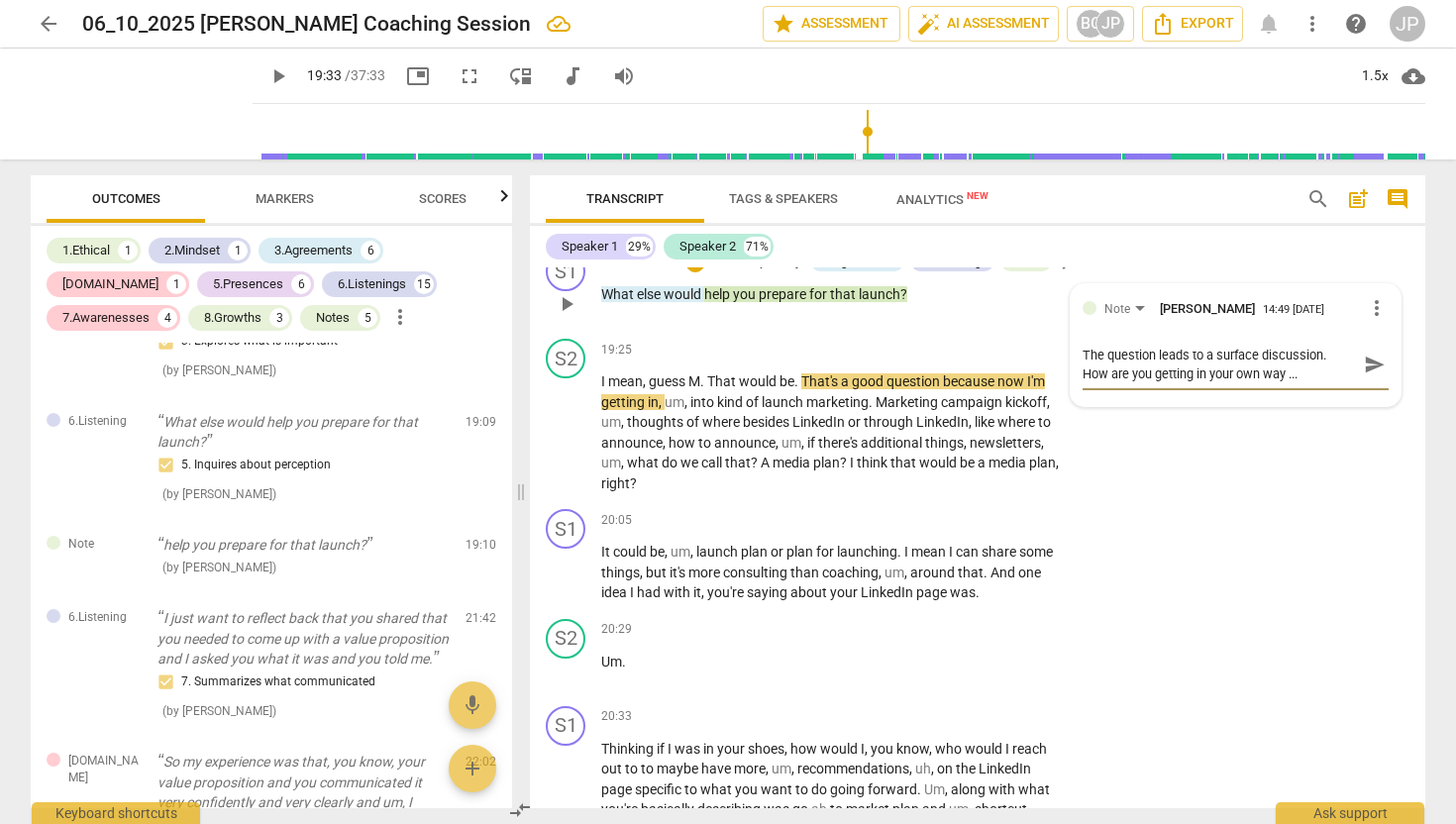 click on "send" at bounding box center (1375, 364) 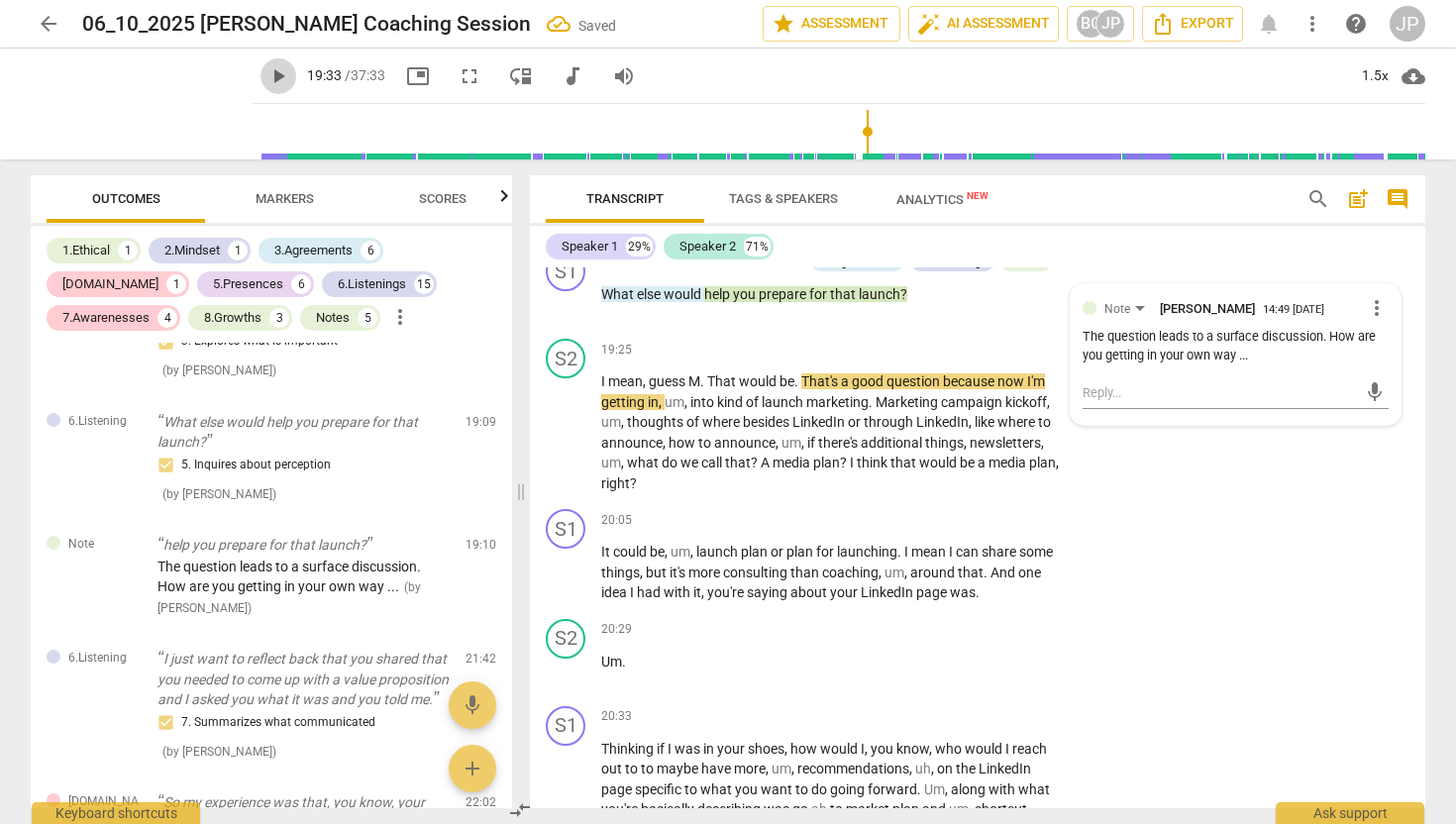 click on "play_arrow" at bounding box center (278, 76) 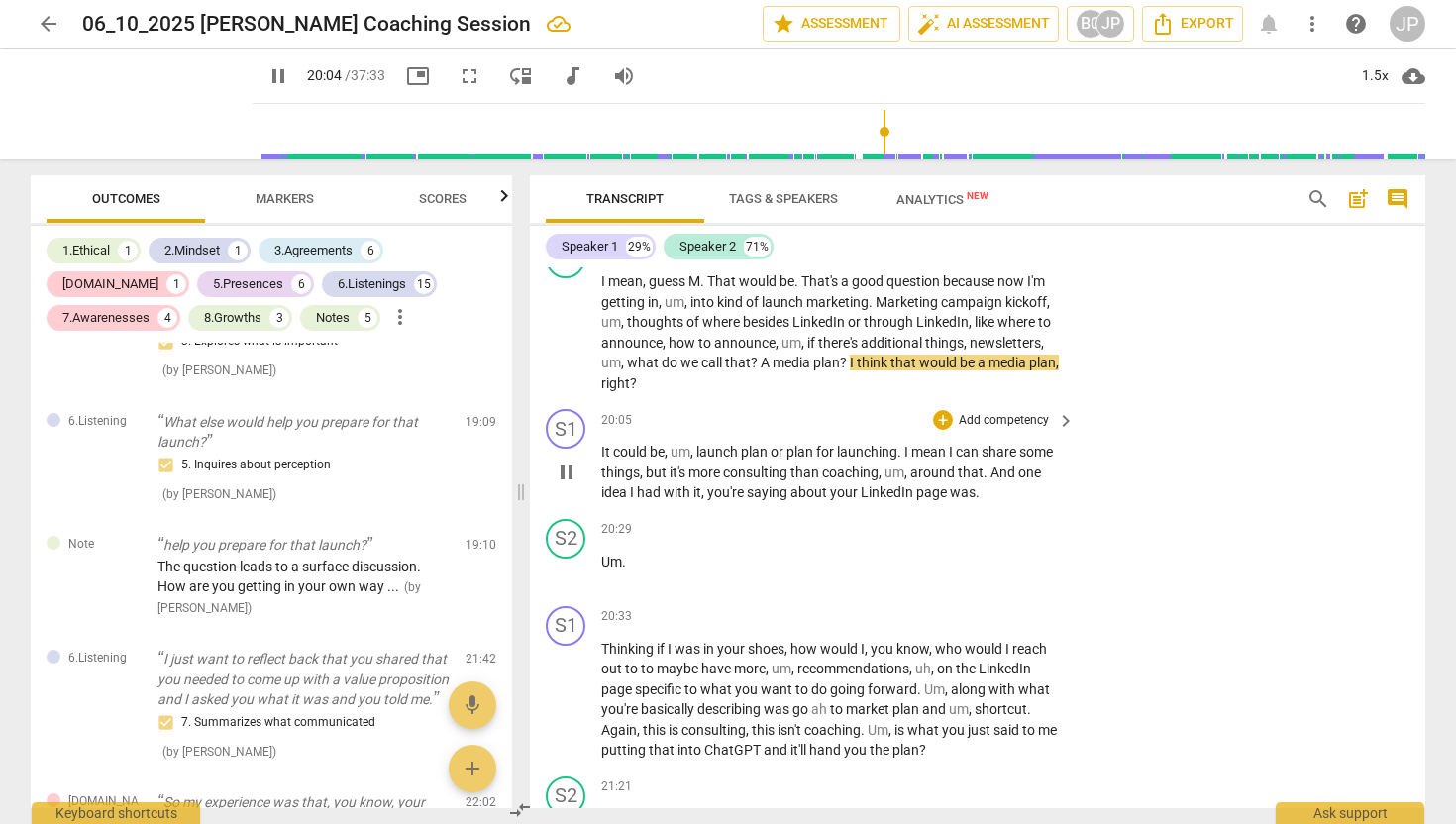 scroll, scrollTop: 6553, scrollLeft: 0, axis: vertical 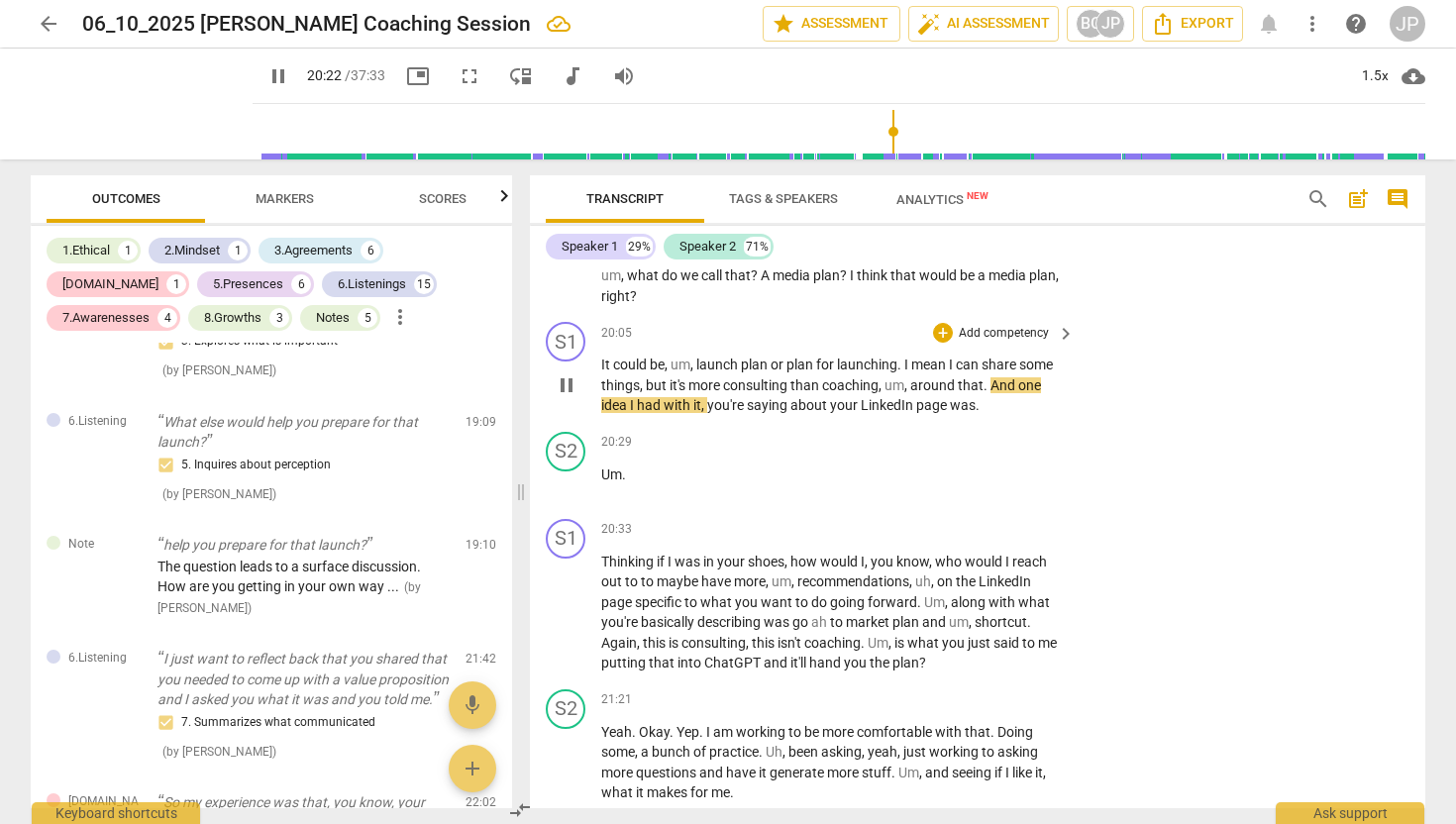 click on "pause" at bounding box center (567, 385) 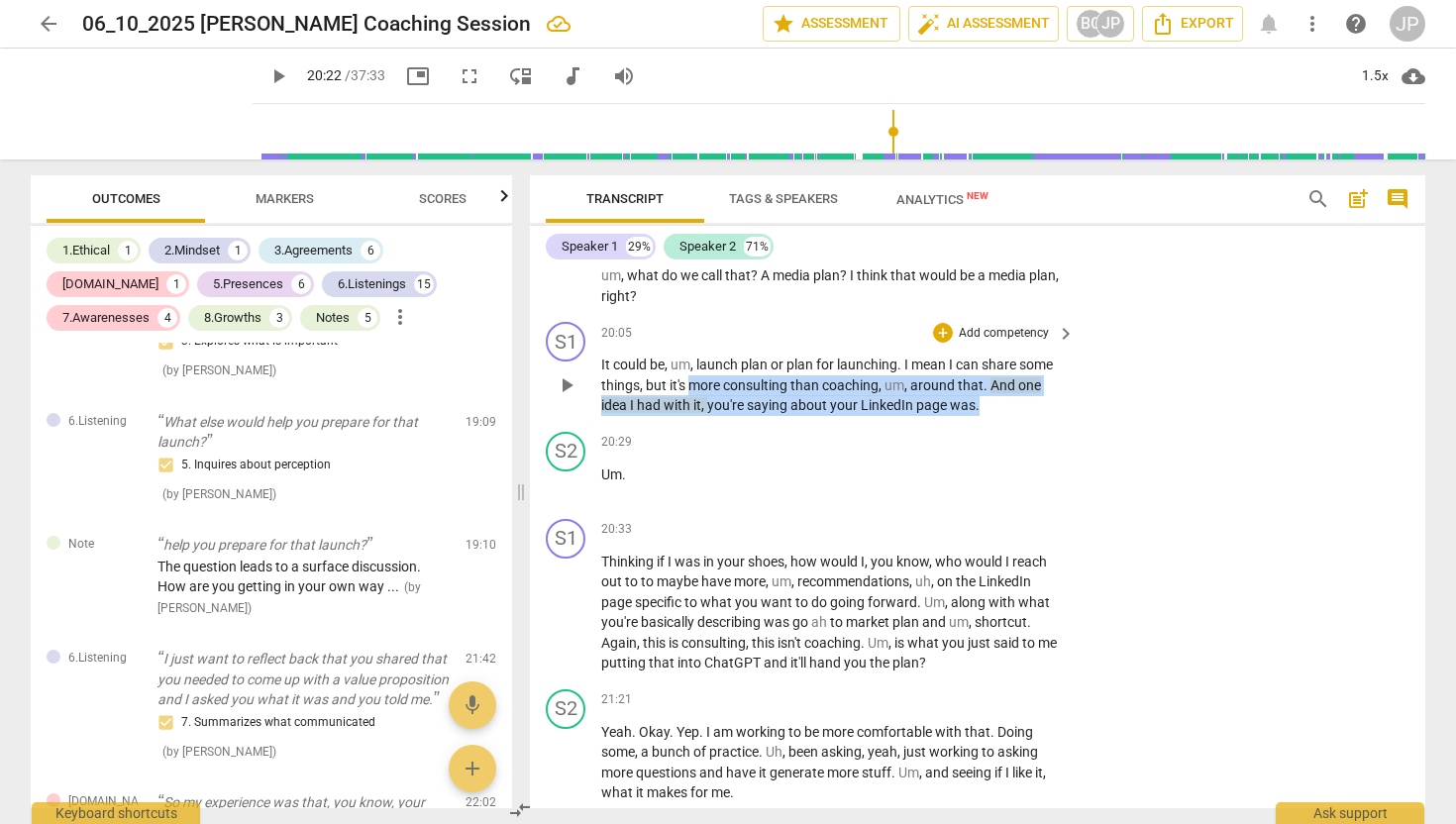 drag, startPoint x: 691, startPoint y: 442, endPoint x: 981, endPoint y: 473, distance: 291.6522 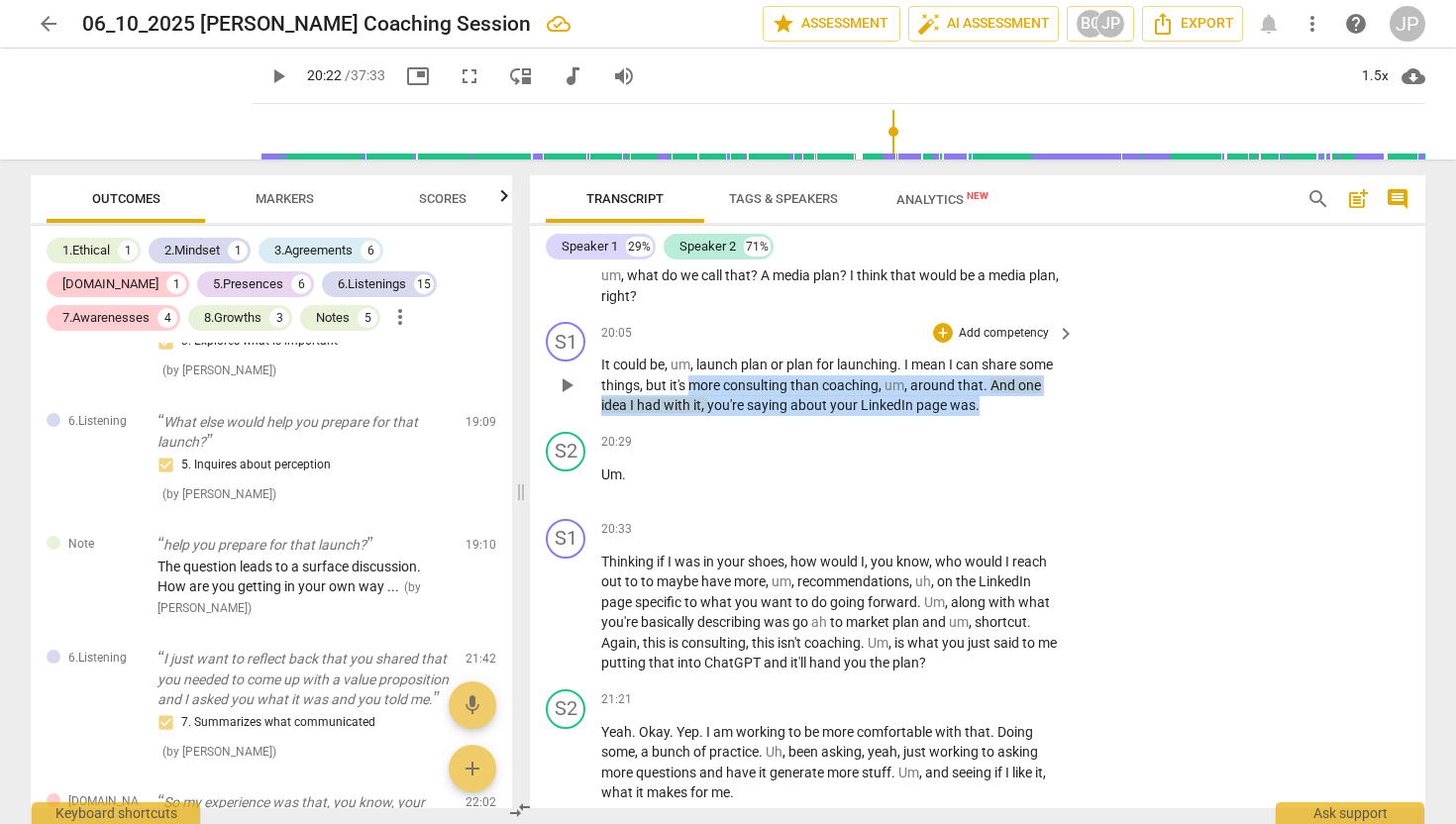 click on "It   could   be ,   um ,   launch   plan   or   plan   for   launching .   I   mean   I   can   share   some   things ,   but   it's   more   consulting   than   coaching ,   um ,   around   that .   And   one   idea   I   had   with   it ,   you're   saying   about   your   LinkedIn   page   was ." at bounding box center (833, 385) 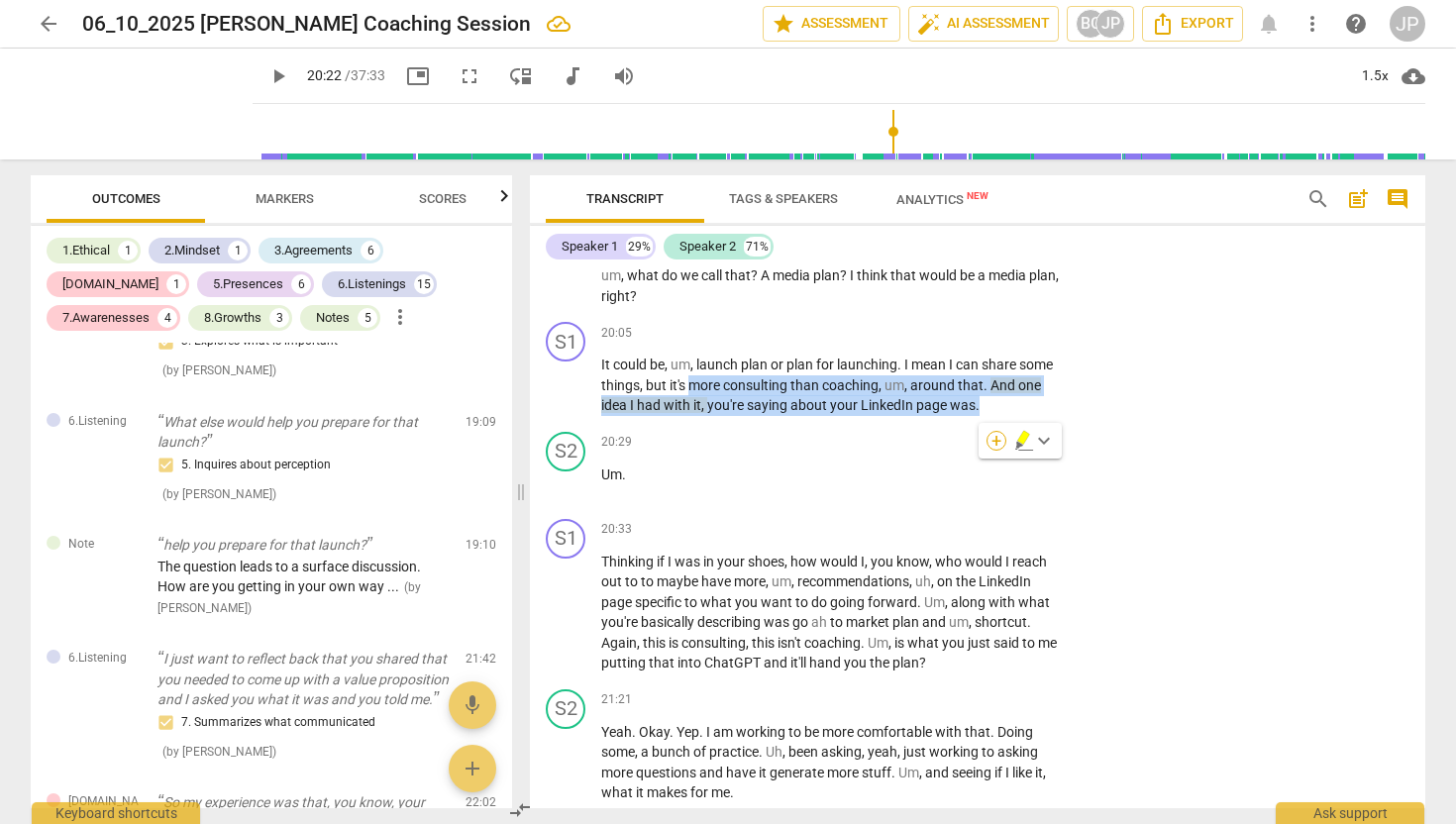 click on "+" at bounding box center (996, 441) 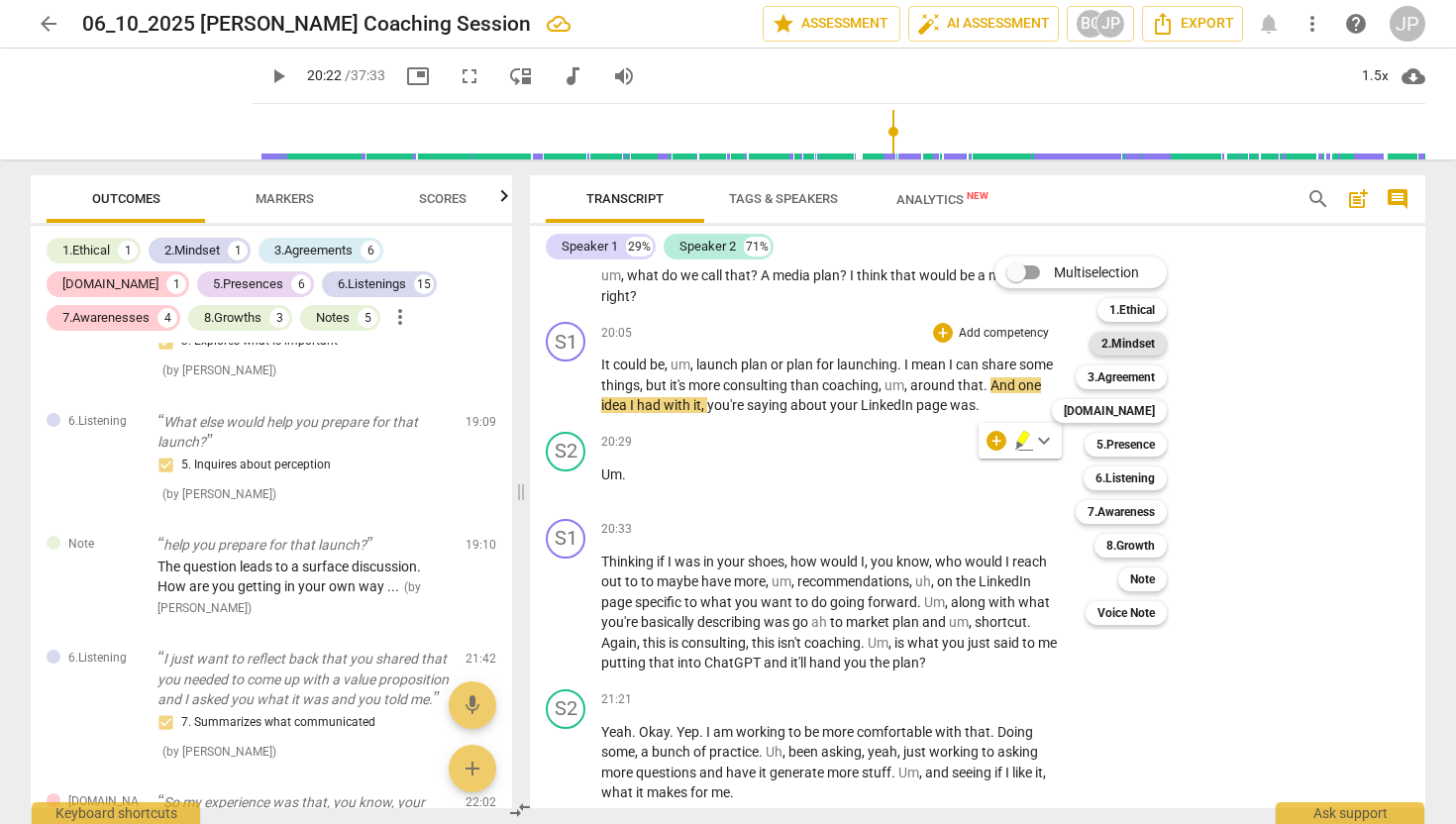 click on "2.Mindset" at bounding box center (1128, 344) 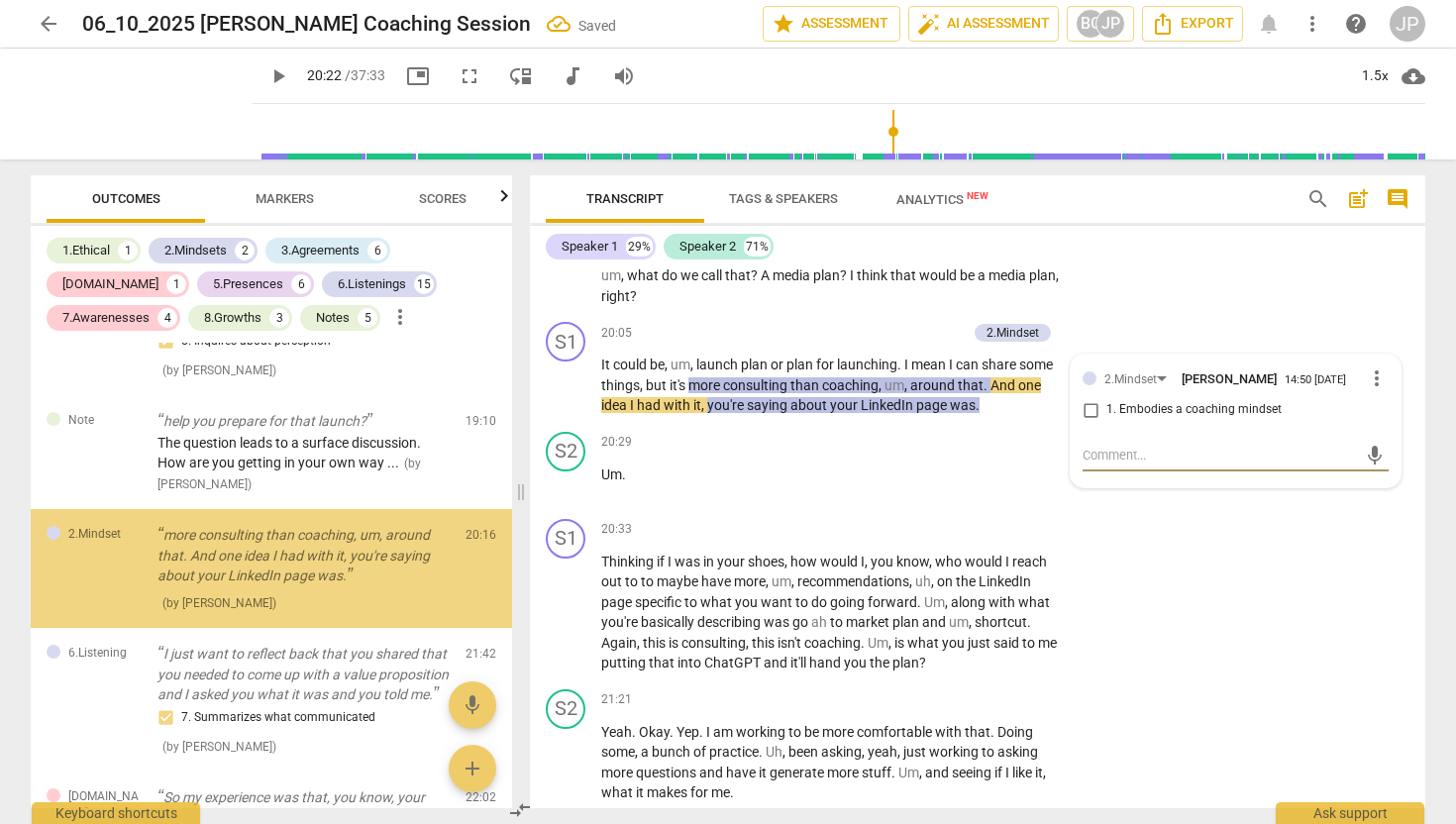 scroll, scrollTop: 4255, scrollLeft: 0, axis: vertical 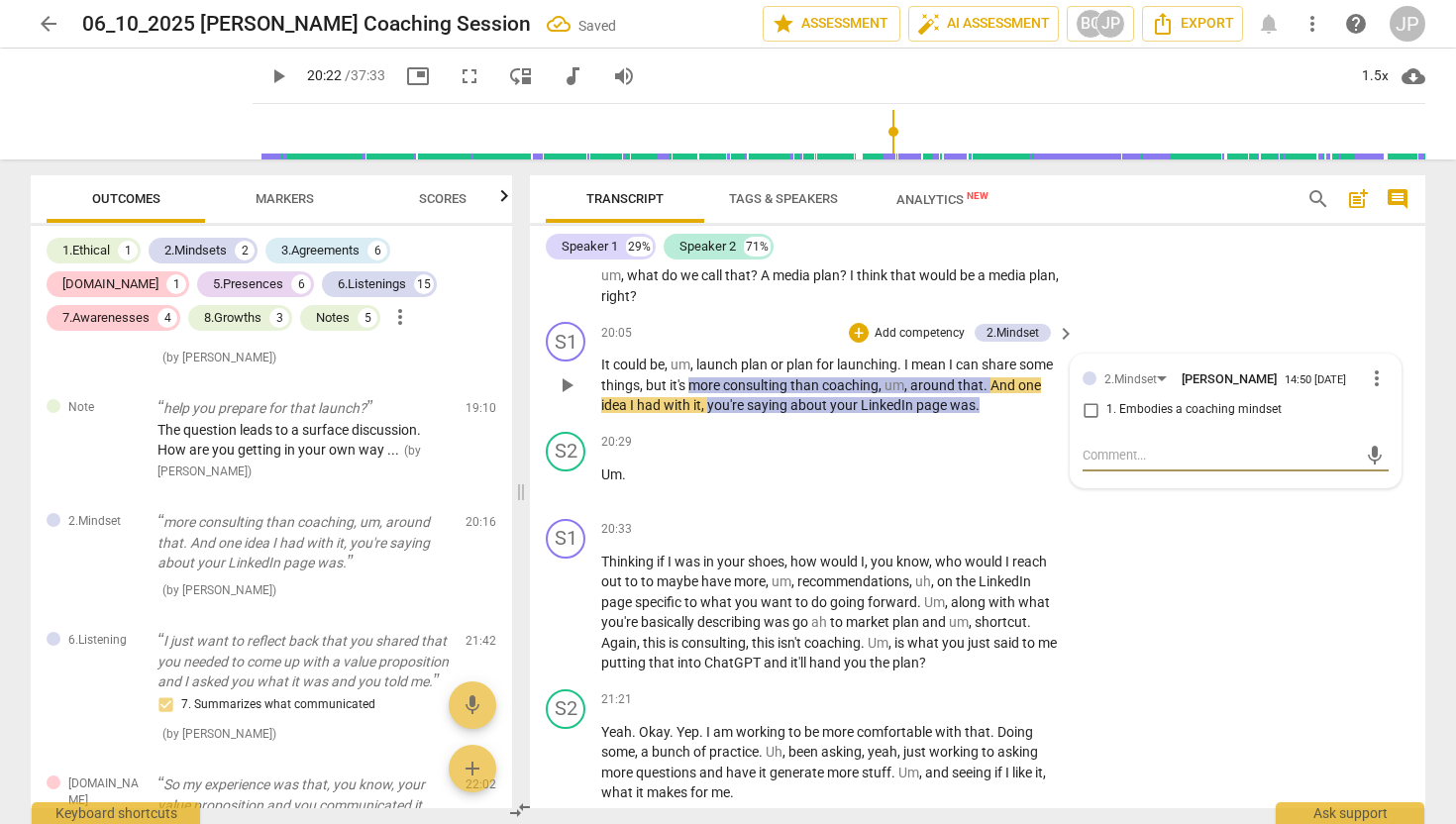 click on "1. Embodies a coaching mindset" at bounding box center (1091, 410) 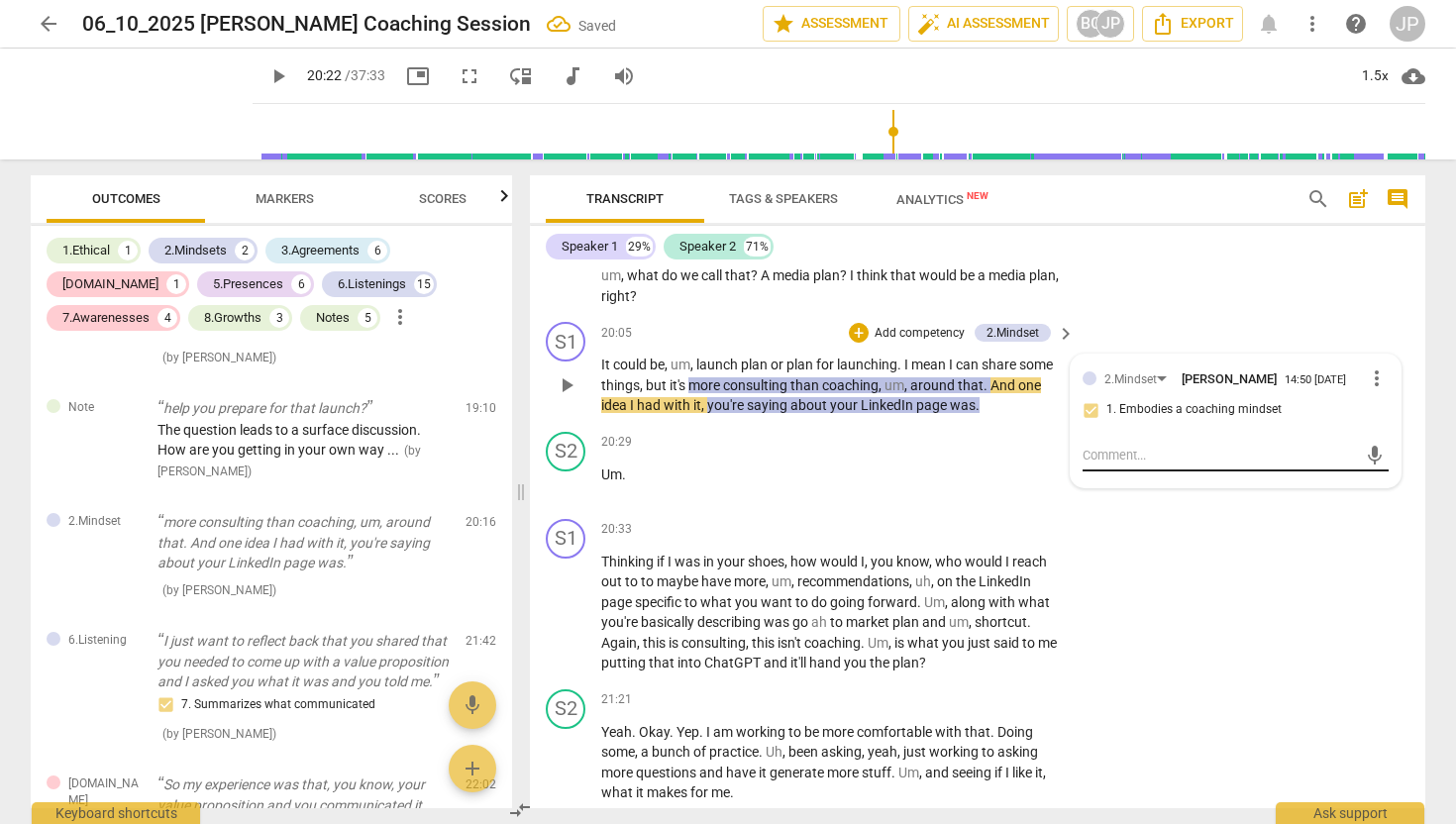 click at bounding box center (1219, 455) 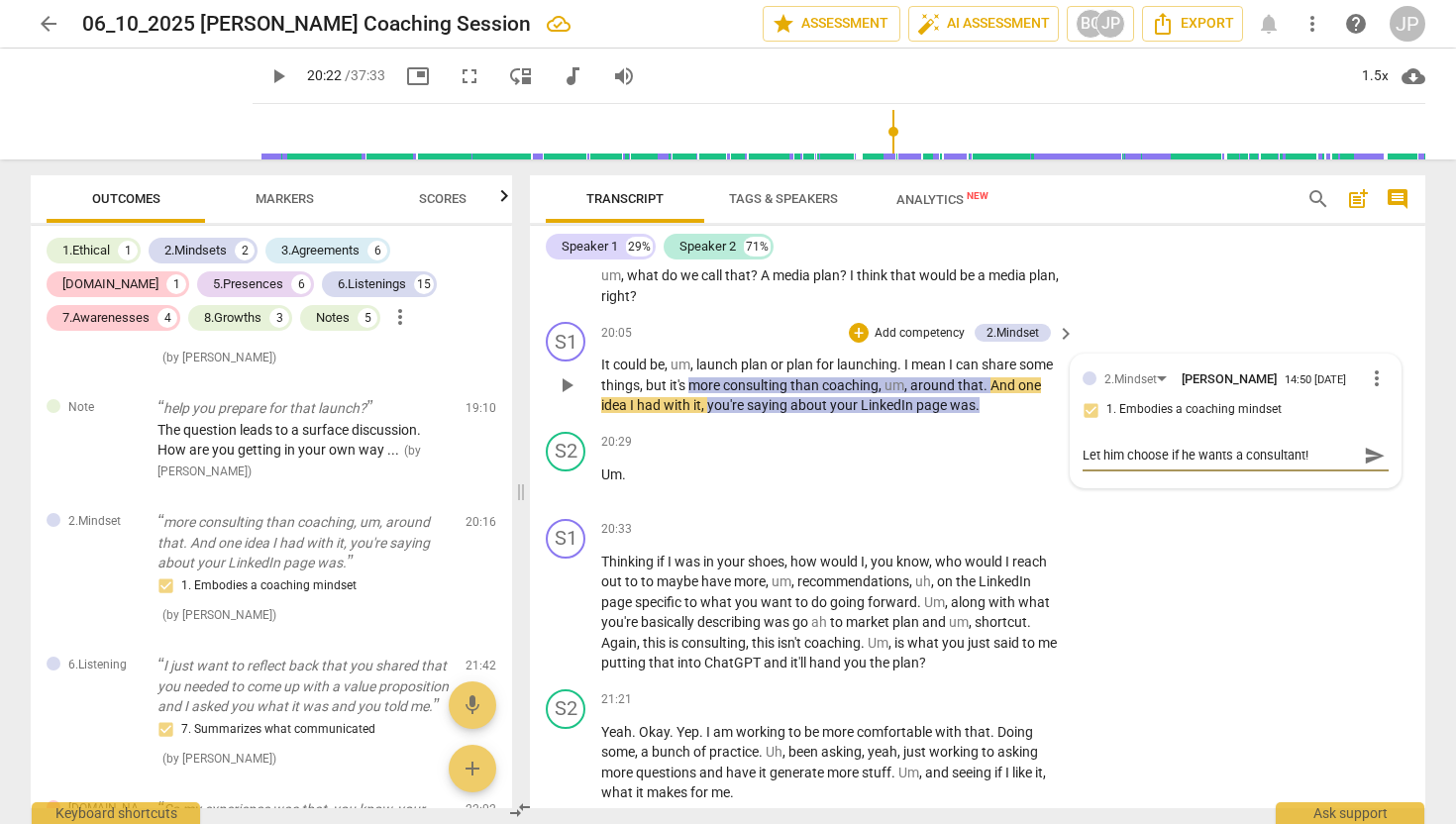 click on "send" at bounding box center [1375, 456] 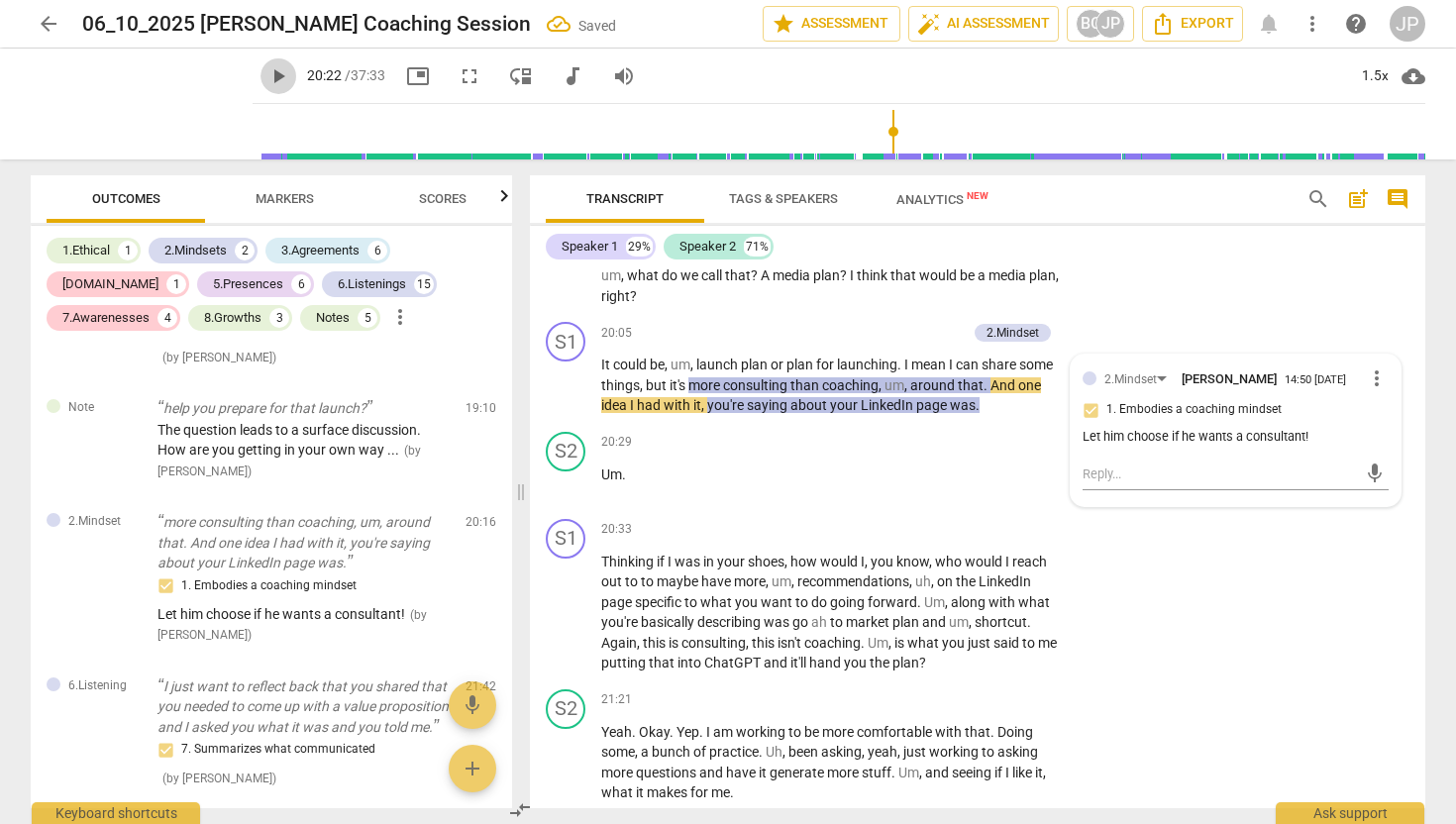 click on "play_arrow" at bounding box center [278, 76] 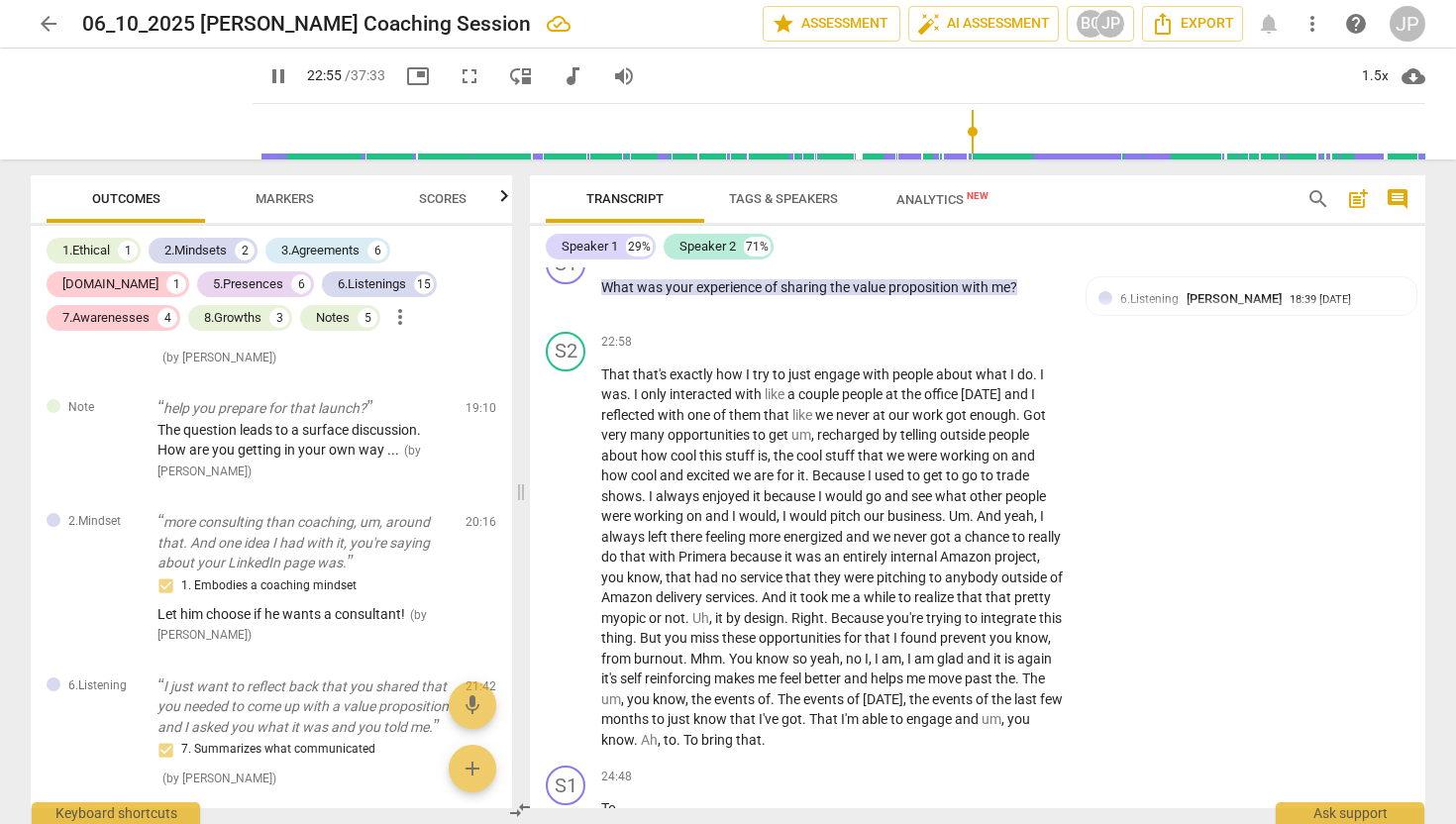 scroll, scrollTop: 7603, scrollLeft: 0, axis: vertical 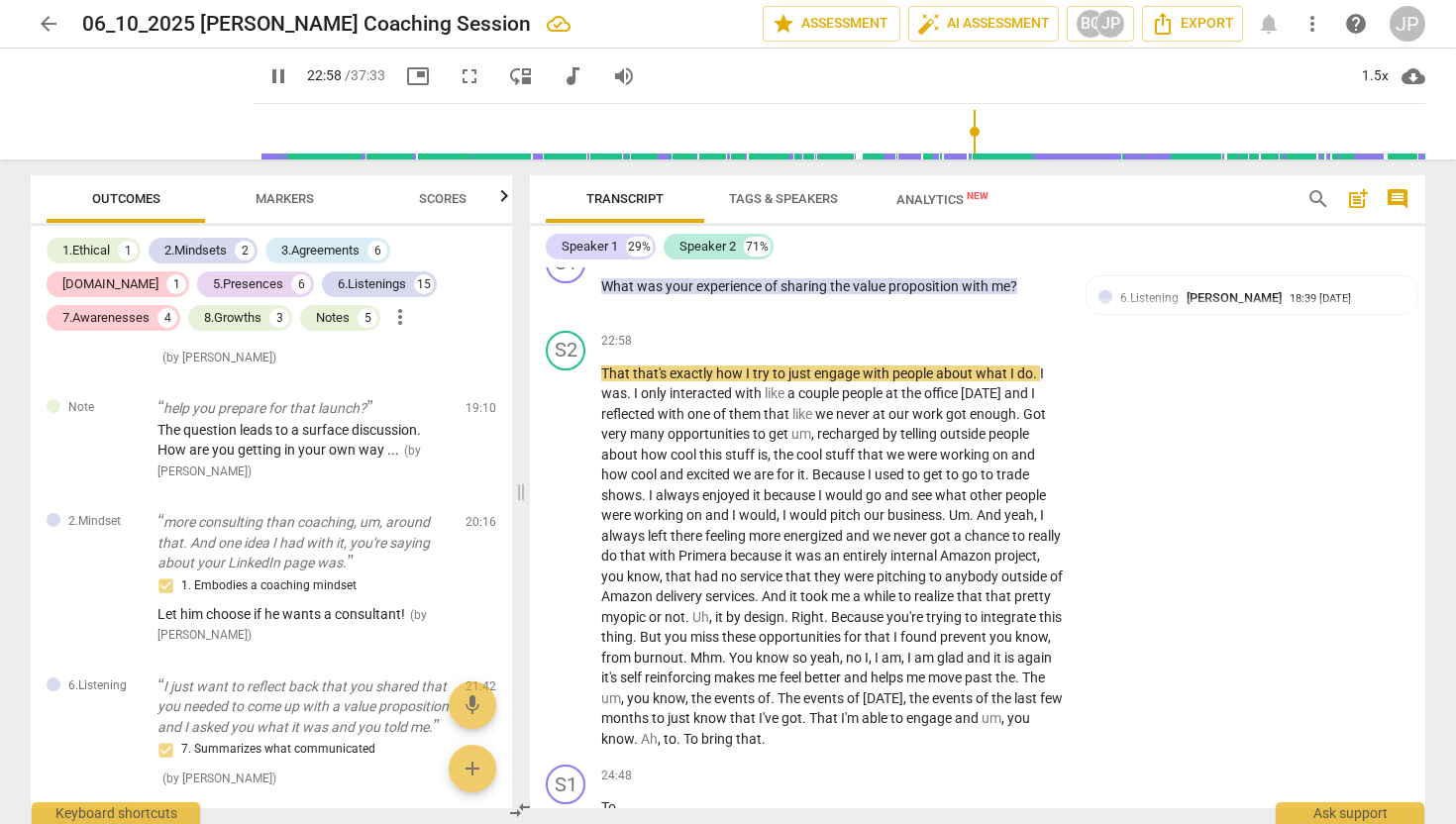 click on "pause" at bounding box center (278, 76) 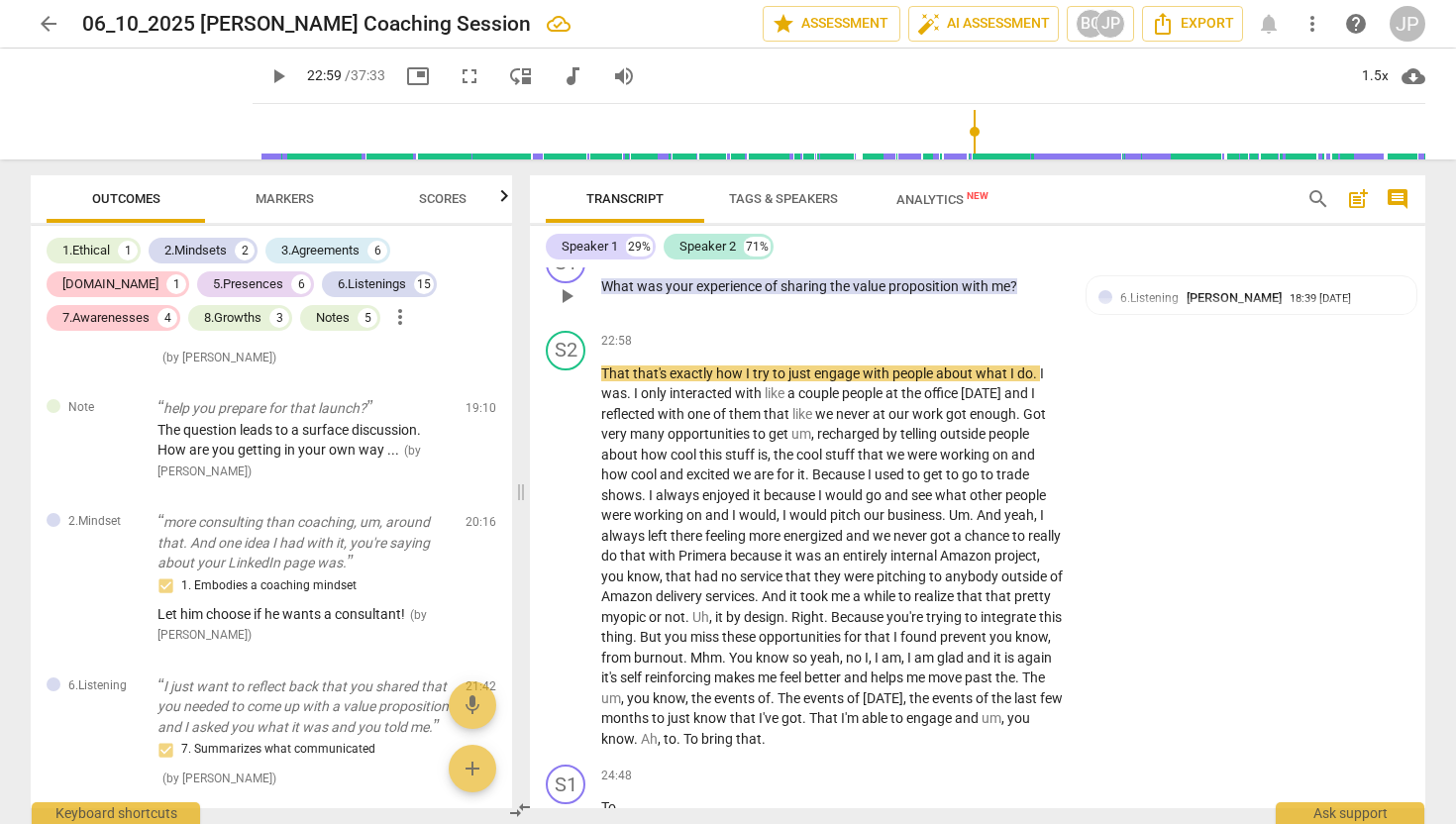 click on "Add competency" at bounding box center [913, 255] 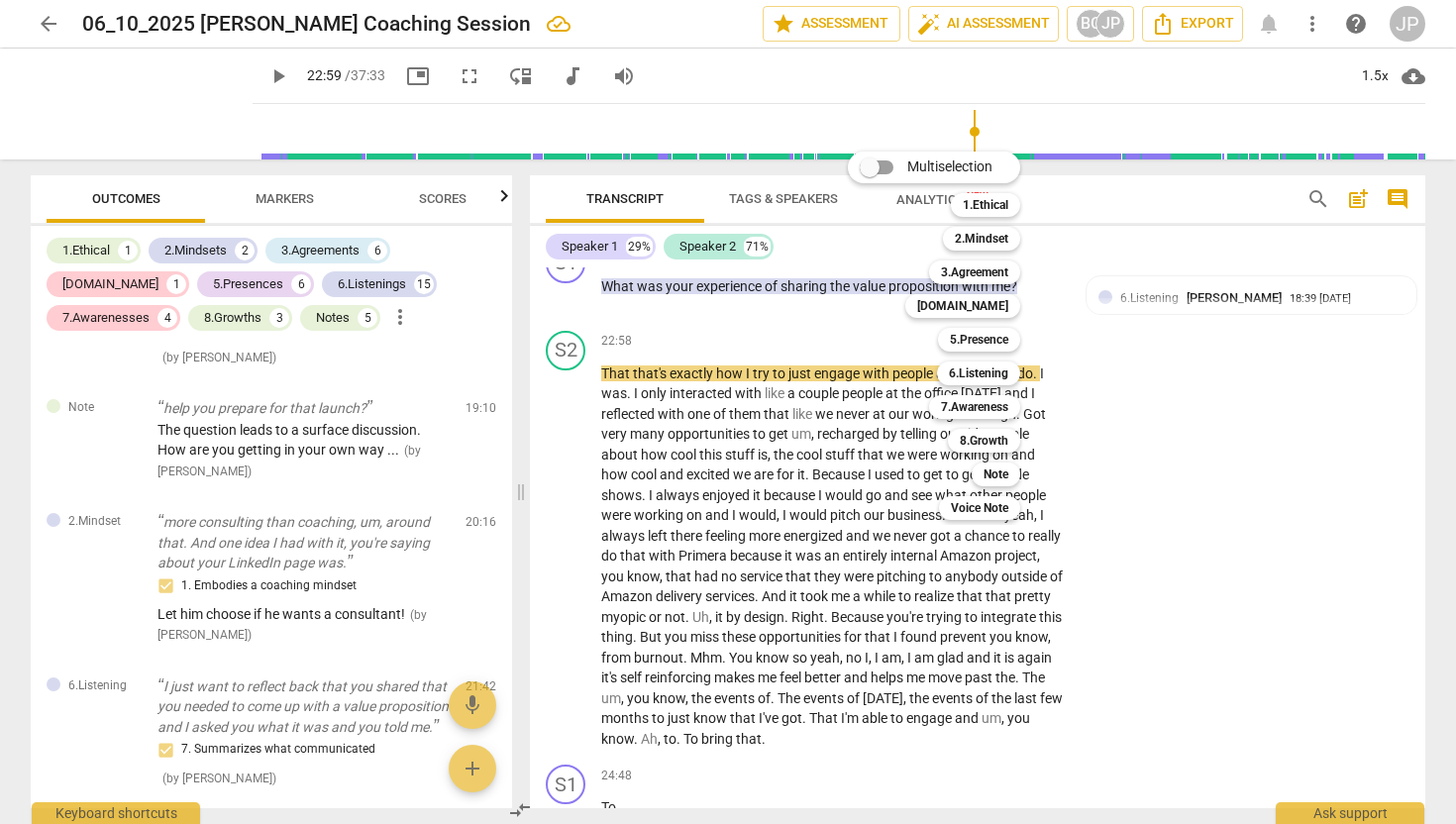 click at bounding box center [728, 412] 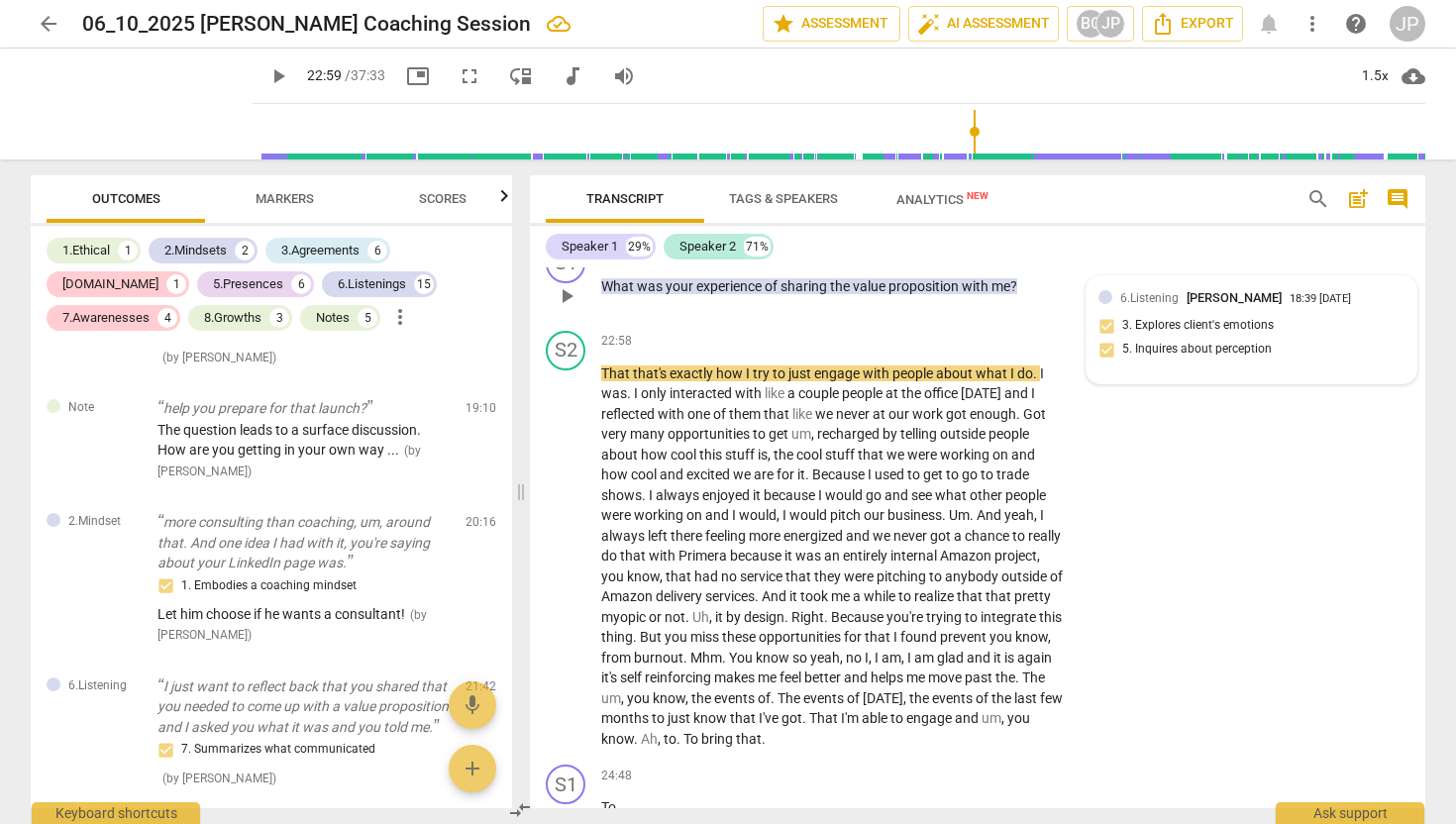 click on "6.Listening" at bounding box center [1149, 298] 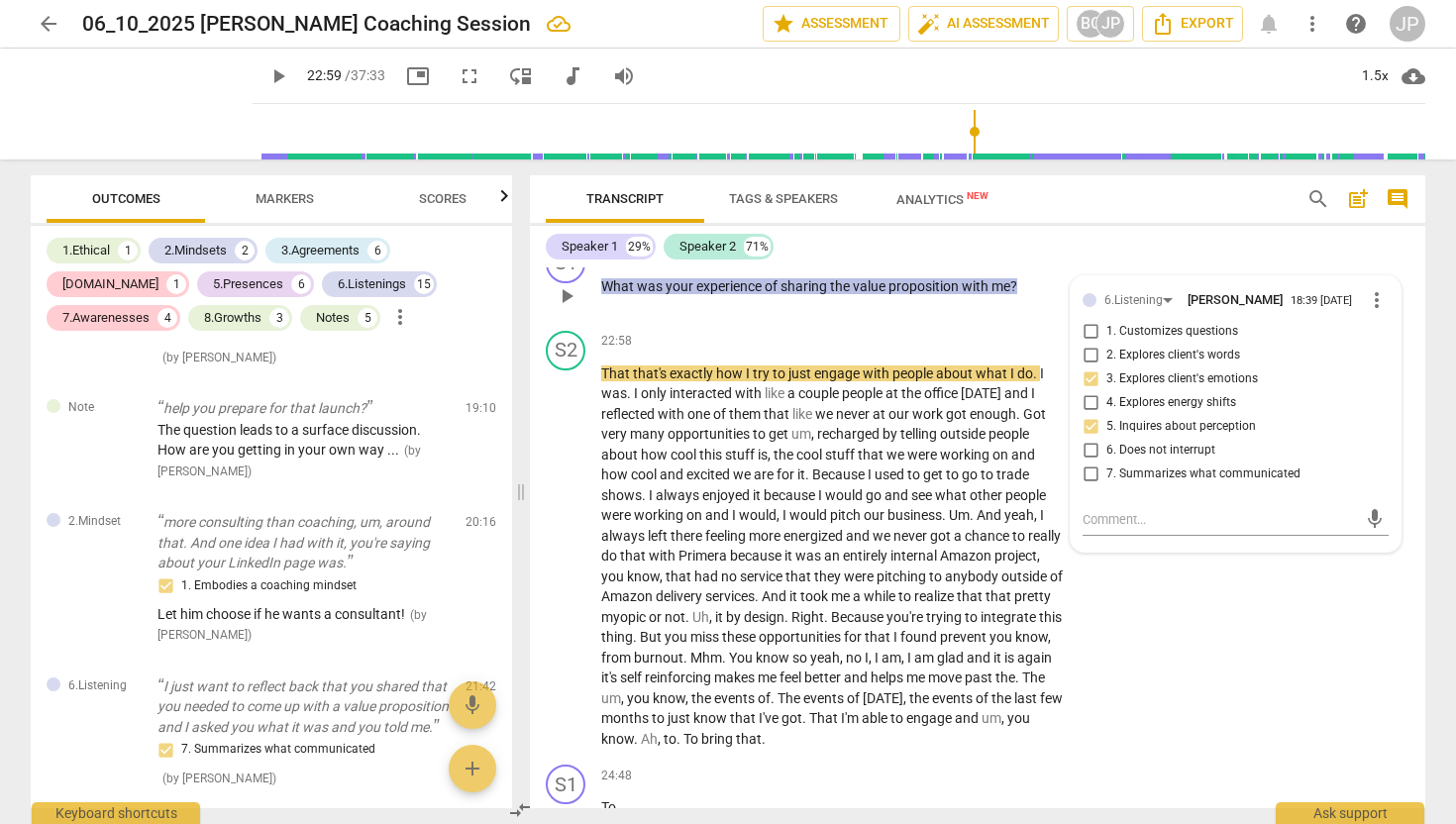 click on "Add competency" at bounding box center [913, 255] 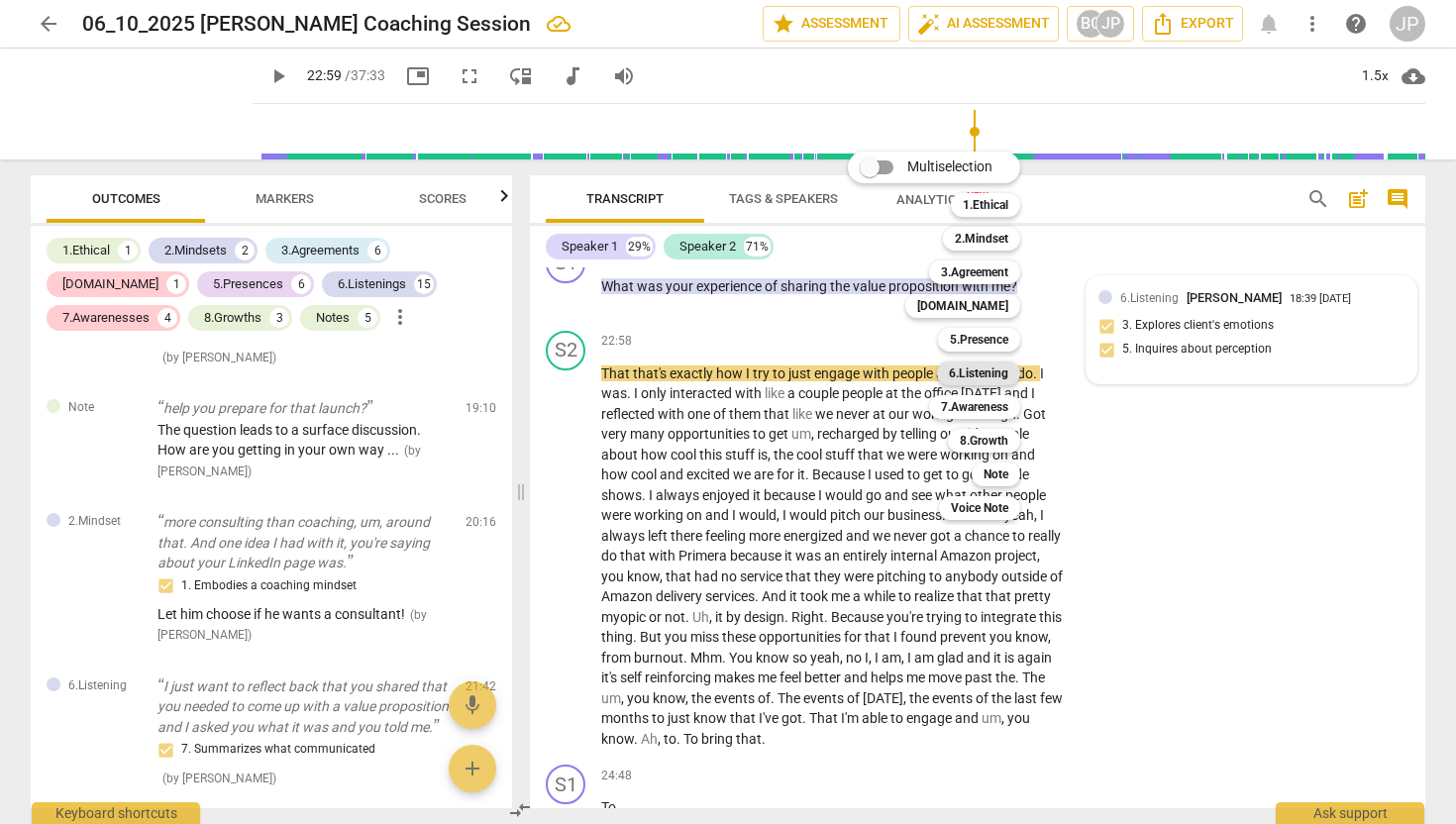click on "6.Listening" at bounding box center (979, 373) 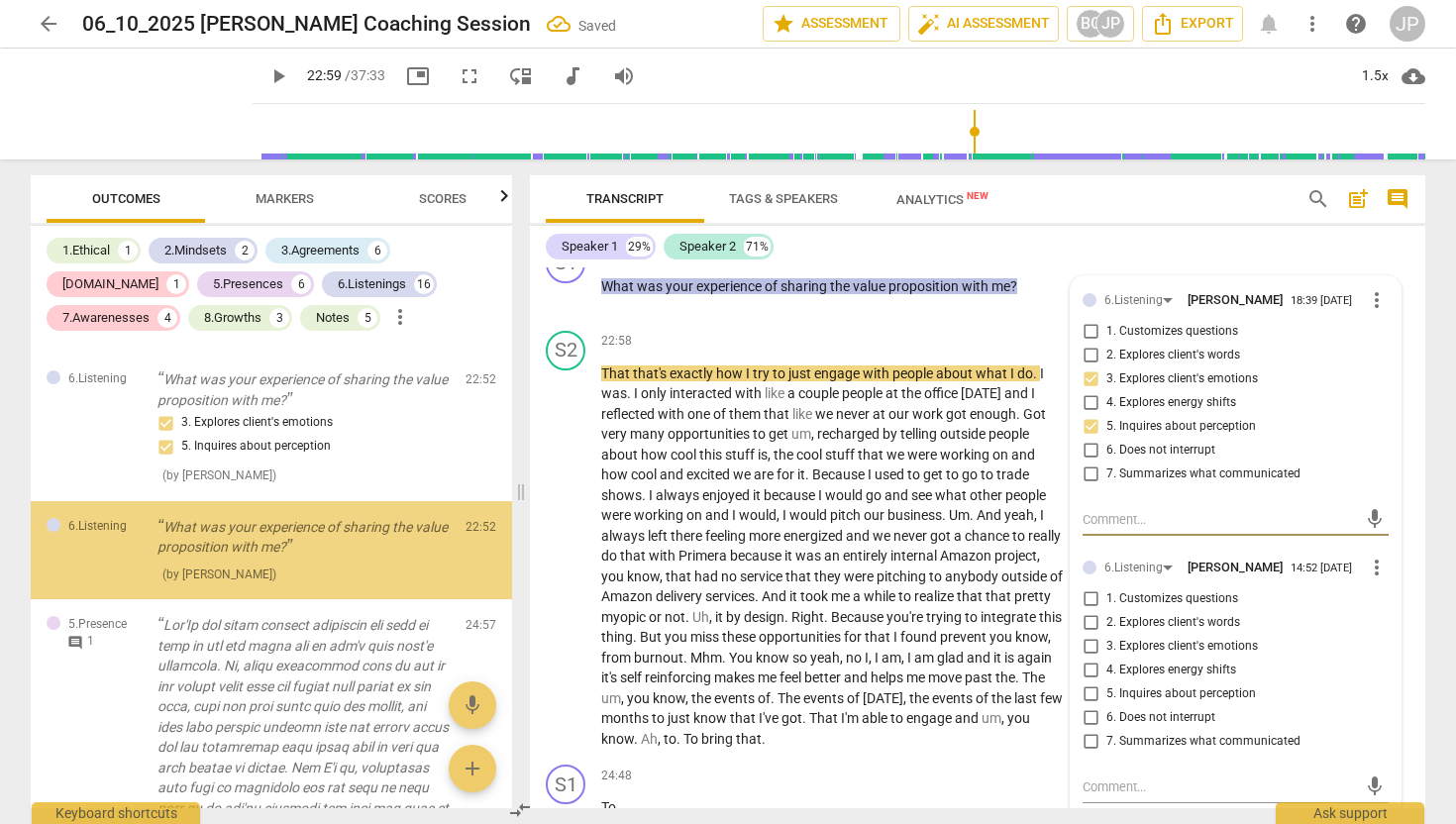 scroll, scrollTop: 5046, scrollLeft: 0, axis: vertical 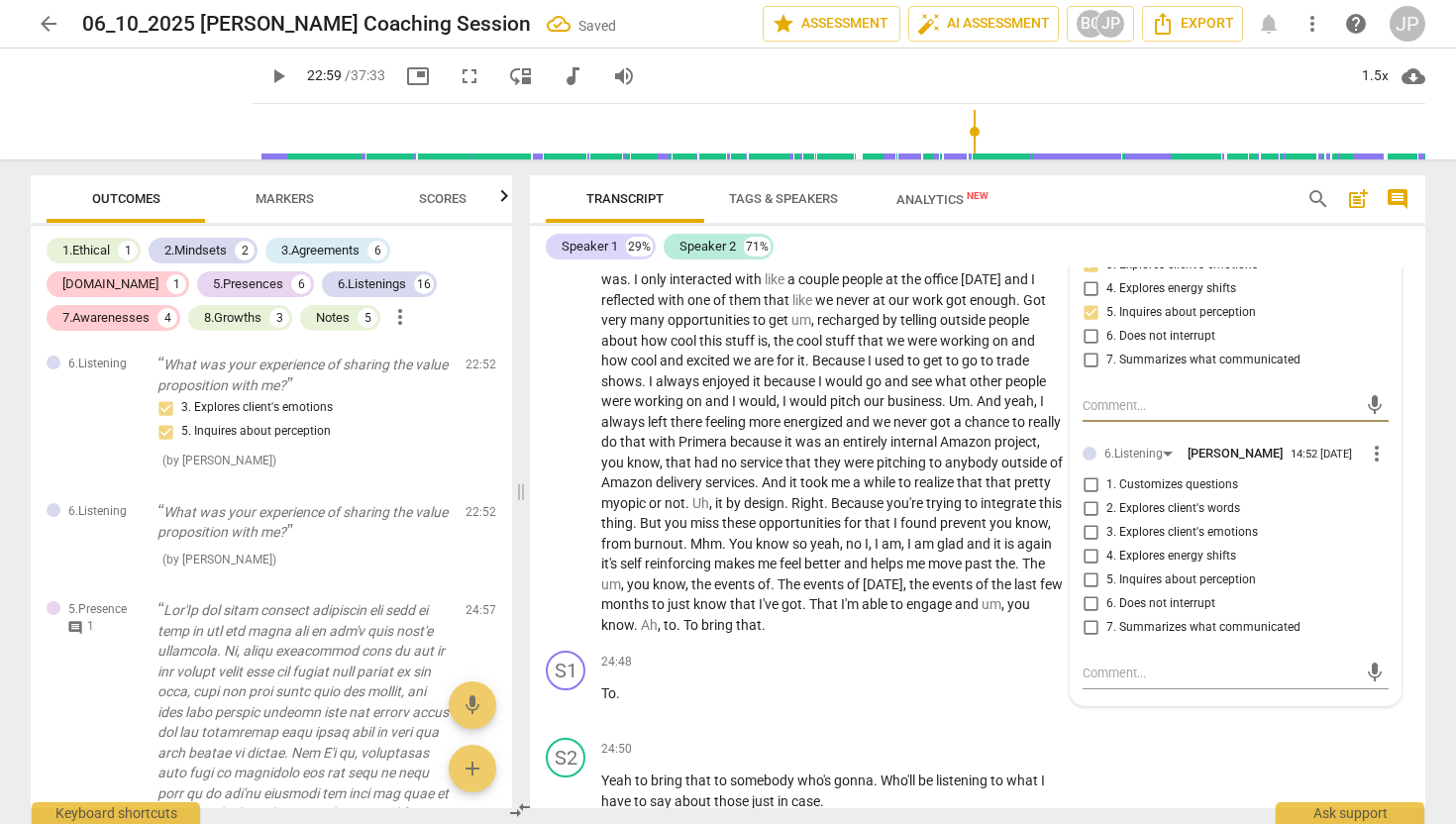 click on "3. Explores client's emotions" at bounding box center (1091, 533) 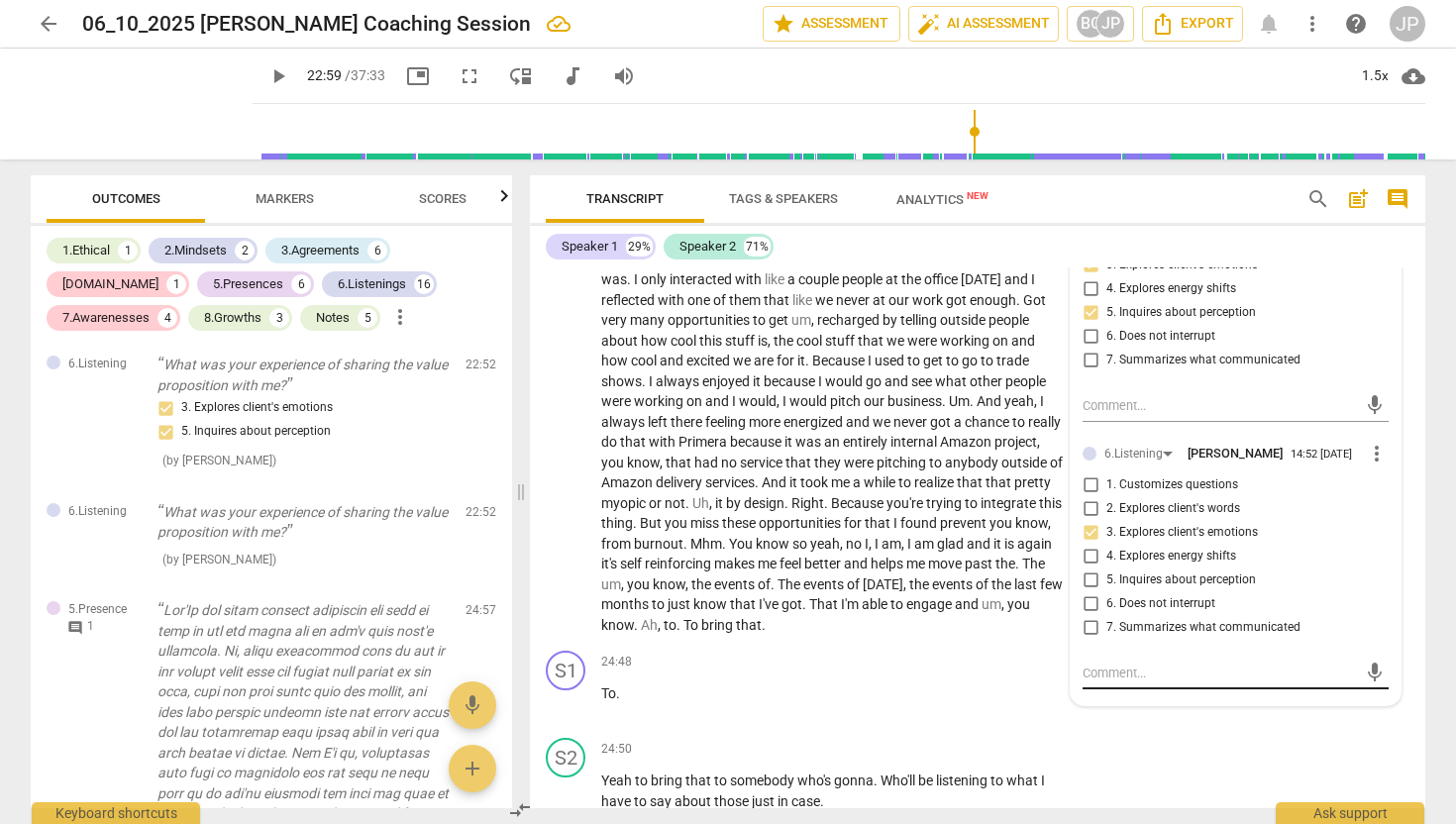click at bounding box center [1219, 672] 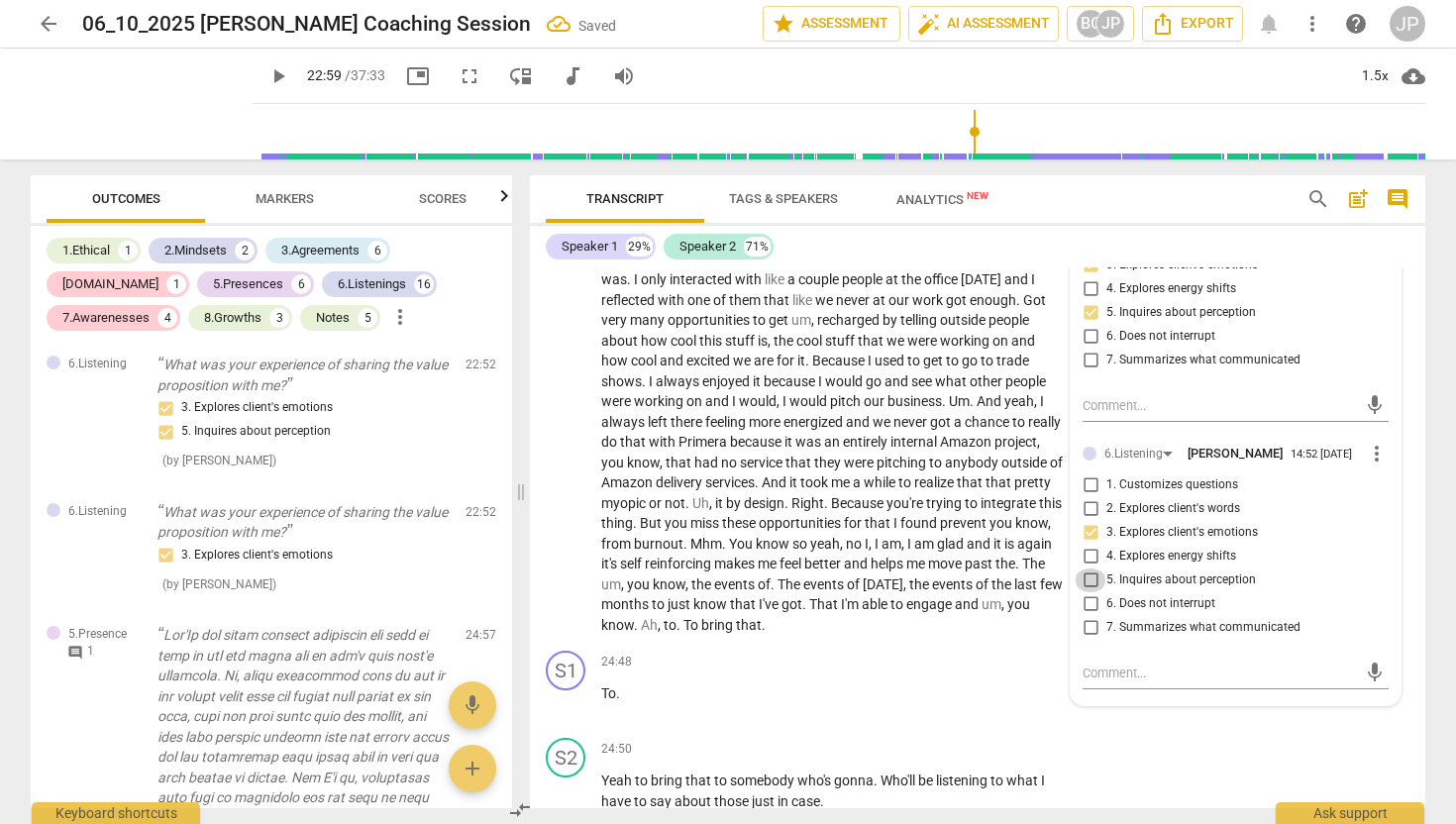 click on "5. Inquires about perception" at bounding box center (1091, 580) 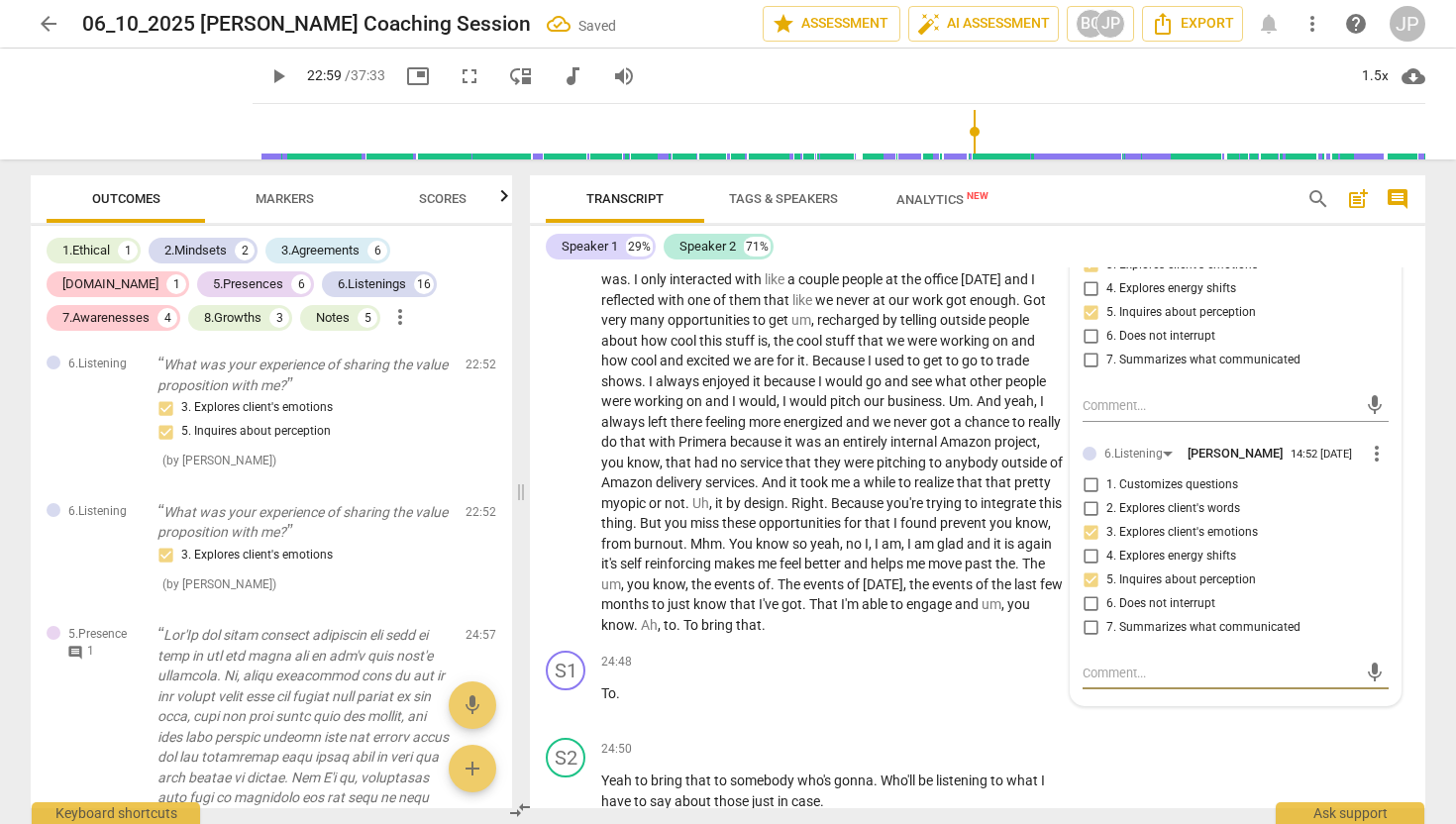 click at bounding box center [1219, 672] 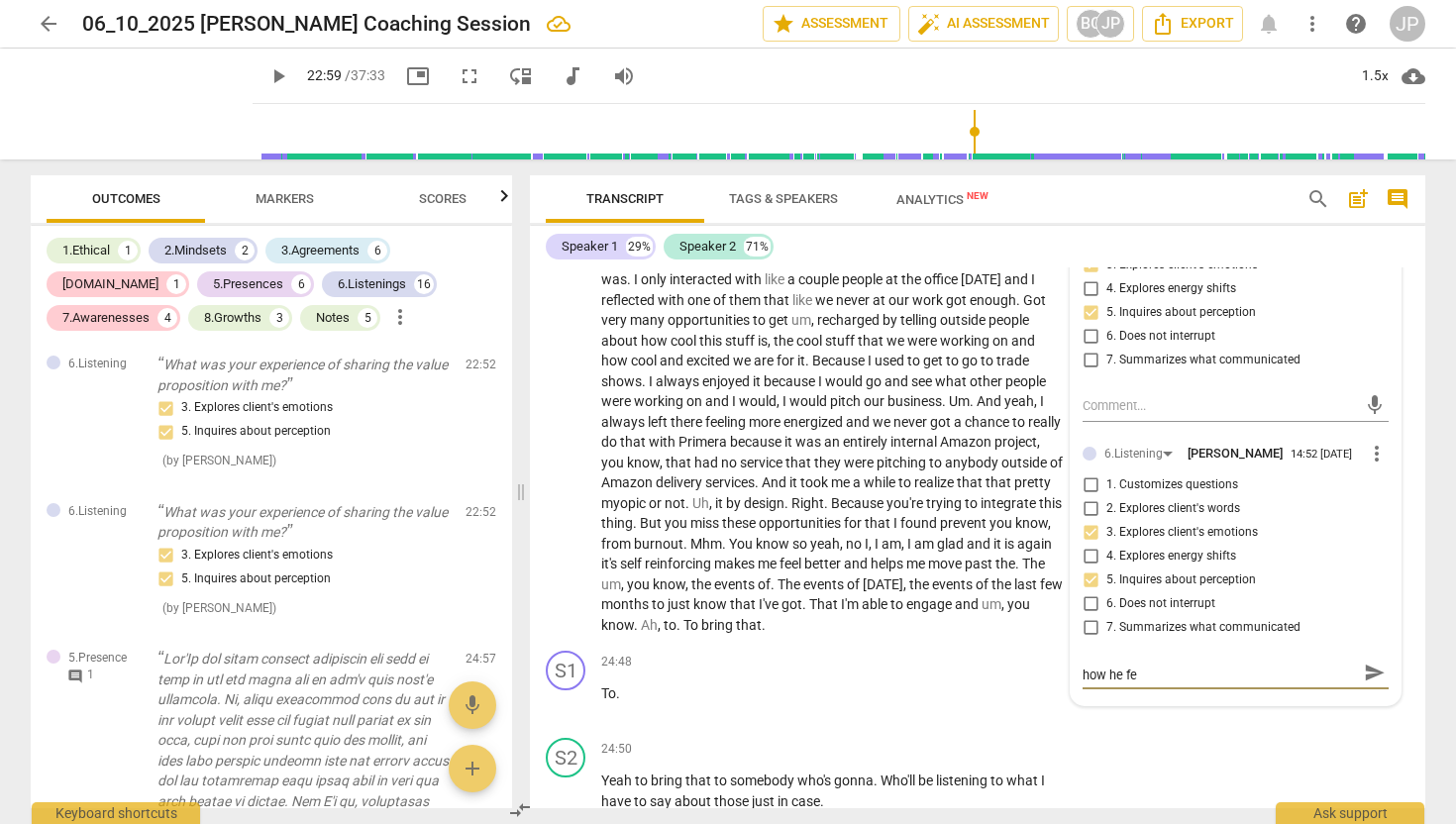 scroll, scrollTop: 0, scrollLeft: 0, axis: both 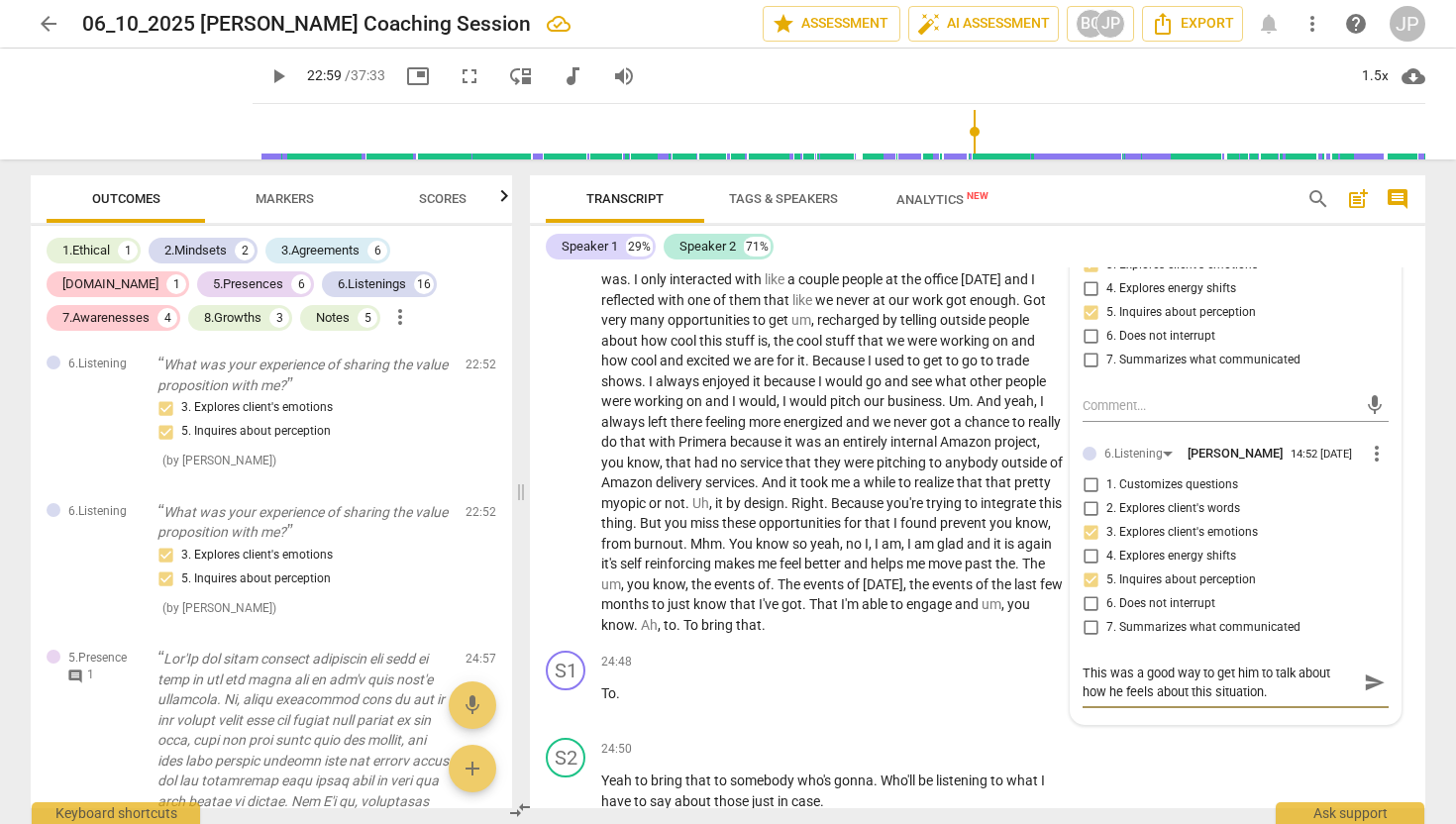 click on "send" at bounding box center [1375, 682] 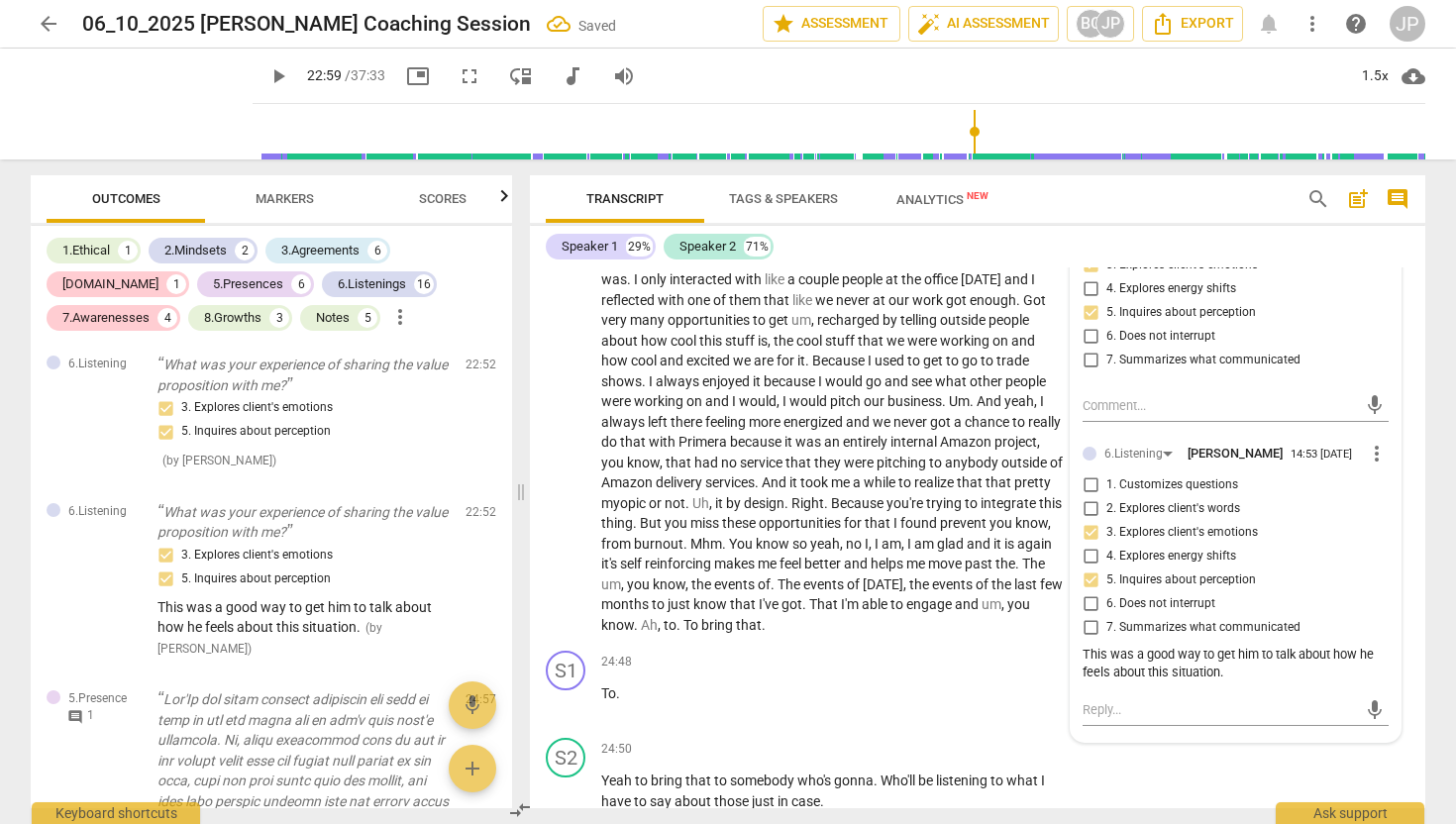 click on "play_arrow" at bounding box center (278, 76) 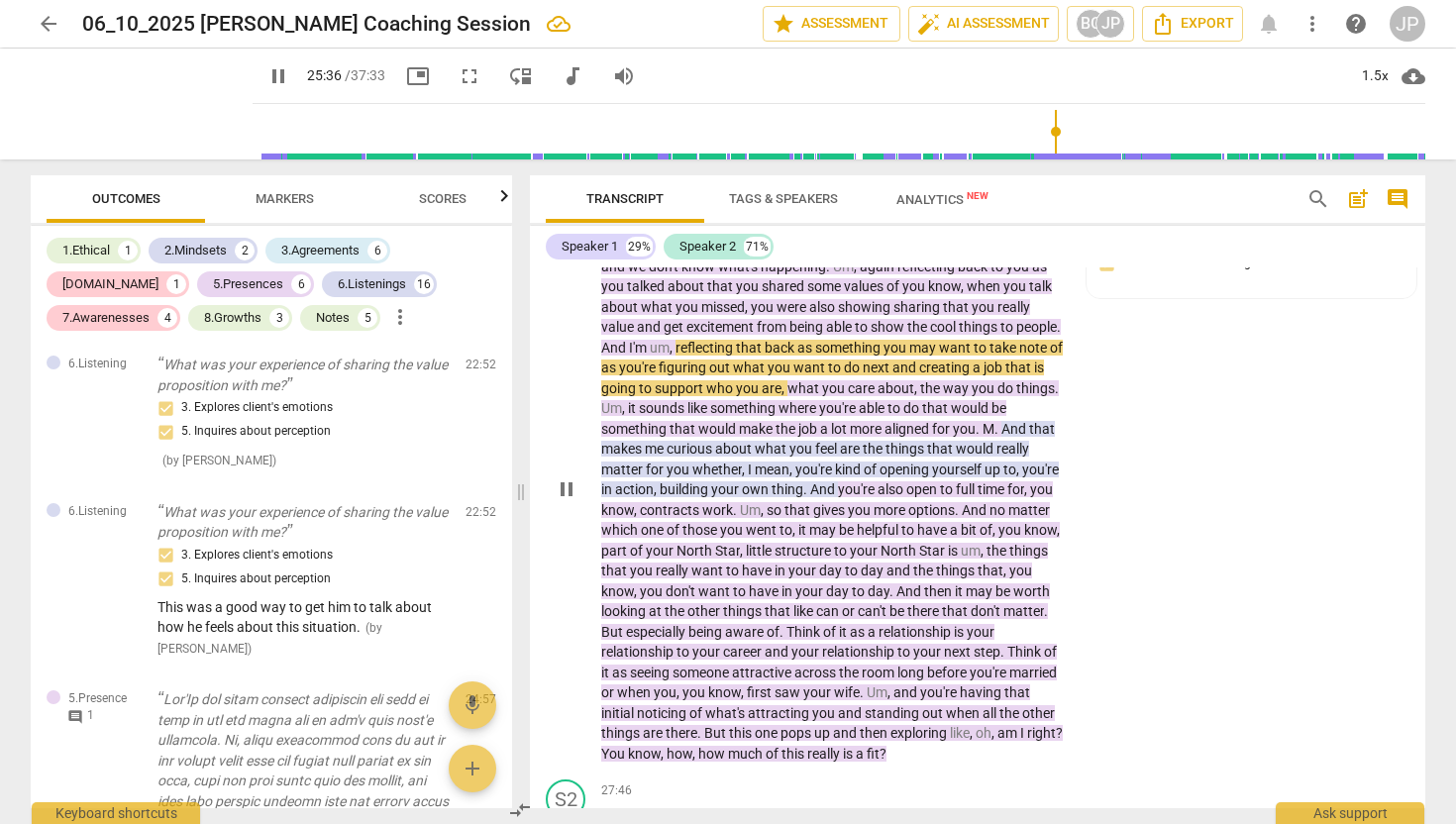 scroll, scrollTop: 8362, scrollLeft: 0, axis: vertical 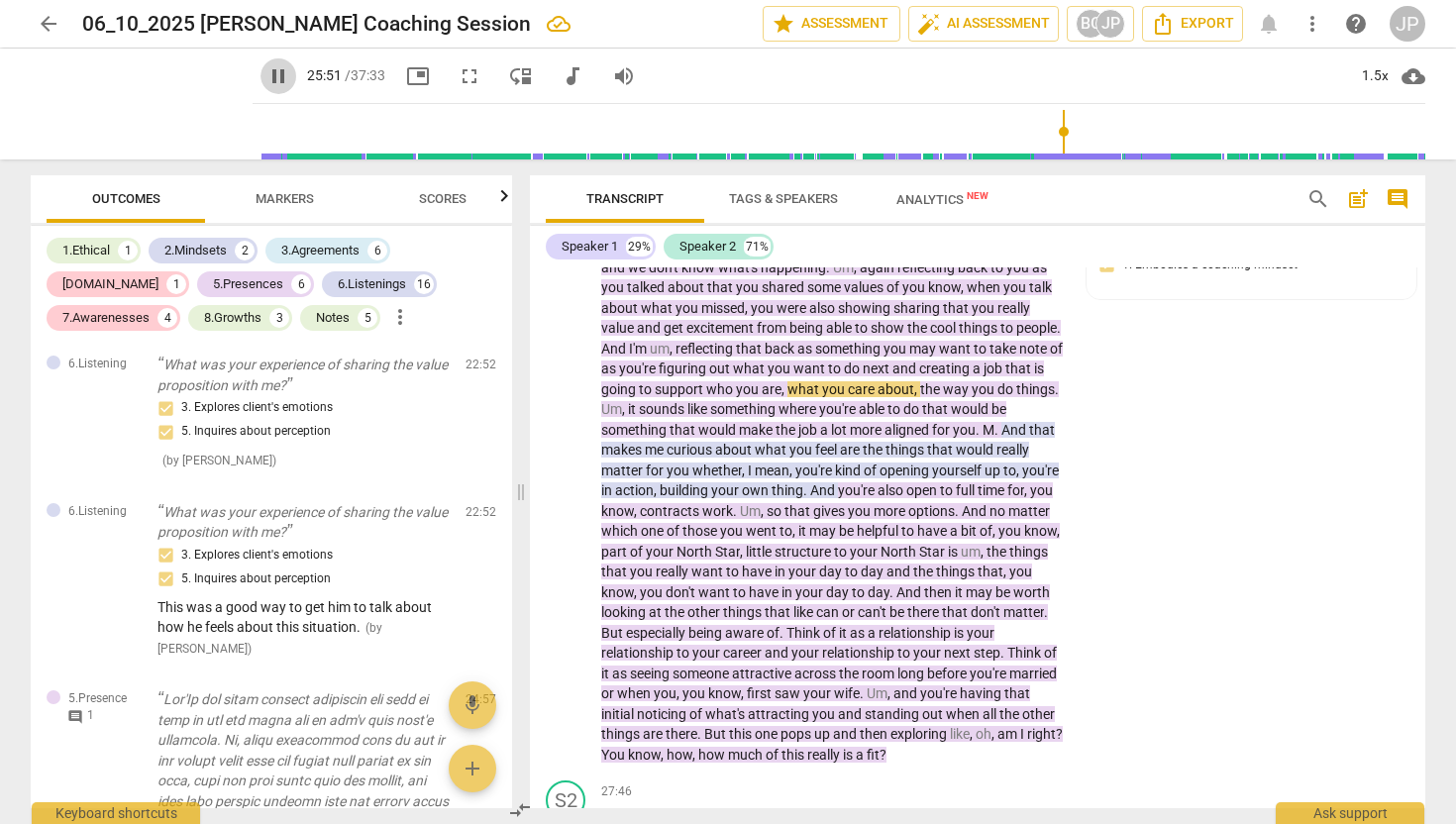 click on "pause" at bounding box center [278, 76] 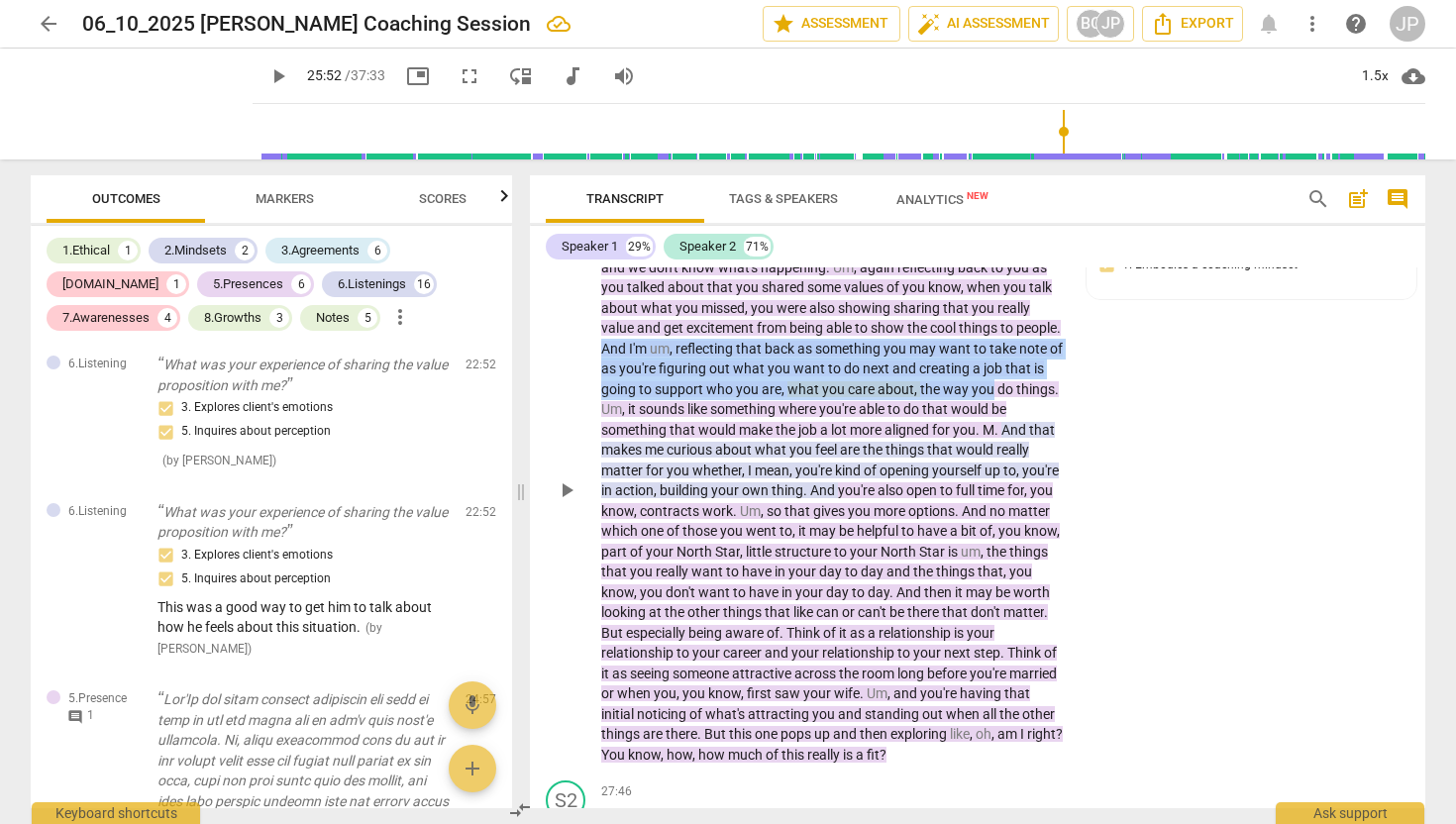 drag, startPoint x: 651, startPoint y: 431, endPoint x: 1057, endPoint y: 462, distance: 407.1818 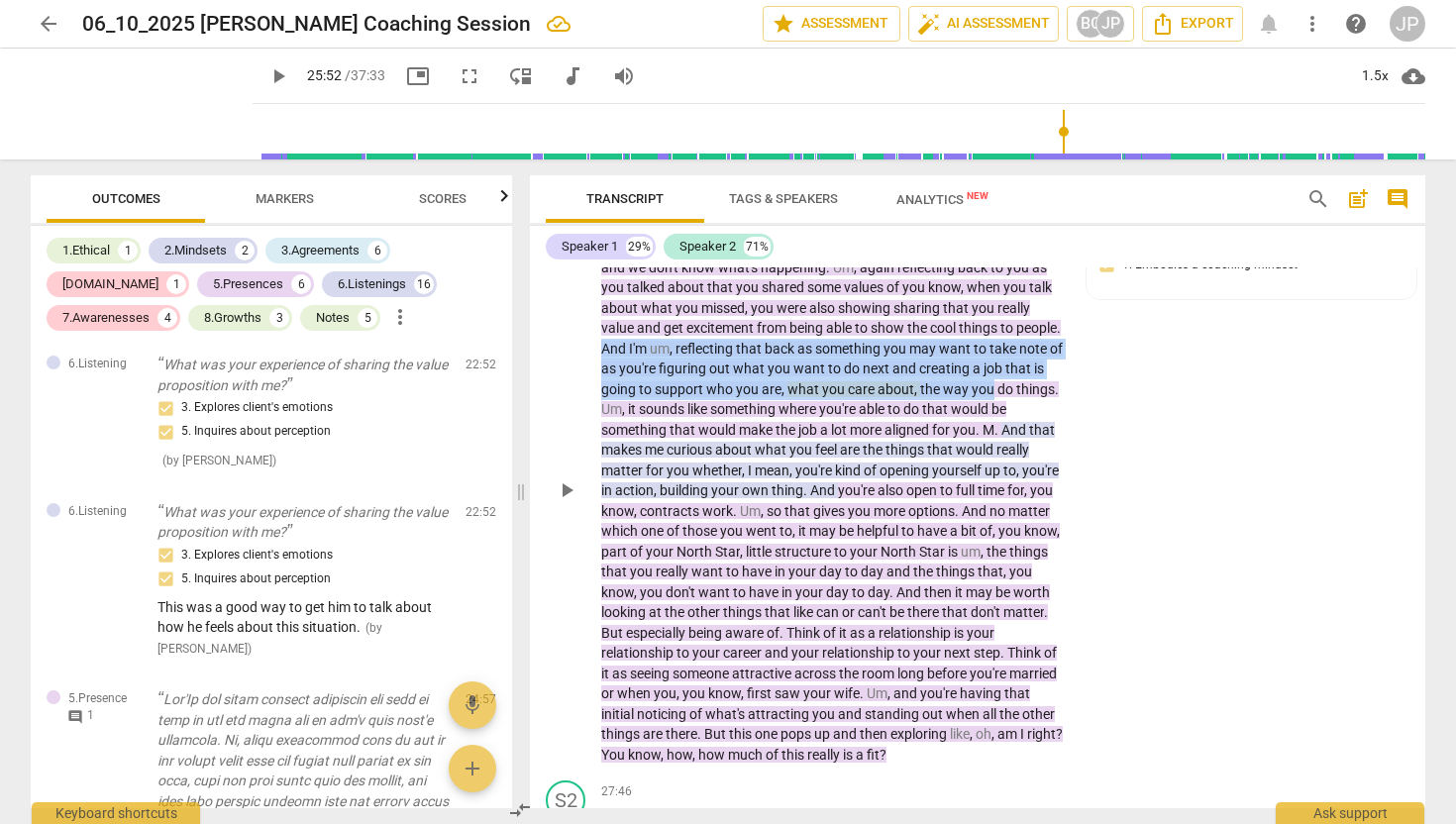 click on "You'Re   not   aware   because   sometimes   you   know   we   swim   in   our   own   water   and   we   don't   know   what's   happening .   Um ,   again   reflecting   back   to   you   as   you   talked   about   that   you   shared   some   values   of   you   know ,   when   you   talk   about   what   you   missed ,   you   were   also   showing   sharing   that   you   really   value   and   get   excitement   from   being   able   to   show   the   cool   things   to   people .   And   I'm   um ,   reflecting   that   back   as   something   you   may   want   to   take   note   of   as   you're   figuring   out   what   you   want   to   do   next   and   creating   a   job   that   is   going   to   support   who   you   are ,   what   you   care   about ,   the   way   you   do   things .   Um ,   it   sounds   like   something   where   you're   able   to   do   that   would   be   something   that   would   make   the   job   a   lot   more   aligned   for   you .   M .   And   that   makes" at bounding box center (833, 500) 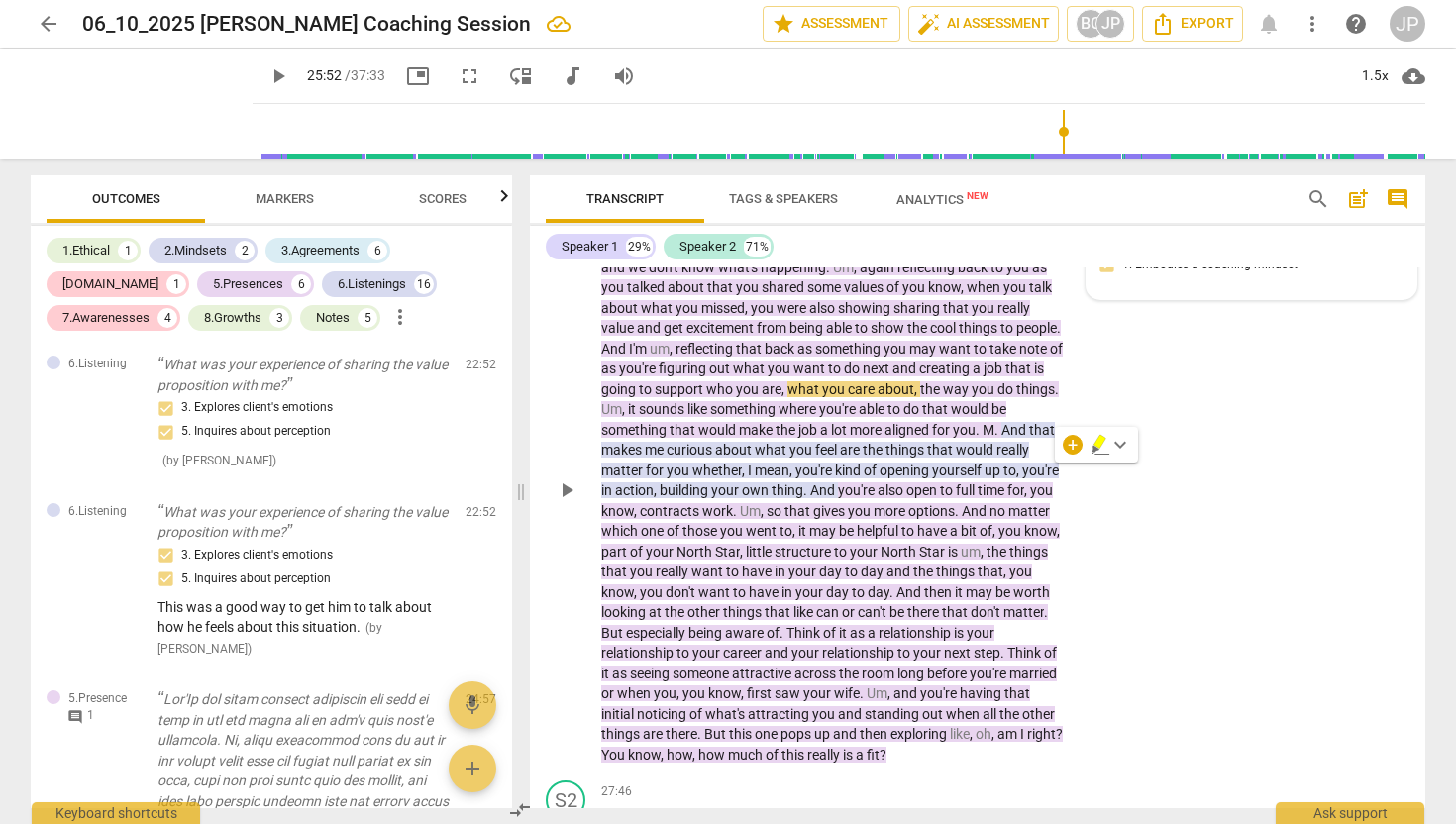 click on "2.Mindset [PERSON_NAME] 18:42 [DATE] 1. Embodies a coaching mindset" at bounding box center (1251, 257) 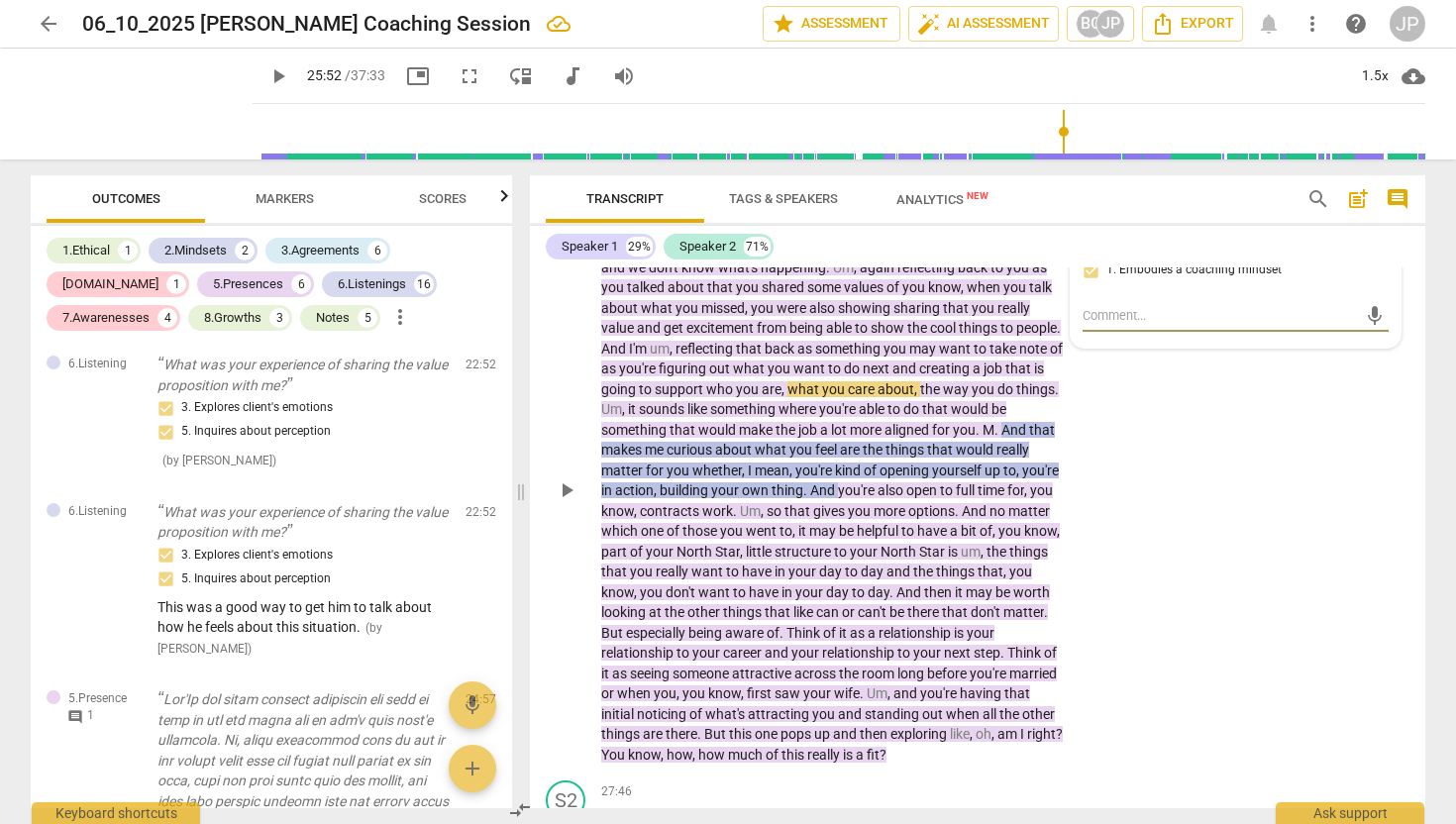 click on "that" at bounding box center [941, 450] 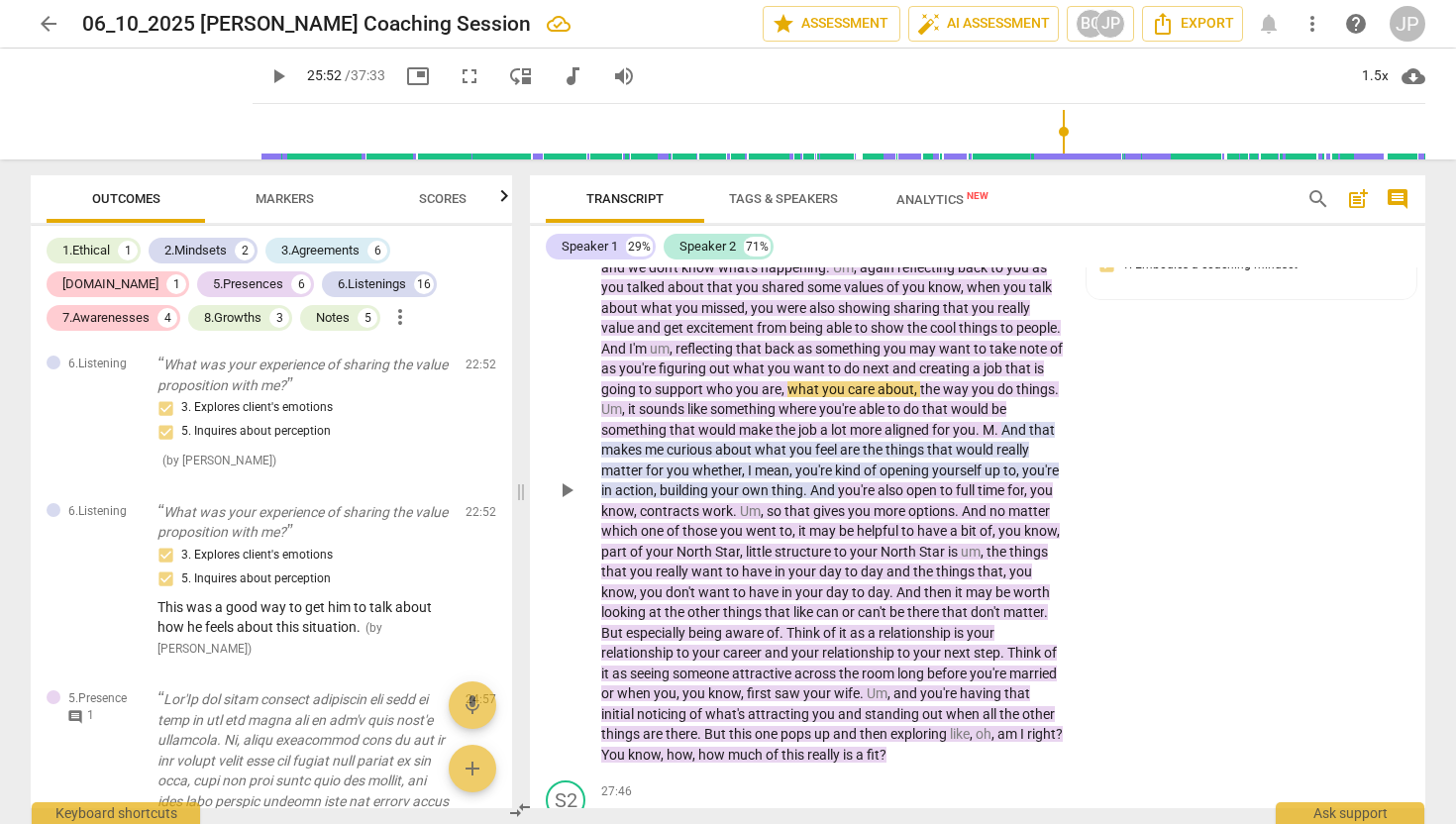 scroll, scrollTop: 8379, scrollLeft: 0, axis: vertical 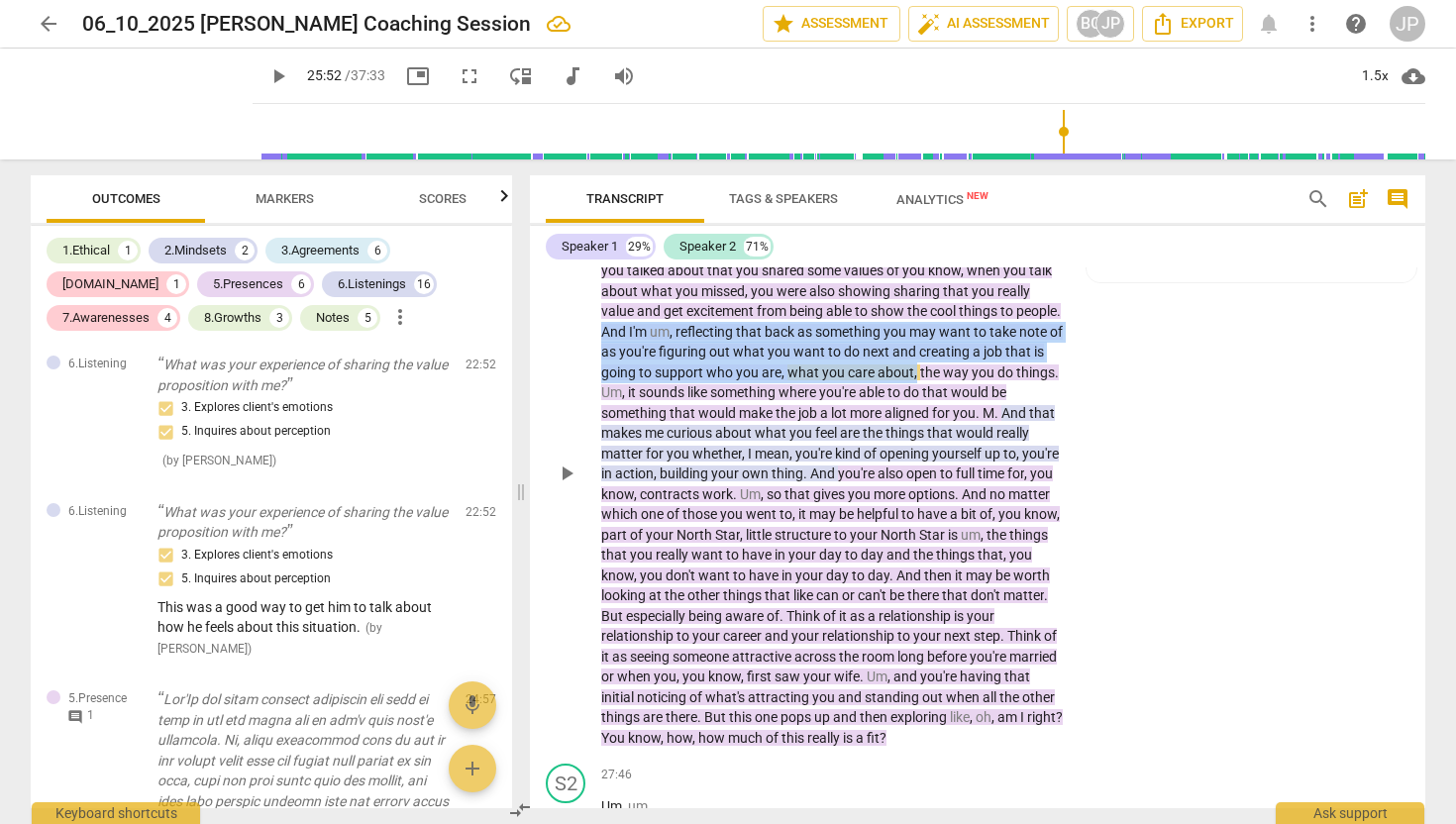 drag, startPoint x: 650, startPoint y: 411, endPoint x: 980, endPoint y: 453, distance: 332.66199 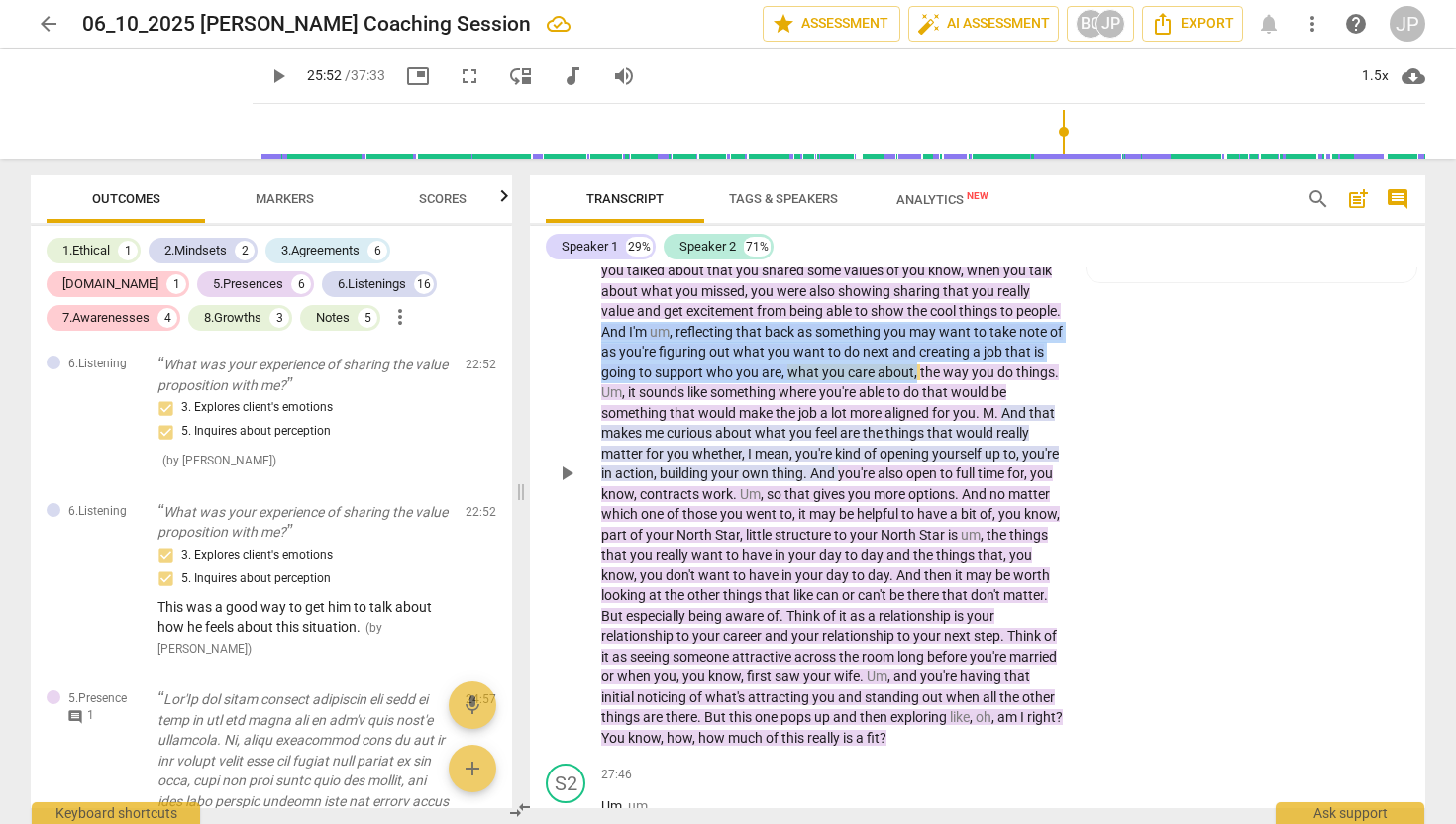 click on "You'Re   not   aware   because   sometimes   you   know   we   swim   in   our   own   water   and   we   don't   know   what's   happening .   Um ,   again   reflecting   back   to   you   as   you   talked   about   that   you   shared   some   values   of   you   know ,   when   you   talk   about   what   you   missed ,   you   were   also   showing   sharing   that   you   really   value   and   get   excitement   from   being   able   to   show   the   cool   things   to   people .   And   I'm   um ,   reflecting   that   back   as   something   you   may   want   to   take   note   of   as   you're   figuring   out   what   you   want   to   do   next   and   creating   a   job   that   is   going   to   support   who   you   are ,   what   you   care   about ,   the   way   you   do   things .   Um ,   it   sounds   like   something   where   you're   able   to   do   that   would   be   something   that   would   make   the   job   a   lot   more   aligned   for   you .   M .   And   that   makes" at bounding box center [833, 483] 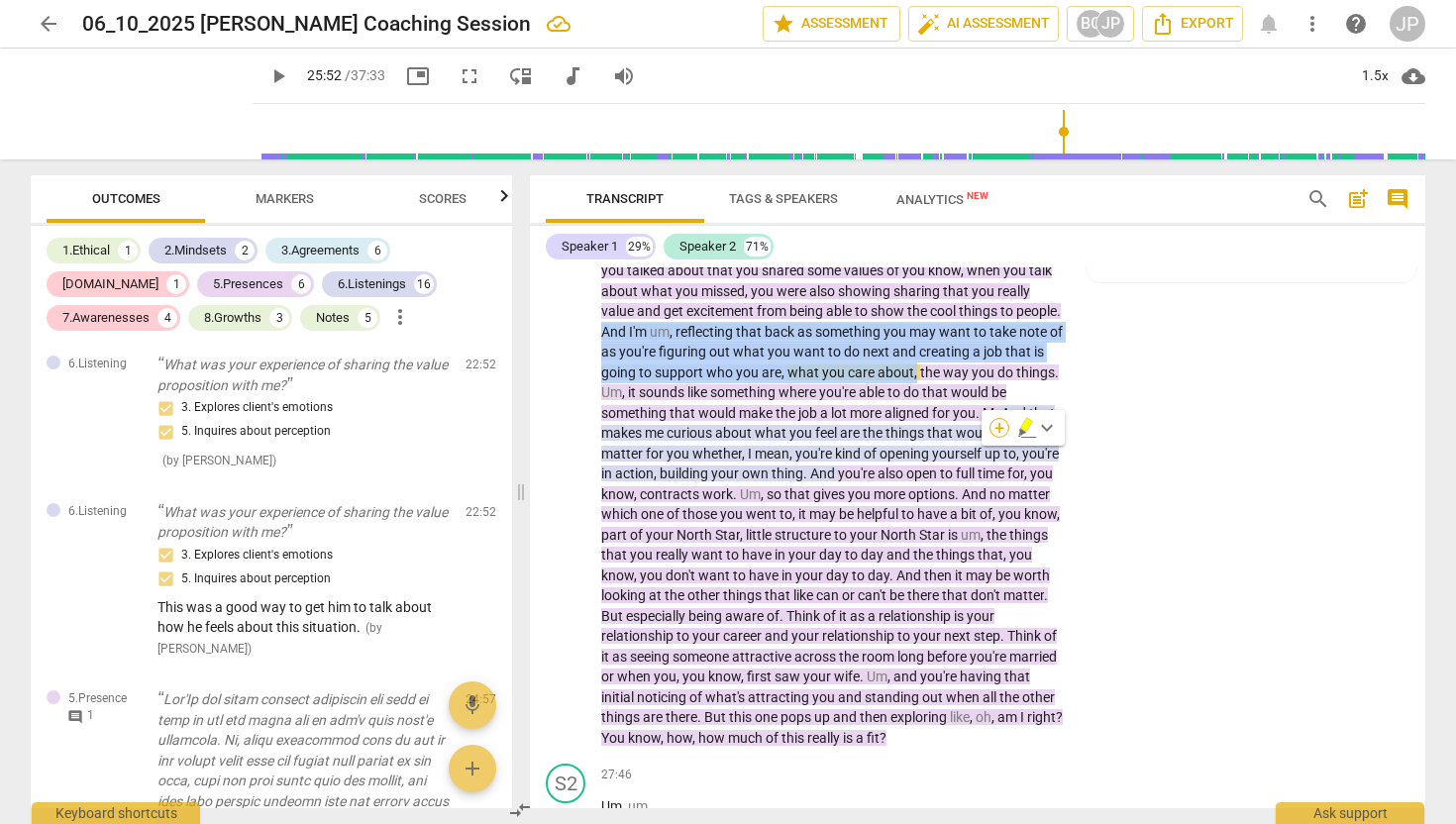 click on "+" at bounding box center [999, 428] 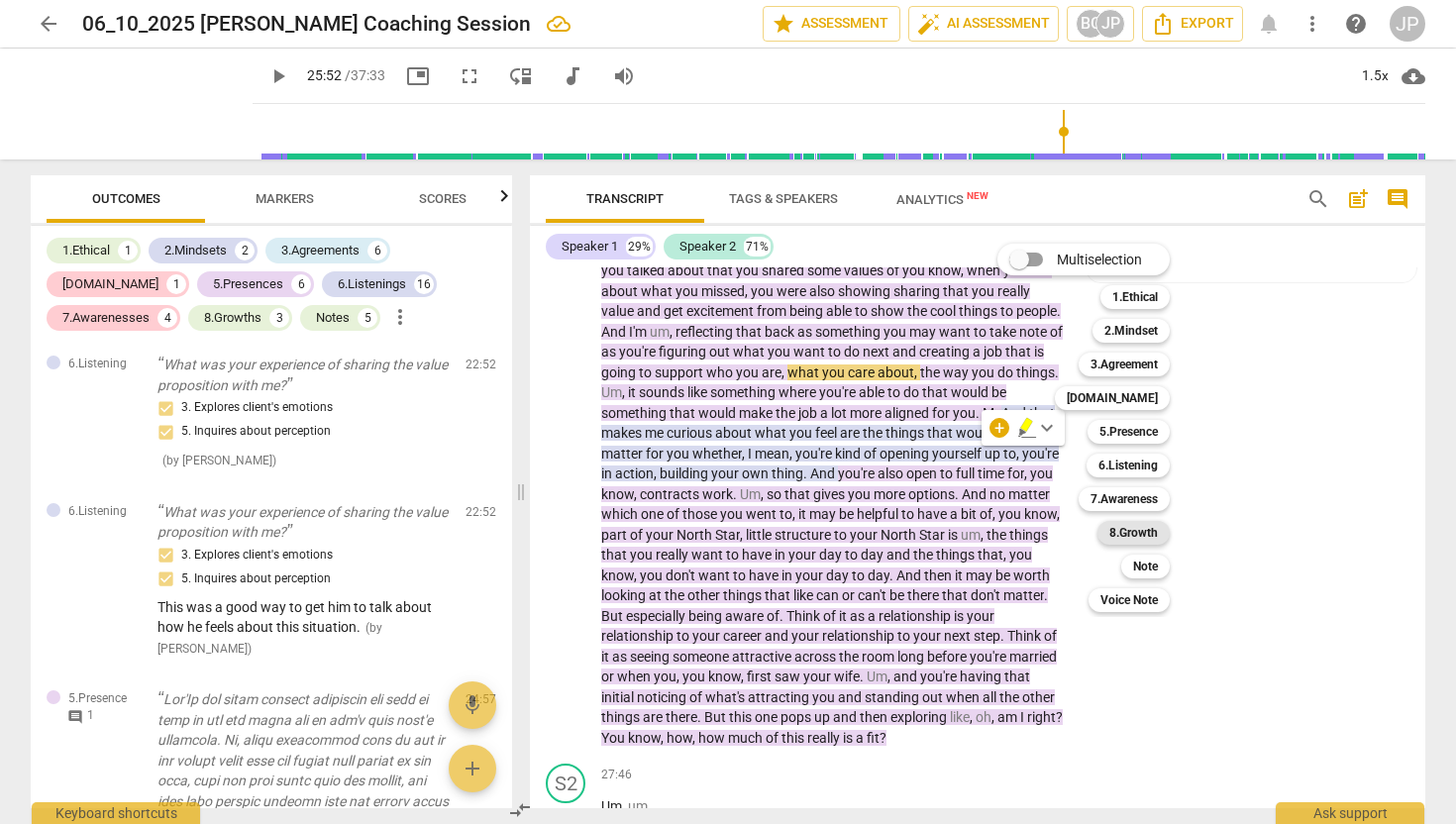 click on "8.Growth" at bounding box center (1133, 533) 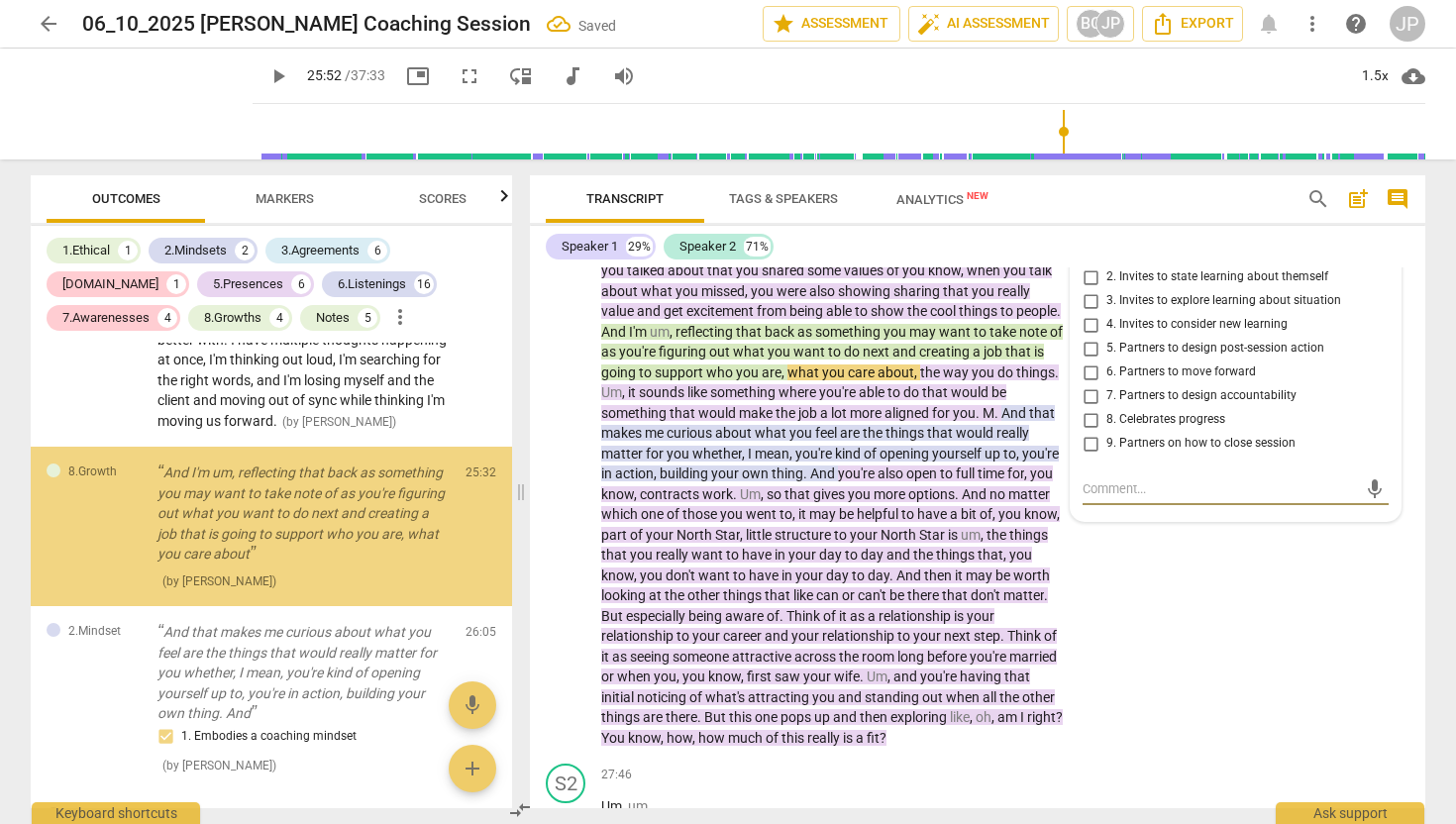 scroll, scrollTop: 7312, scrollLeft: 0, axis: vertical 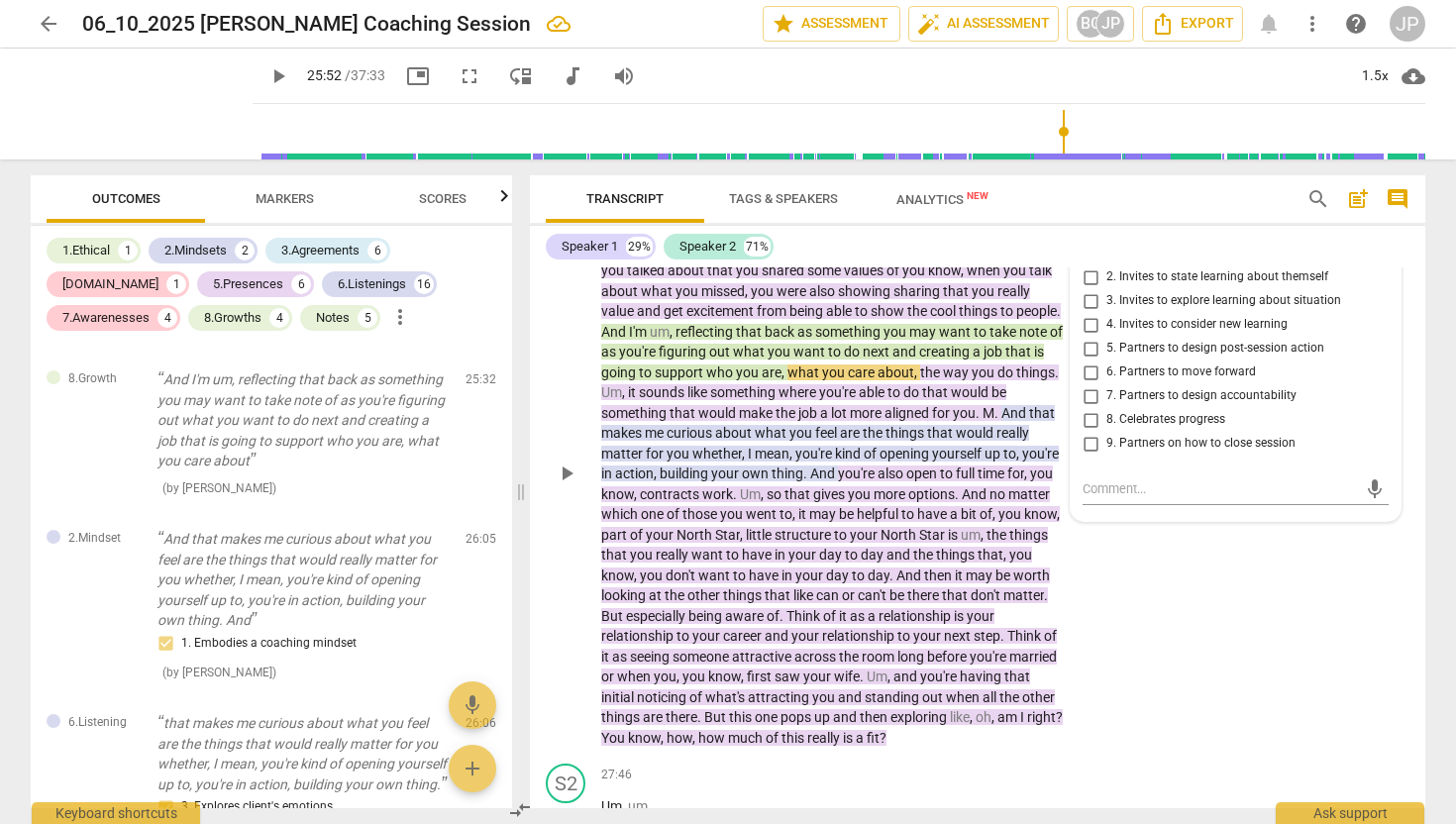 click on "6. Partners to move forward" at bounding box center [1181, 372] 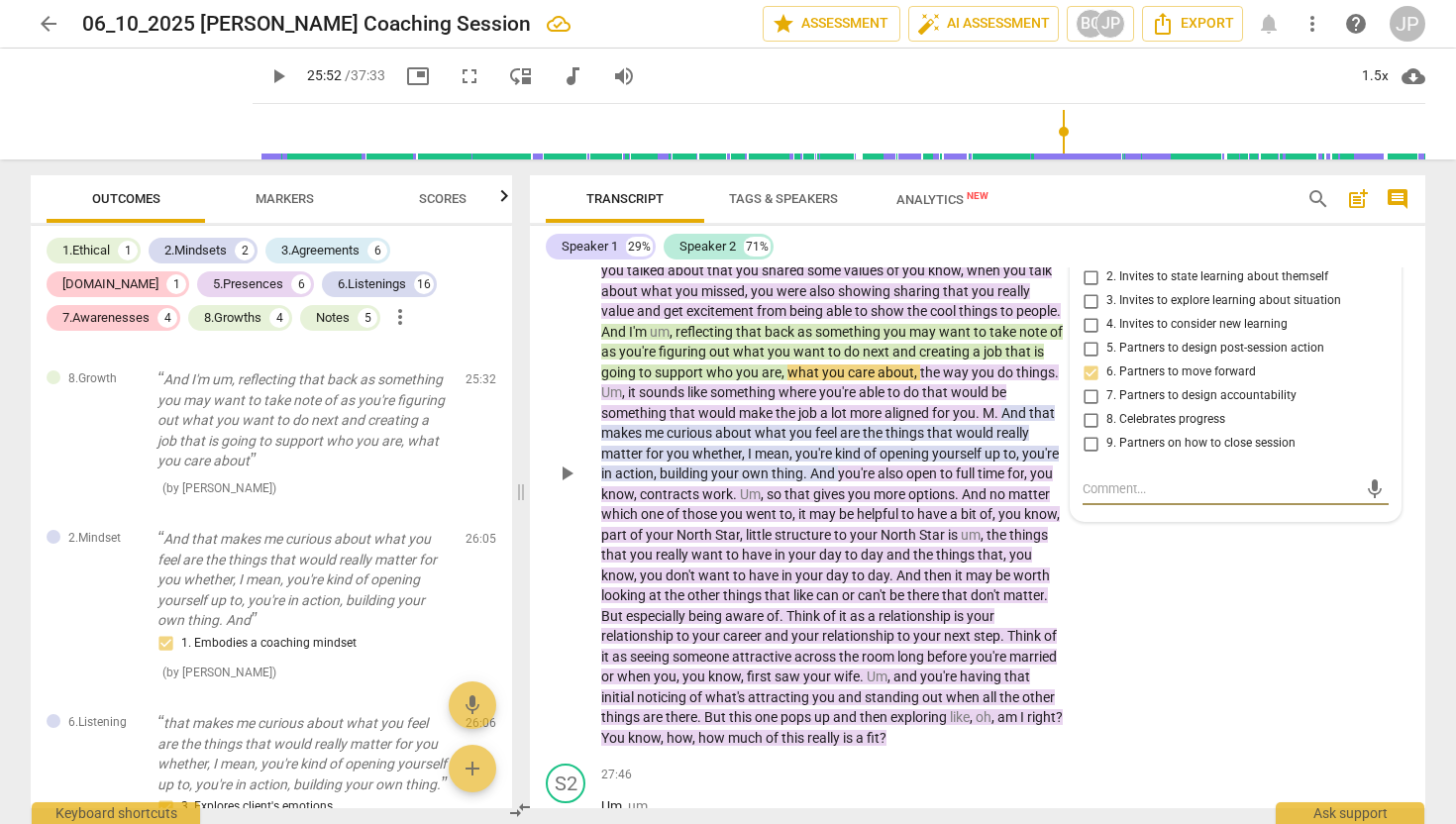 click at bounding box center [1219, 488] 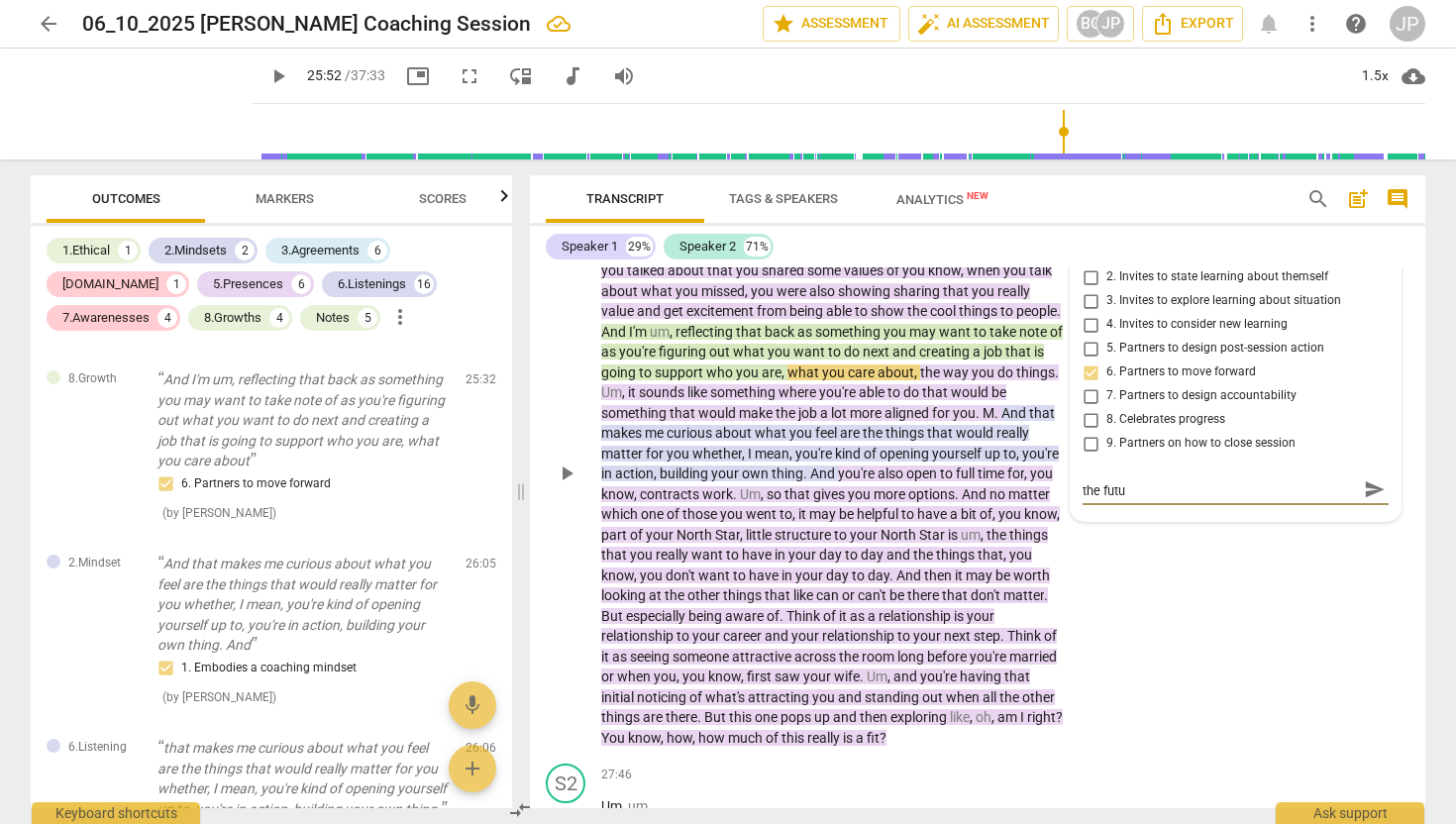 scroll, scrollTop: 0, scrollLeft: 0, axis: both 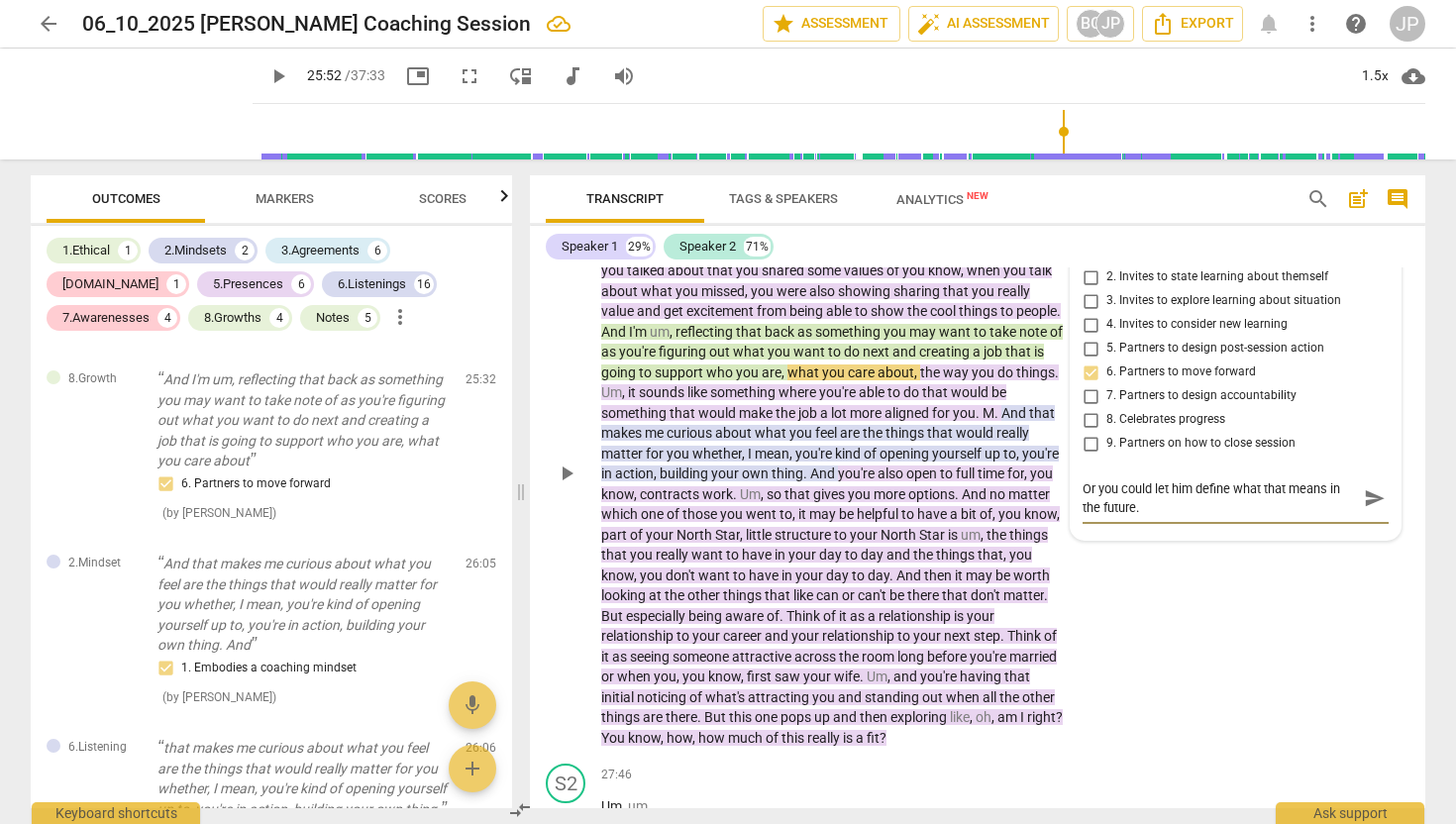click on "send" at bounding box center [1375, 498] 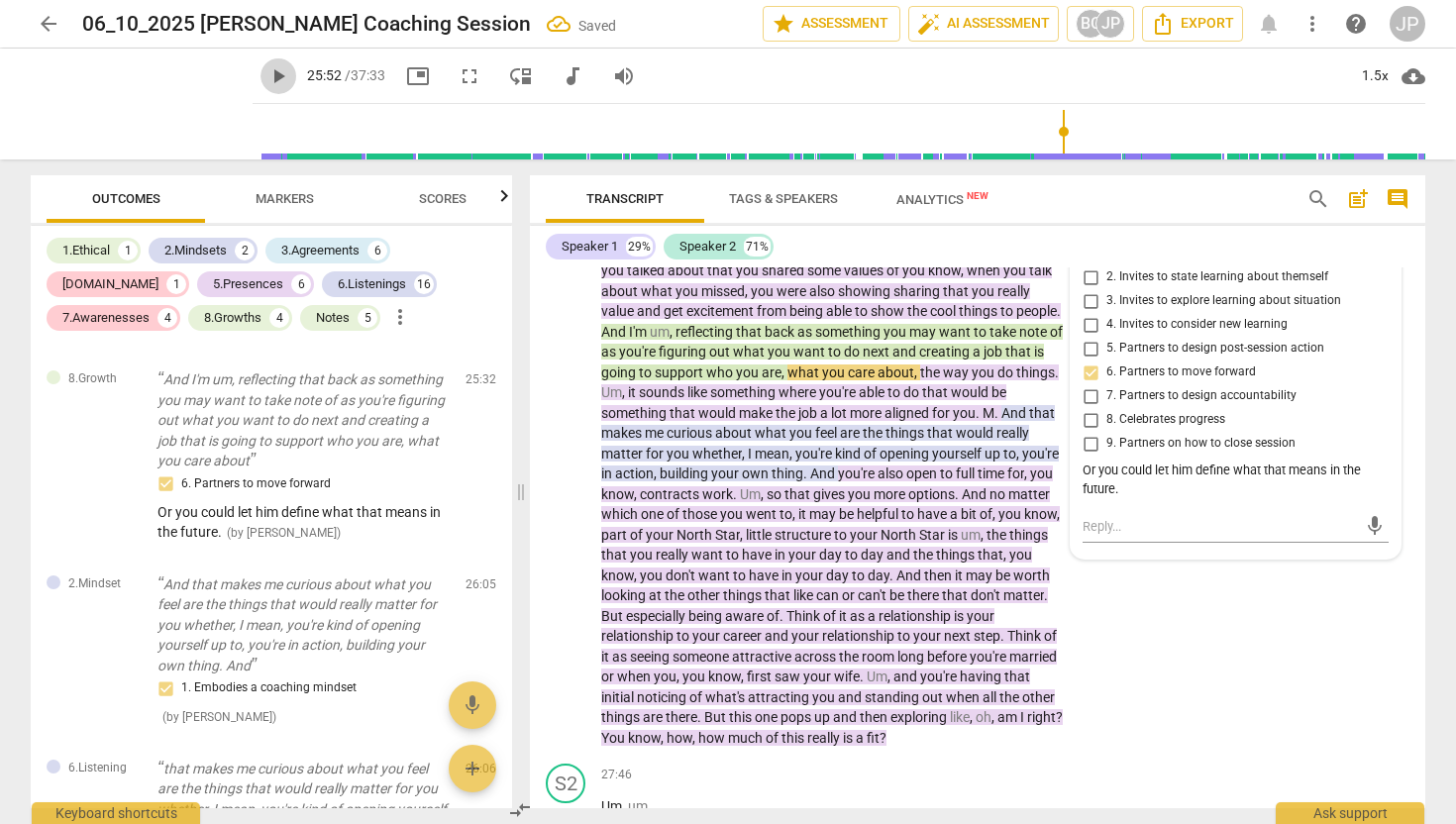 click on "play_arrow" at bounding box center (278, 76) 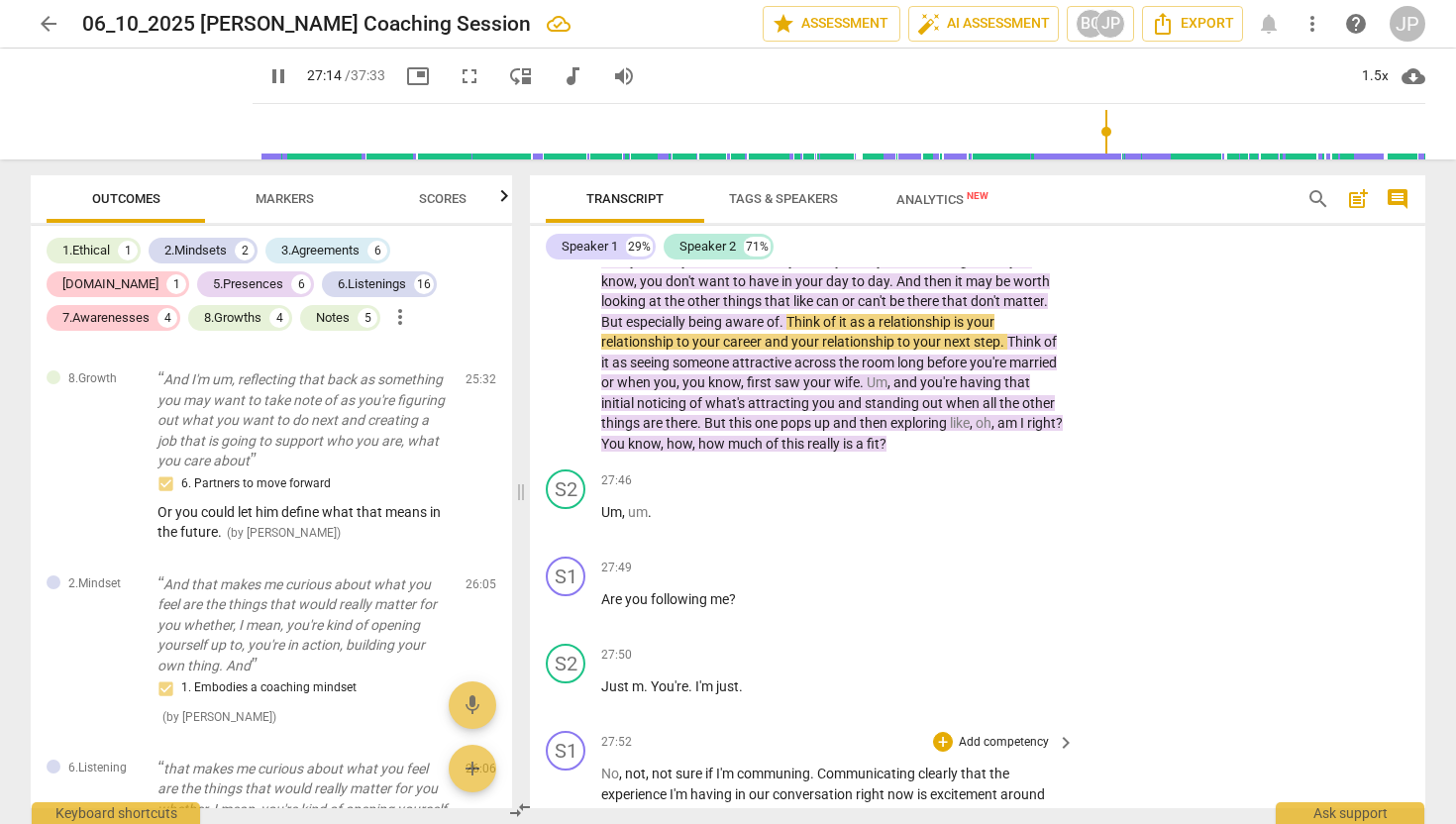 scroll, scrollTop: 8670, scrollLeft: 0, axis: vertical 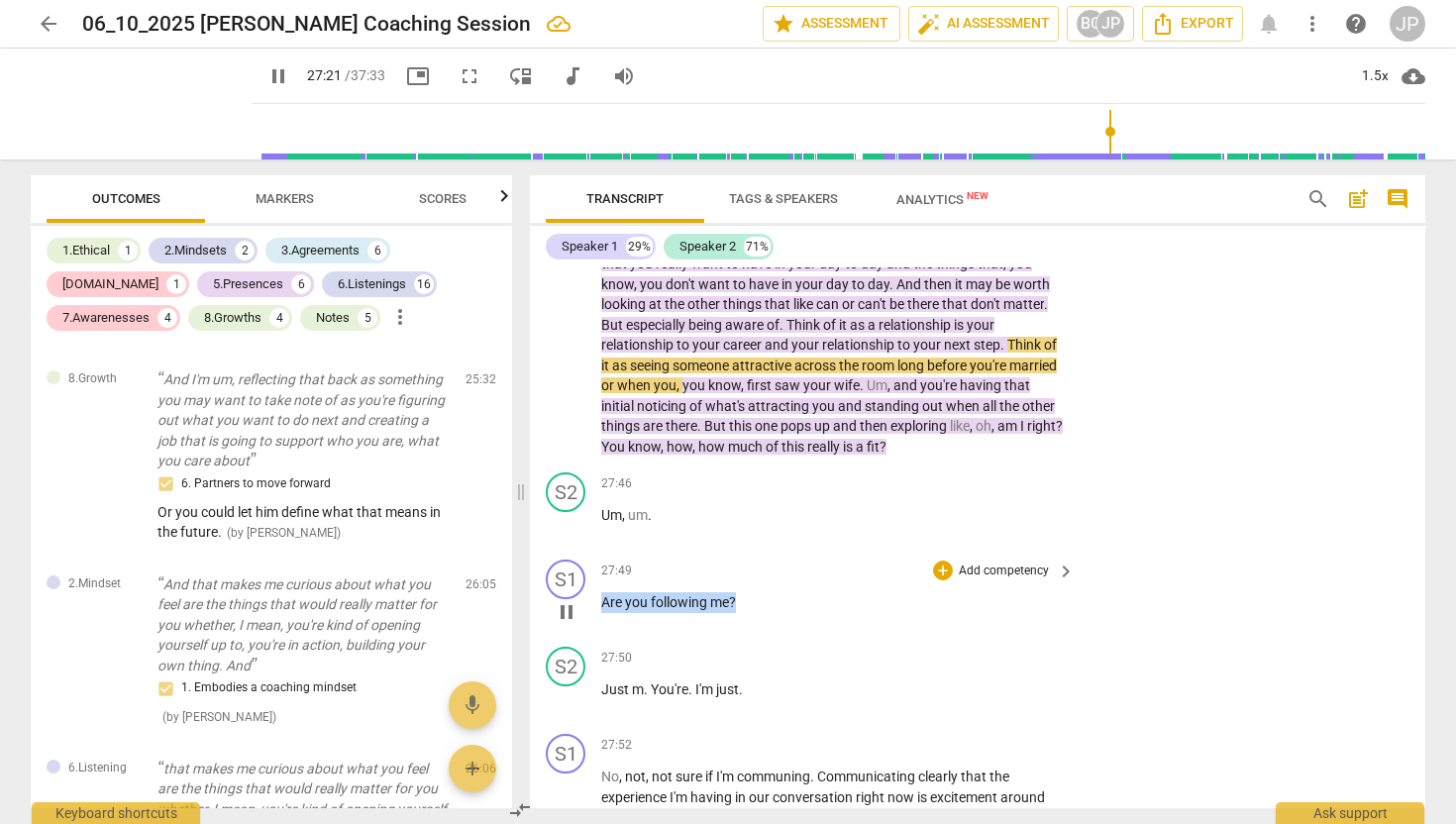 drag, startPoint x: 751, startPoint y: 680, endPoint x: 582, endPoint y: 678, distance: 169.01183 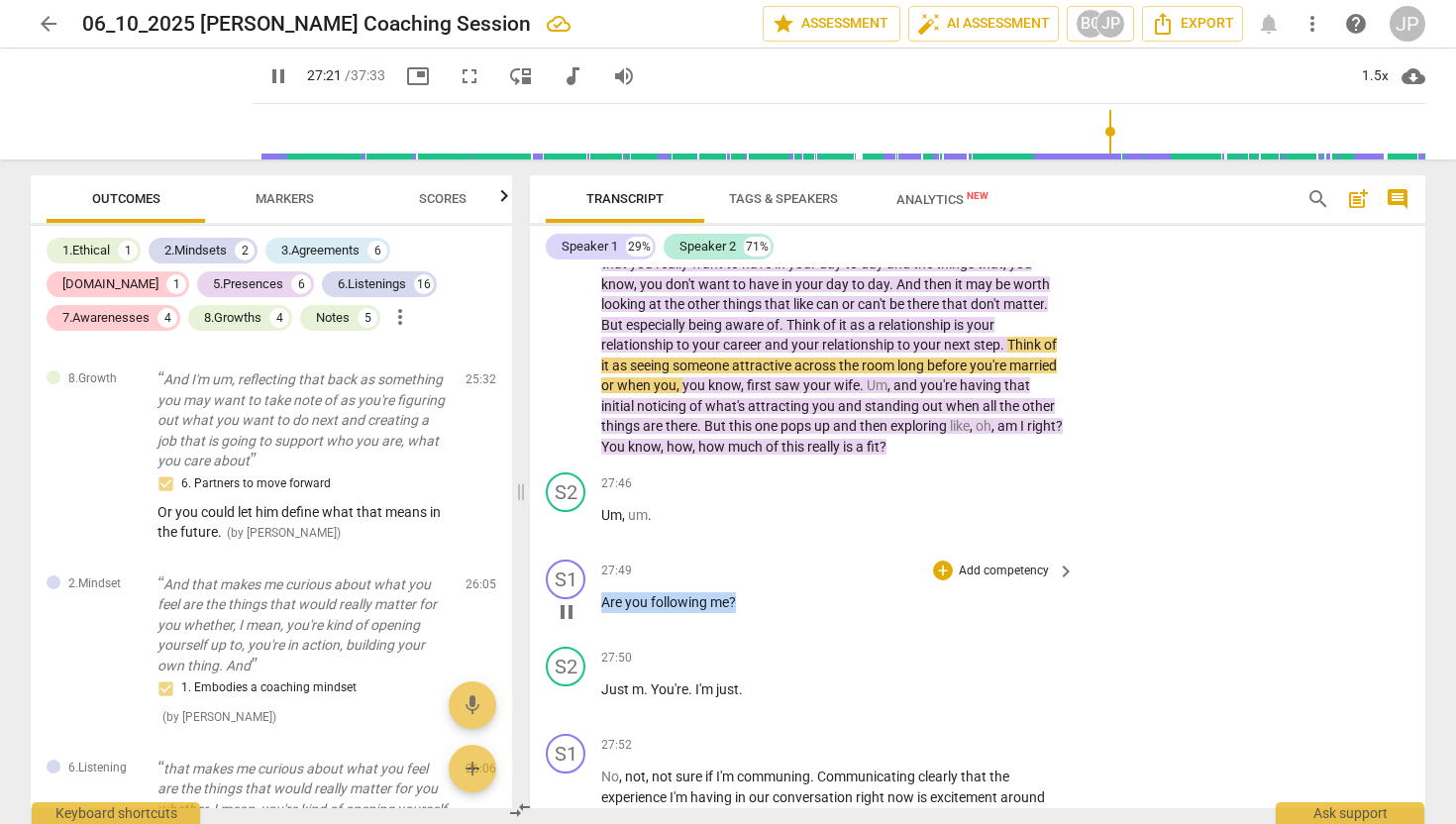 click on "S1 play_arrow pause 27:49 + Add competency keyboard_arrow_right Are   you   following   me ?" at bounding box center (978, 595) 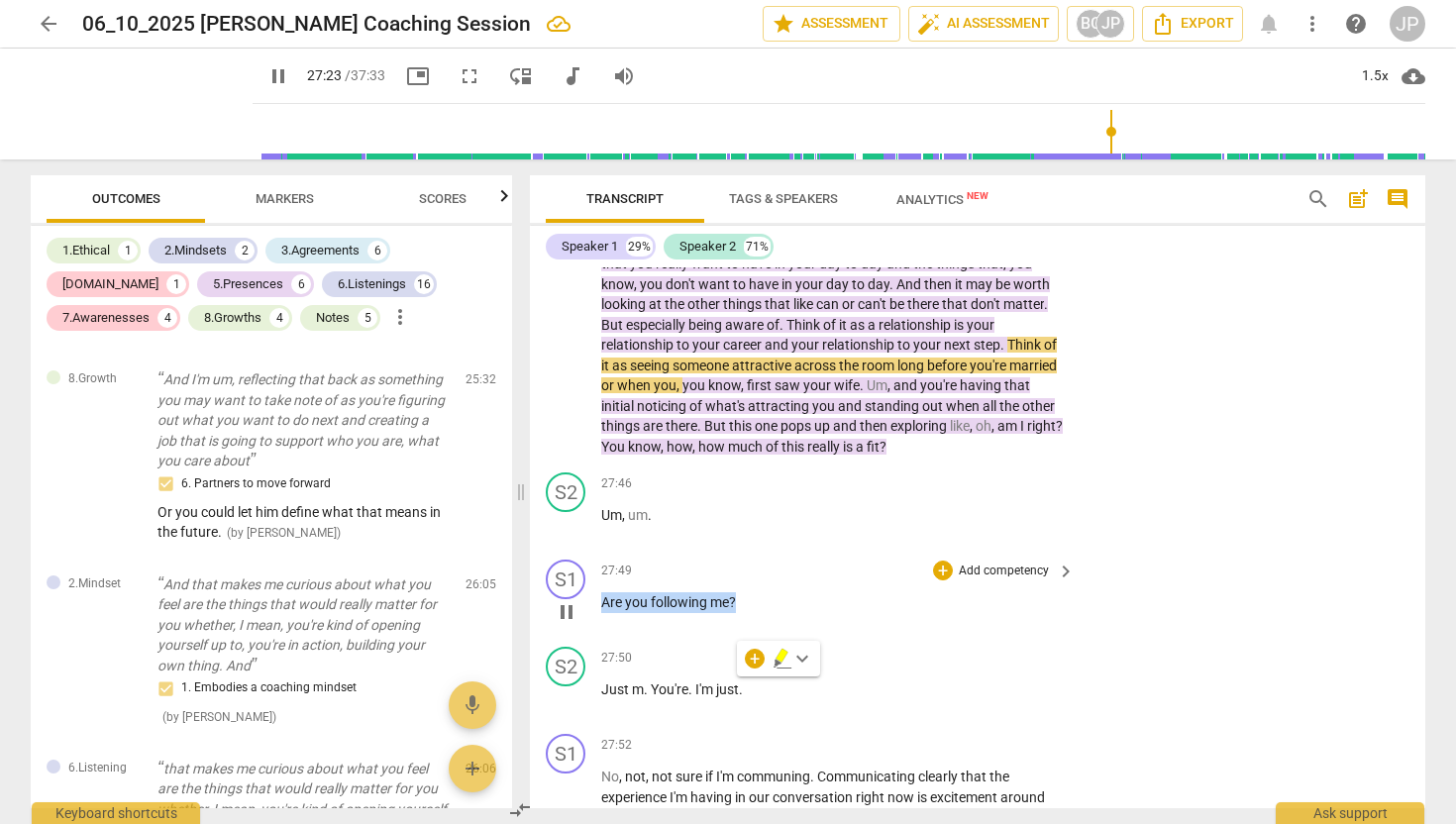 click on "Add competency" at bounding box center (1003, 571) 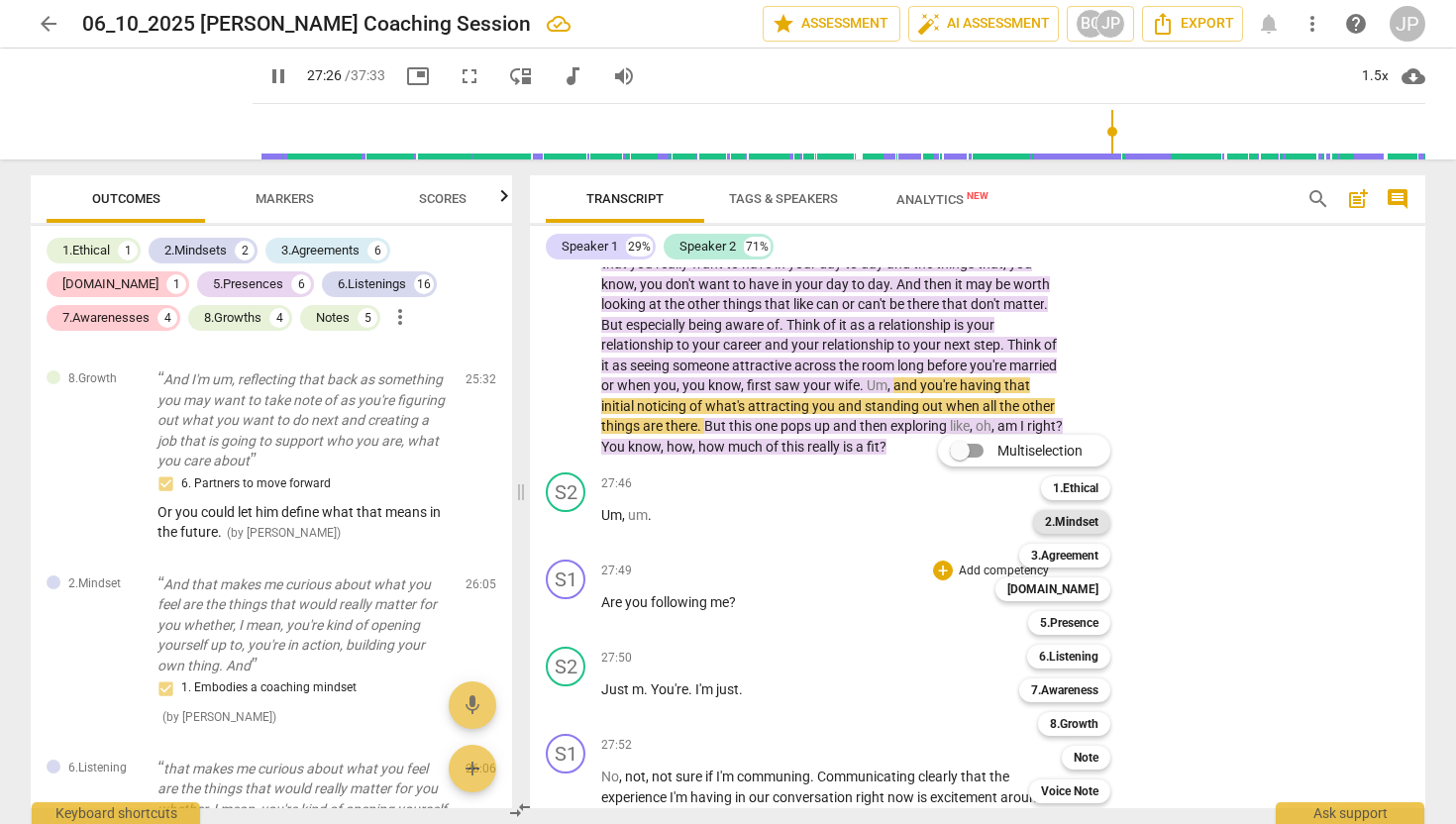 click on "2.Mindset" at bounding box center (1072, 522) 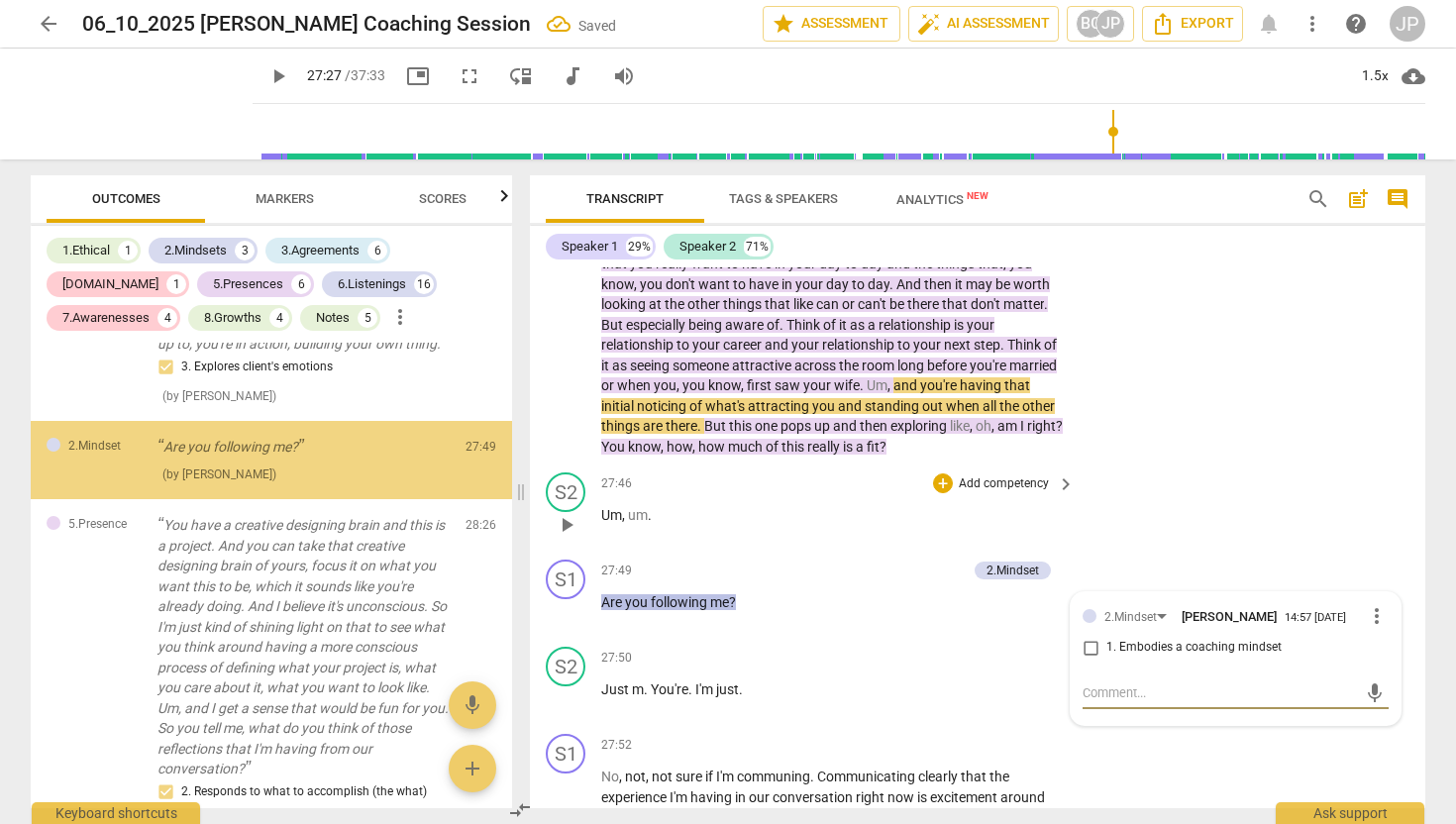 scroll, scrollTop: 7844, scrollLeft: 0, axis: vertical 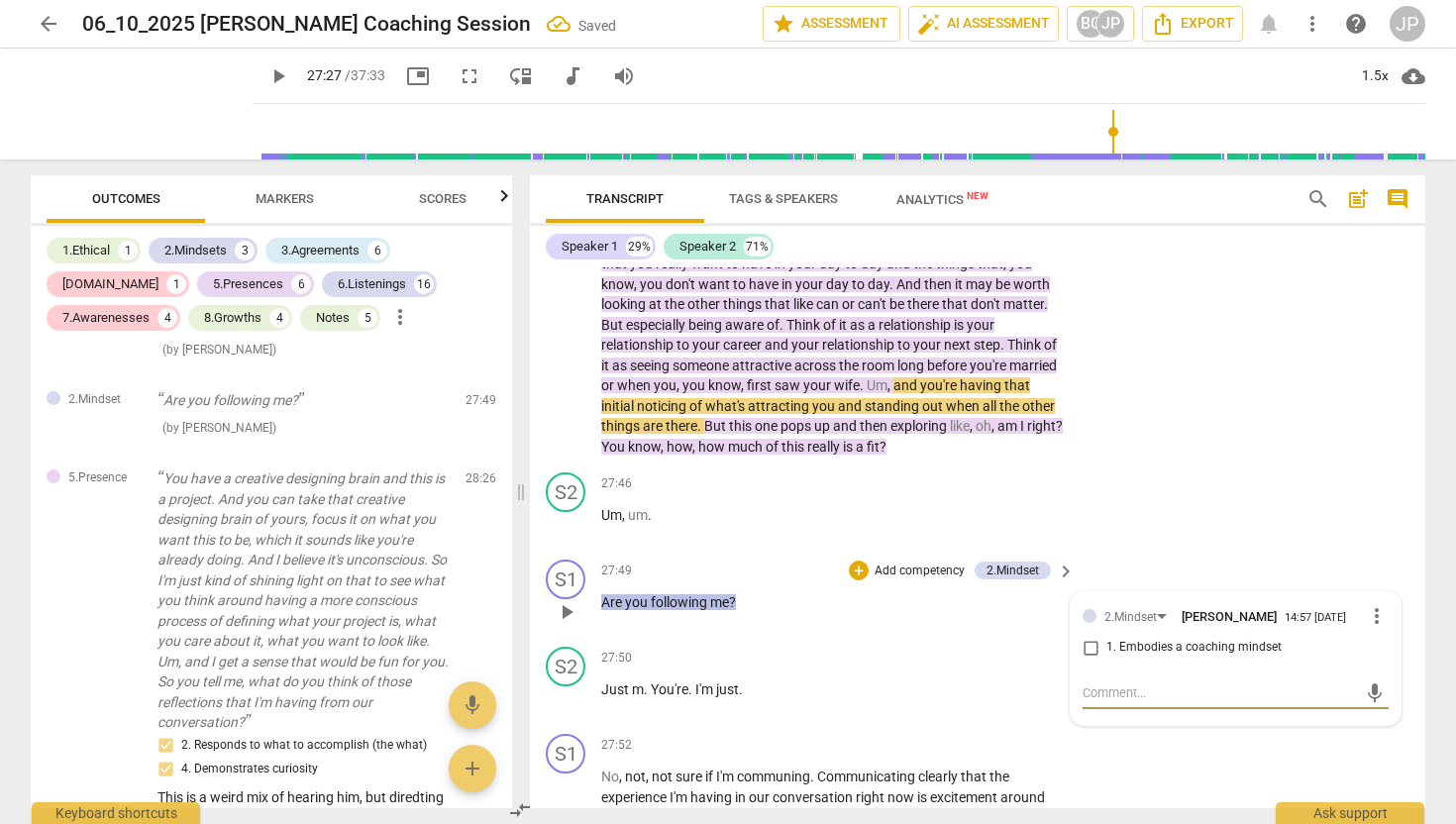 click on "1. Embodies a coaching mindset" at bounding box center (1091, 648) 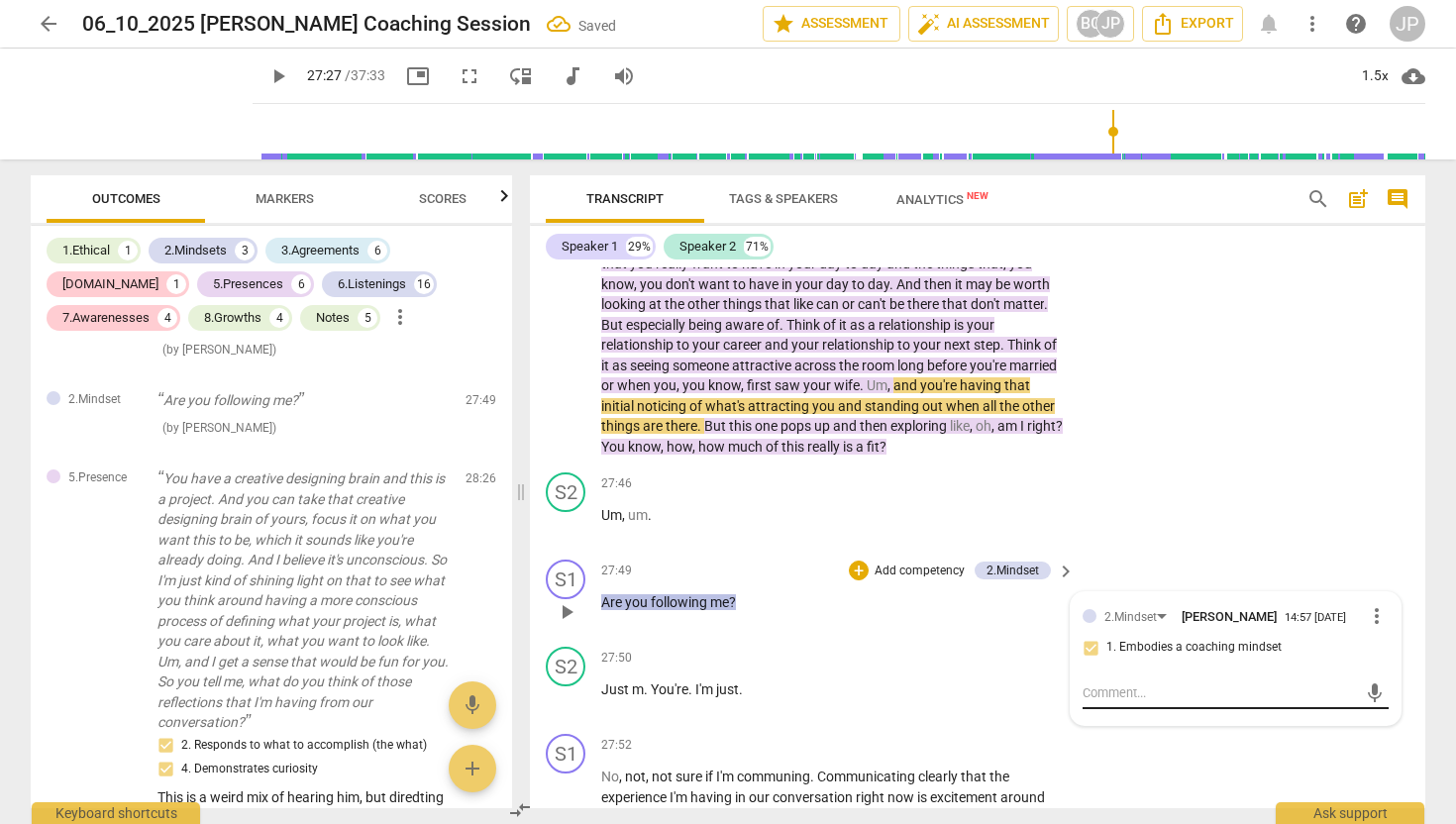 click on "mic" at bounding box center [1235, 693] 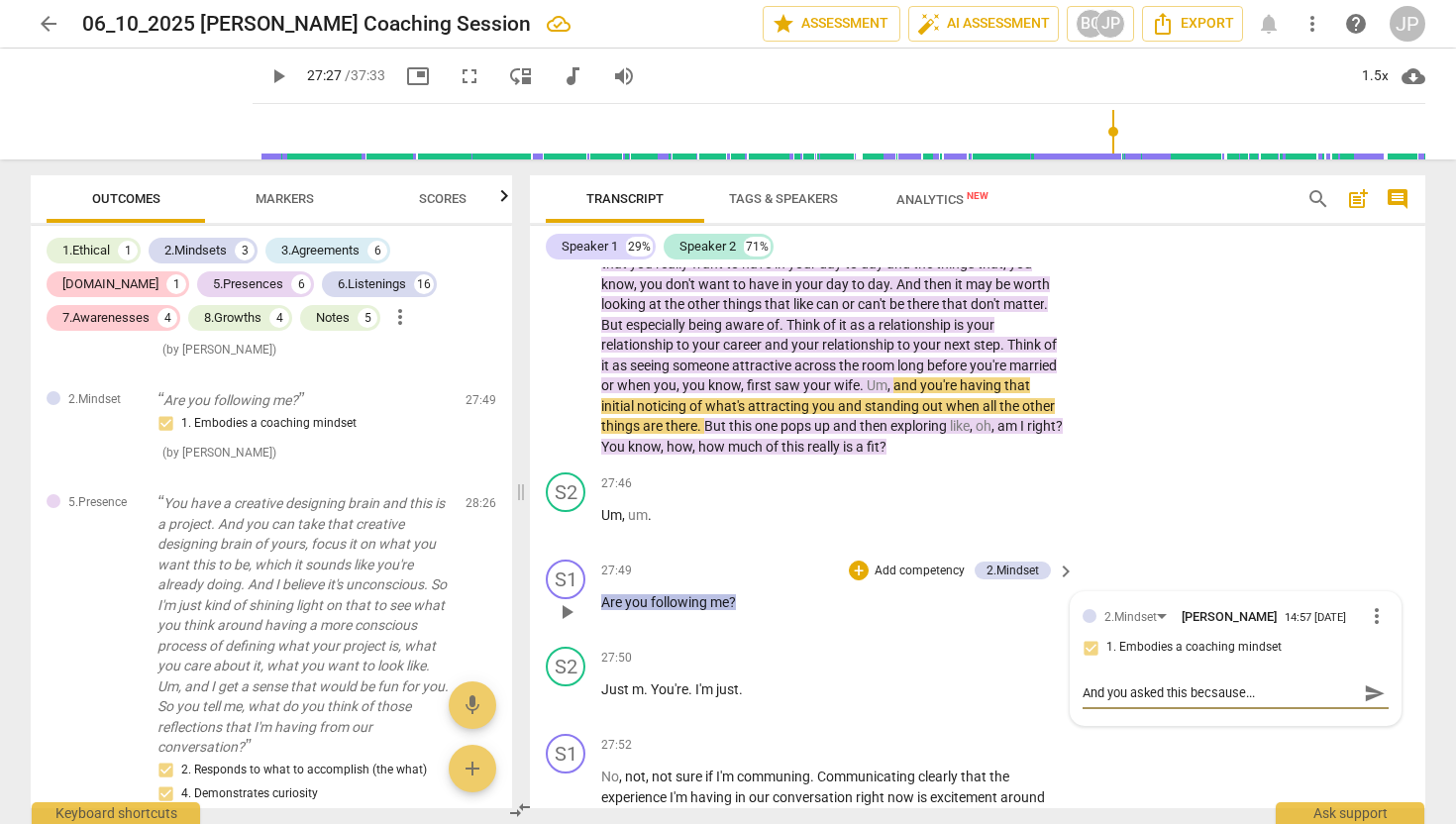 click on "And you asked this becsause..." at bounding box center (1219, 692) 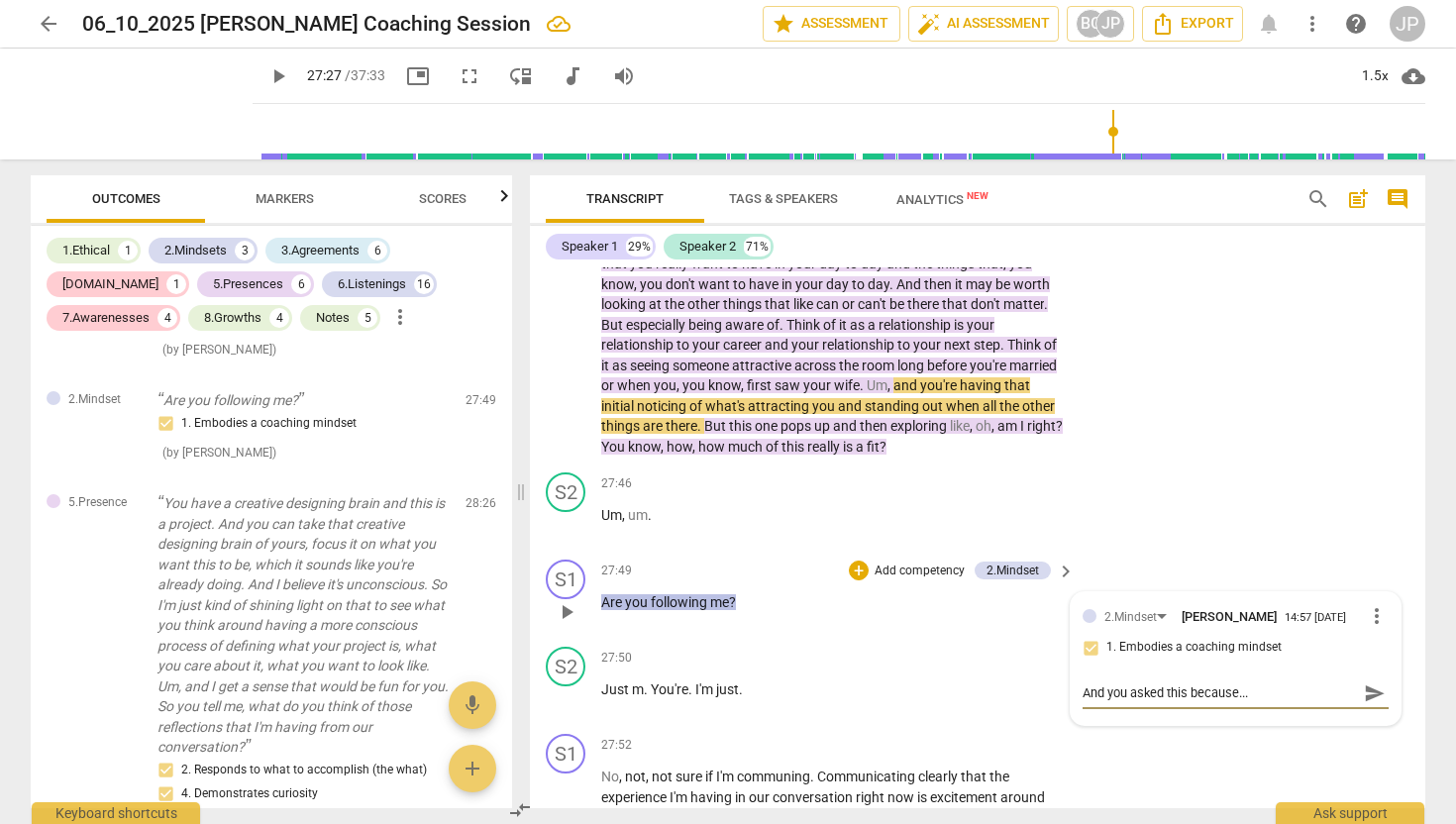 click on "send" at bounding box center [1375, 693] 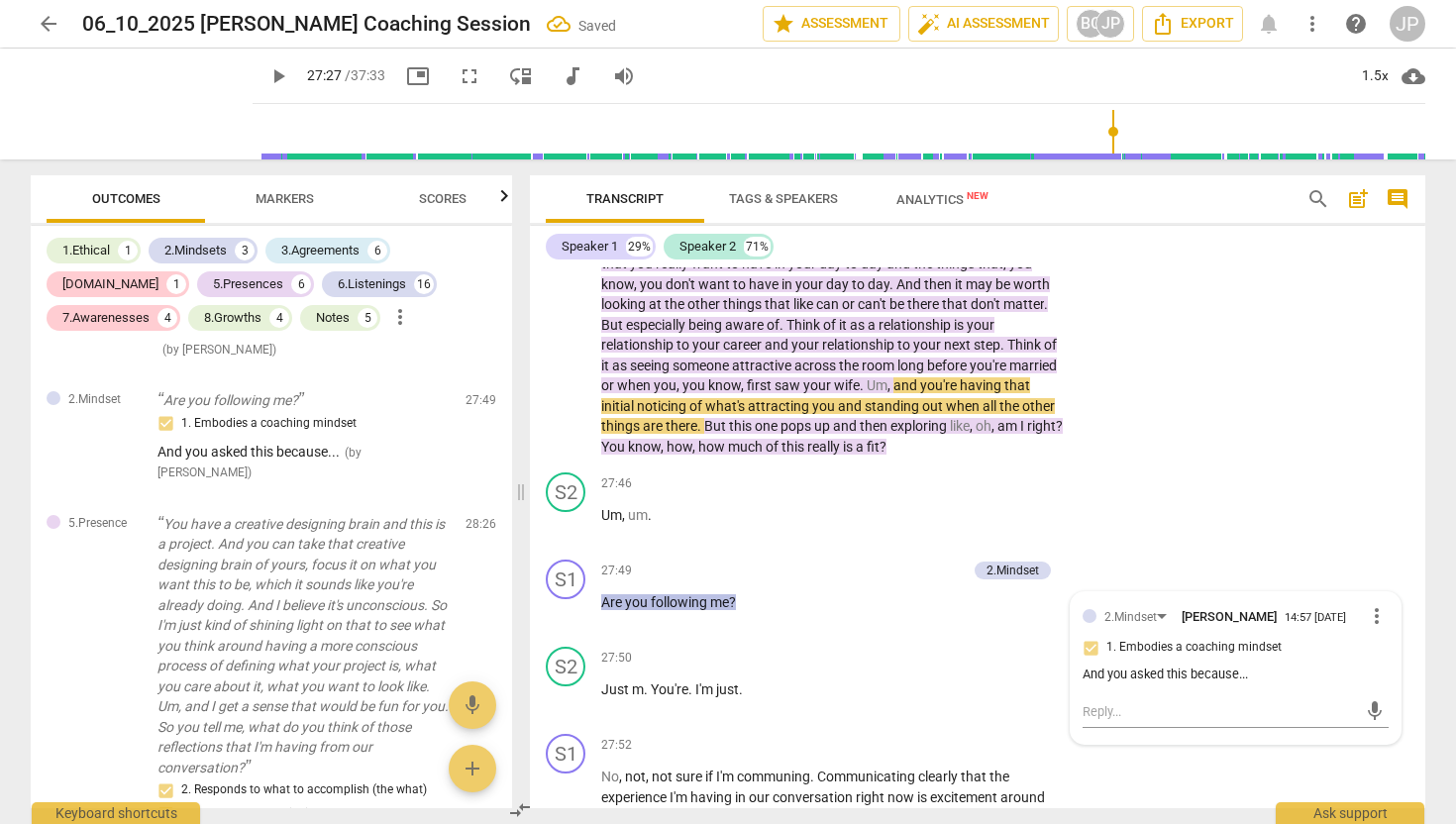 click on "play_arrow" at bounding box center [278, 76] 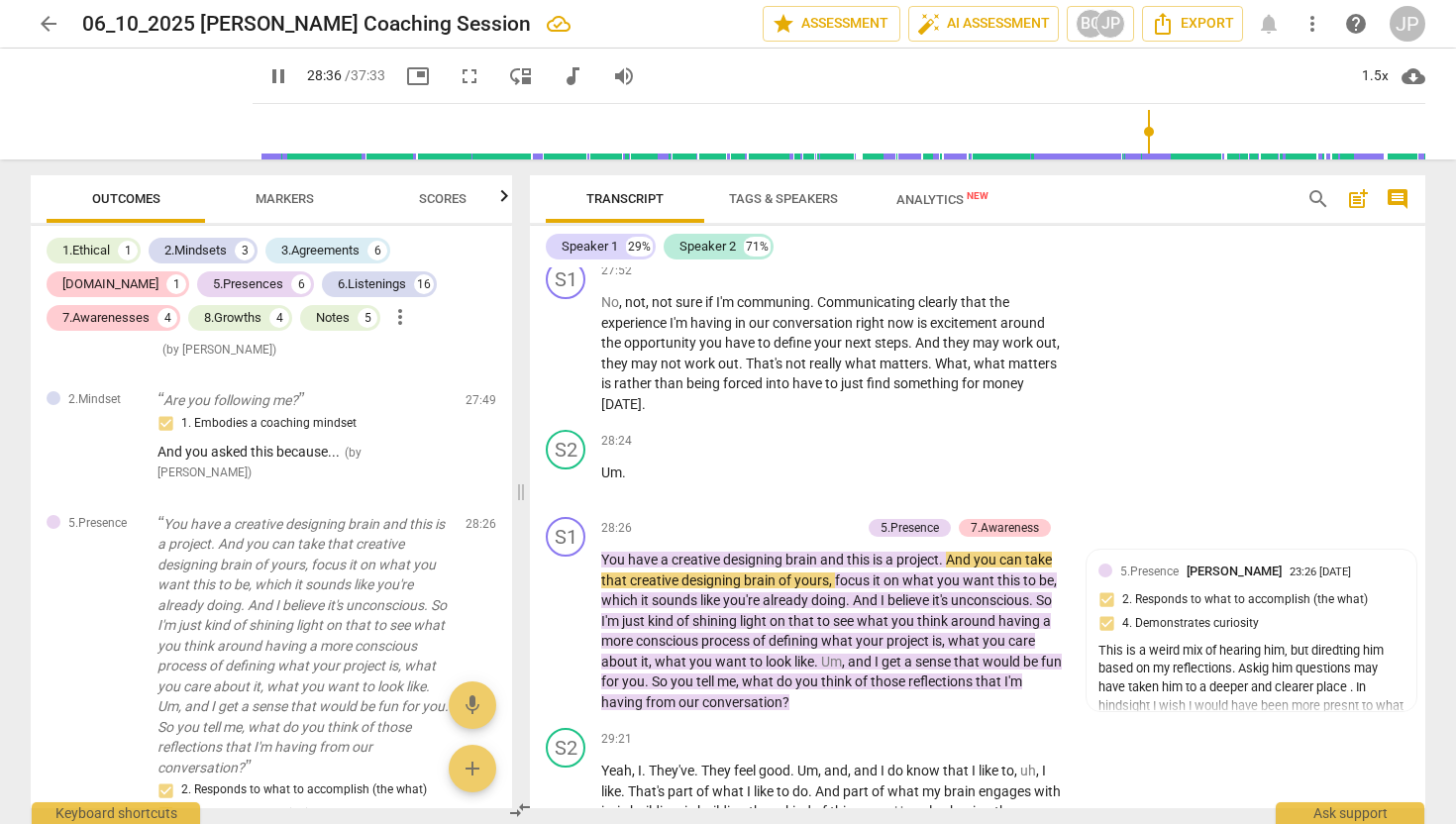 scroll, scrollTop: 9133, scrollLeft: 0, axis: vertical 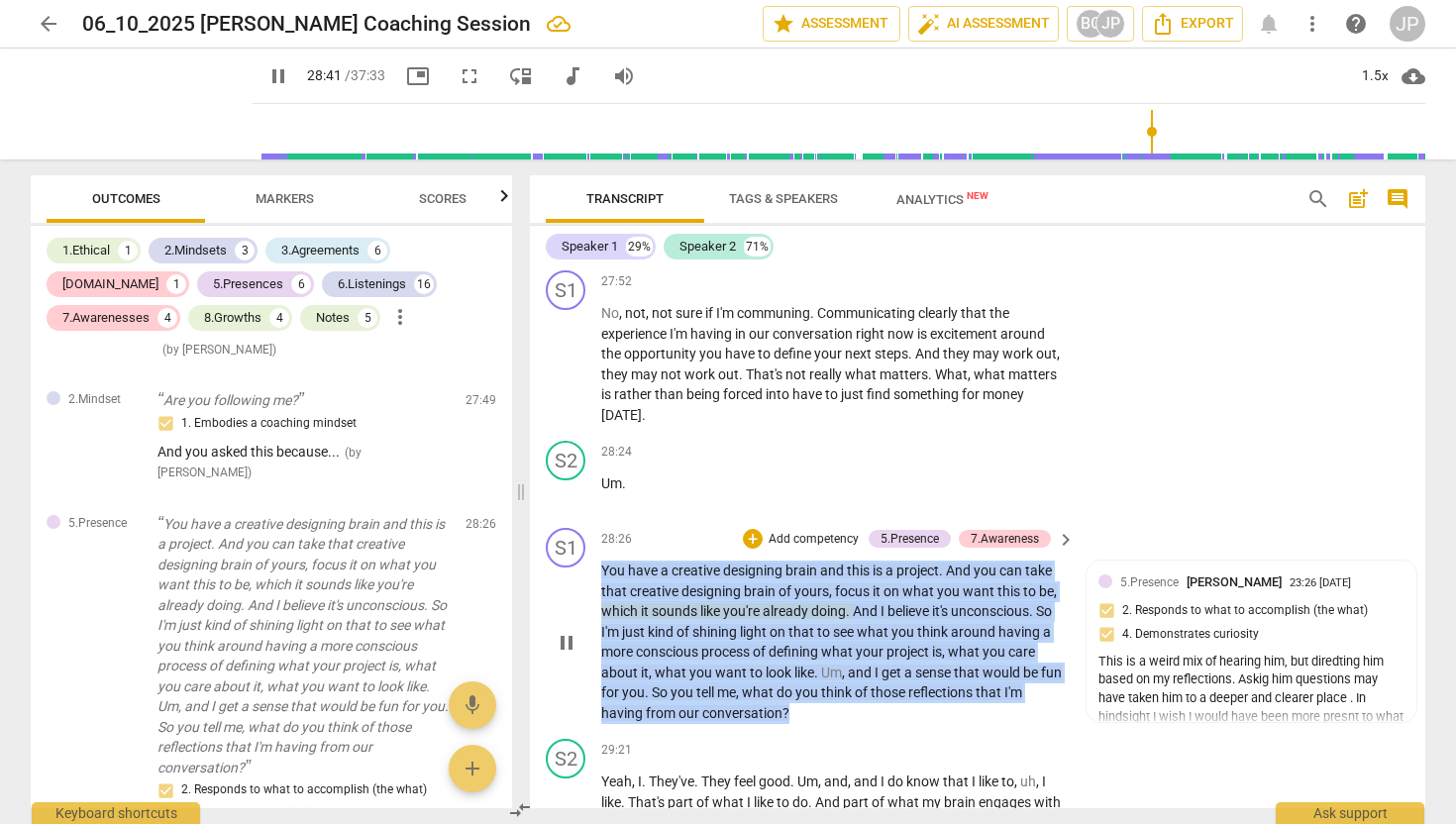 drag, startPoint x: 796, startPoint y: 796, endPoint x: 592, endPoint y: 656, distance: 247.41867 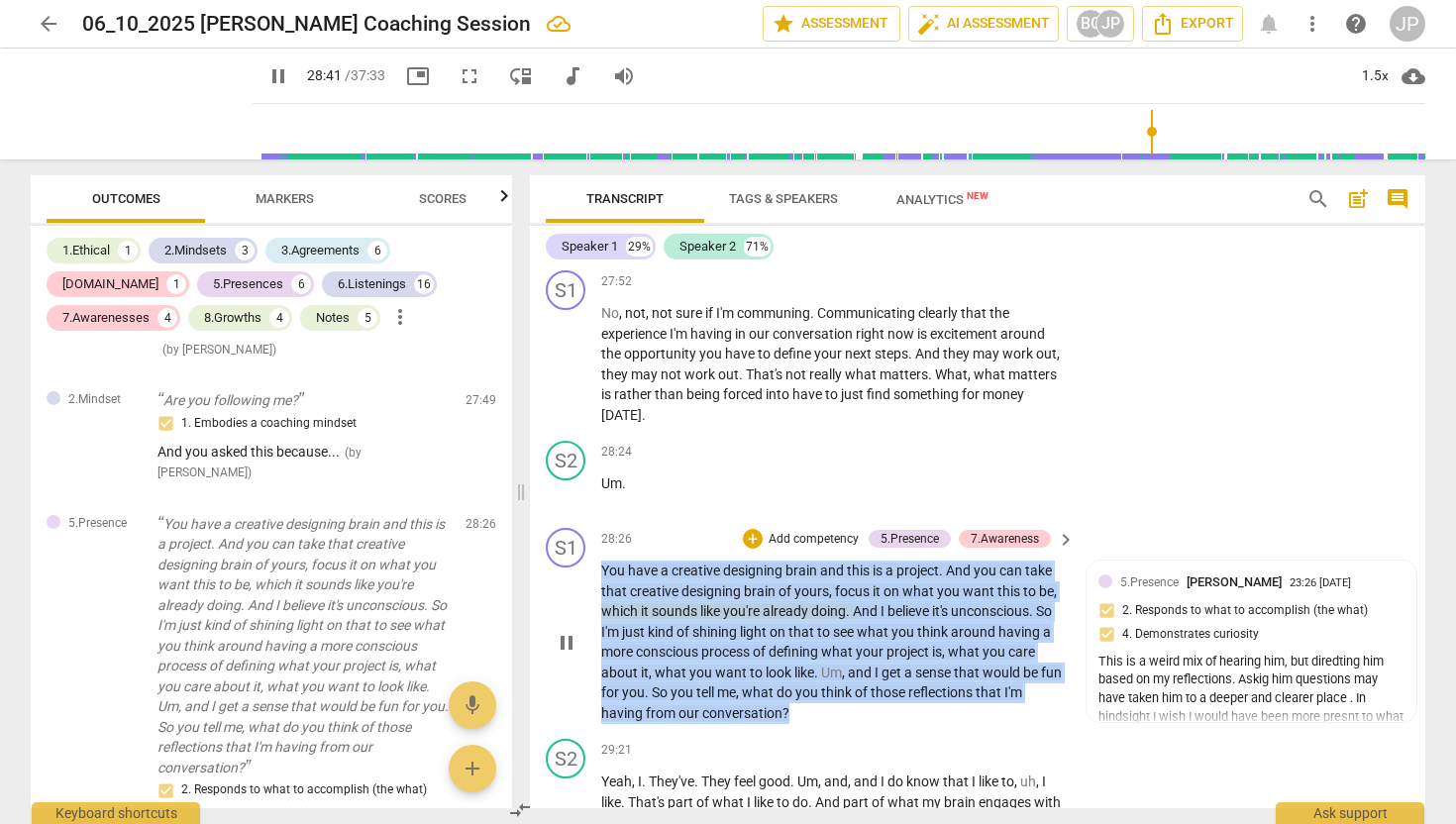 click on "S1 play_arrow pause 28:26 + Add competency 5.Presence 7.Awareness keyboard_arrow_right You   have   a   creative   designing   brain   and   this   is   a   project .   And   you   can   take   that   creative   designing   brain   of   yours ,   focus   it   on   what   you   want   this   to   be ,   which   it   sounds   like   you're   already   doing .   And   I   believe   it's   unconscious .   So   I'm   just   kind   of   shining   light   on   that   to   see   what   you   think   around   having   a   more   conscious   process   of   defining   what   your   project   is ,   what   you   care   about   it ,   what   you   want   to   look   like .   Um ,   and   I   get   a   sense   that   would   be   fun   for   you .   So   you   tell   me ,   what   do   you   think   of   those   reflections   that   I'm   having   from   our   conversation ? 5.Presence [PERSON_NAME] 23:26 [DATE] 2. Responds to what to accomplish (the what) 4. Demonstrates curiosity 7.Awareness [PERSON_NAME]" at bounding box center (978, 625) 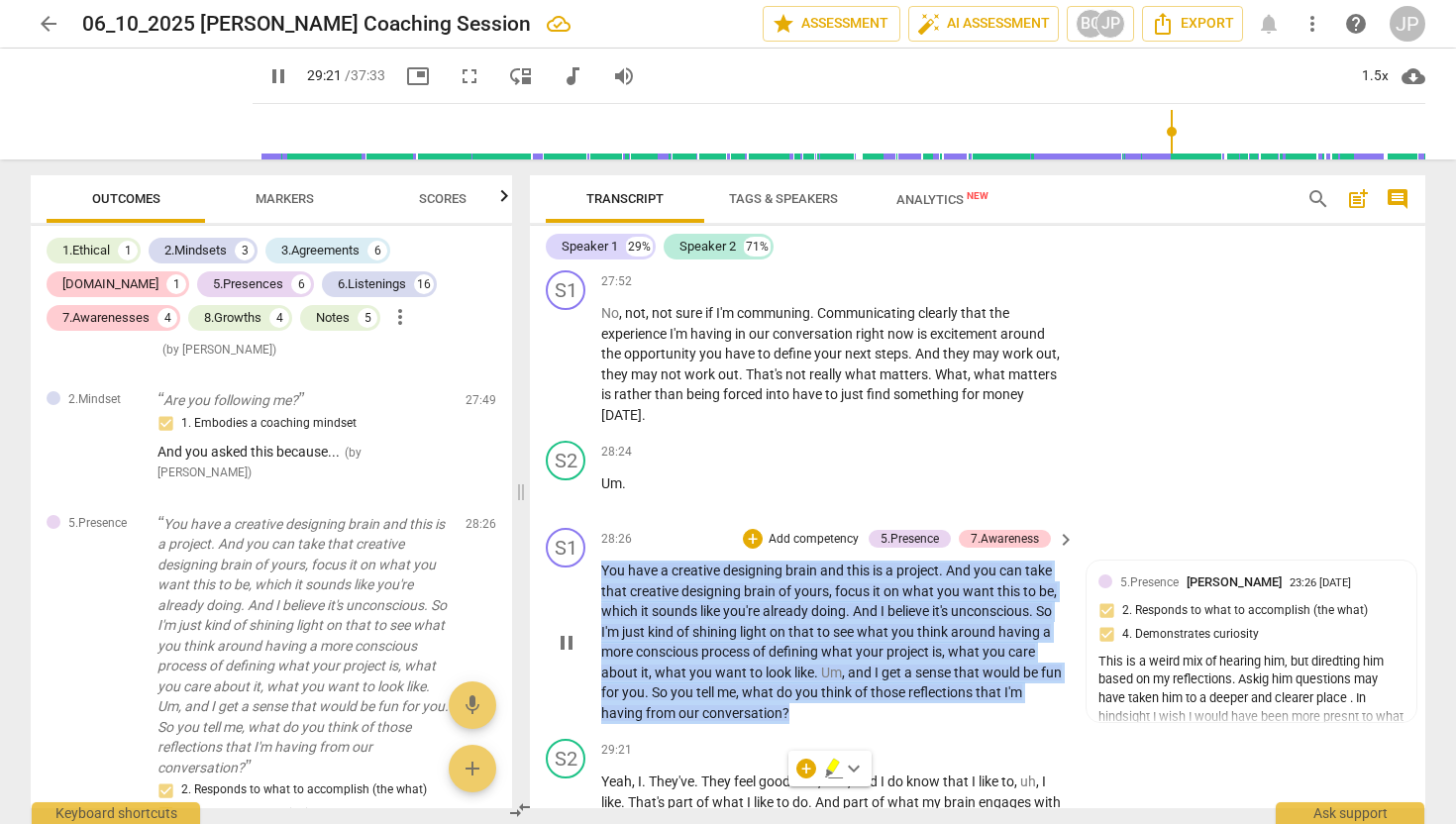 scroll, scrollTop: 9721, scrollLeft: 0, axis: vertical 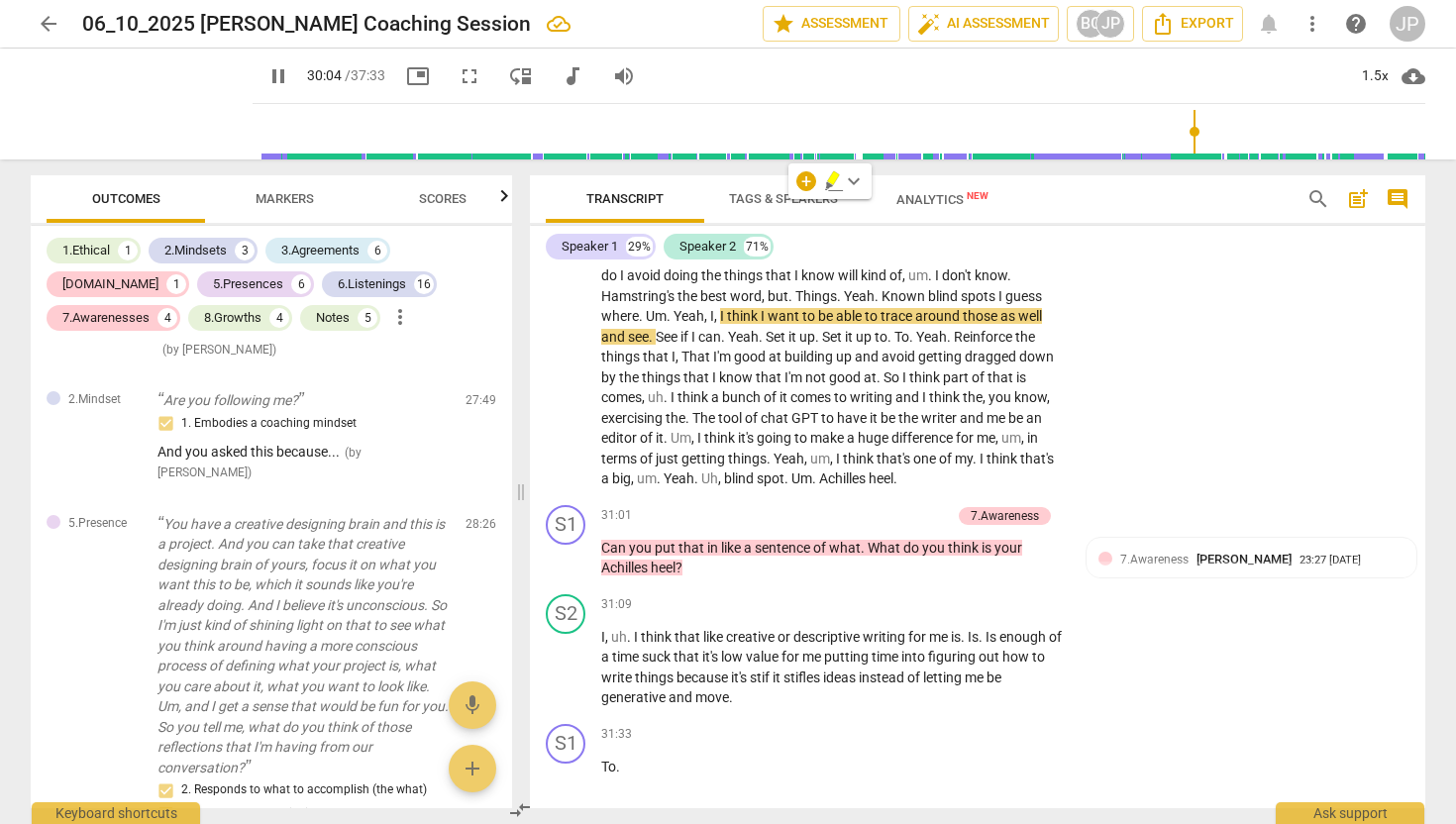 click on "pause" at bounding box center (278, 76) 